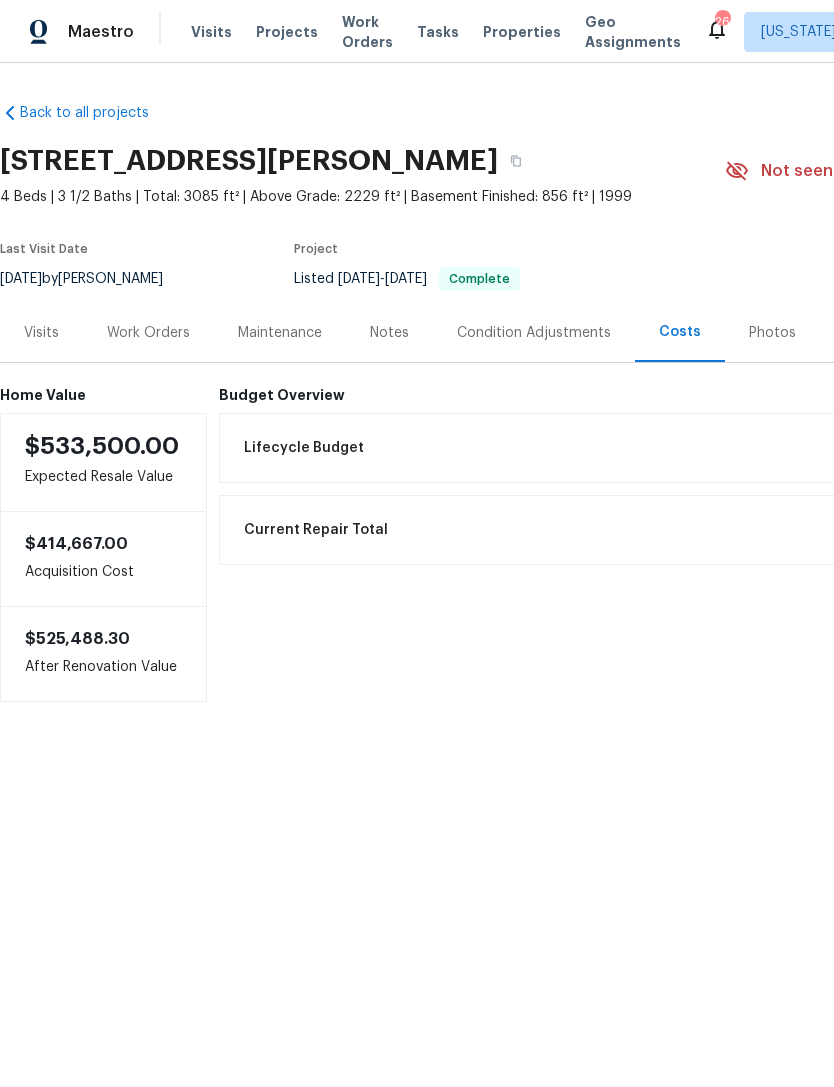 scroll, scrollTop: 0, scrollLeft: 0, axis: both 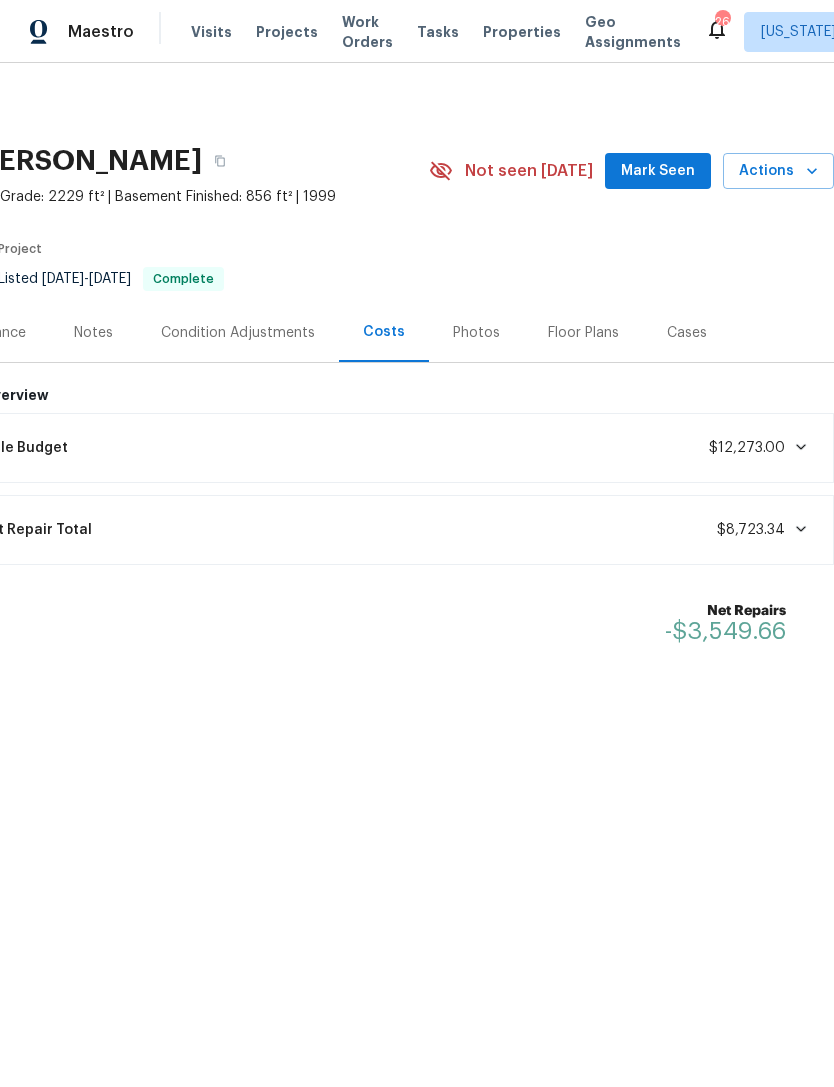 click on "Maestro" at bounding box center (67, 32) 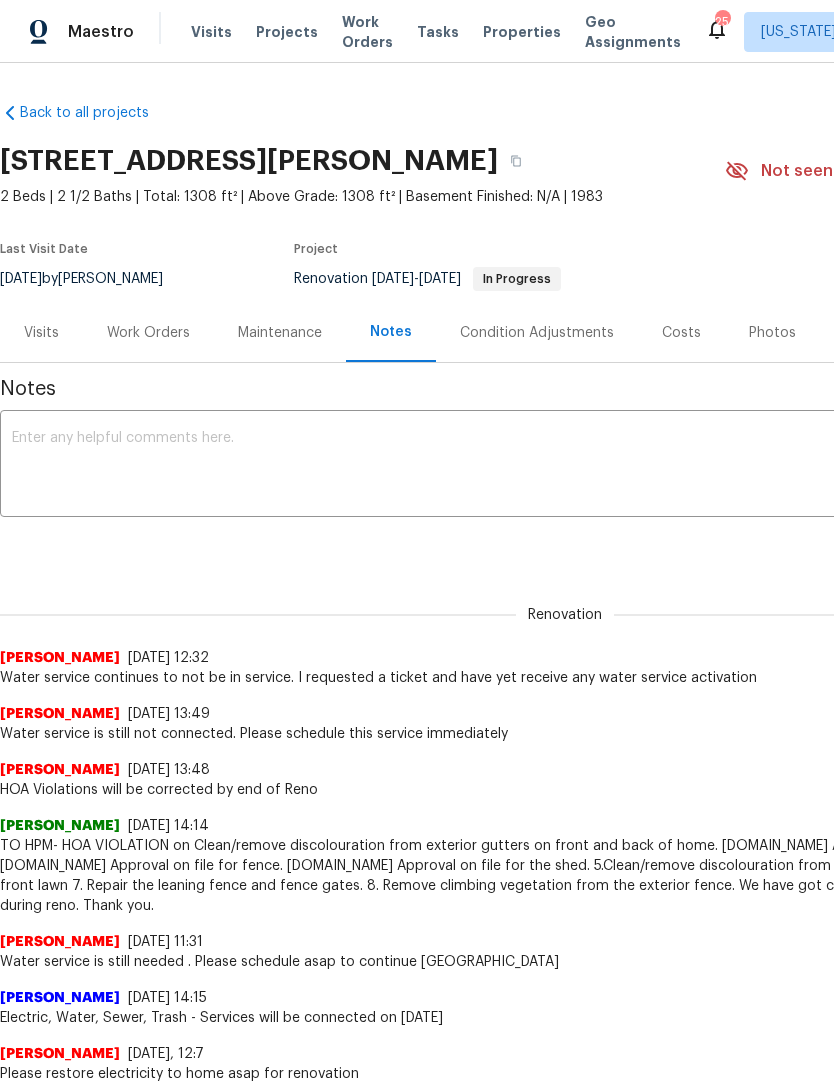 scroll, scrollTop: 0, scrollLeft: 0, axis: both 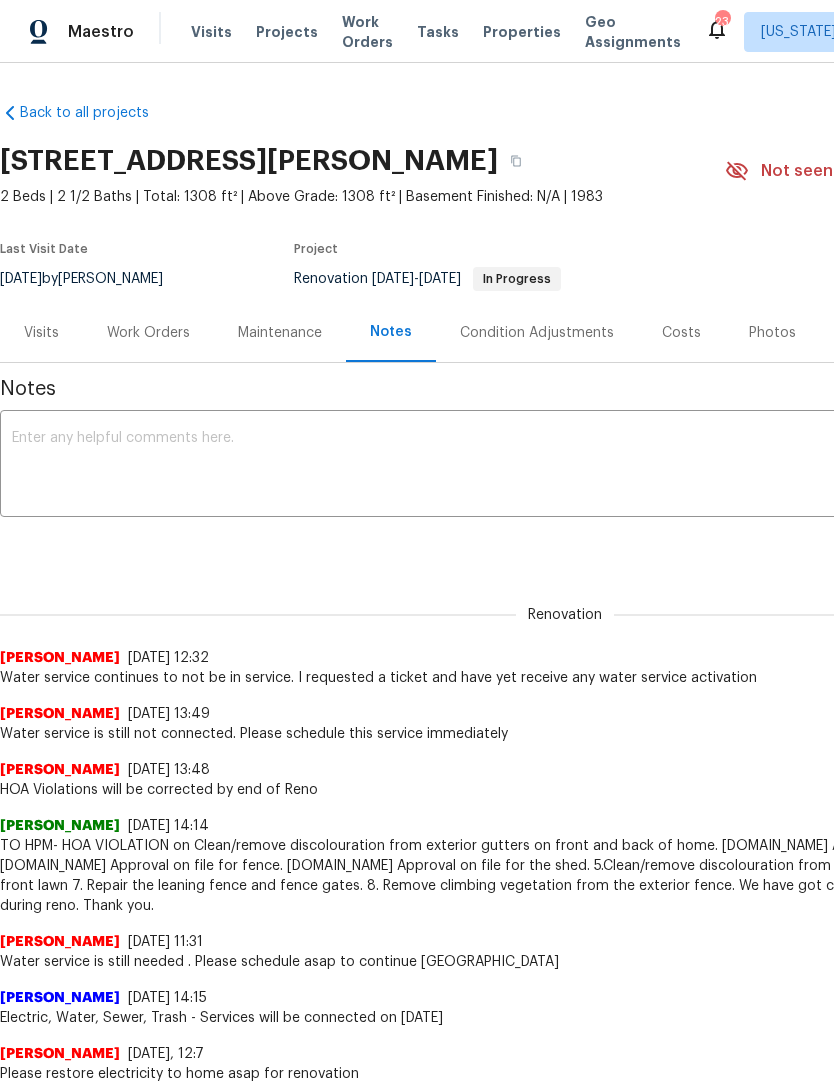 click on "Work Orders" at bounding box center [148, 333] 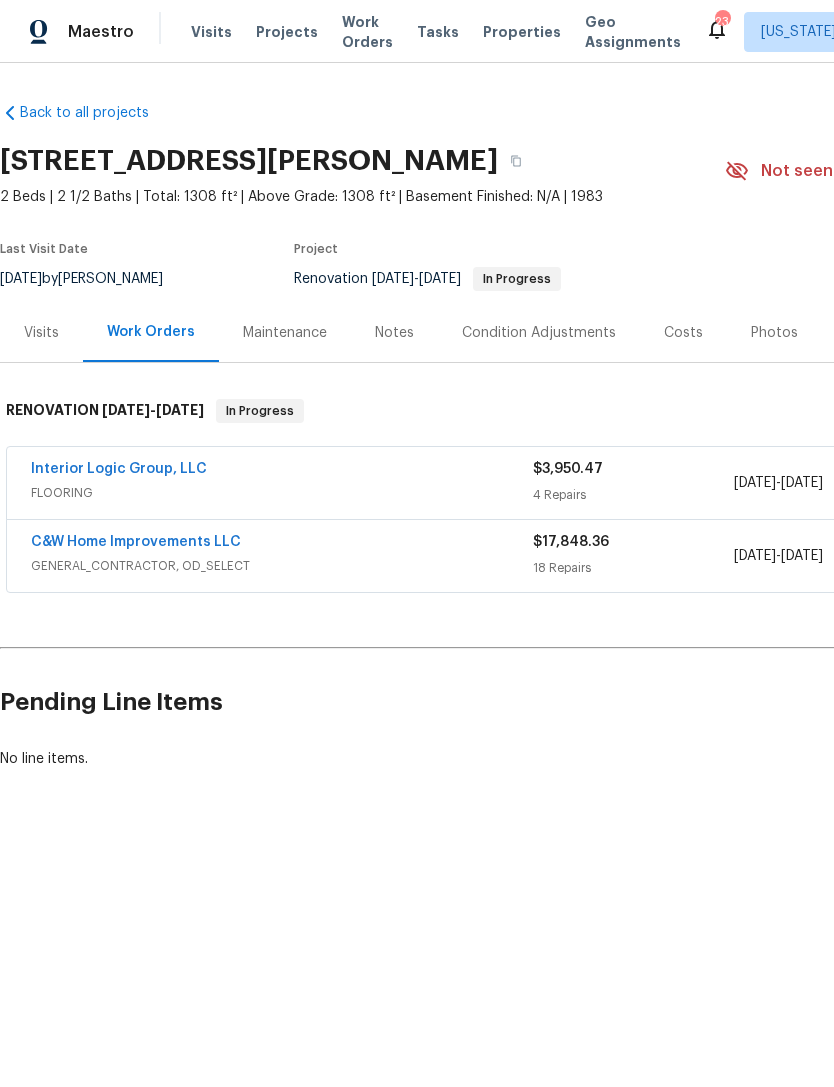 scroll, scrollTop: 0, scrollLeft: 0, axis: both 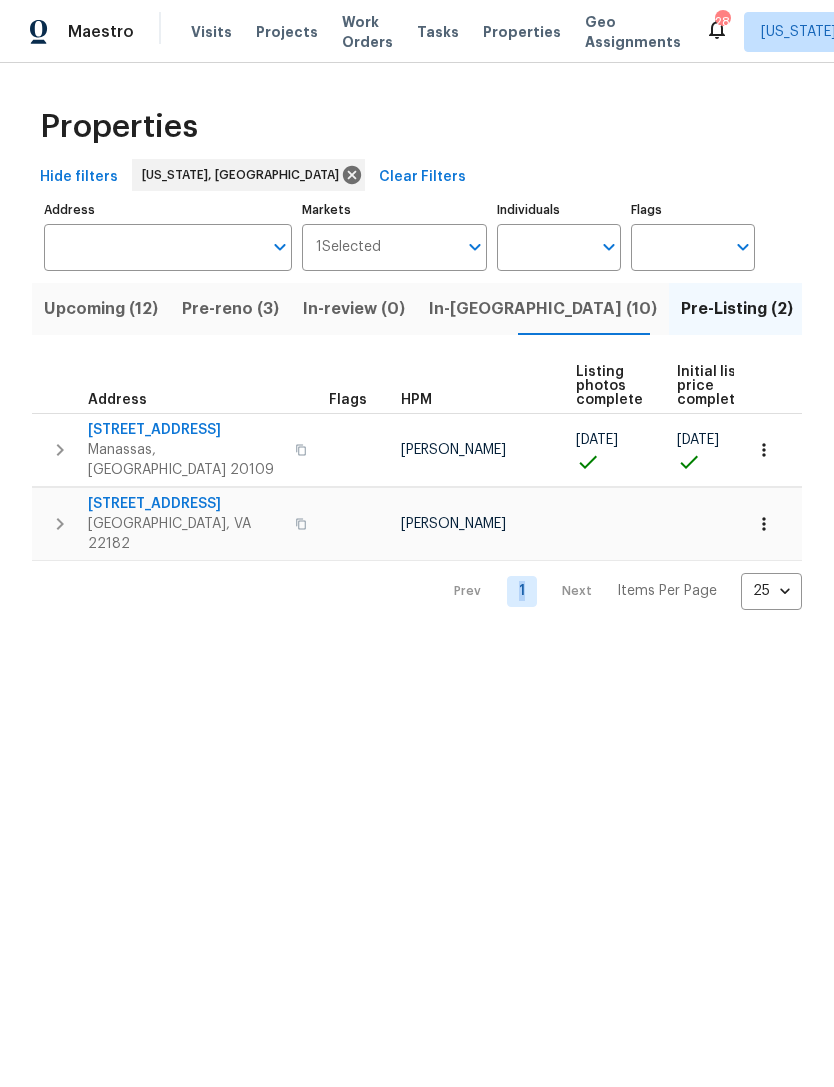 click on "Pre-reno (3)" at bounding box center (230, 309) 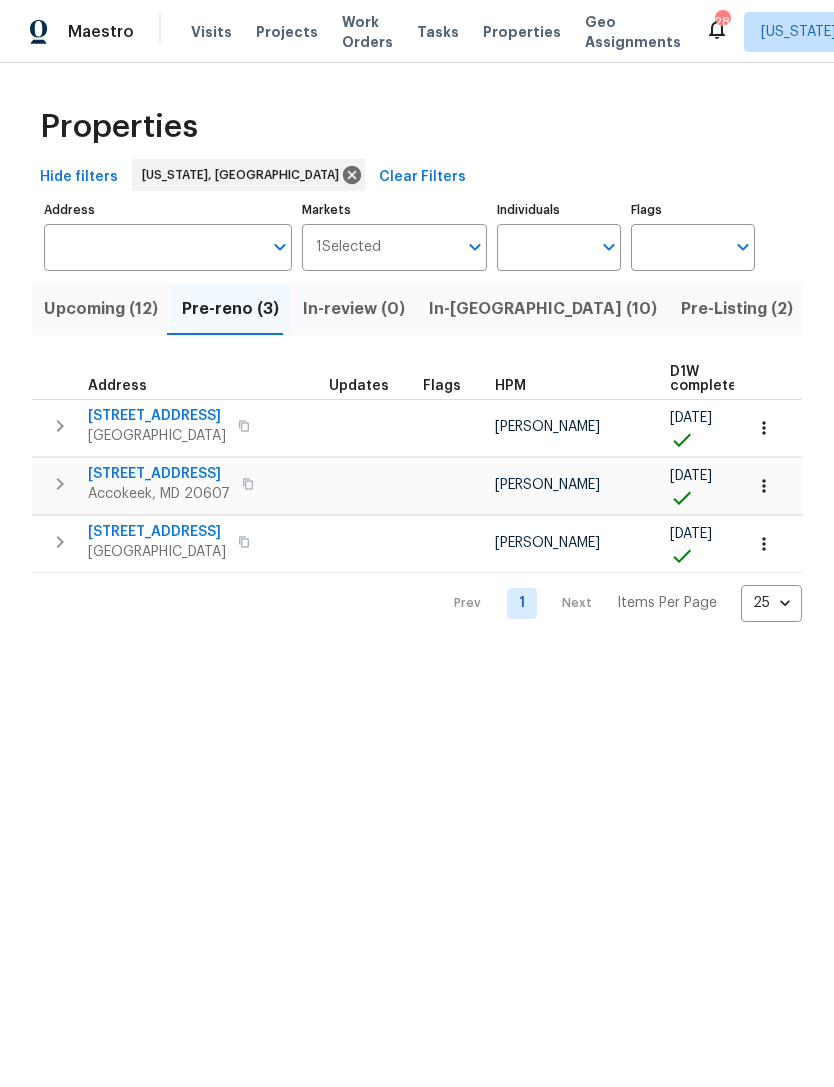 click on "In-[GEOGRAPHIC_DATA] (10)" at bounding box center (543, 309) 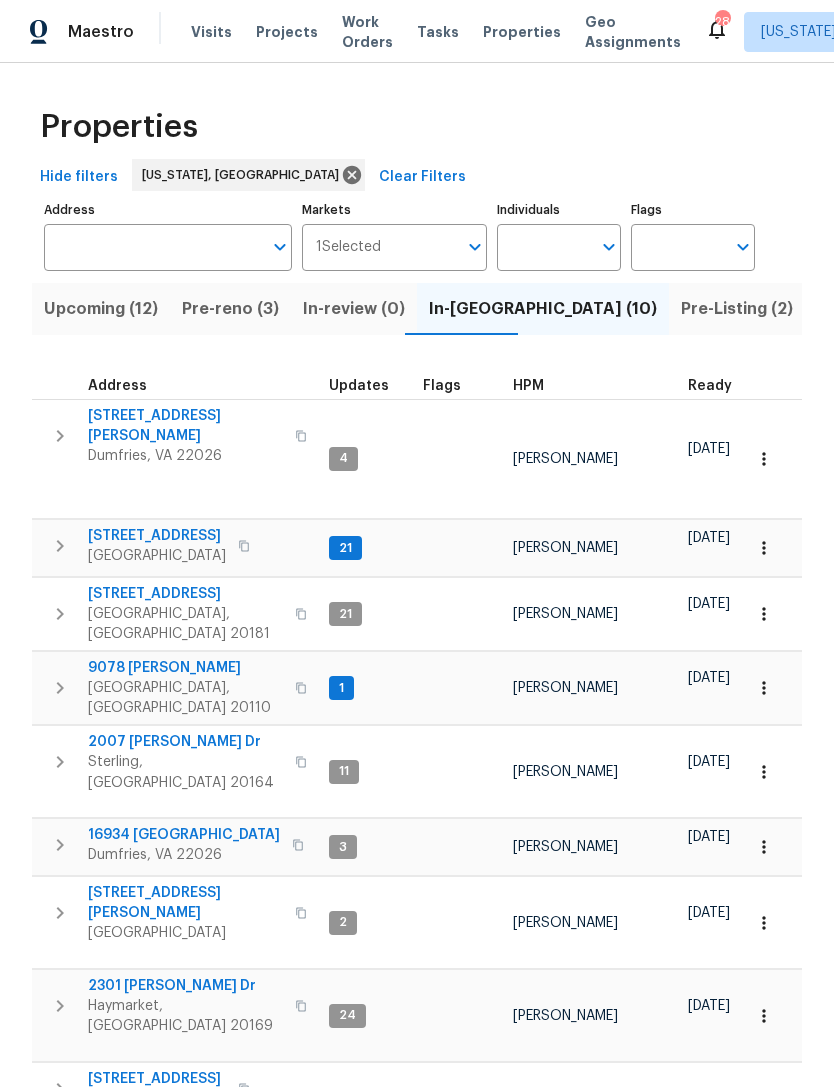 scroll, scrollTop: 40, scrollLeft: 0, axis: vertical 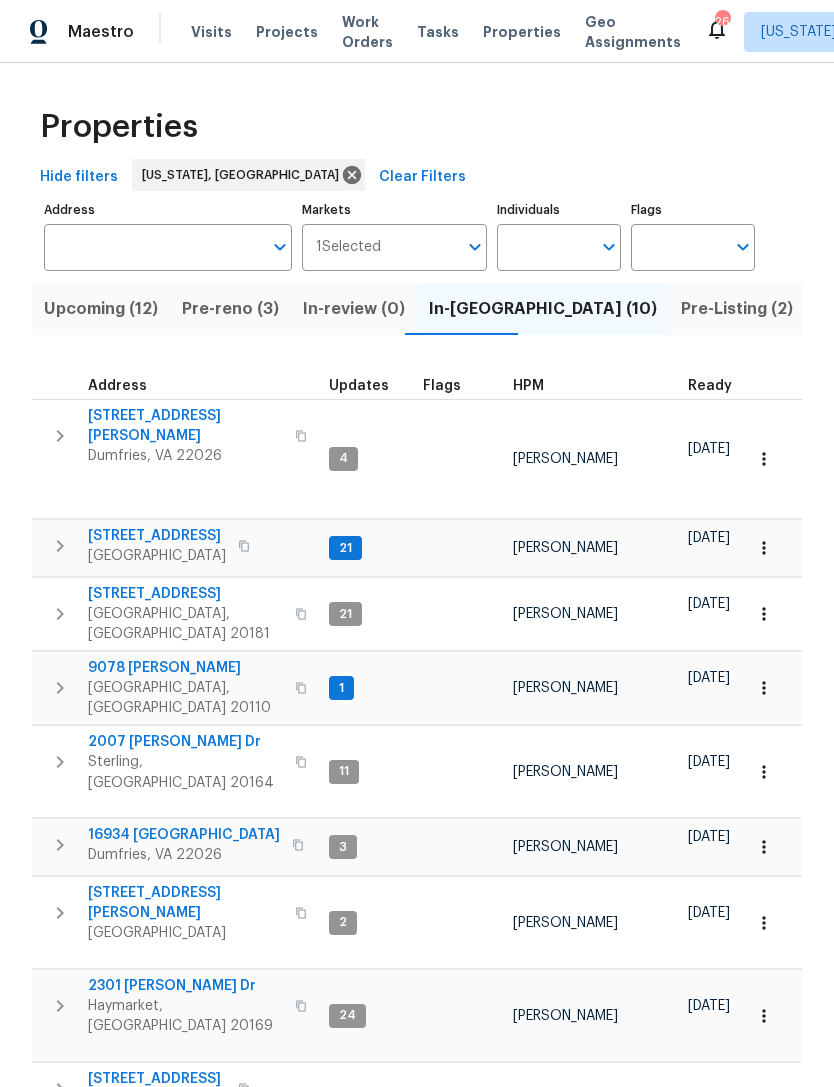 click on "Pre-reno (3)" at bounding box center (230, 309) 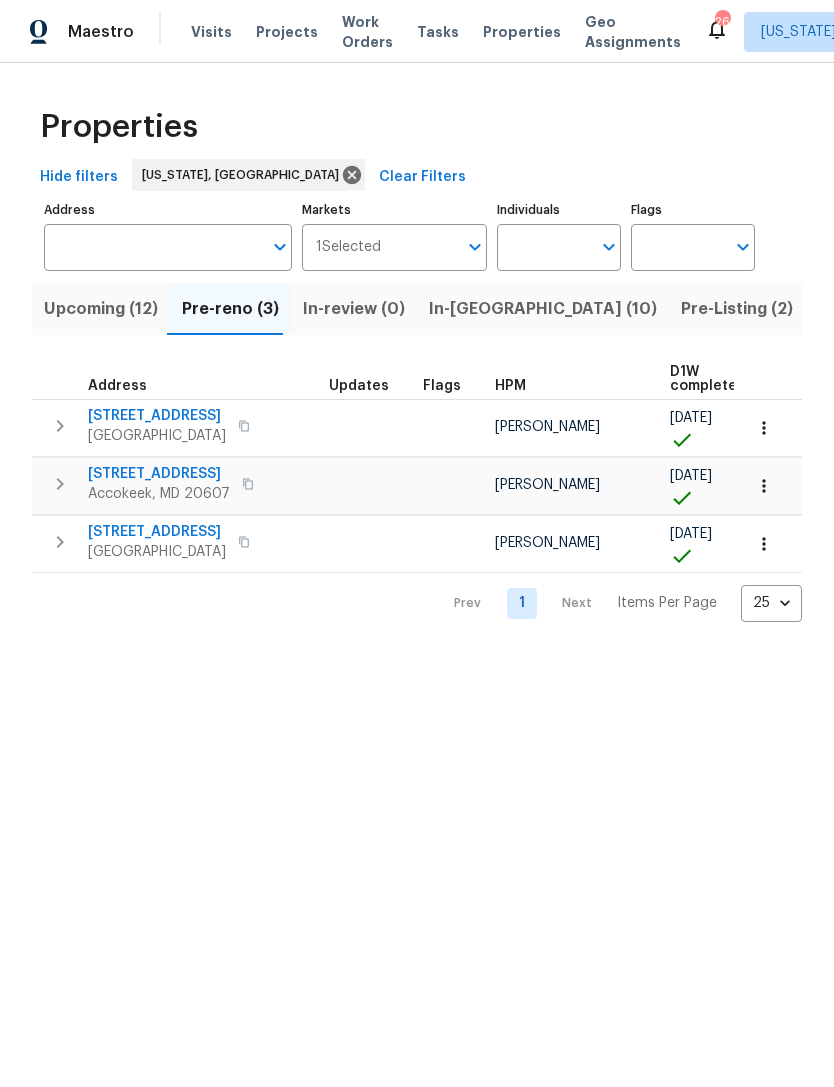 click on "In-[GEOGRAPHIC_DATA] (10)" at bounding box center [543, 309] 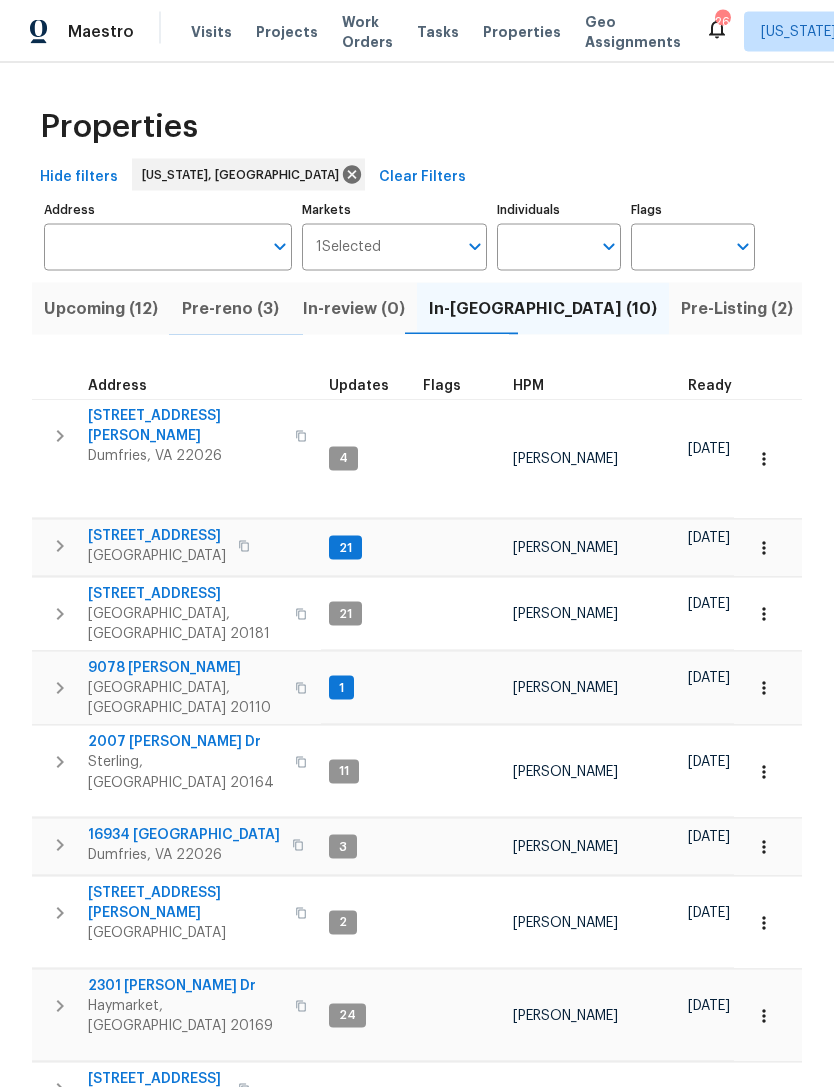 scroll, scrollTop: 40, scrollLeft: 0, axis: vertical 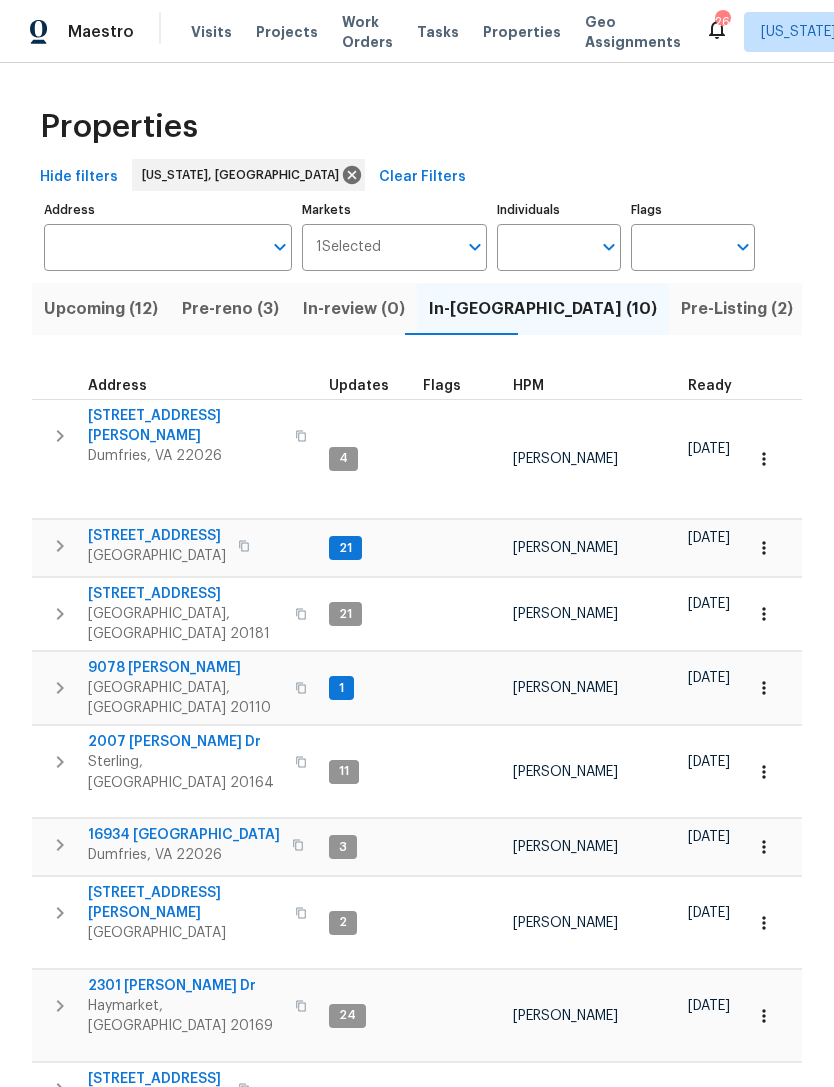 click on "1" at bounding box center (341, 688) 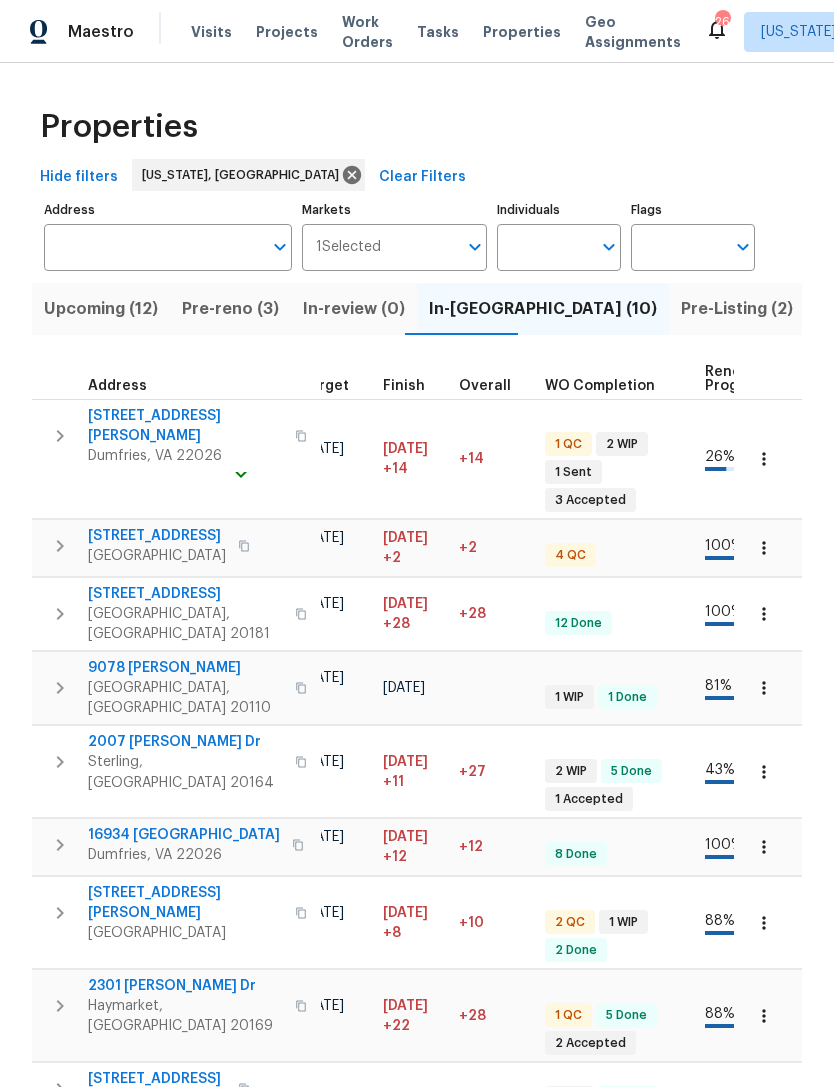 scroll, scrollTop: 0, scrollLeft: 532, axis: horizontal 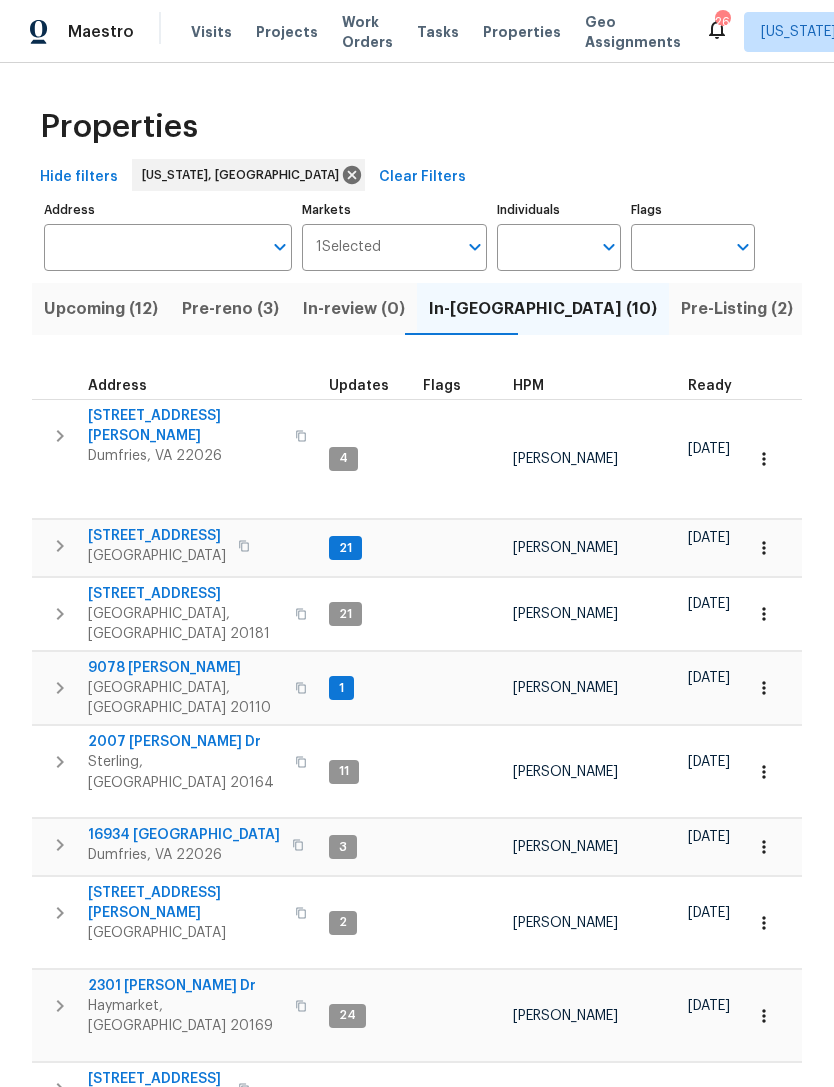 click on "In-review (0)" at bounding box center (354, 309) 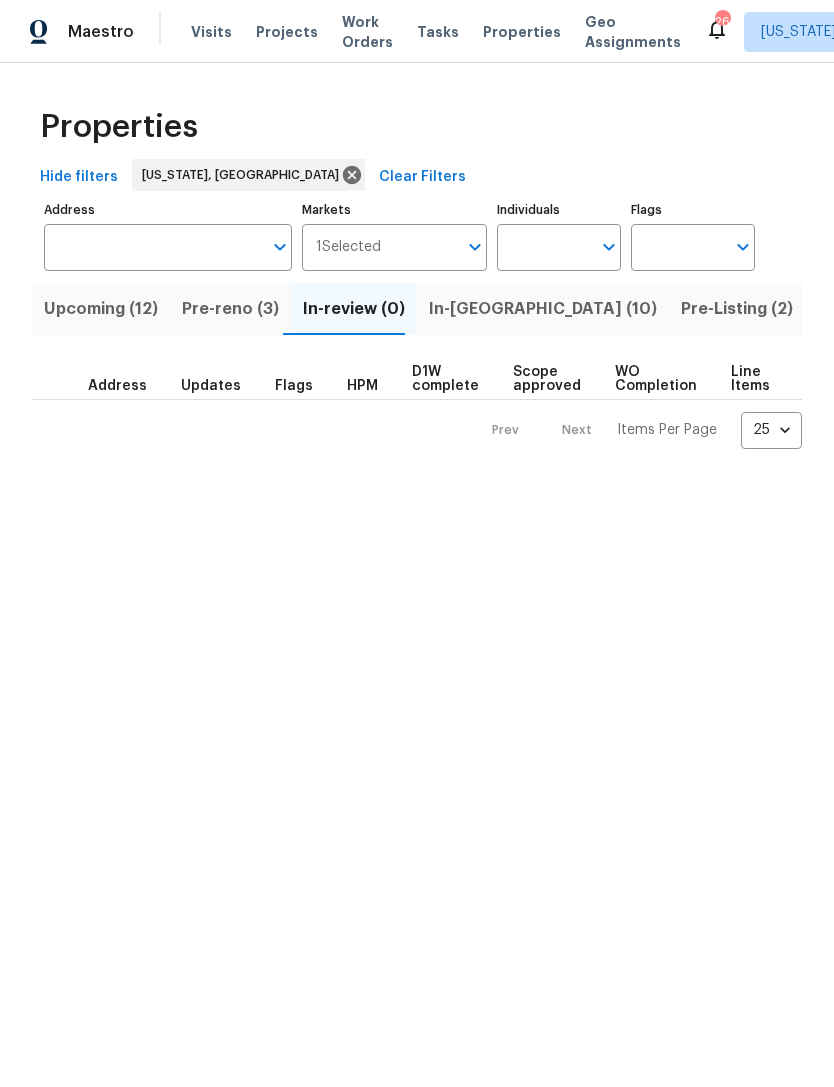 click on "Pre-reno (3)" at bounding box center (230, 309) 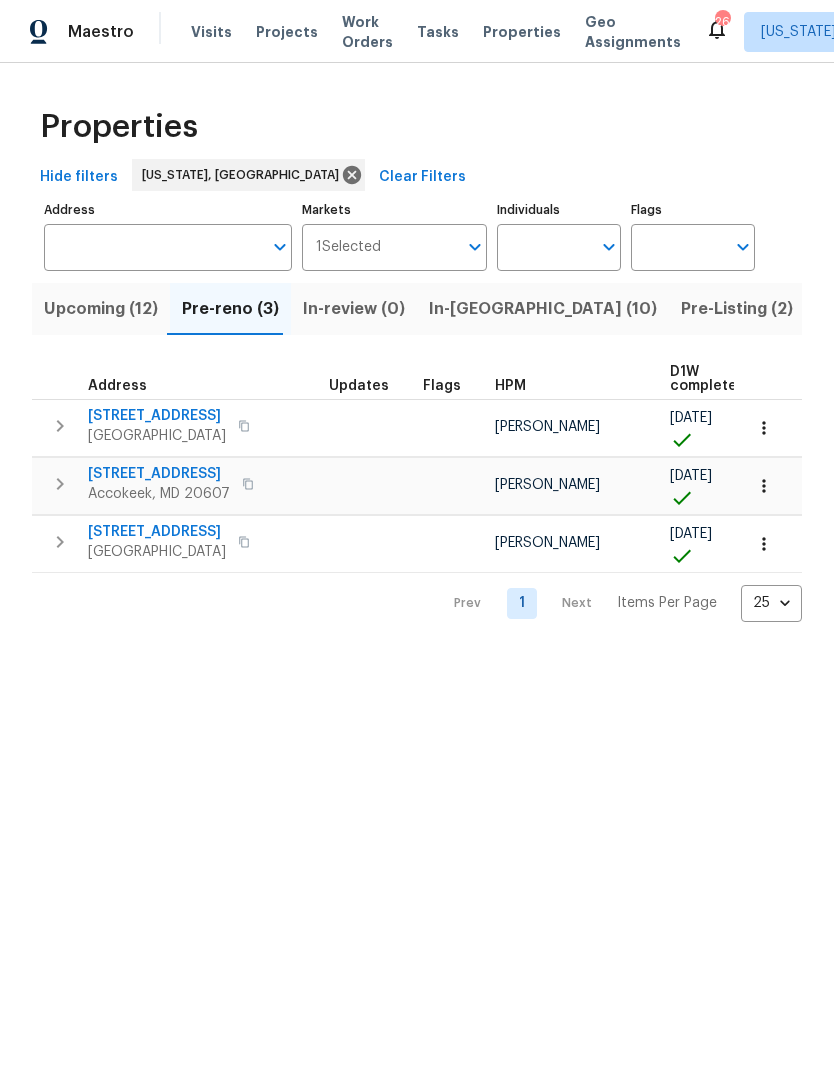 click on "1715 Calais Ct" at bounding box center [157, 532] 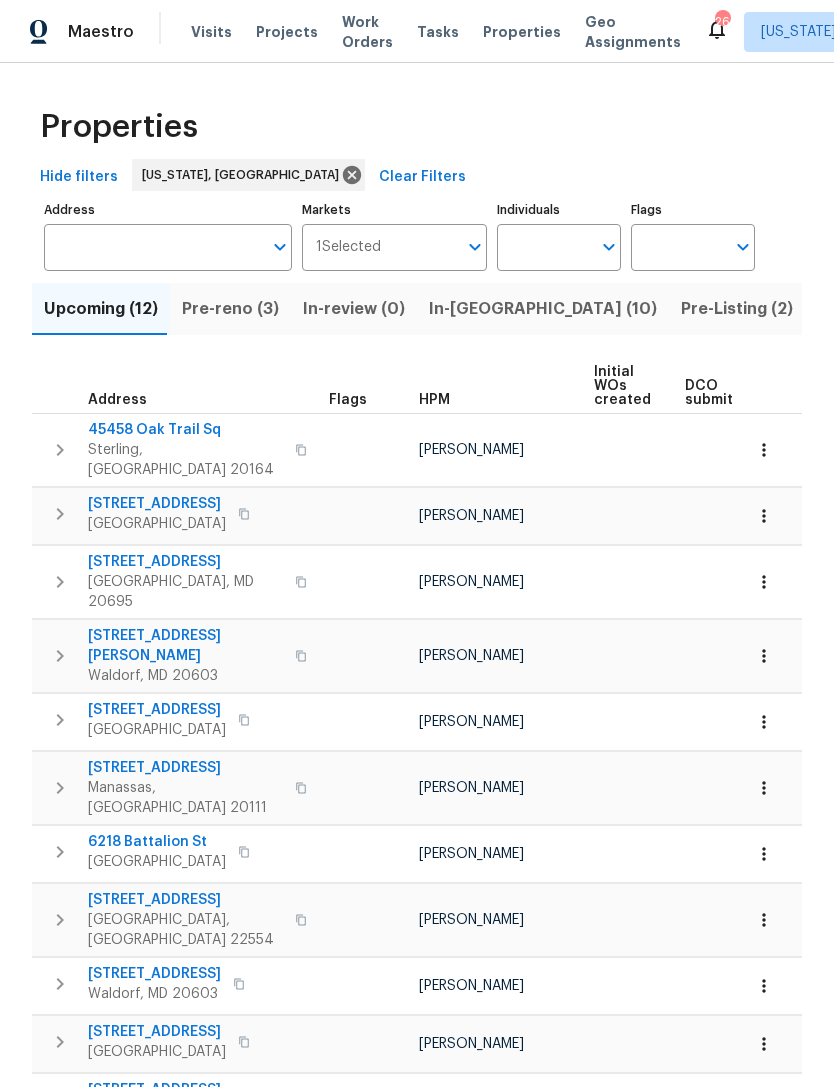 scroll, scrollTop: 0, scrollLeft: 0, axis: both 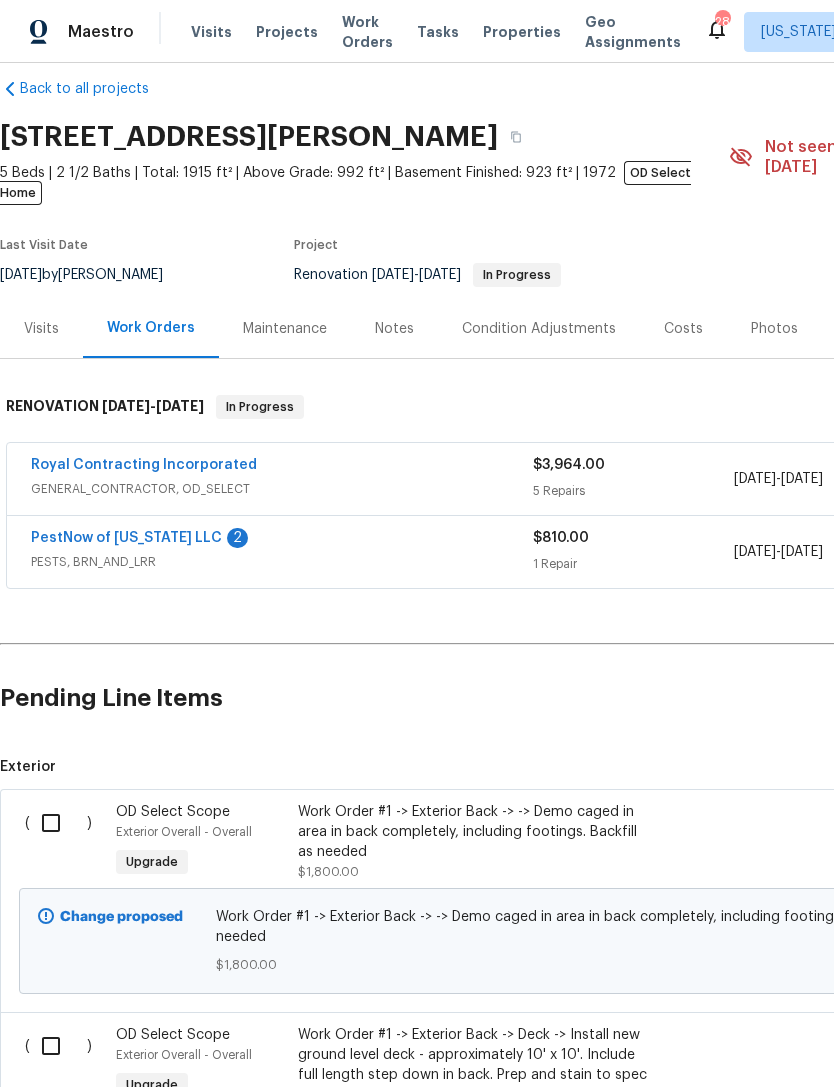click on "PestNow of Virginia LLC" at bounding box center (126, 538) 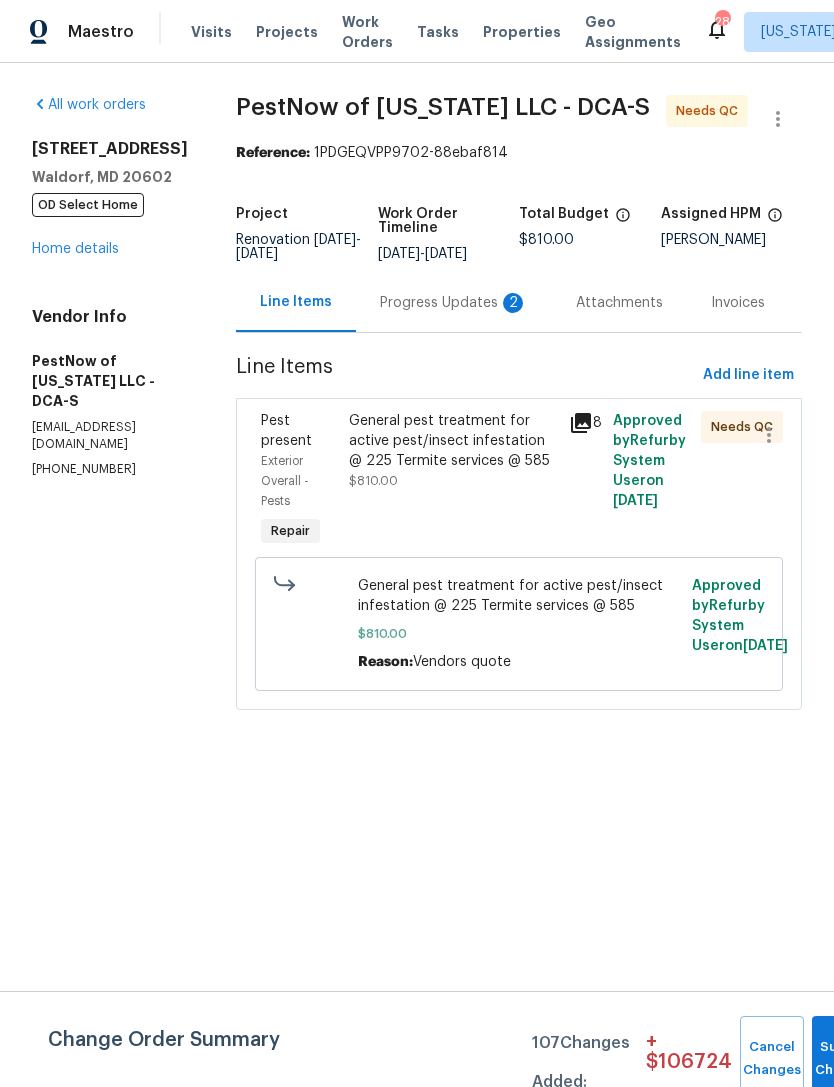 click on "Progress Updates 2" at bounding box center [454, 303] 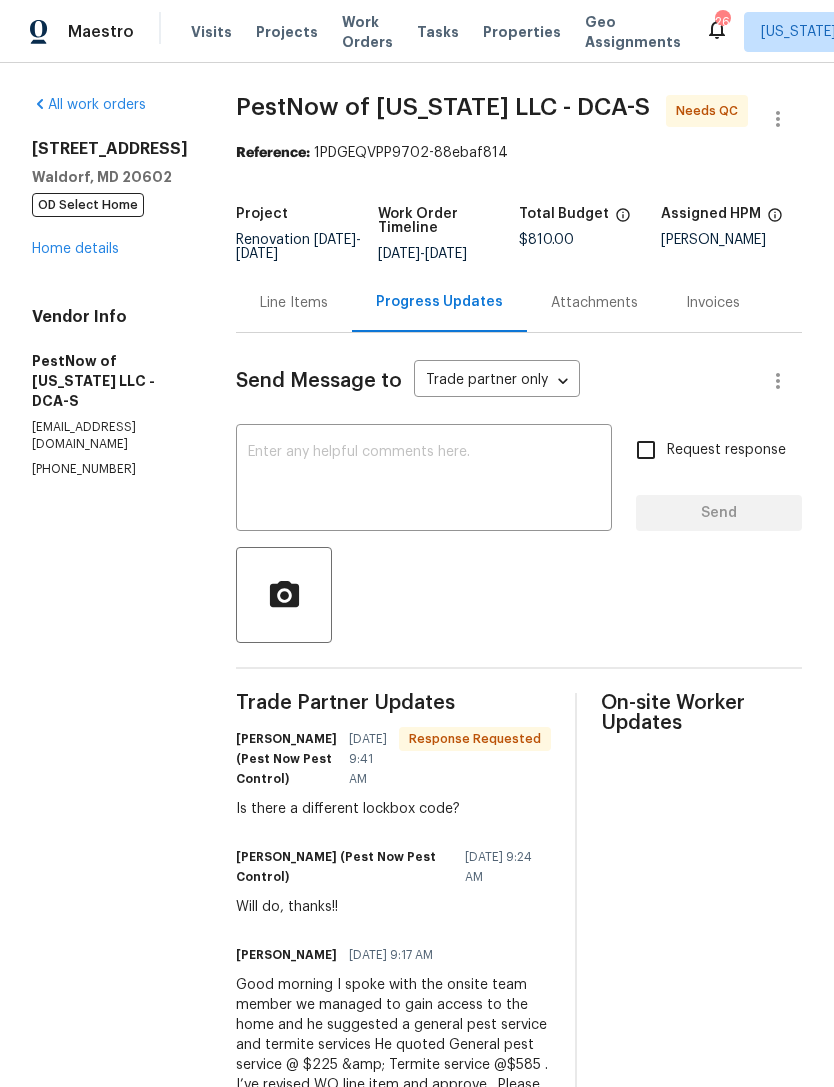 click on "Line Items" at bounding box center (294, 303) 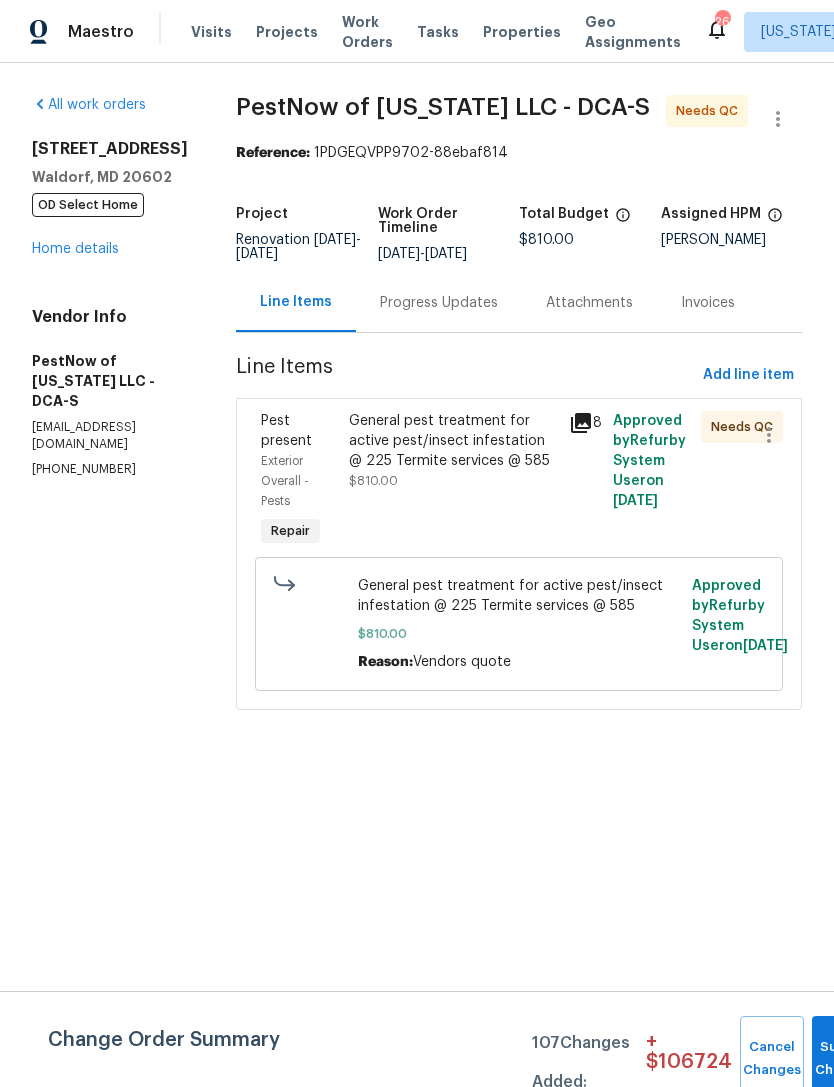 click on "Home details" at bounding box center [75, 249] 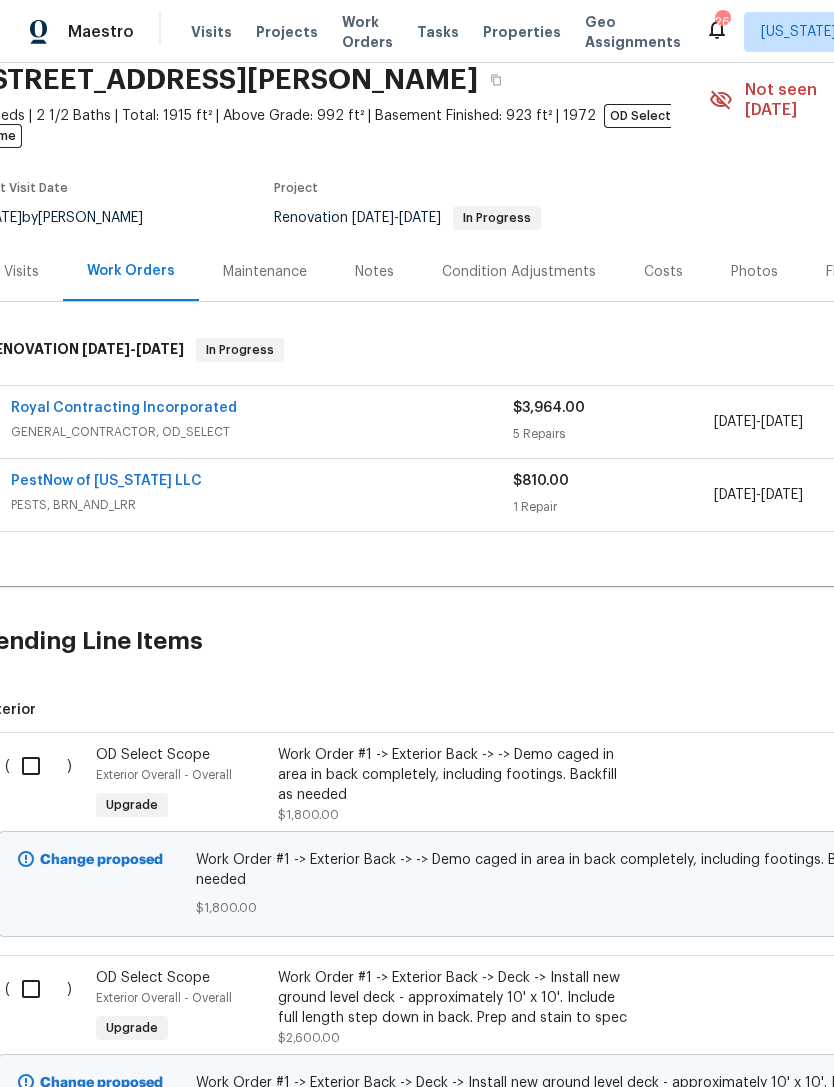 scroll, scrollTop: 81, scrollLeft: 27, axis: both 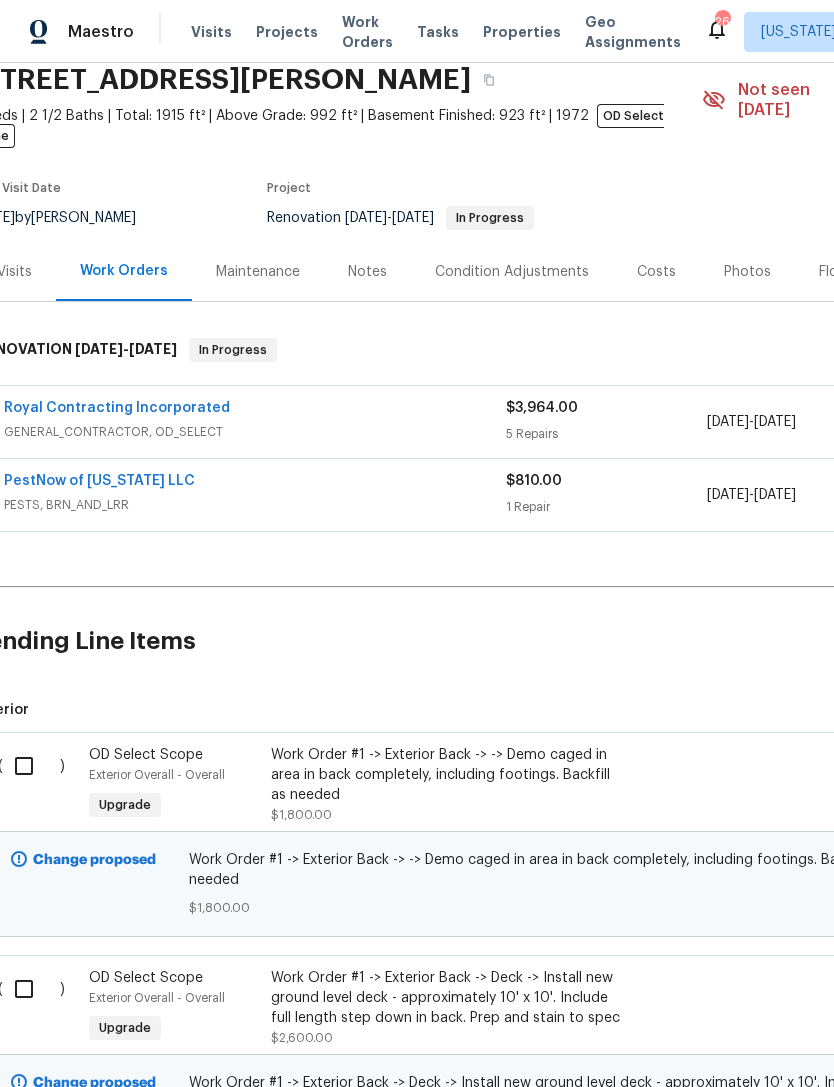 click on "Royal Contracting Incorporated" at bounding box center (255, 410) 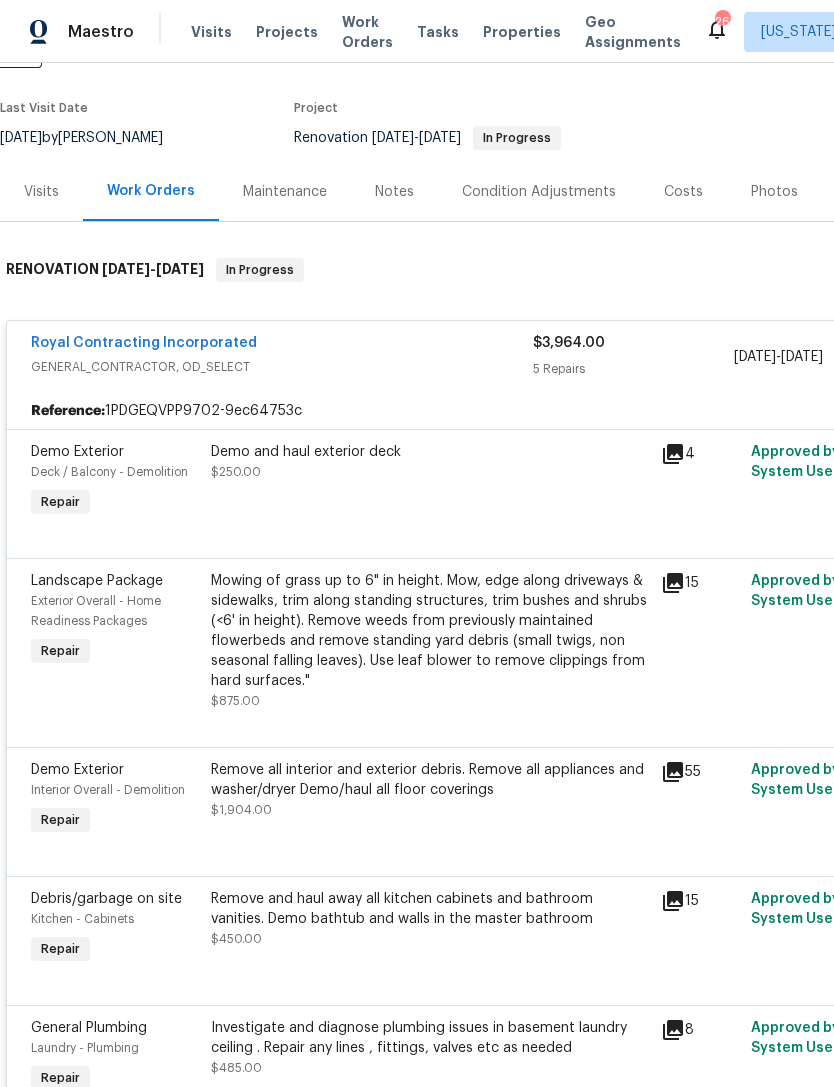 scroll, scrollTop: 161, scrollLeft: 0, axis: vertical 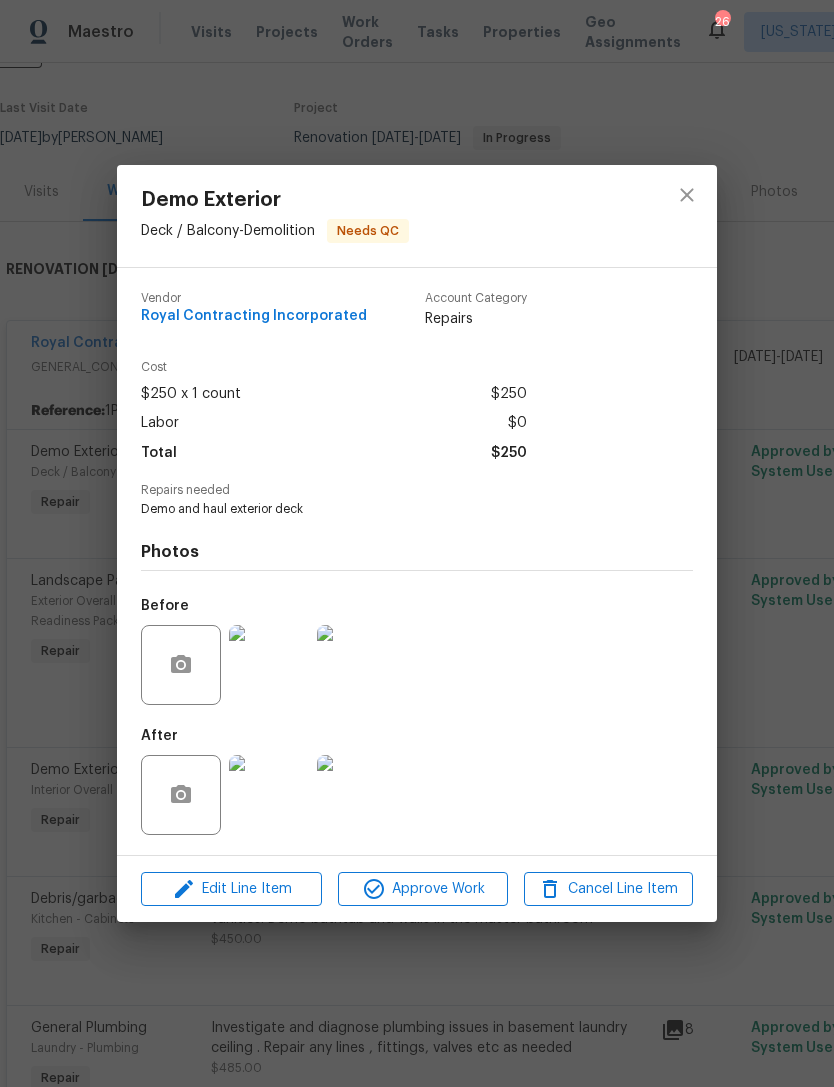 click at bounding box center (269, 795) 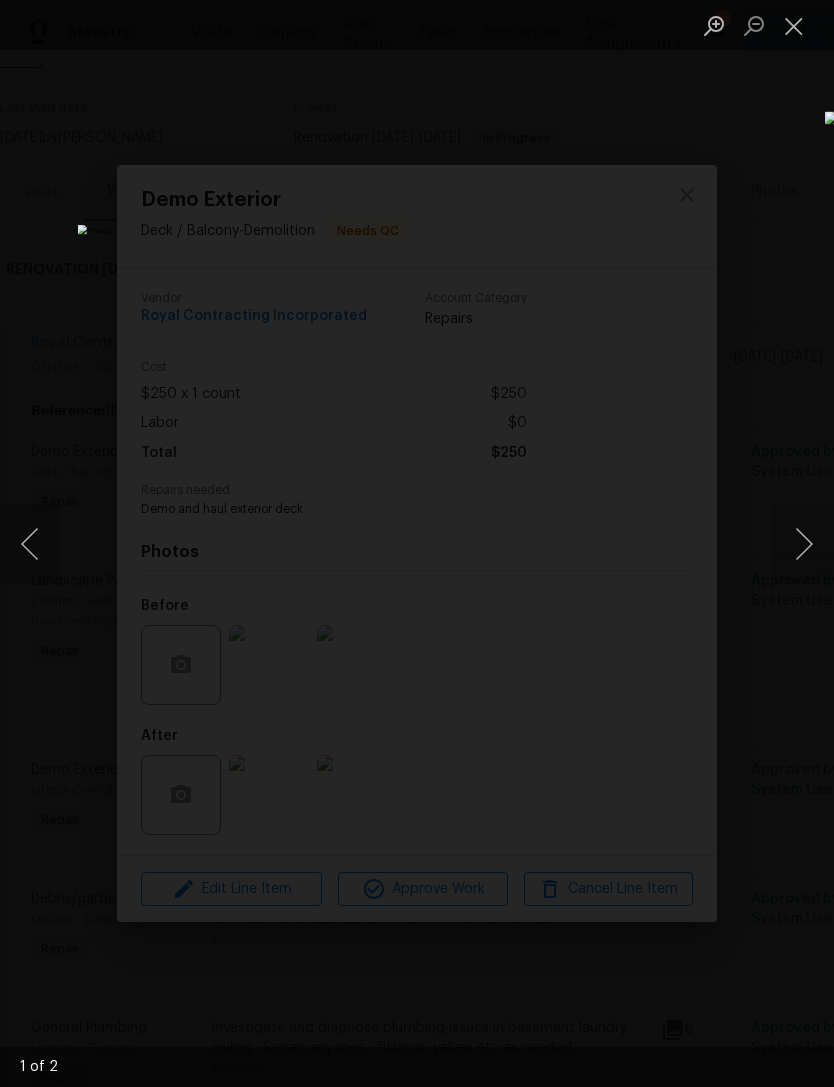 click at bounding box center (804, 544) 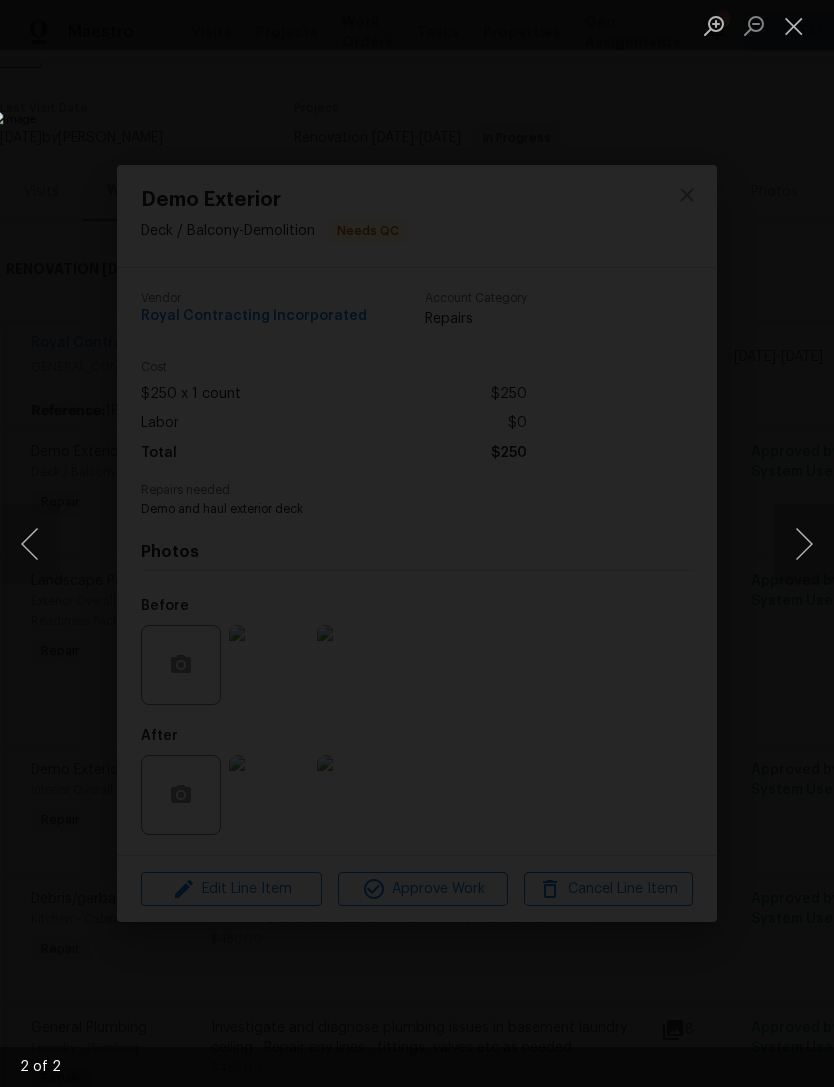 click at bounding box center [794, 25] 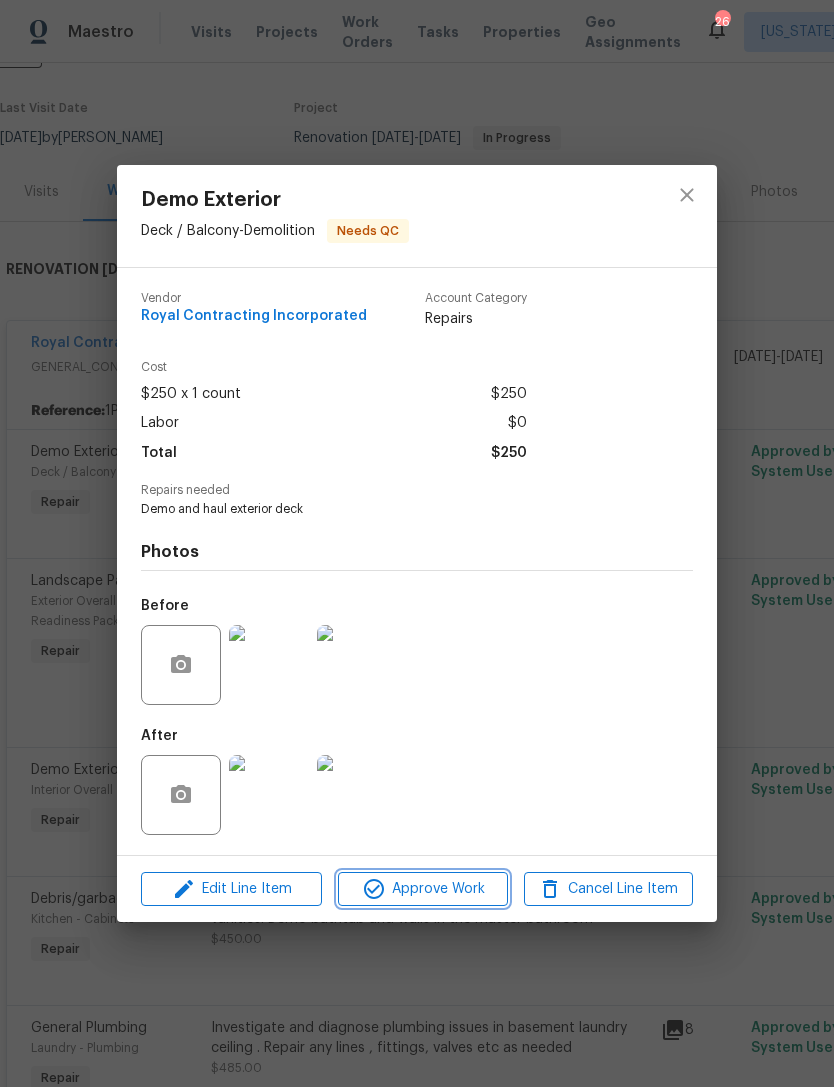click on "Approve Work" at bounding box center [422, 889] 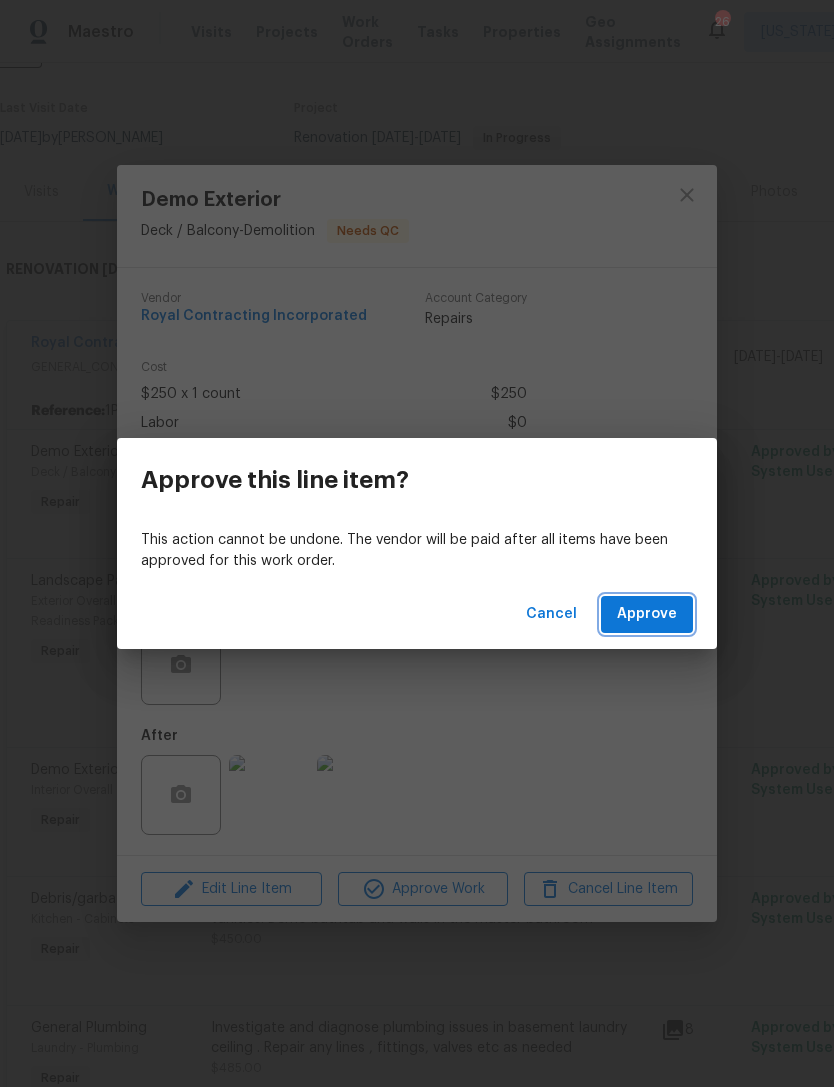 click on "Approve" at bounding box center [647, 614] 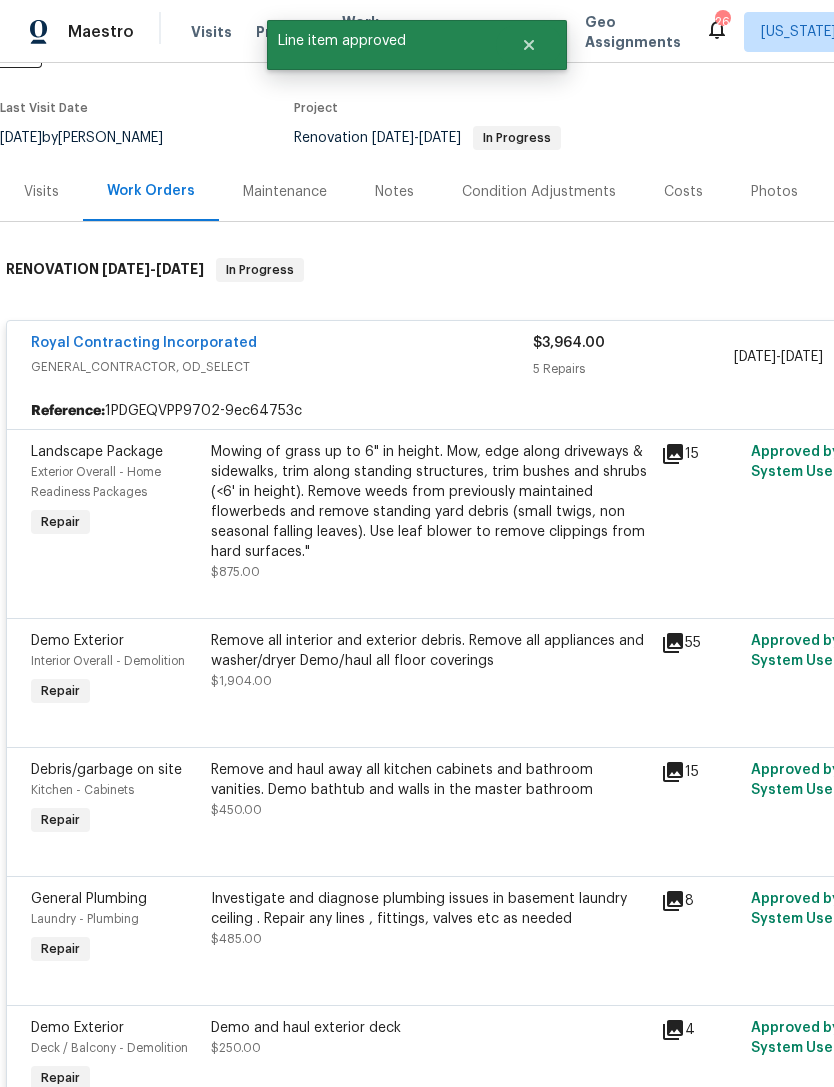 click on "Mowing of grass up to 6" in height. Mow, edge along driveways & sidewalks, trim along standing structures, trim bushes and shrubs (<6' in height). Remove weeds from previously maintained flowerbeds and remove standing yard debris (small twigs, non seasonal falling leaves).  Use leaf blower to remove clippings from hard surfaces."" at bounding box center [430, 502] 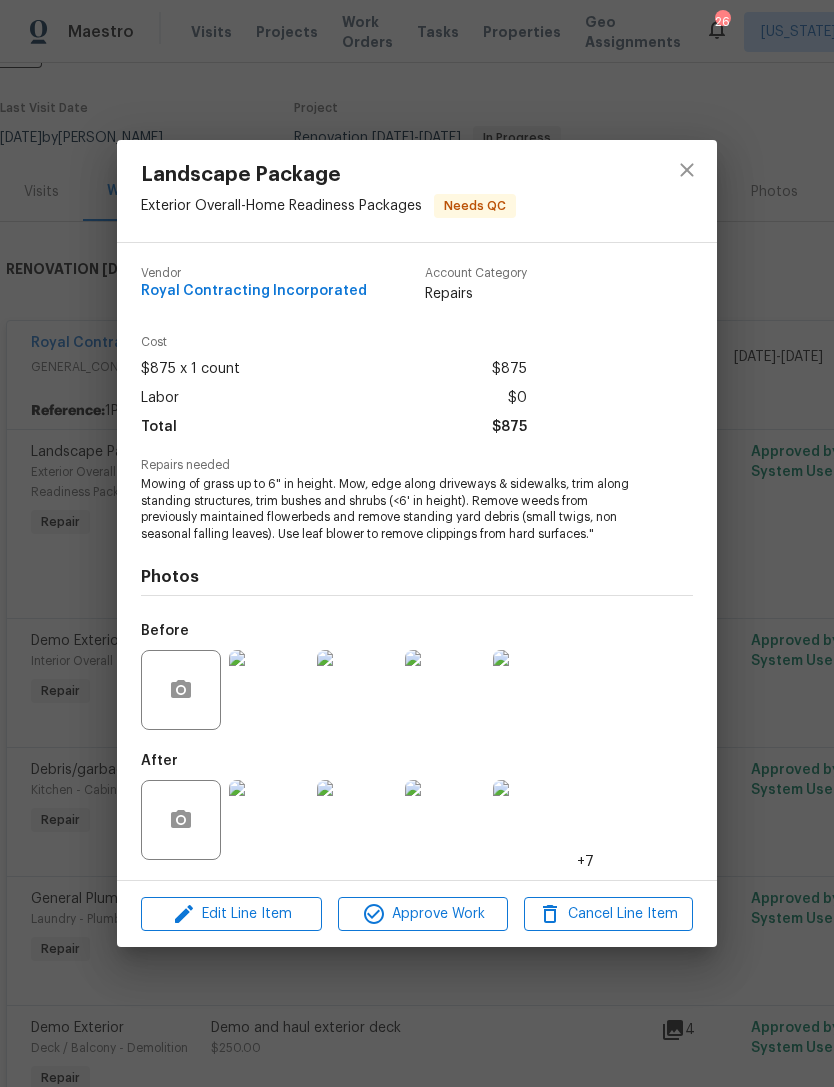 click at bounding box center (269, 820) 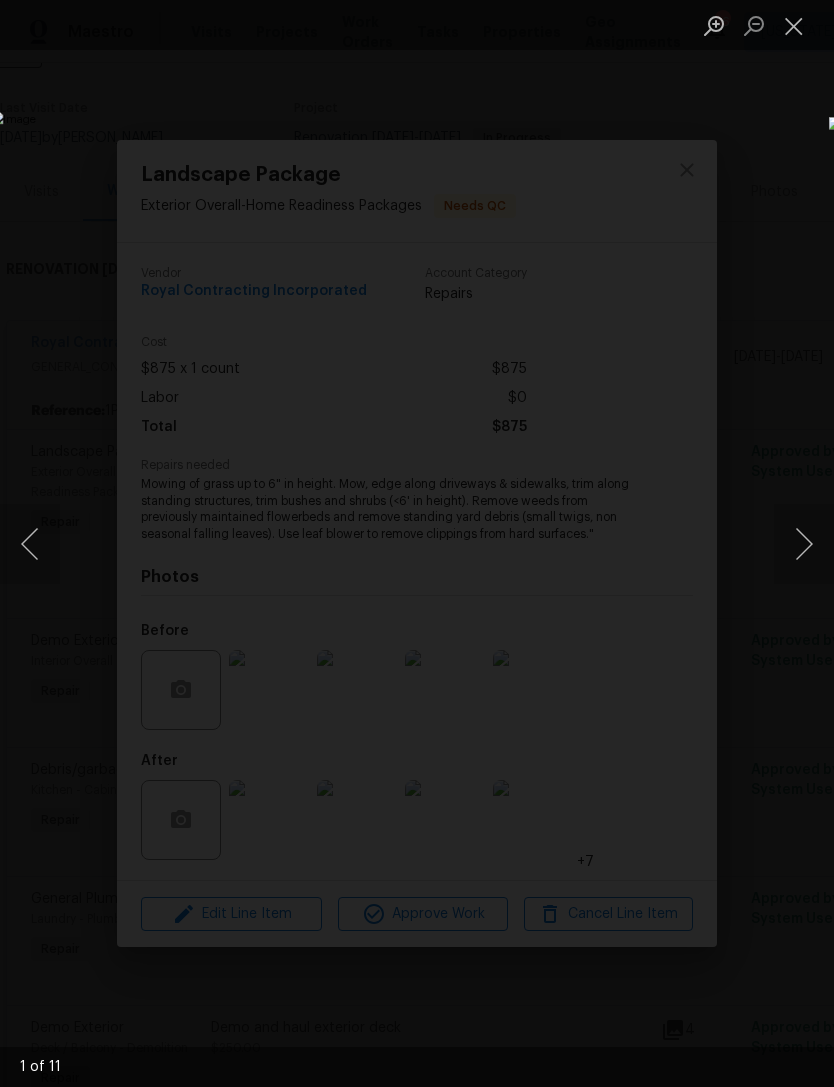 click at bounding box center [804, 544] 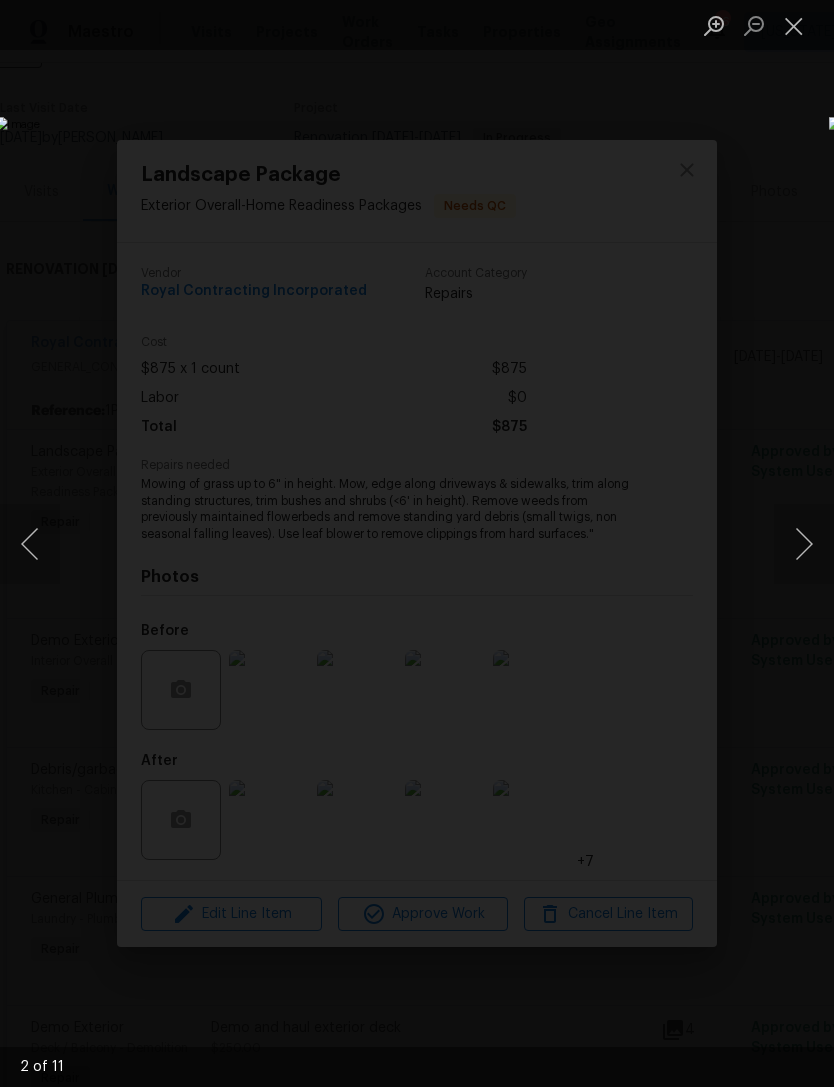 click at bounding box center (804, 544) 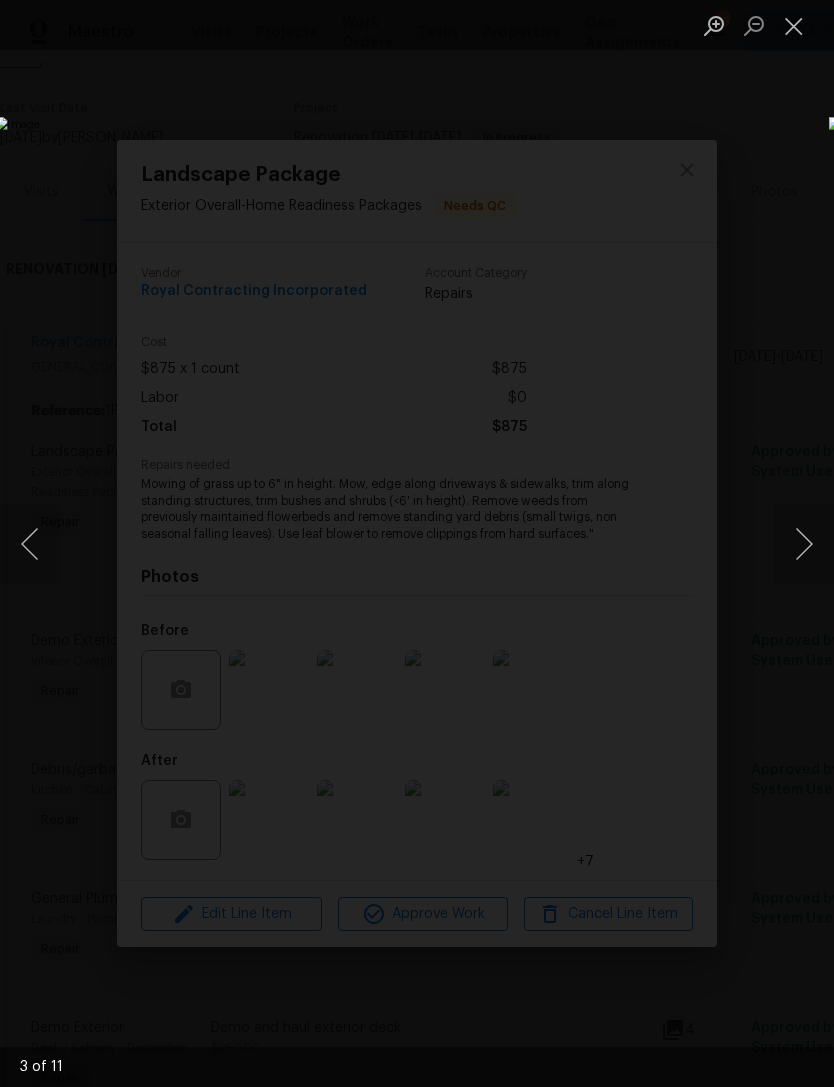 click at bounding box center (804, 544) 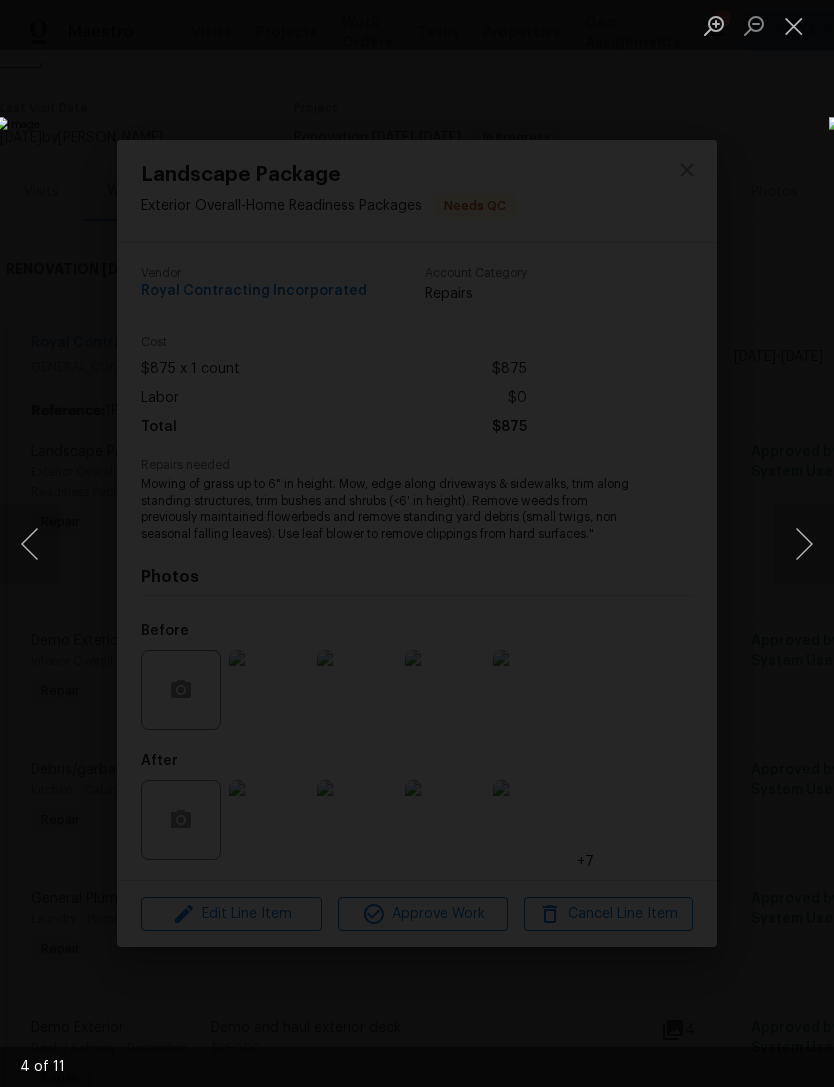 click at bounding box center (804, 544) 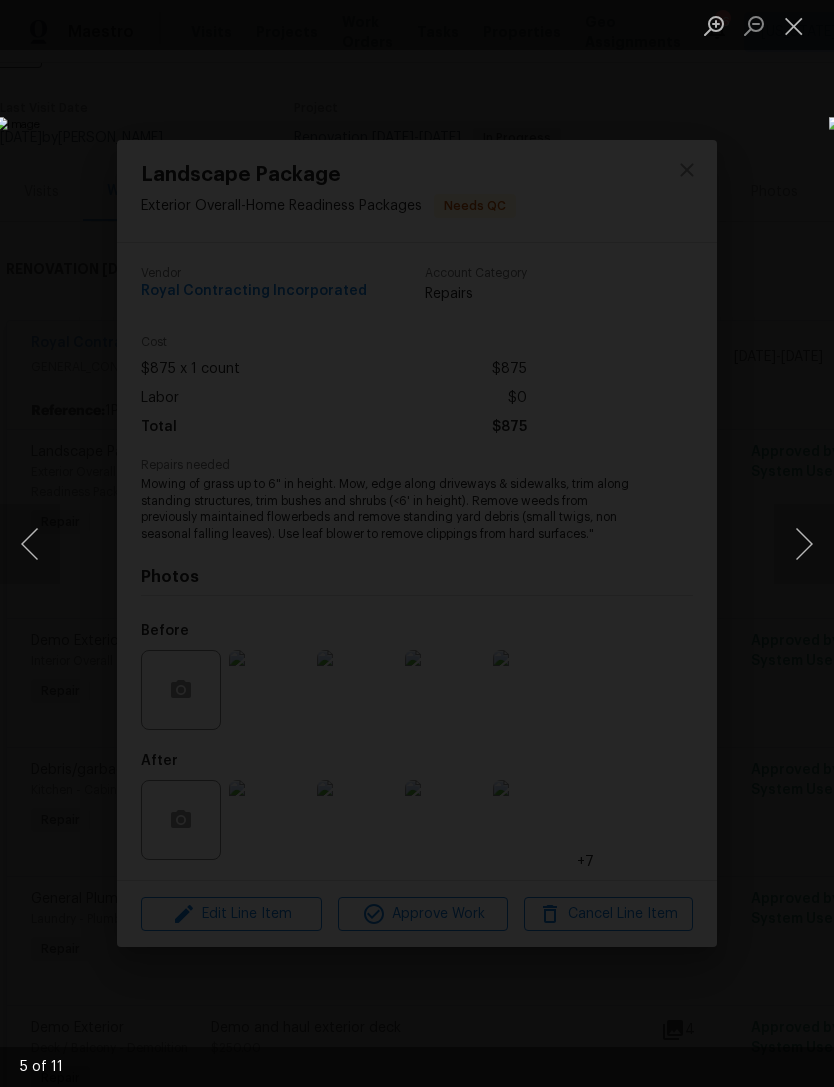 click at bounding box center (804, 544) 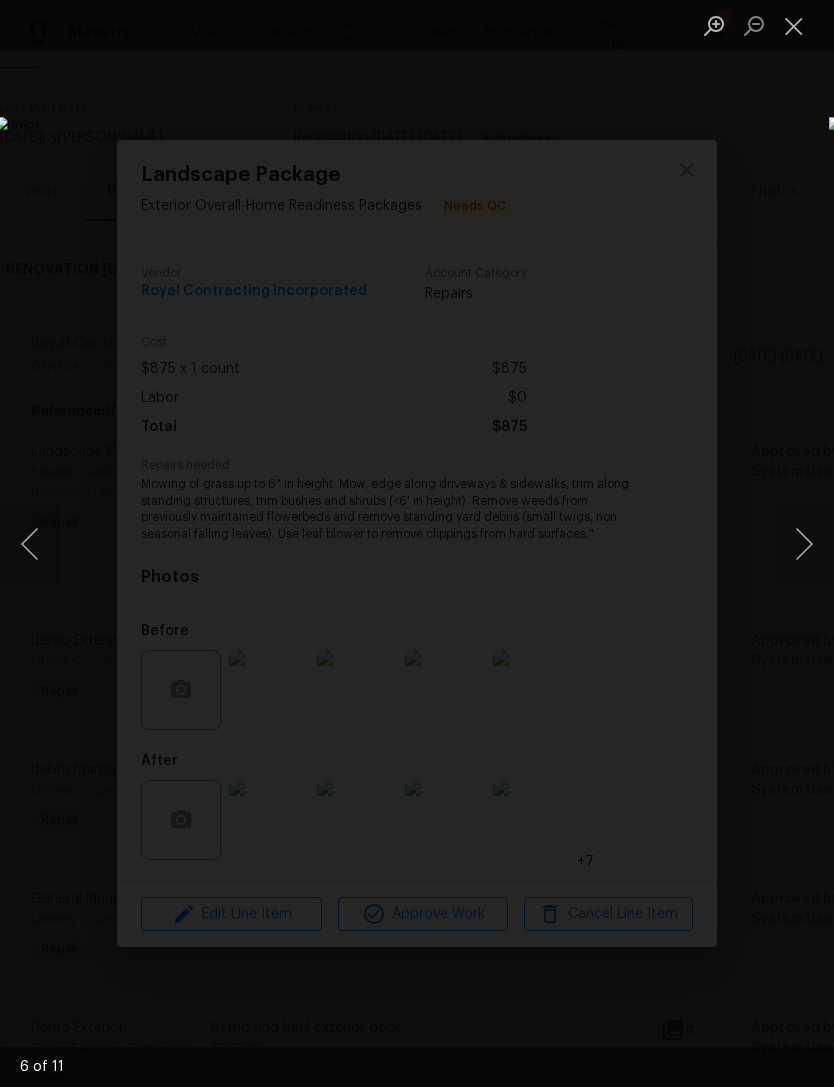 click at bounding box center (804, 544) 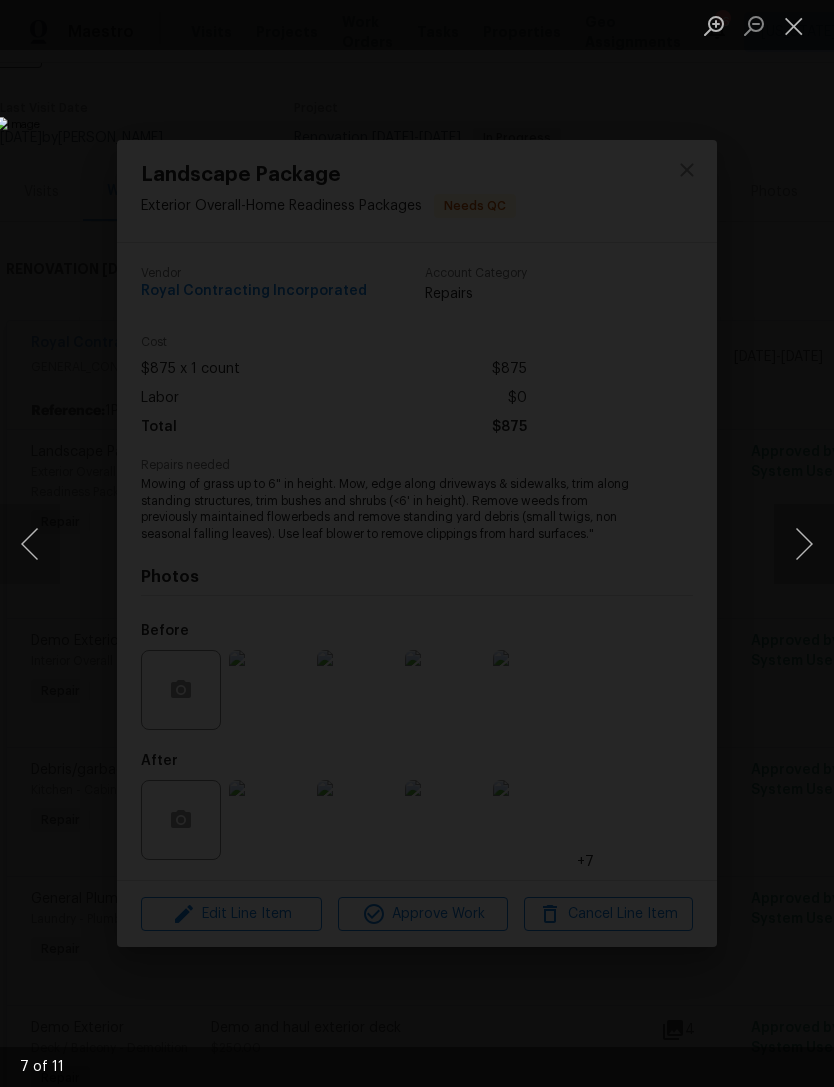 click at bounding box center (804, 544) 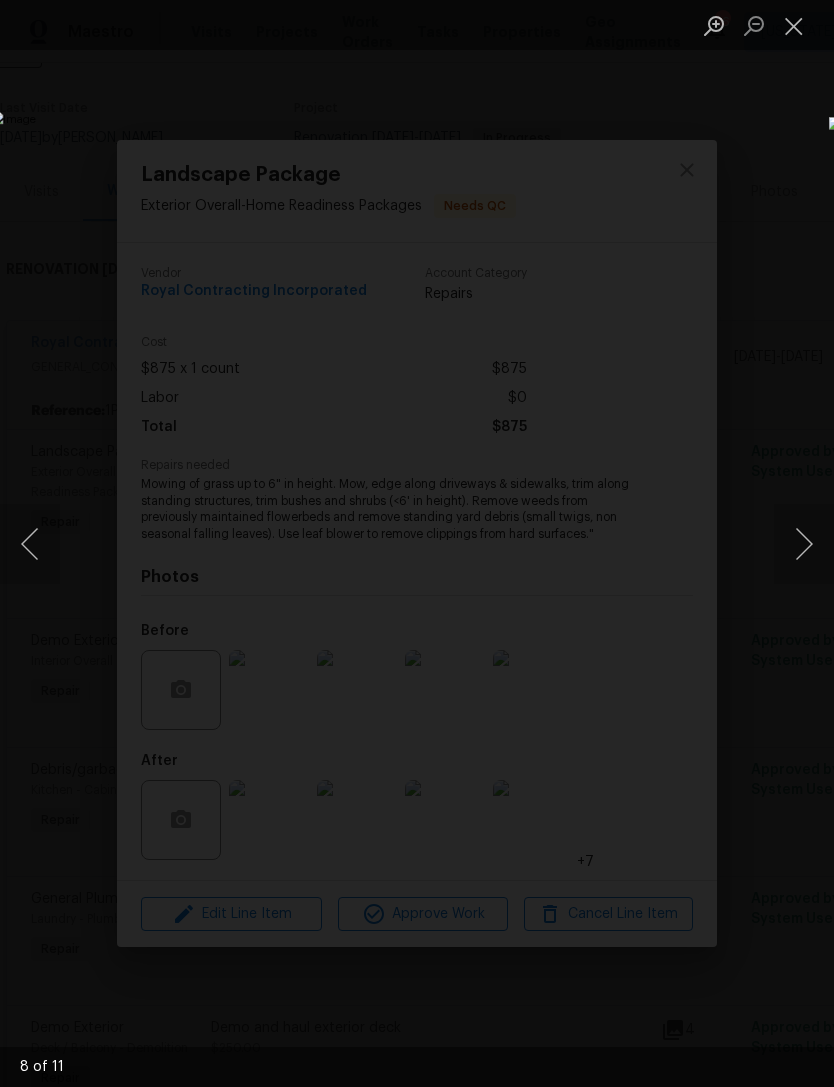 click at bounding box center (804, 544) 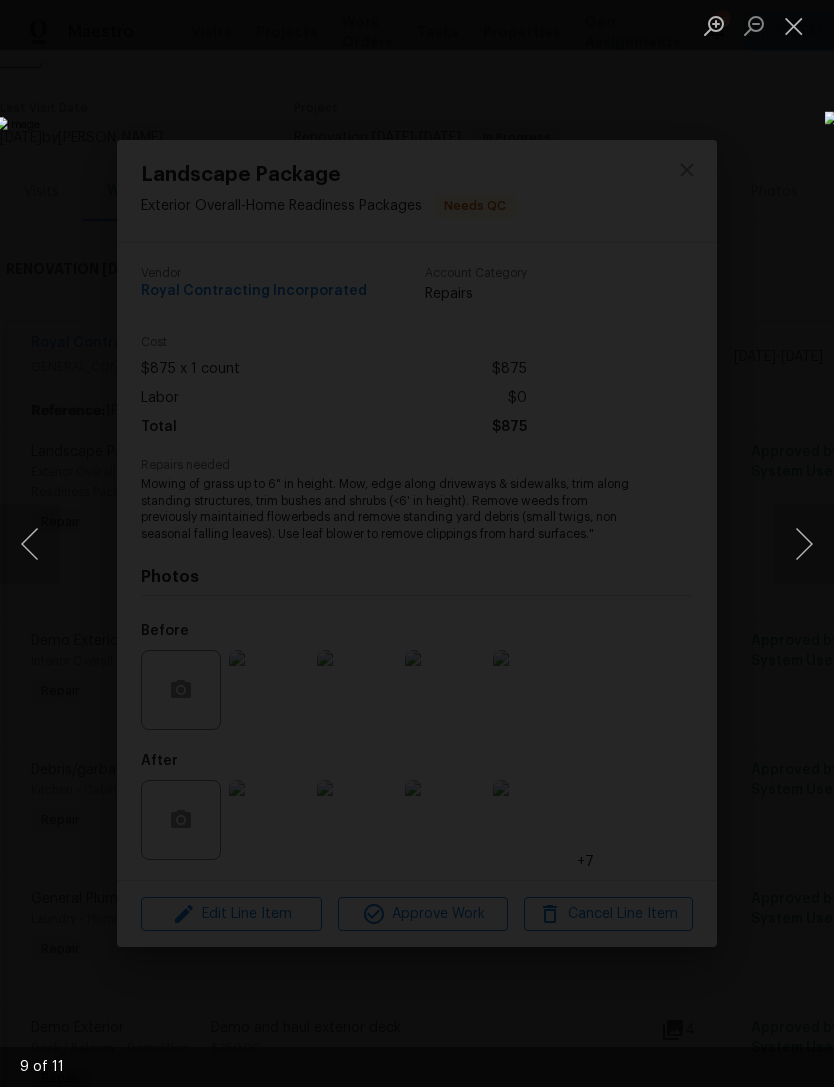 click at bounding box center [804, 544] 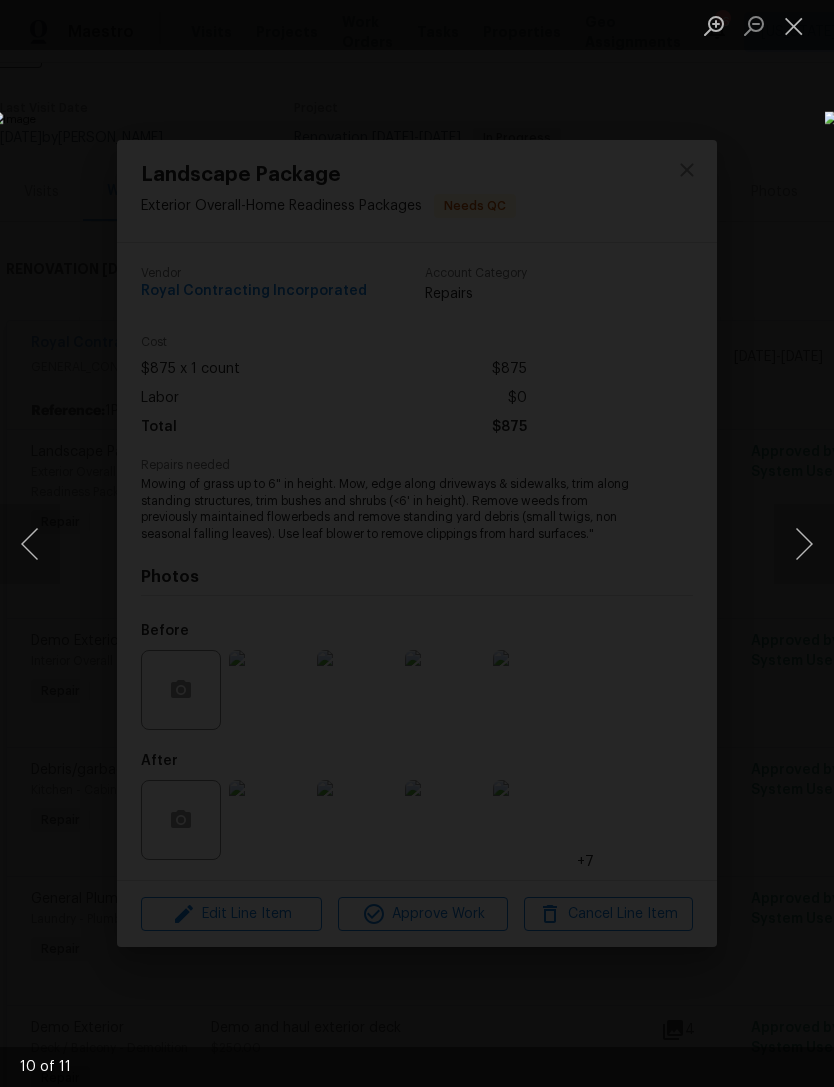 click at bounding box center (804, 544) 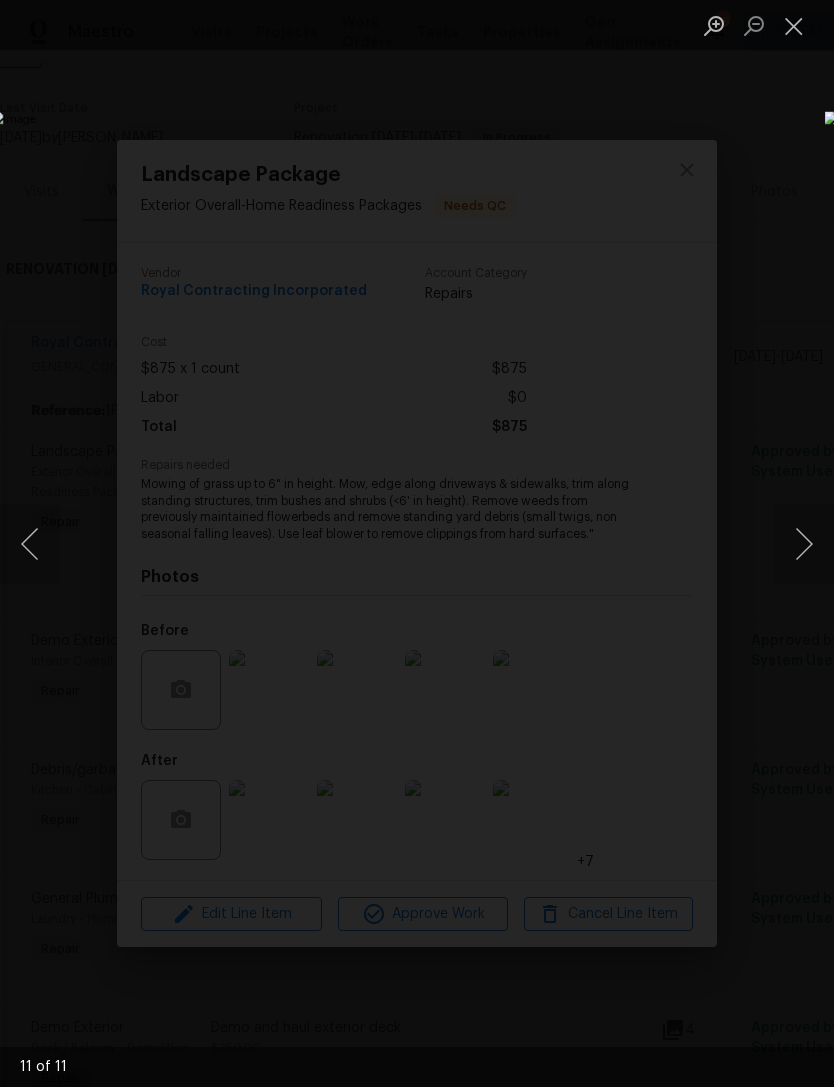 click at bounding box center (804, 544) 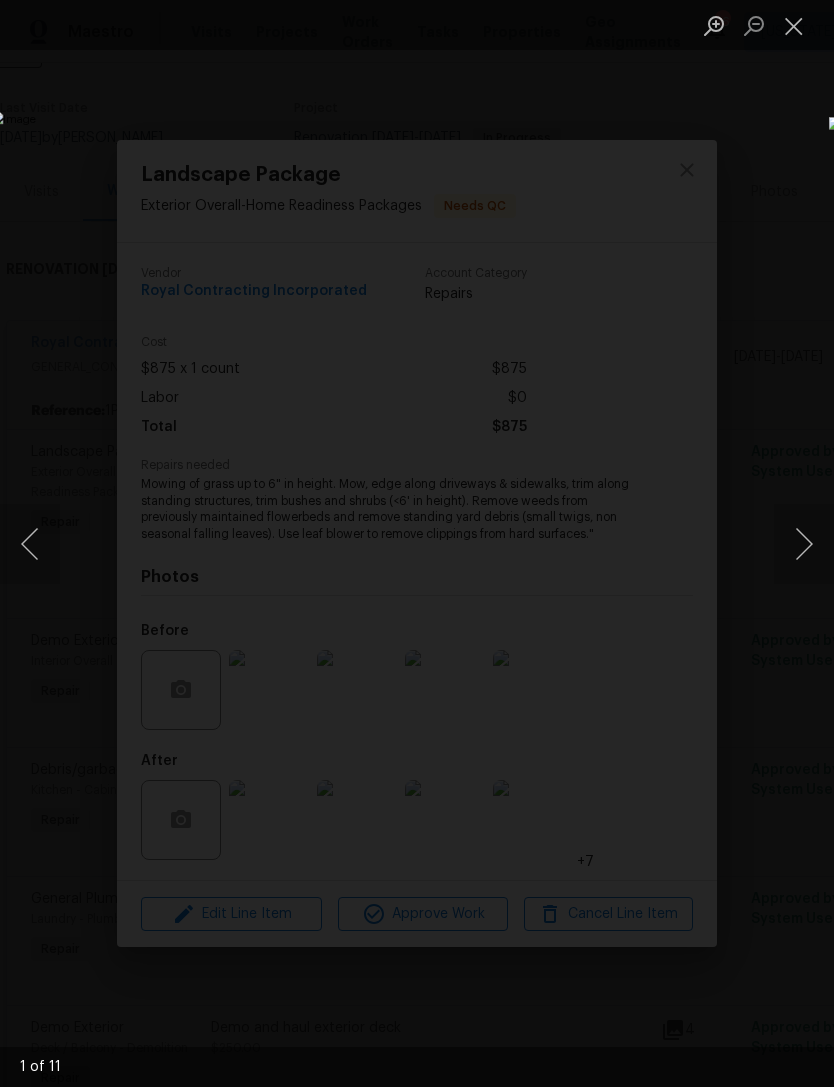 click at bounding box center [804, 544] 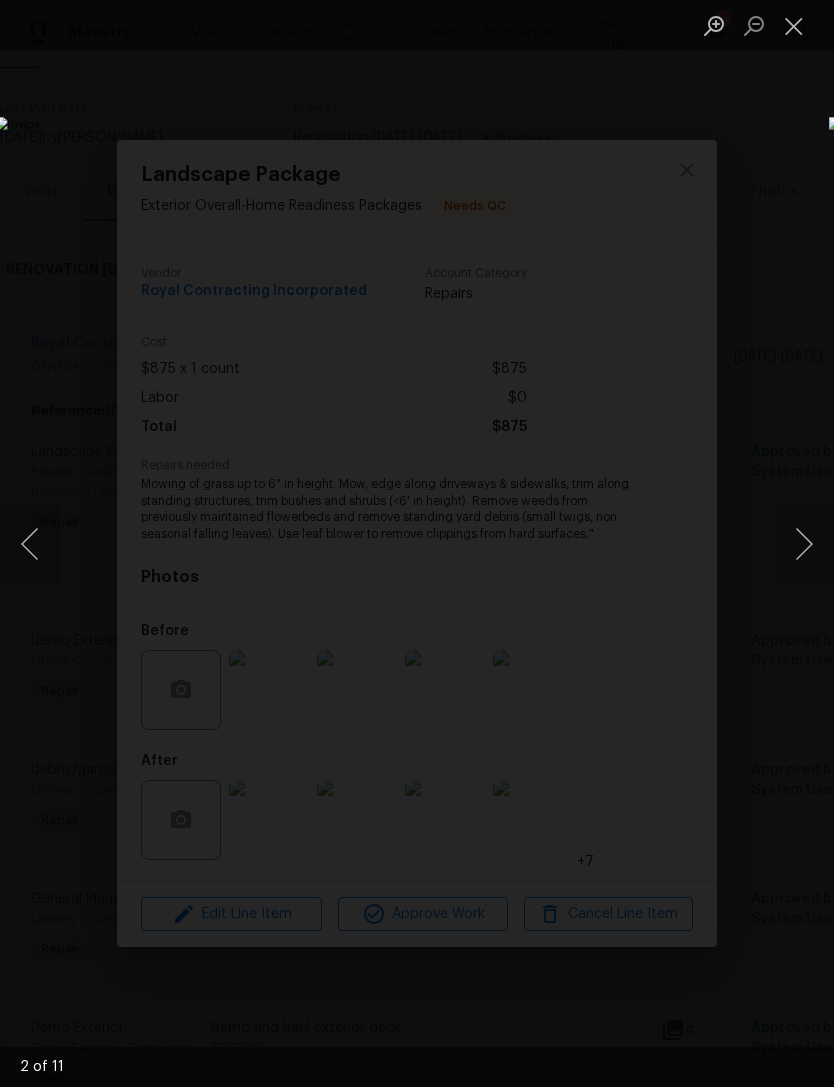 click at bounding box center [804, 544] 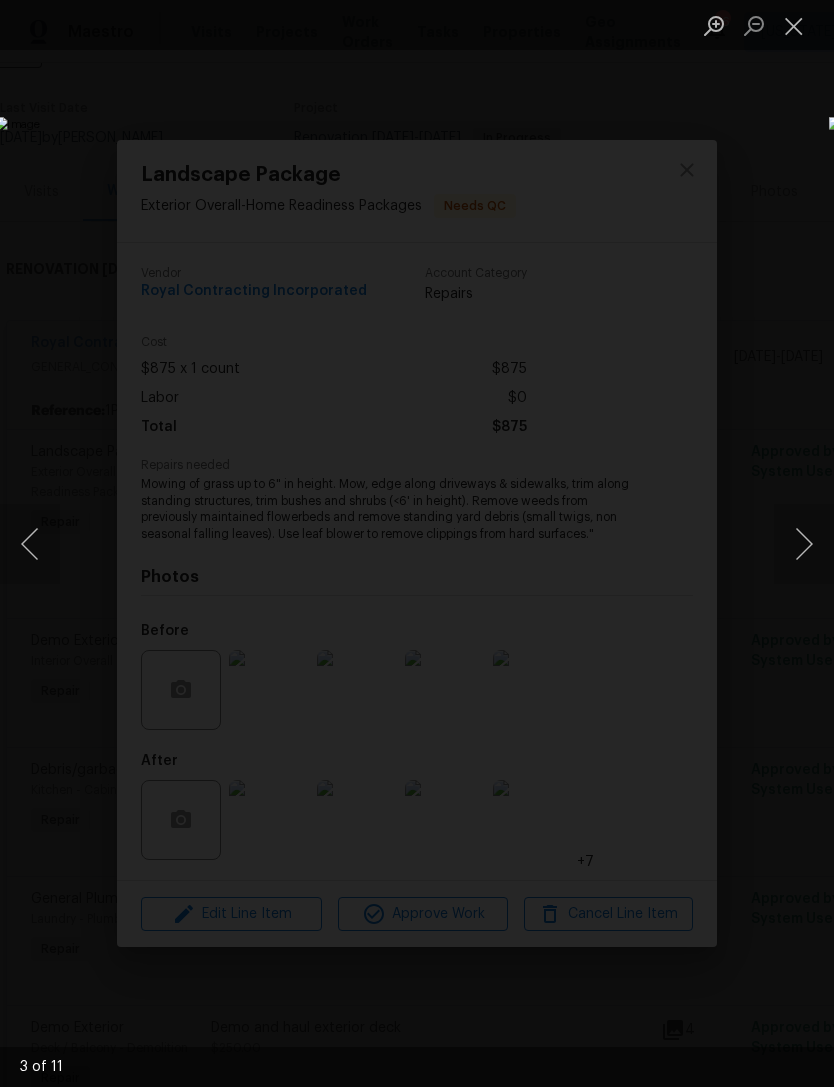 click at bounding box center (794, 25) 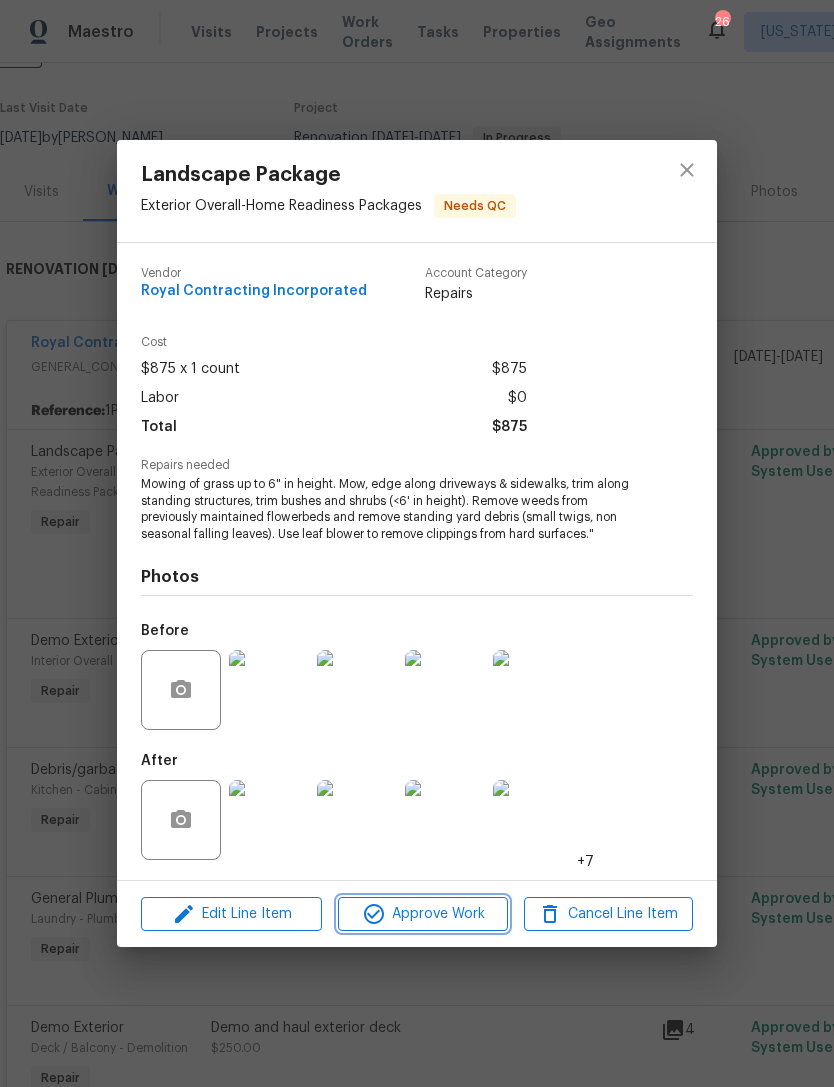 click on "Approve Work" at bounding box center [422, 914] 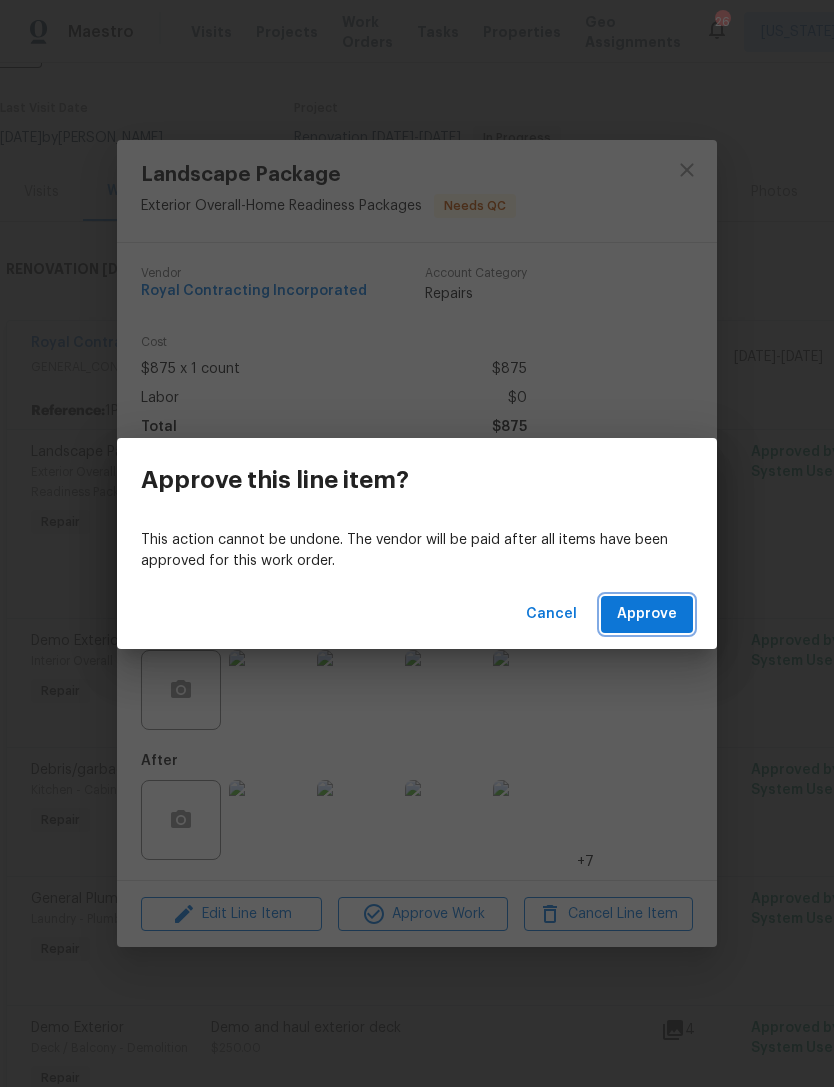 click on "Approve" at bounding box center (647, 614) 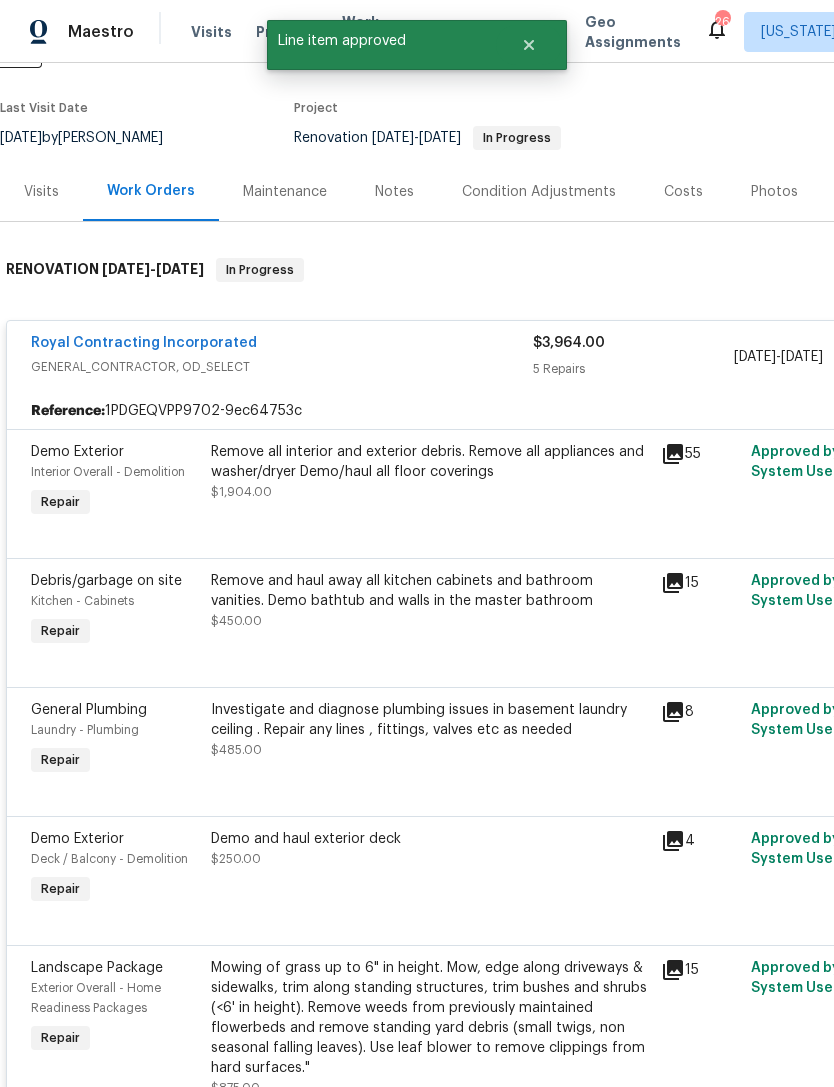 scroll, scrollTop: 93, scrollLeft: 29, axis: both 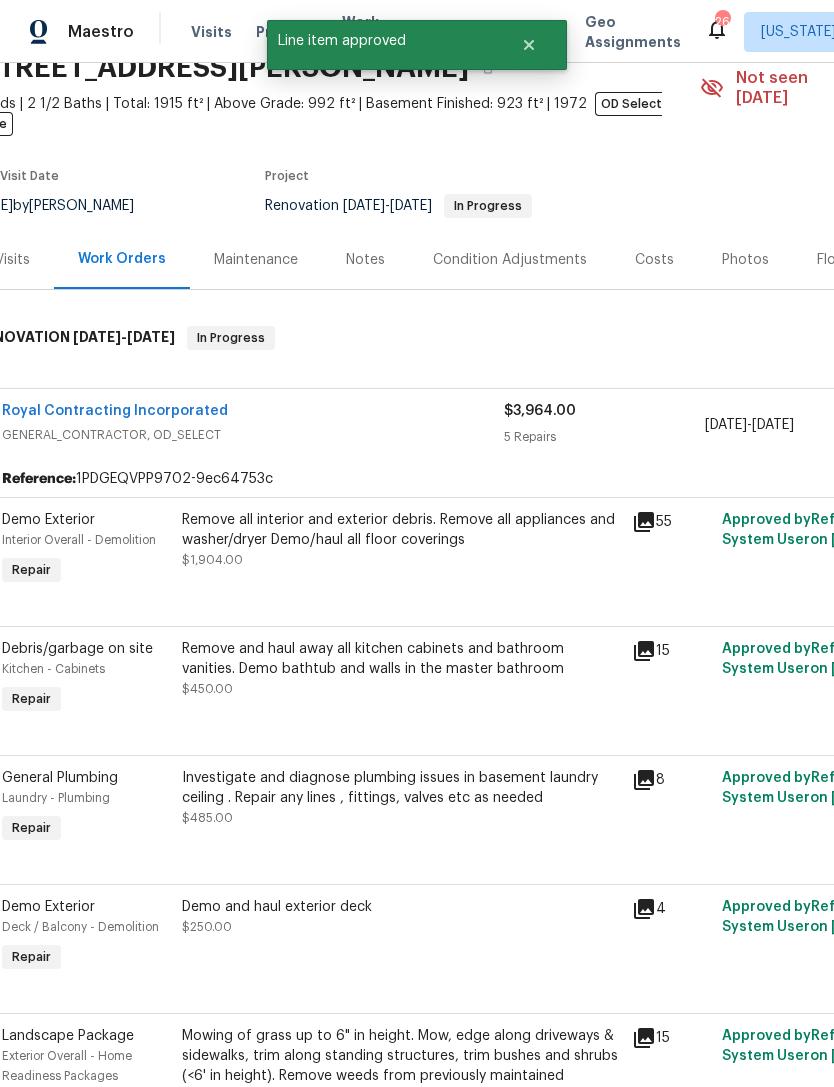 click on "Remove all interior and exterior debris.
Remove all appliances and washer/dryer
Demo/haul all floor coverings $1,904.00" at bounding box center [401, 540] 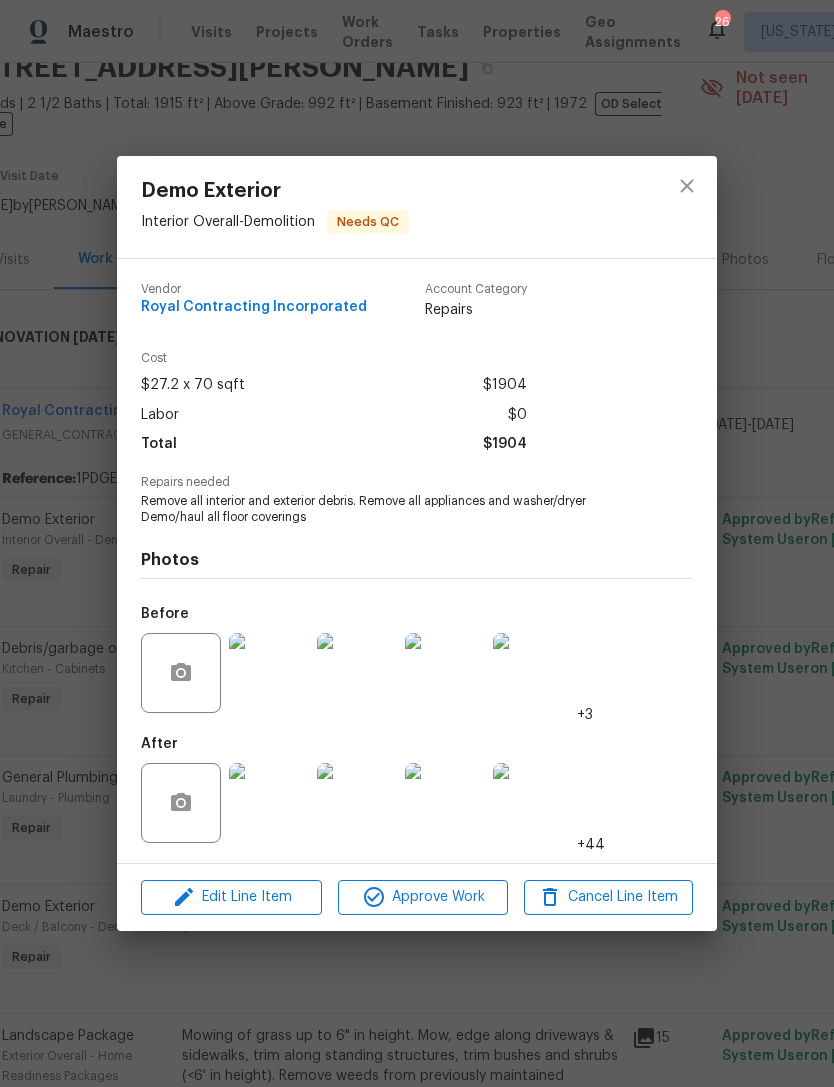 click at bounding box center [269, 803] 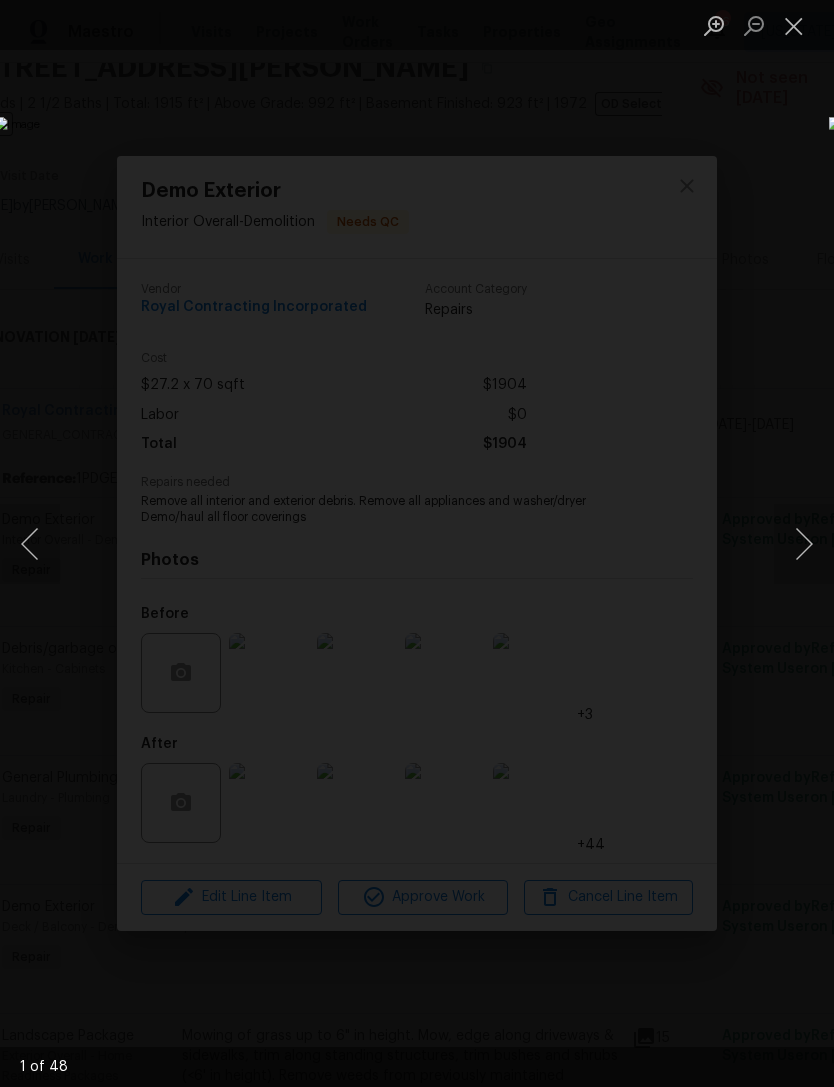 click at bounding box center (804, 544) 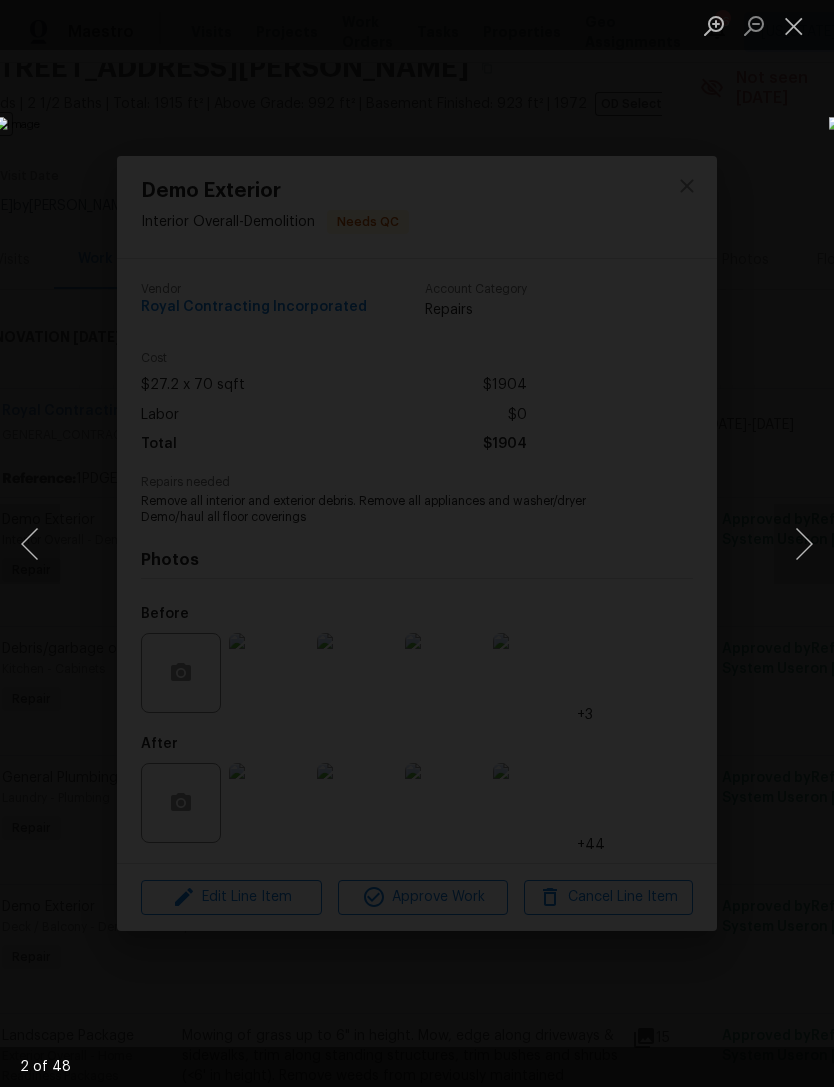 click at bounding box center (804, 544) 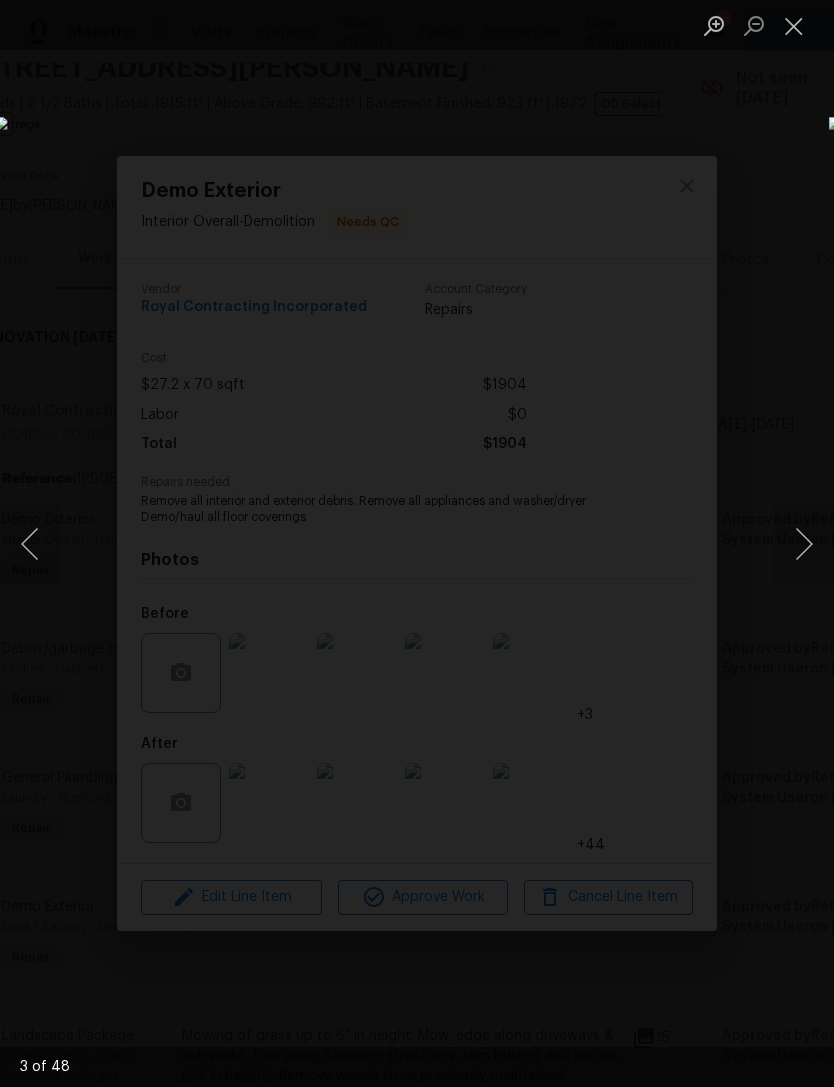 click at bounding box center (804, 544) 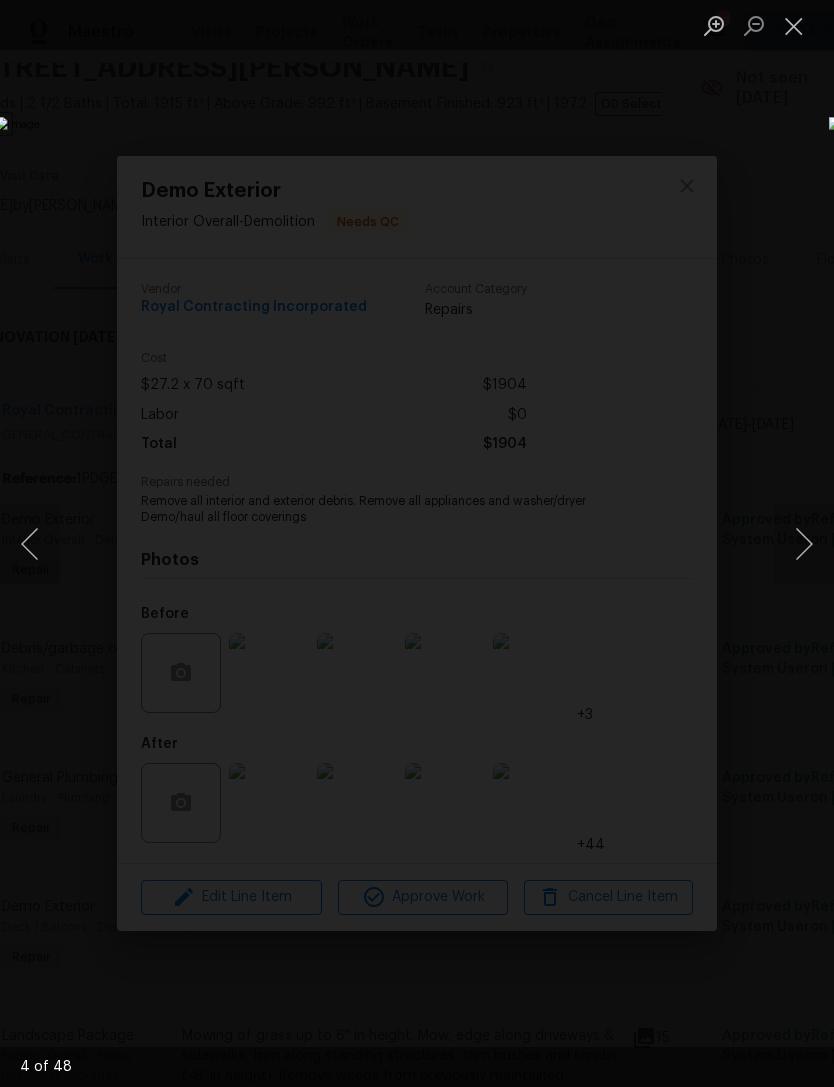 click at bounding box center (804, 544) 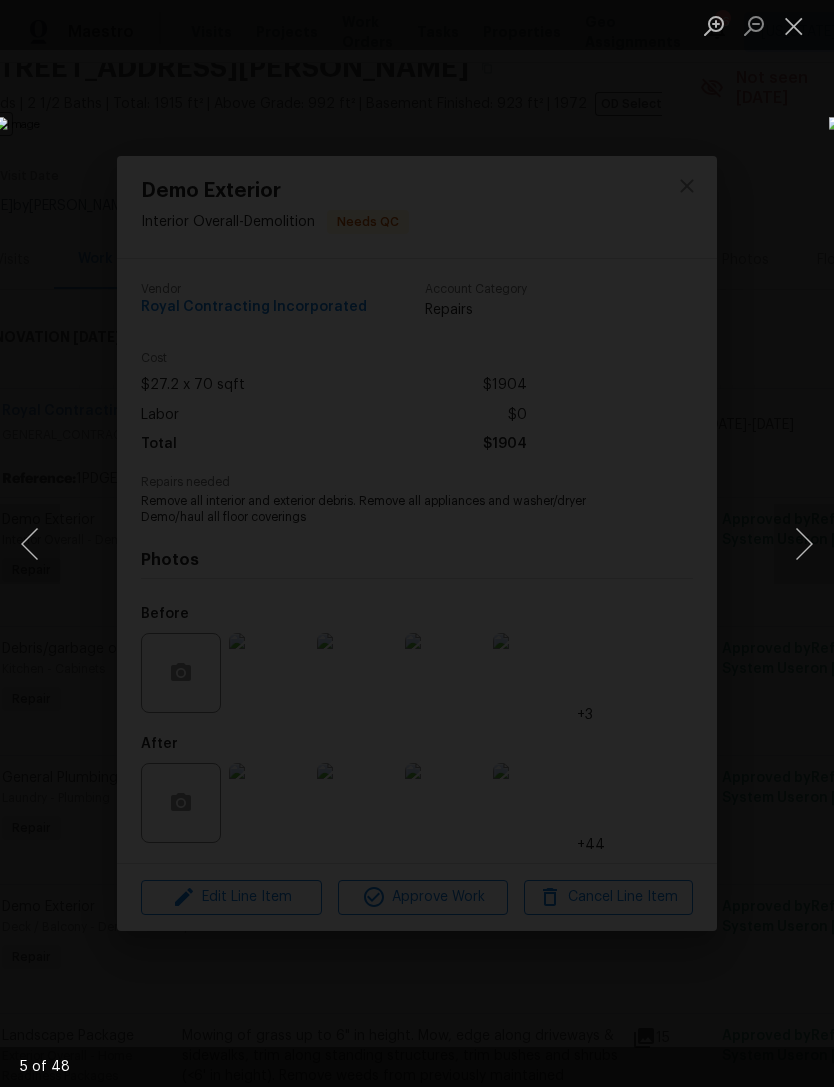 click at bounding box center [804, 544] 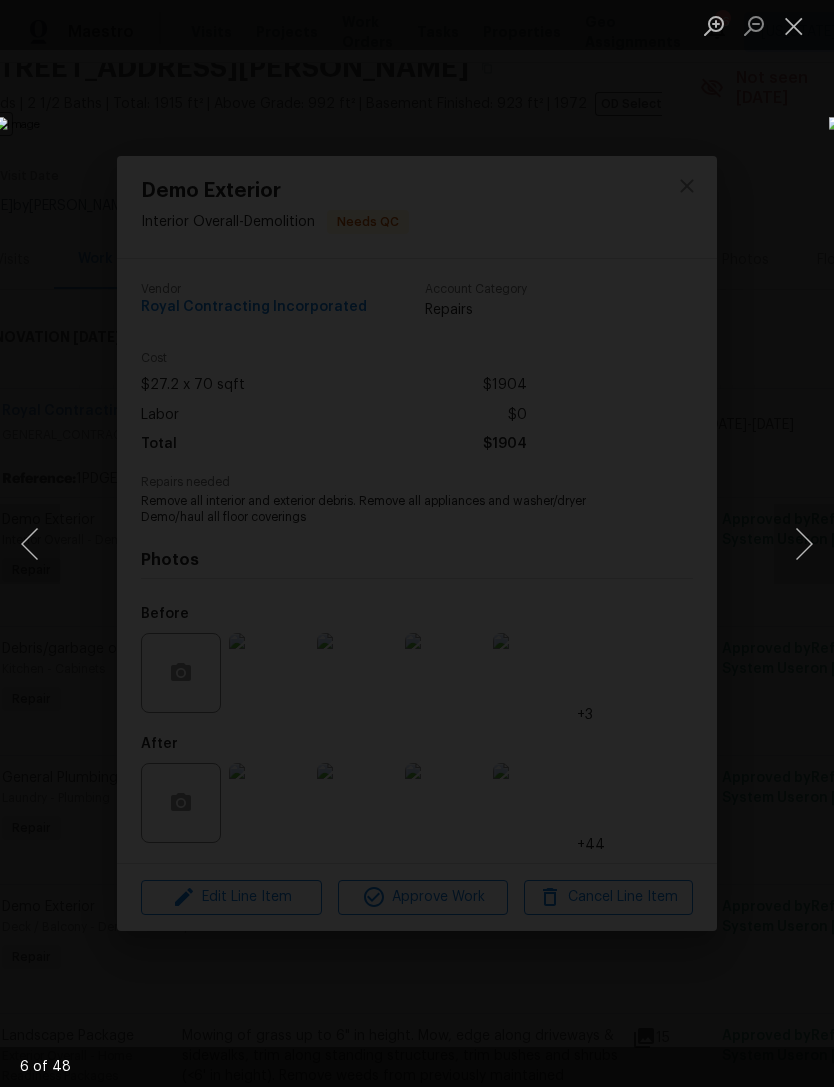 click at bounding box center [804, 544] 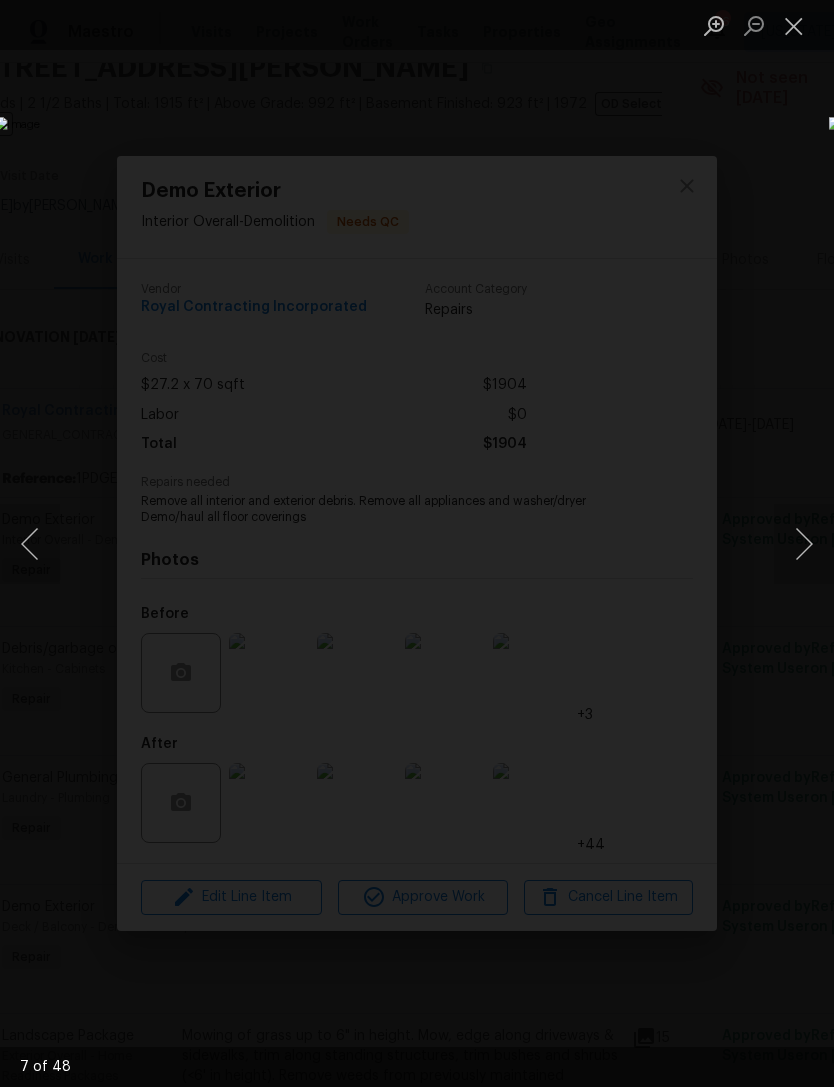click at bounding box center [804, 544] 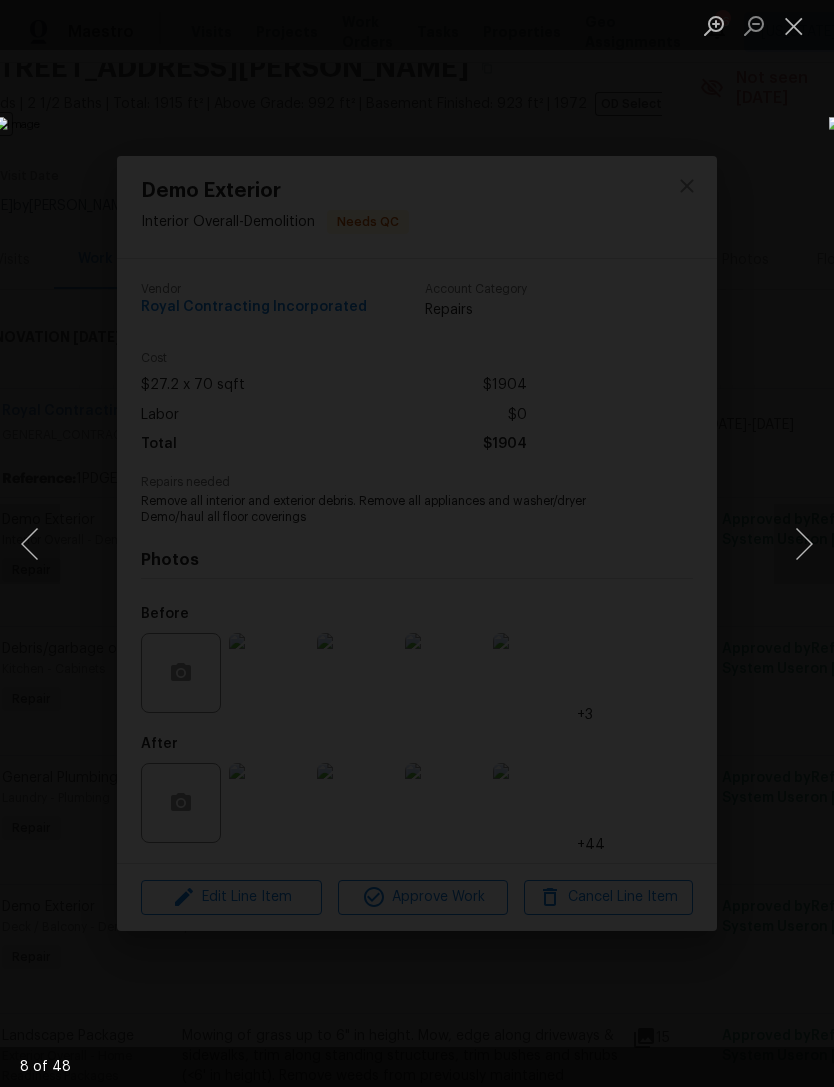 click at bounding box center (804, 544) 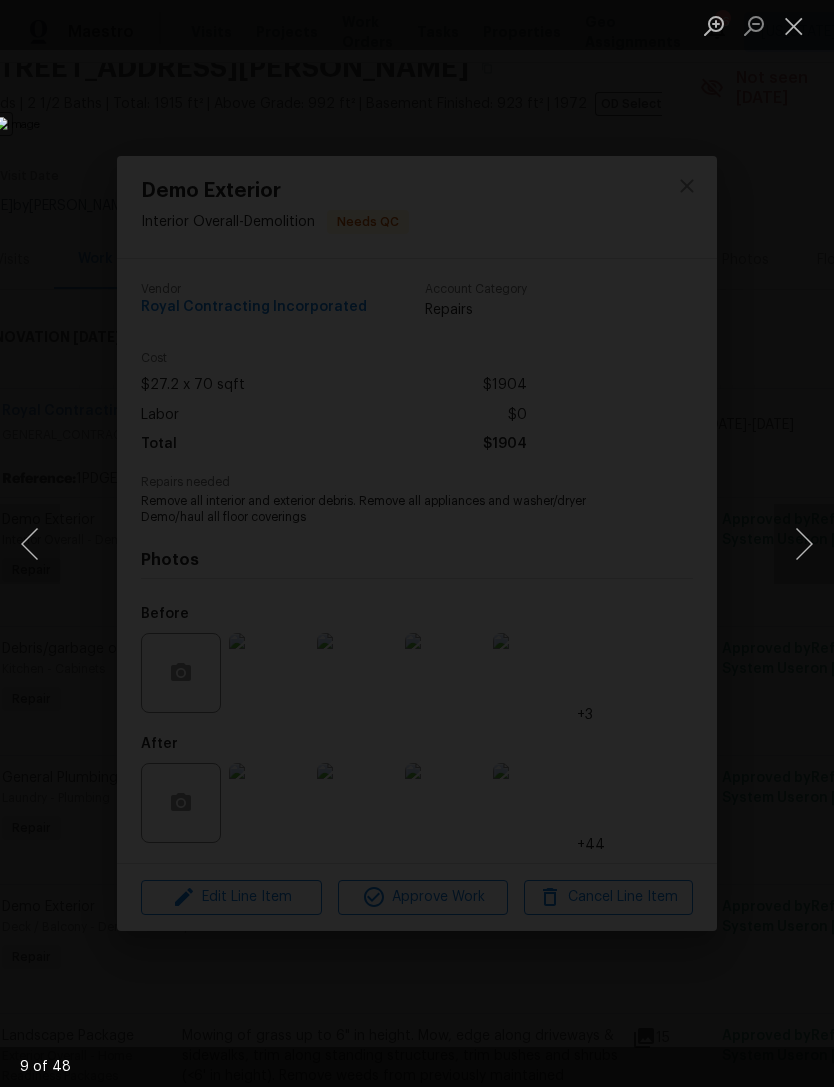 click at bounding box center (804, 544) 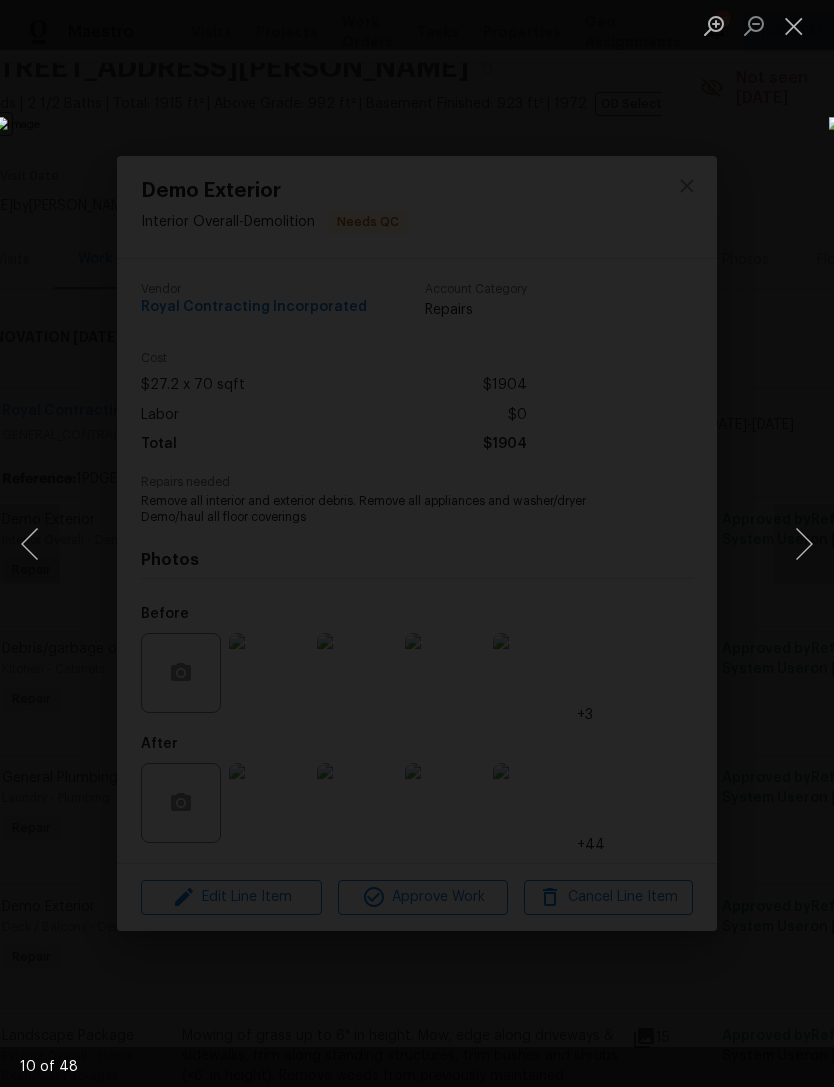 click at bounding box center [804, 544] 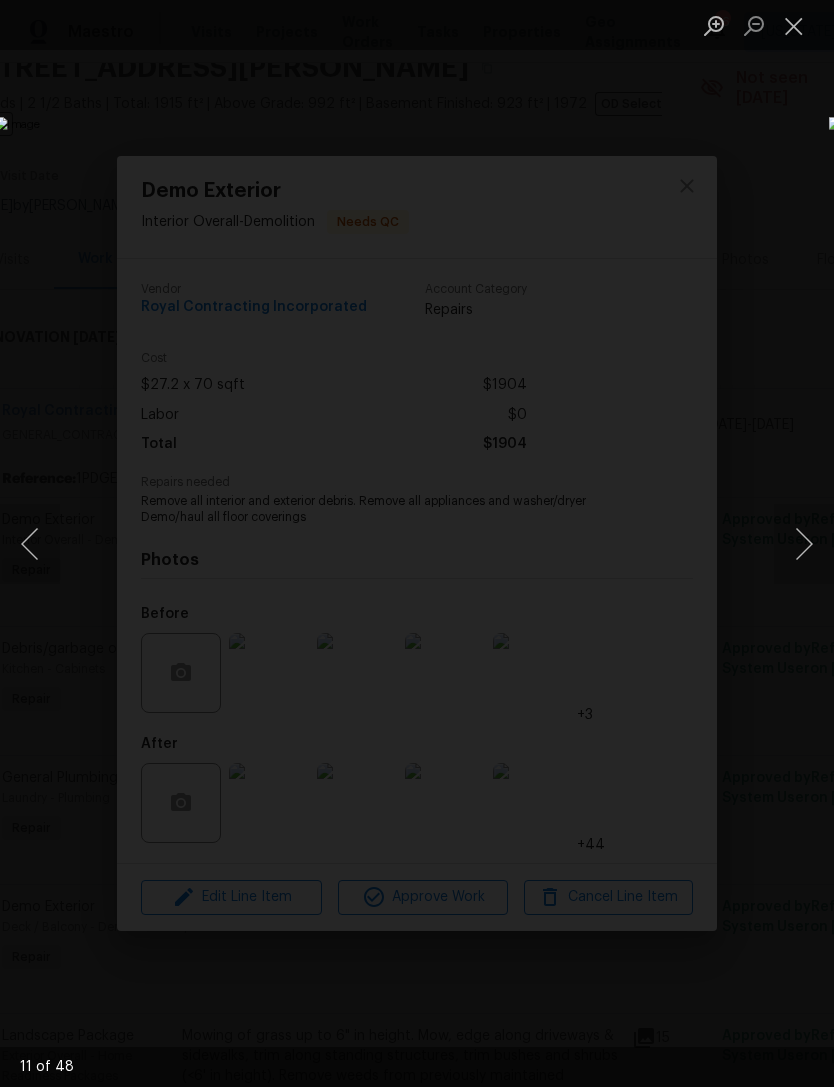 click at bounding box center [804, 544] 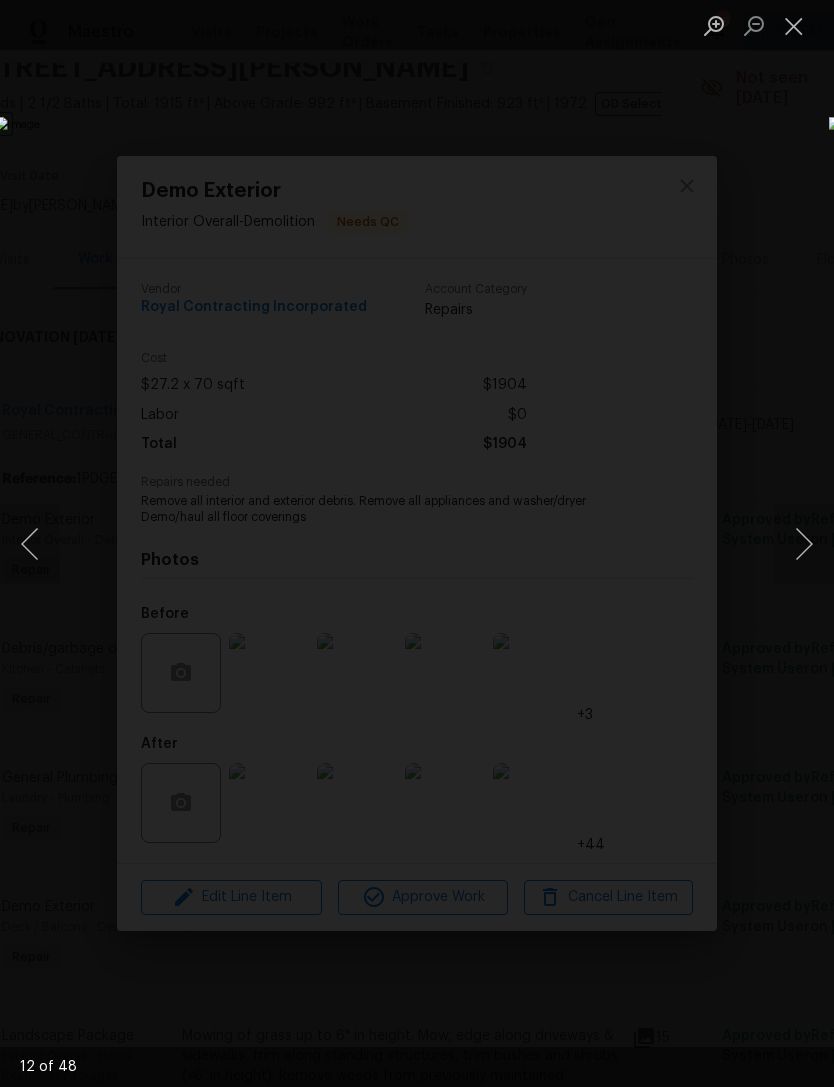 click at bounding box center (804, 544) 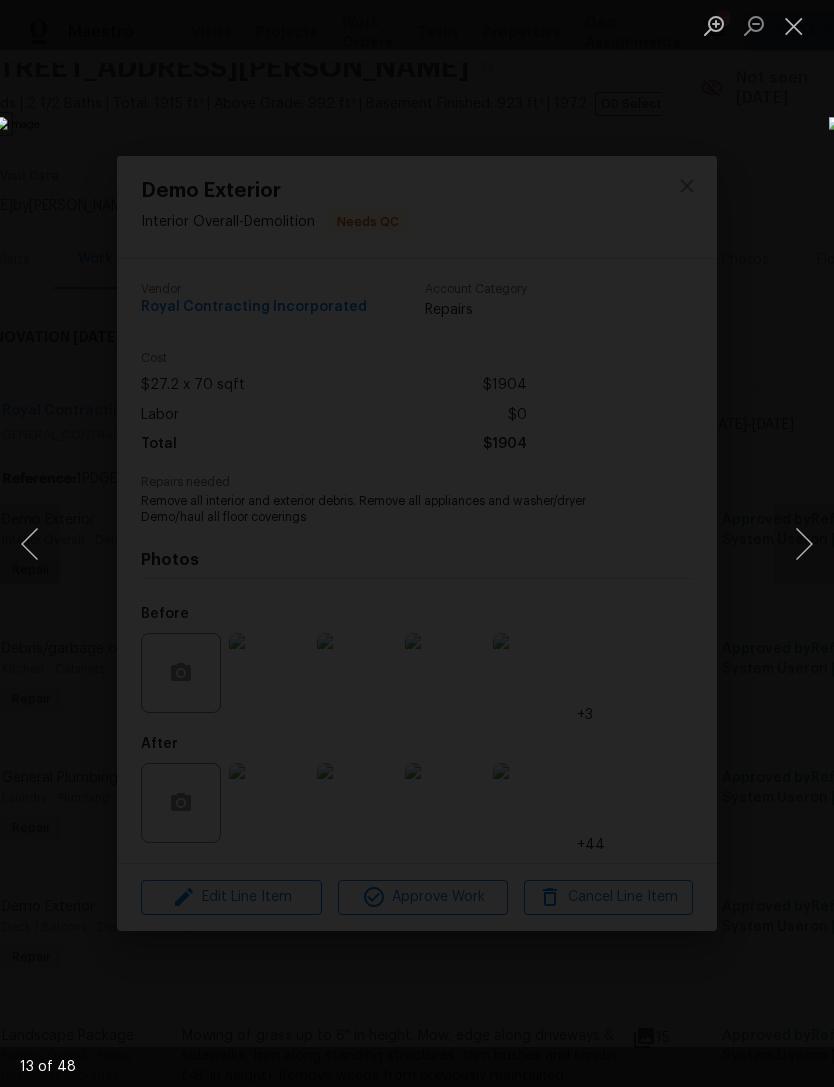 click at bounding box center (804, 544) 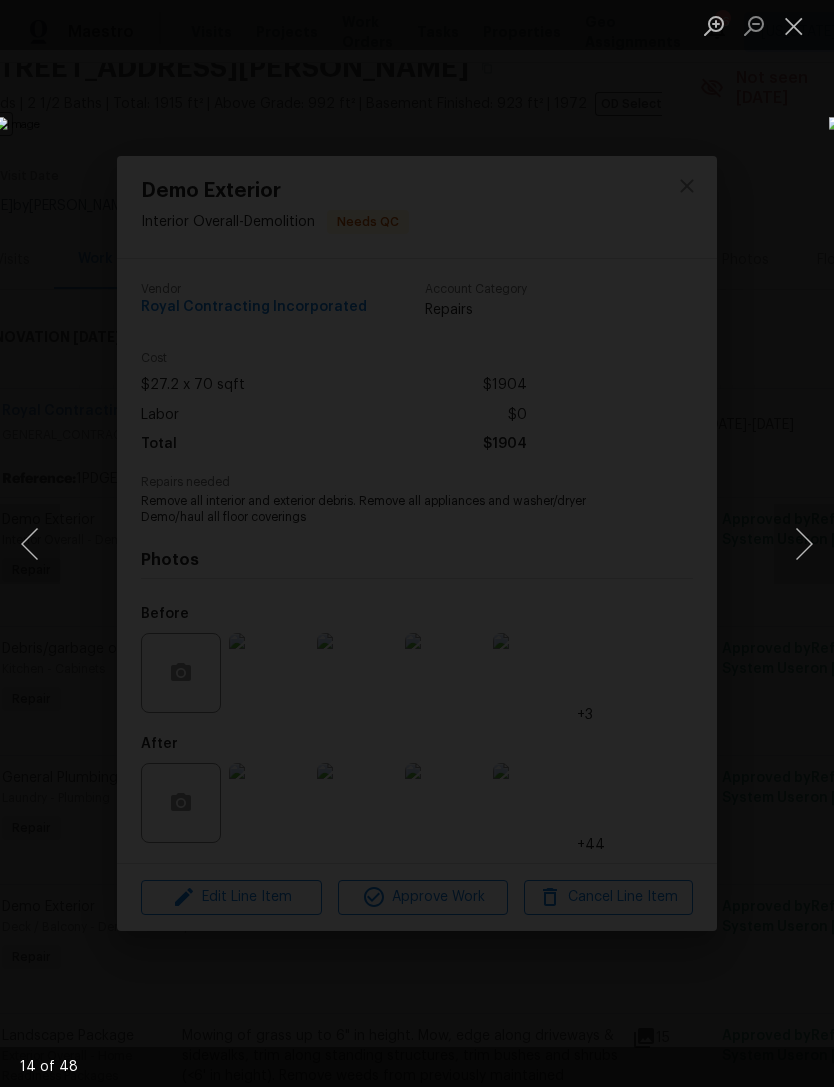 click at bounding box center [804, 544] 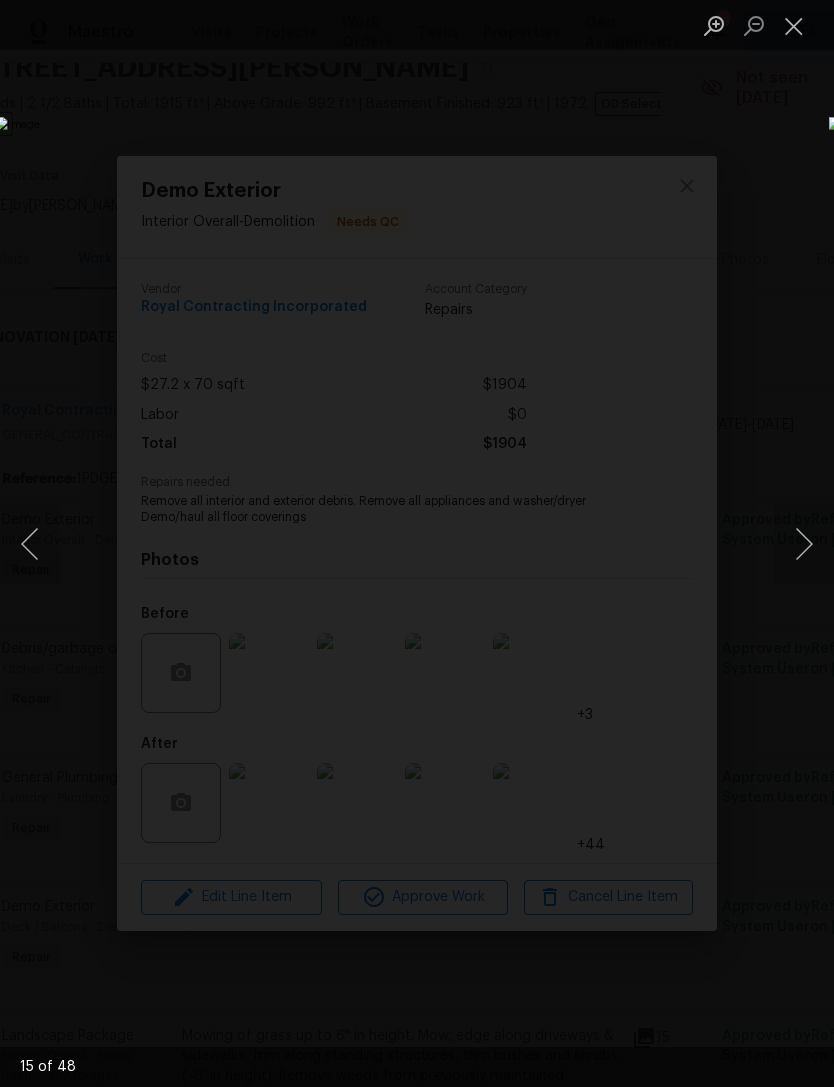 click at bounding box center (804, 544) 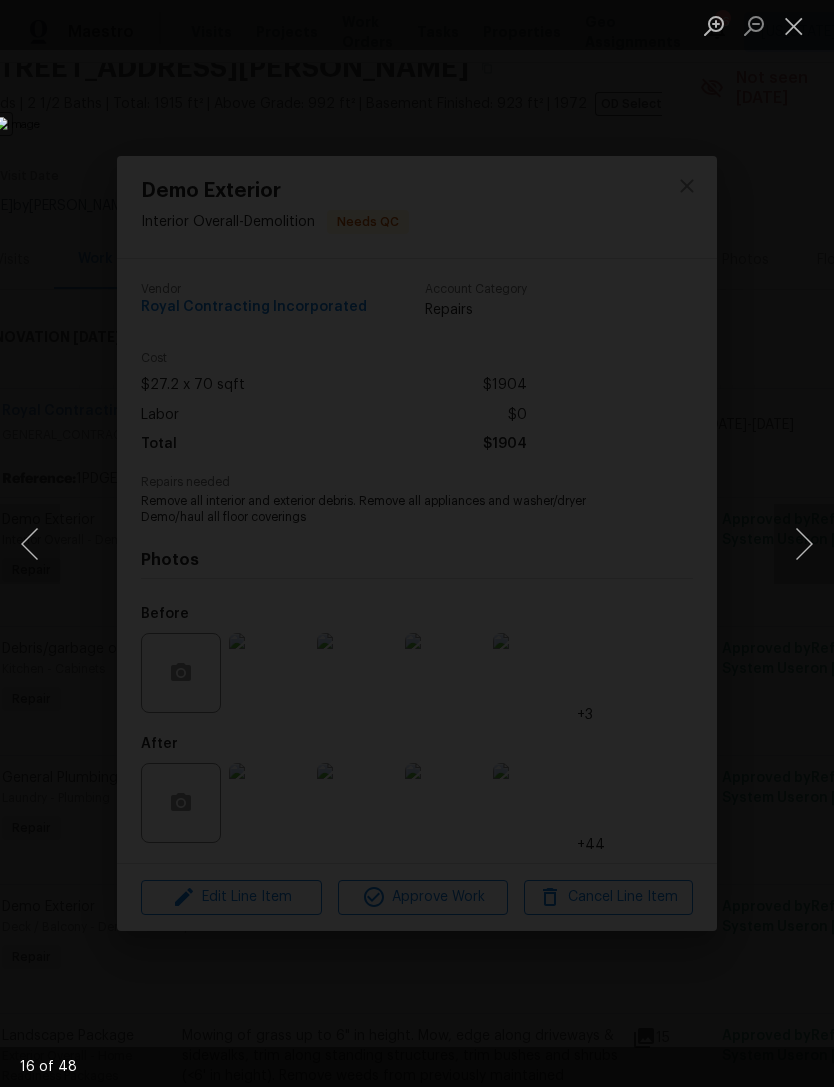 click at bounding box center (804, 544) 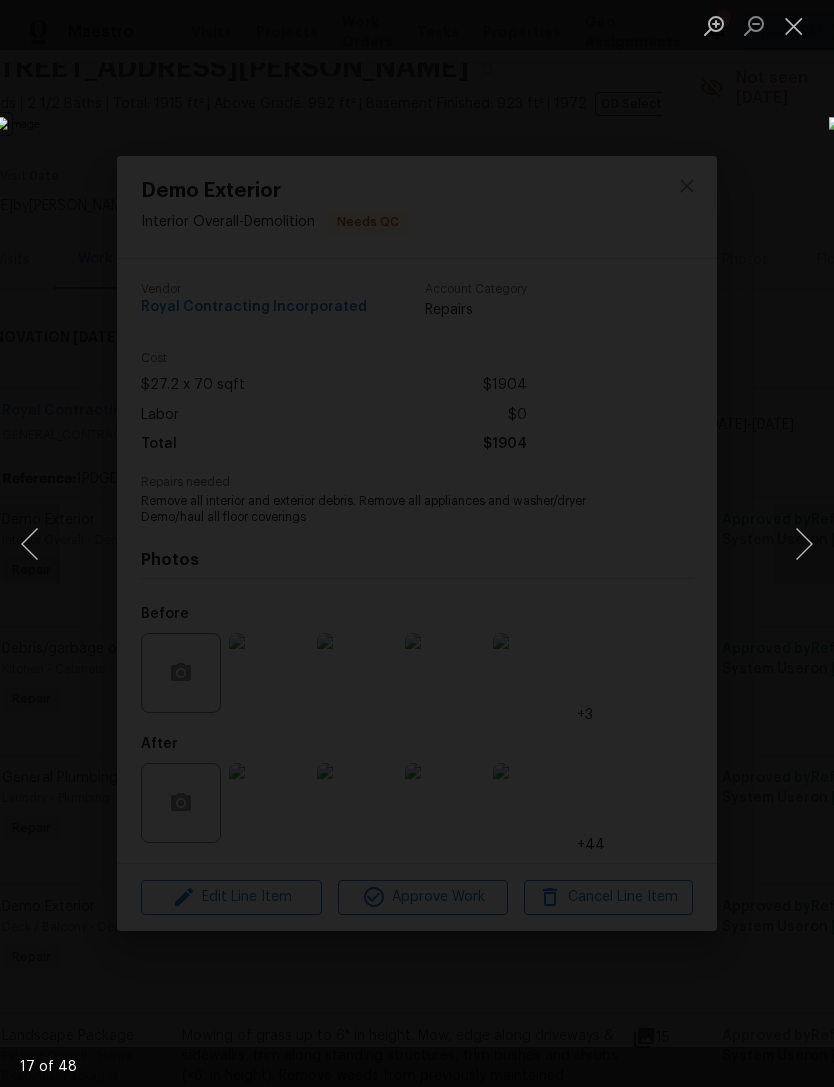 click at bounding box center (794, 25) 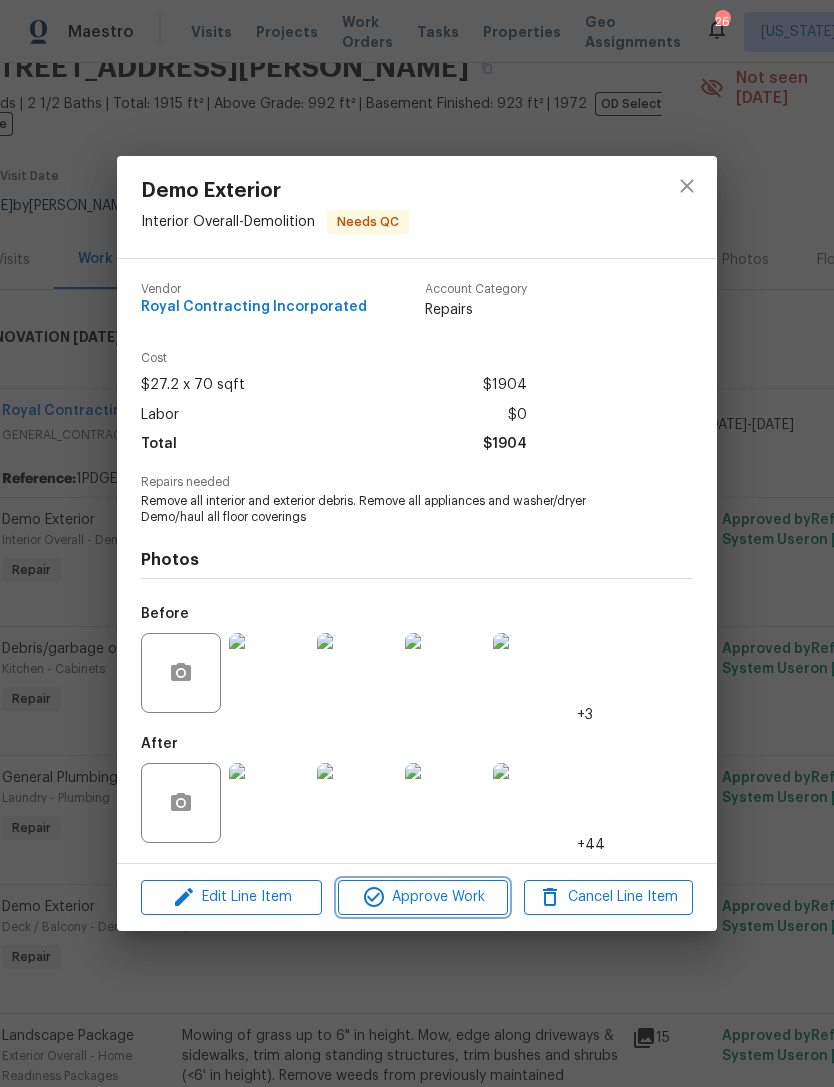 click on "Approve Work" at bounding box center (422, 897) 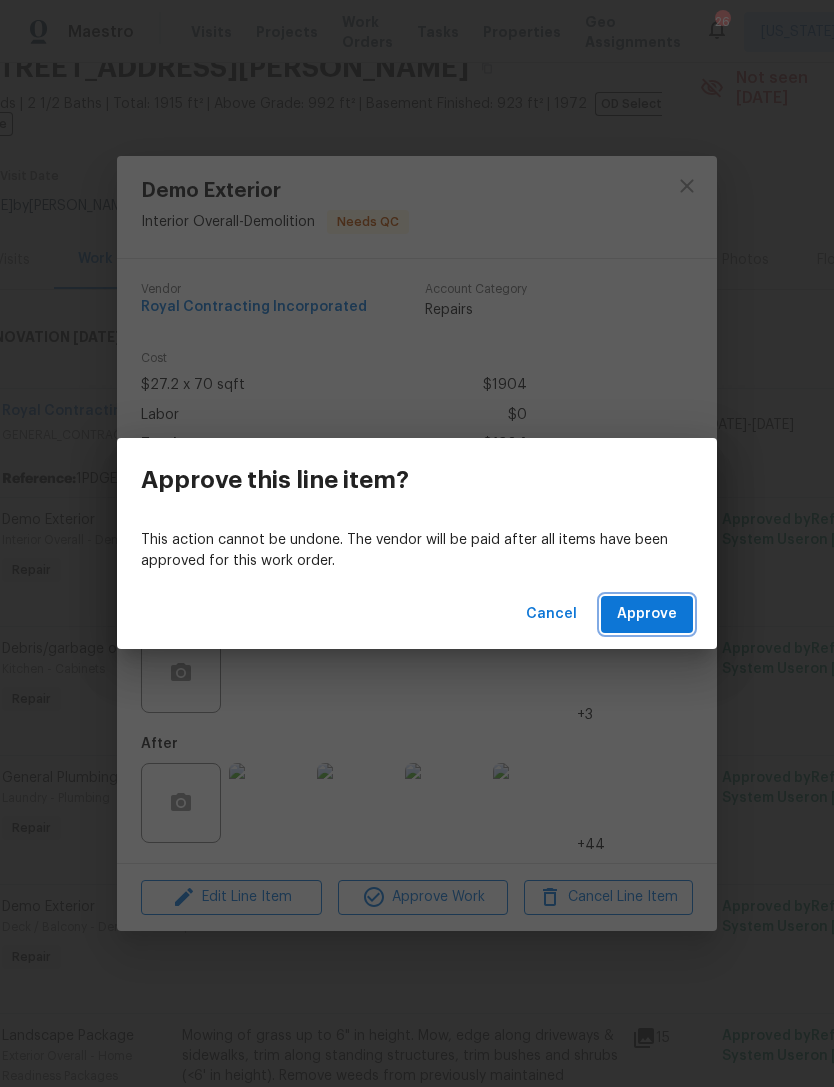 click on "Approve" at bounding box center (647, 614) 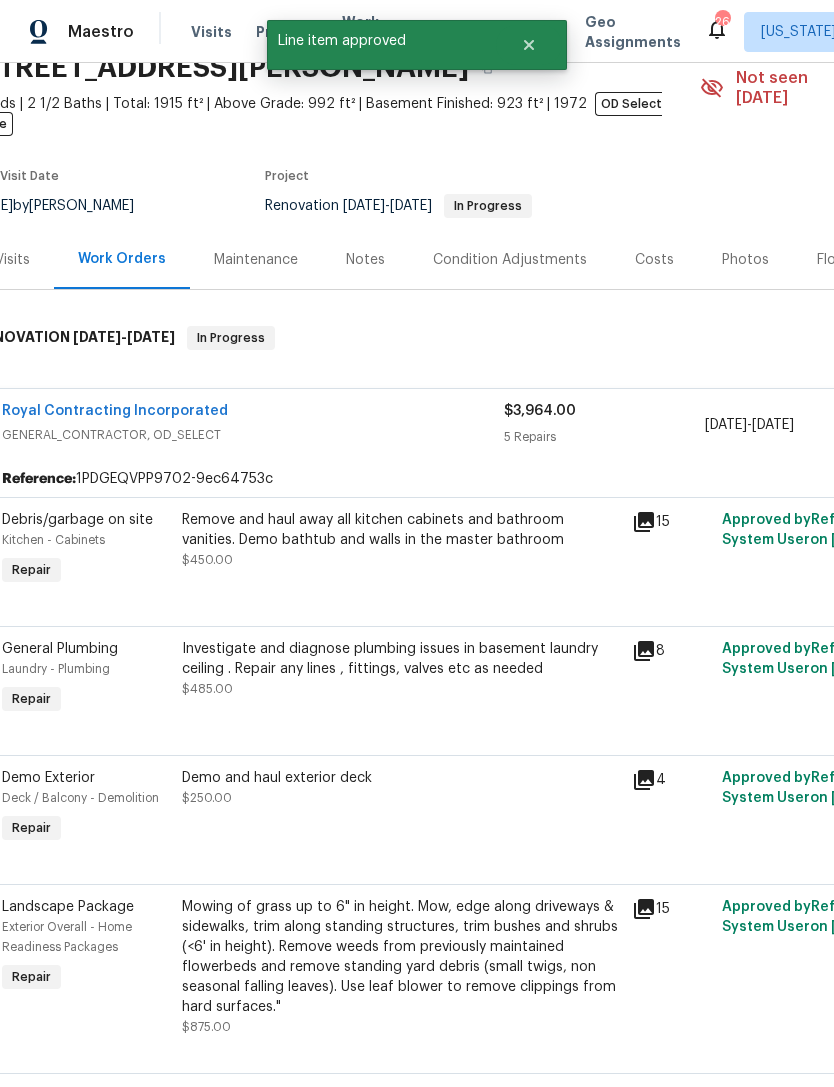 click on "Remove and haul away all kitchen cabinets and bathroom vanities. Demo bathtub and walls in the master bathroom $450.00" at bounding box center [401, 540] 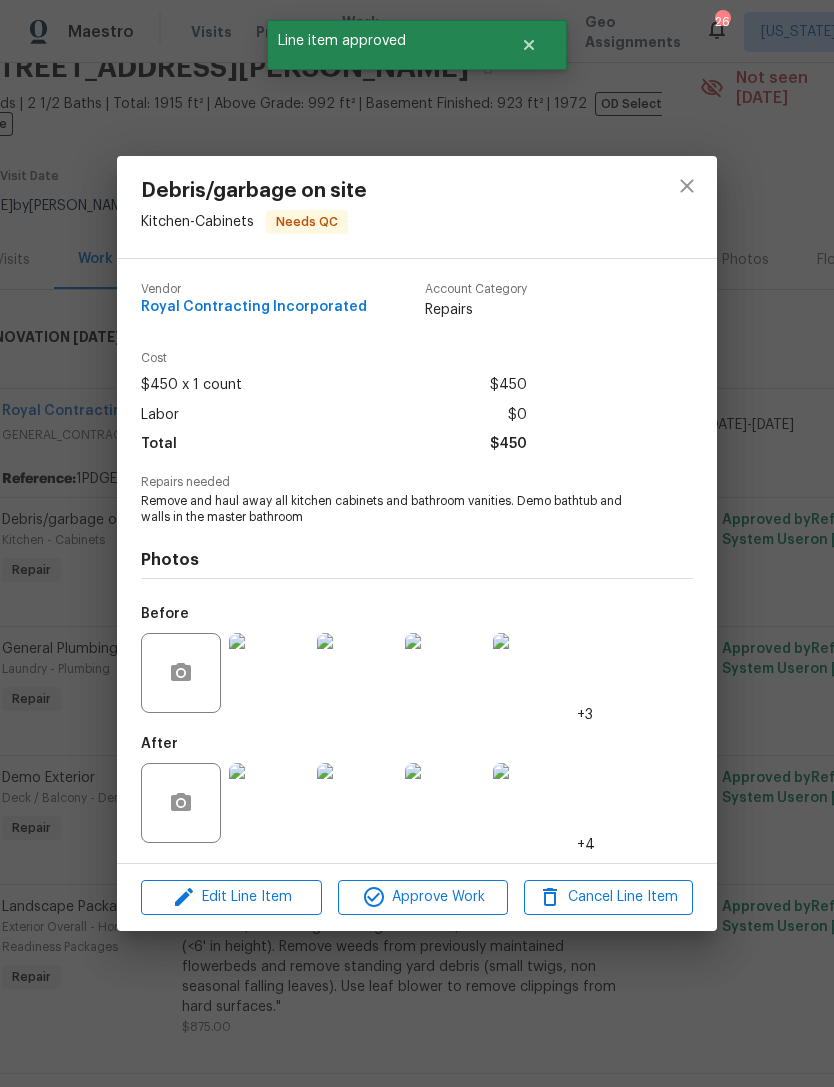 click at bounding box center [269, 803] 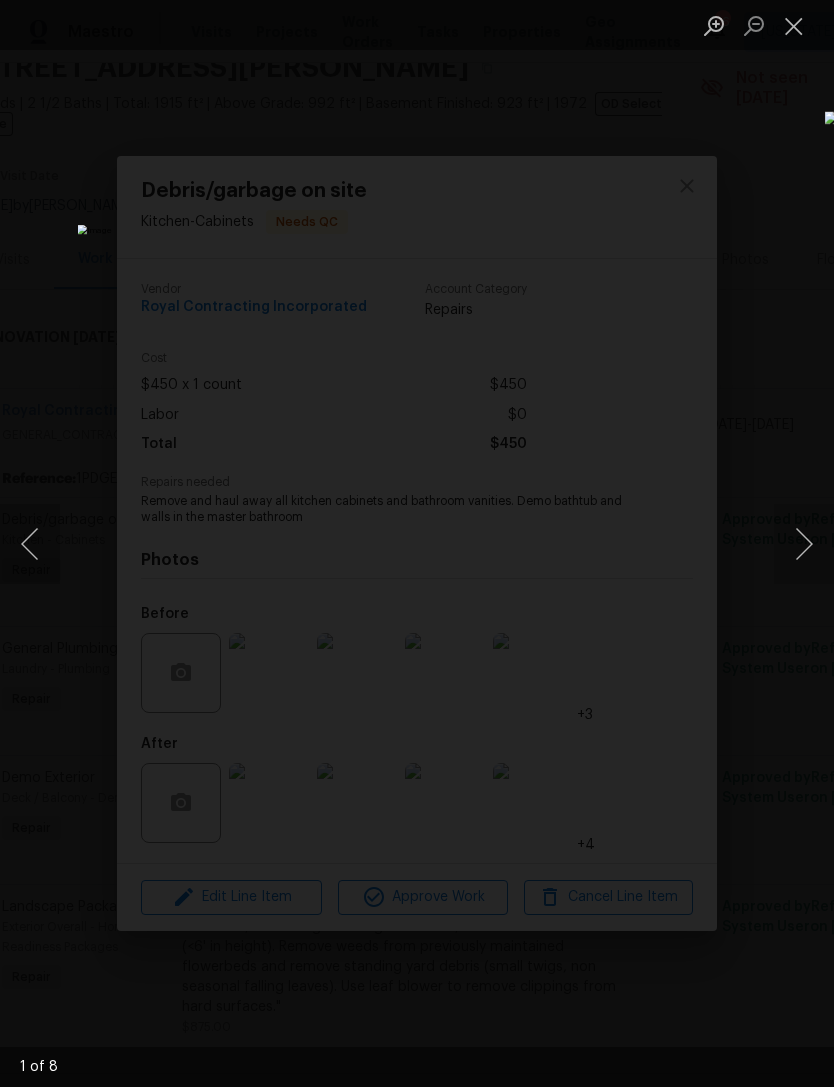 click at bounding box center [804, 544] 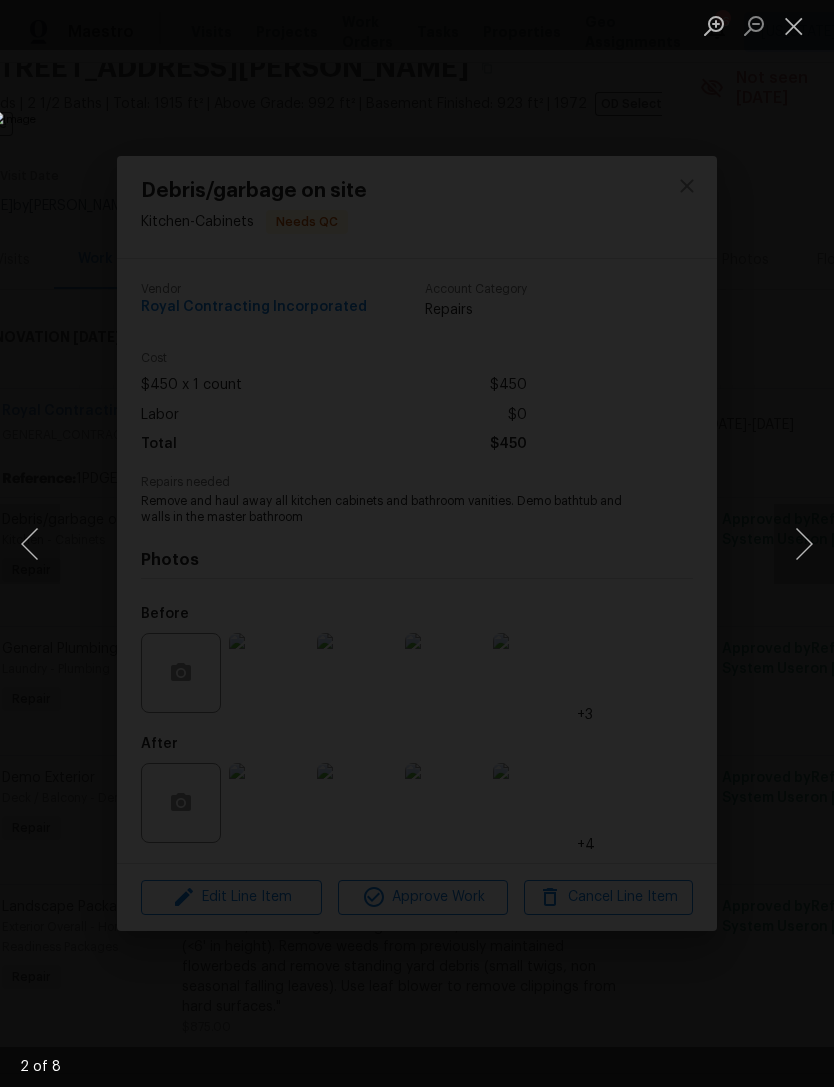click at bounding box center [804, 544] 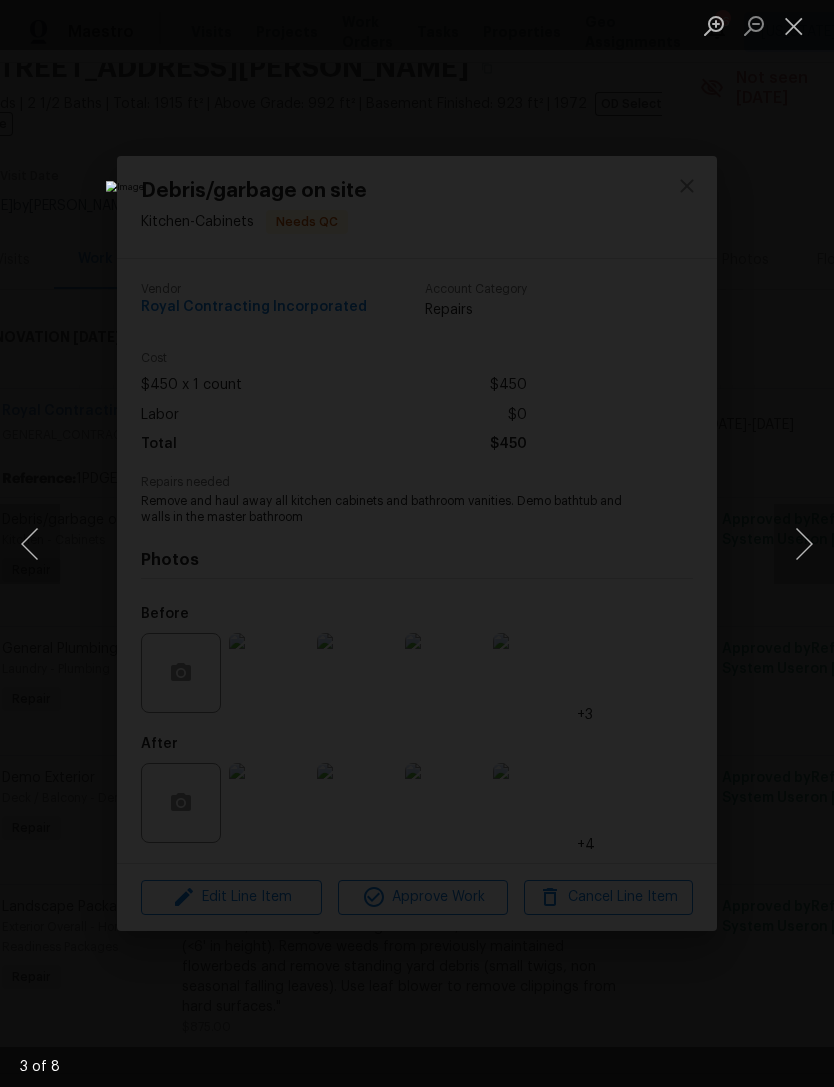 click at bounding box center [804, 544] 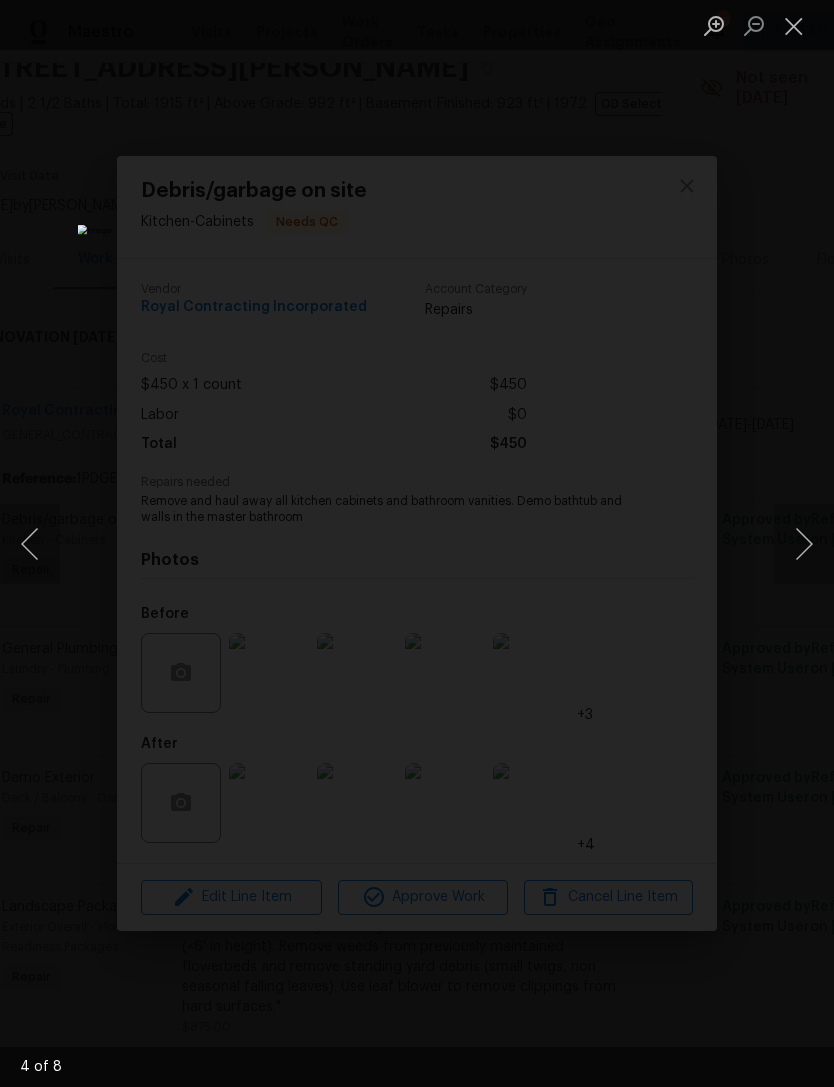 click at bounding box center (804, 544) 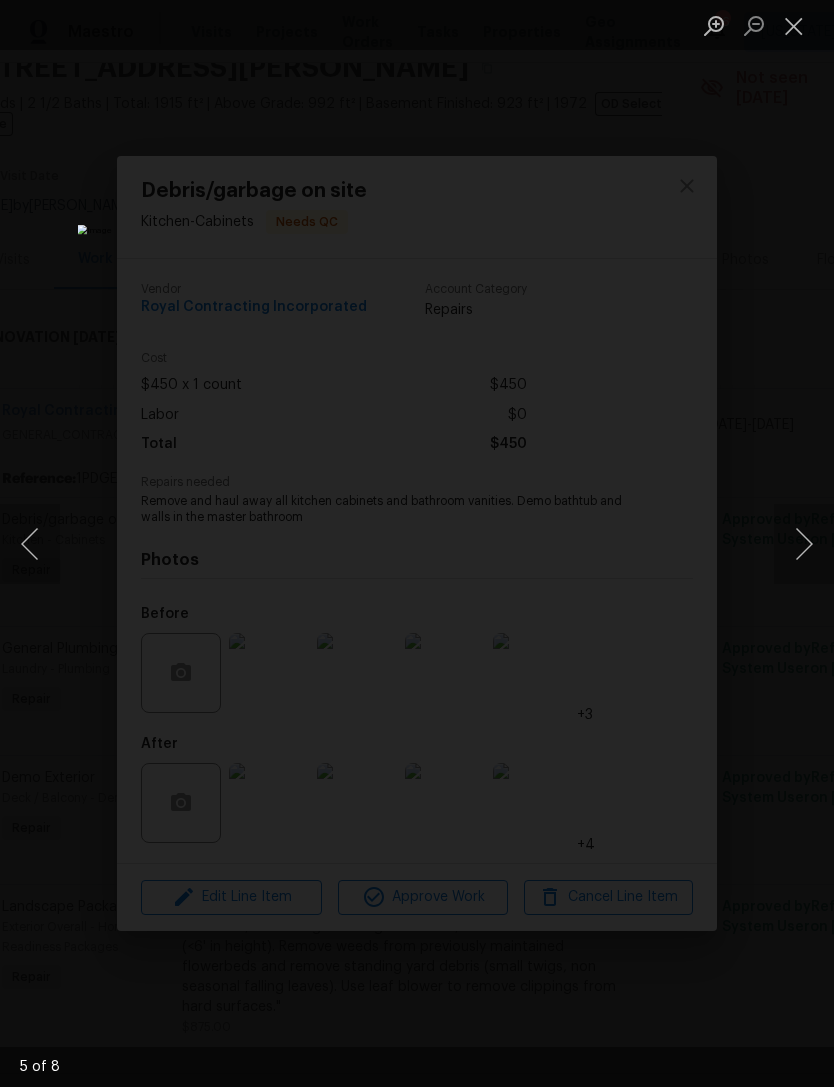 click at bounding box center [804, 544] 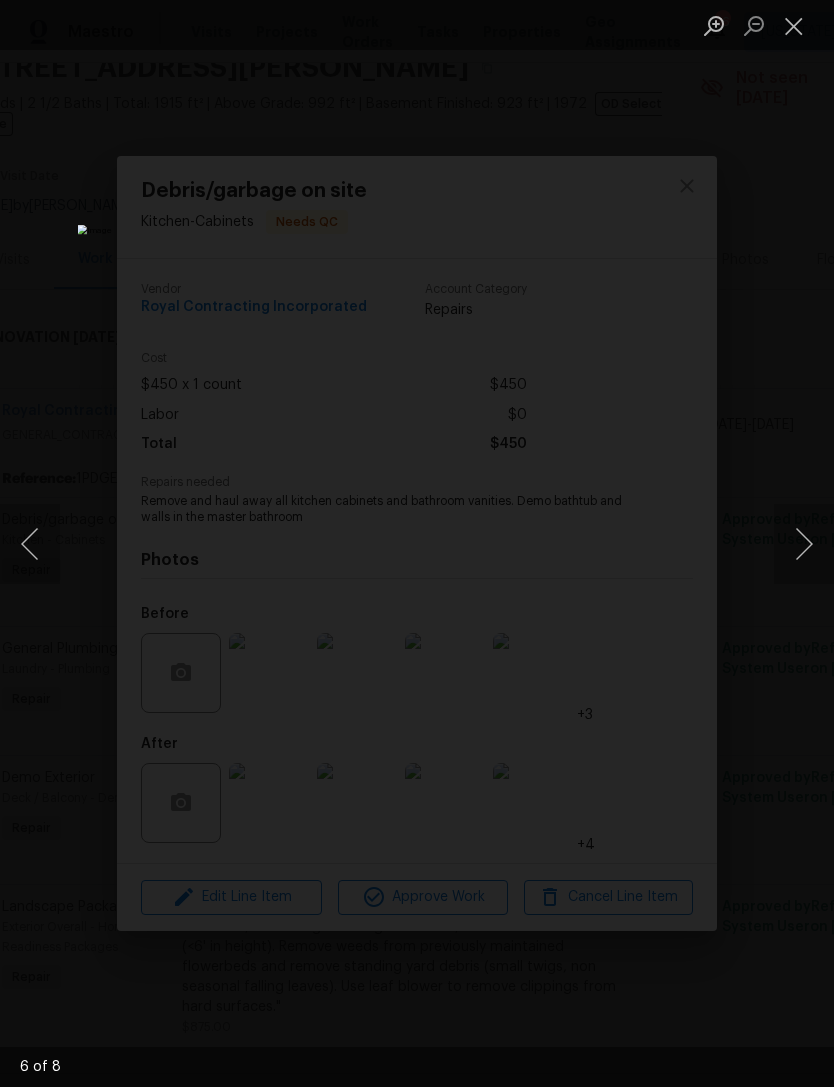 click at bounding box center (804, 544) 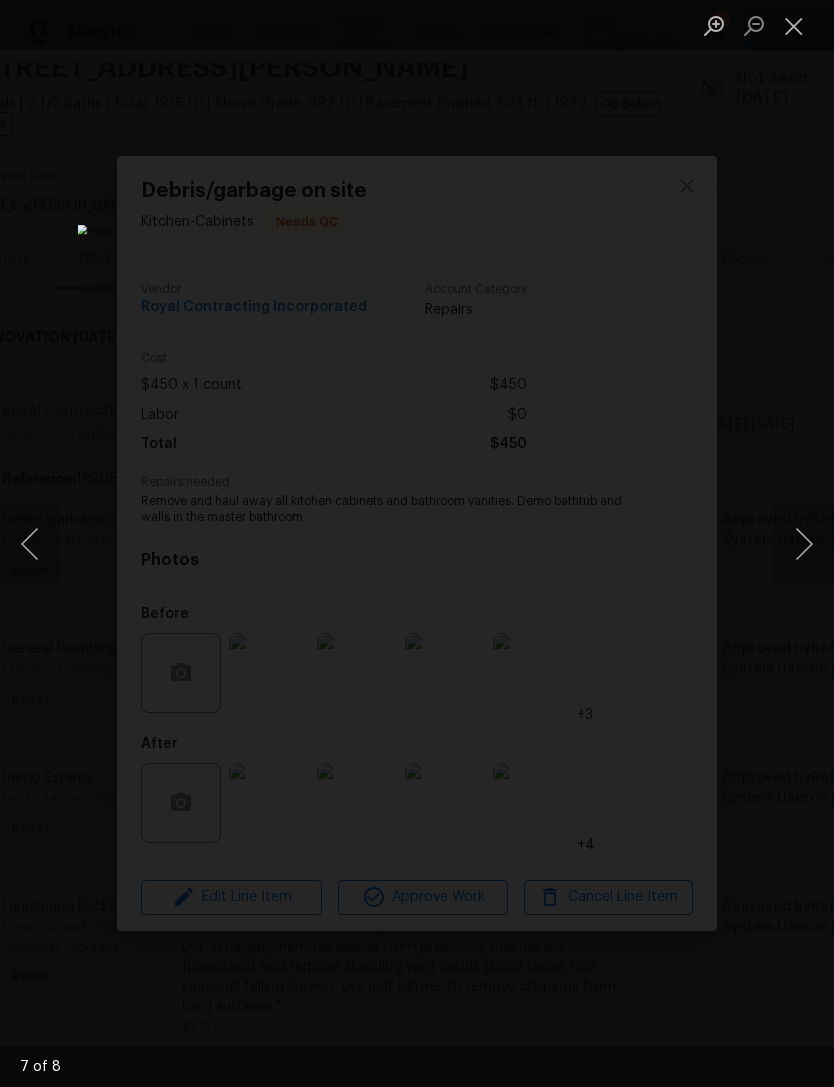 click at bounding box center (804, 544) 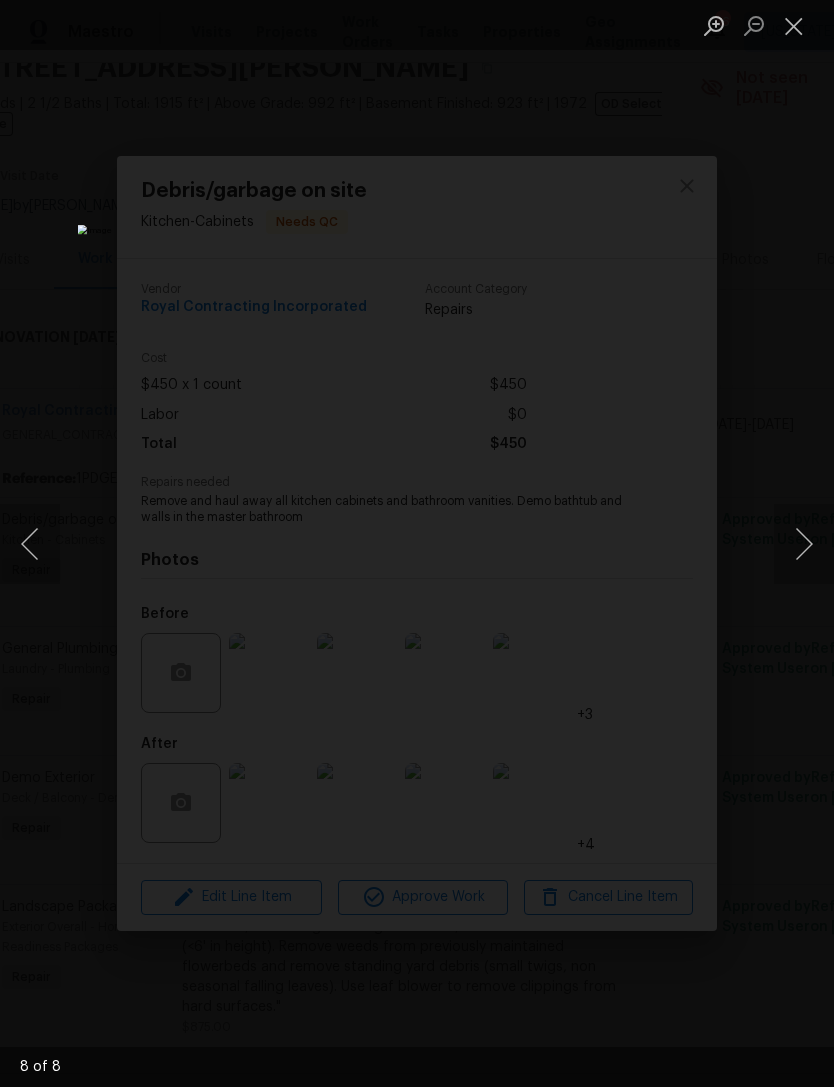 click at bounding box center (804, 544) 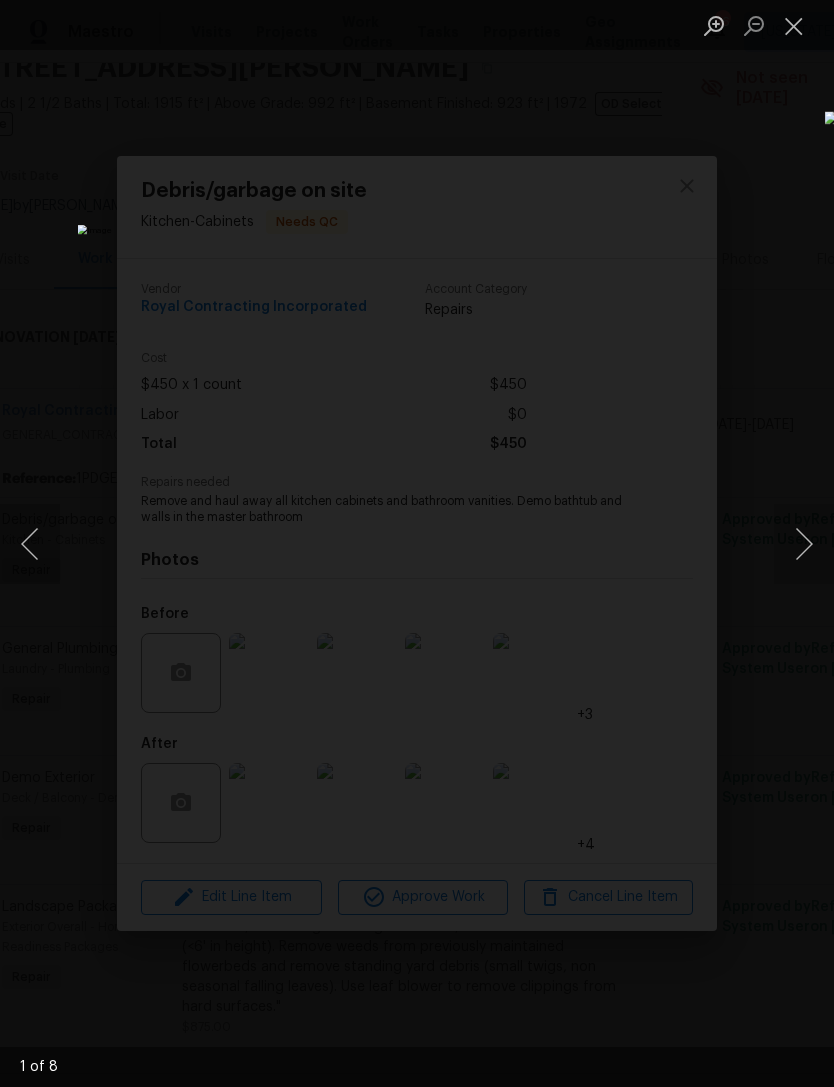 click at bounding box center [794, 25] 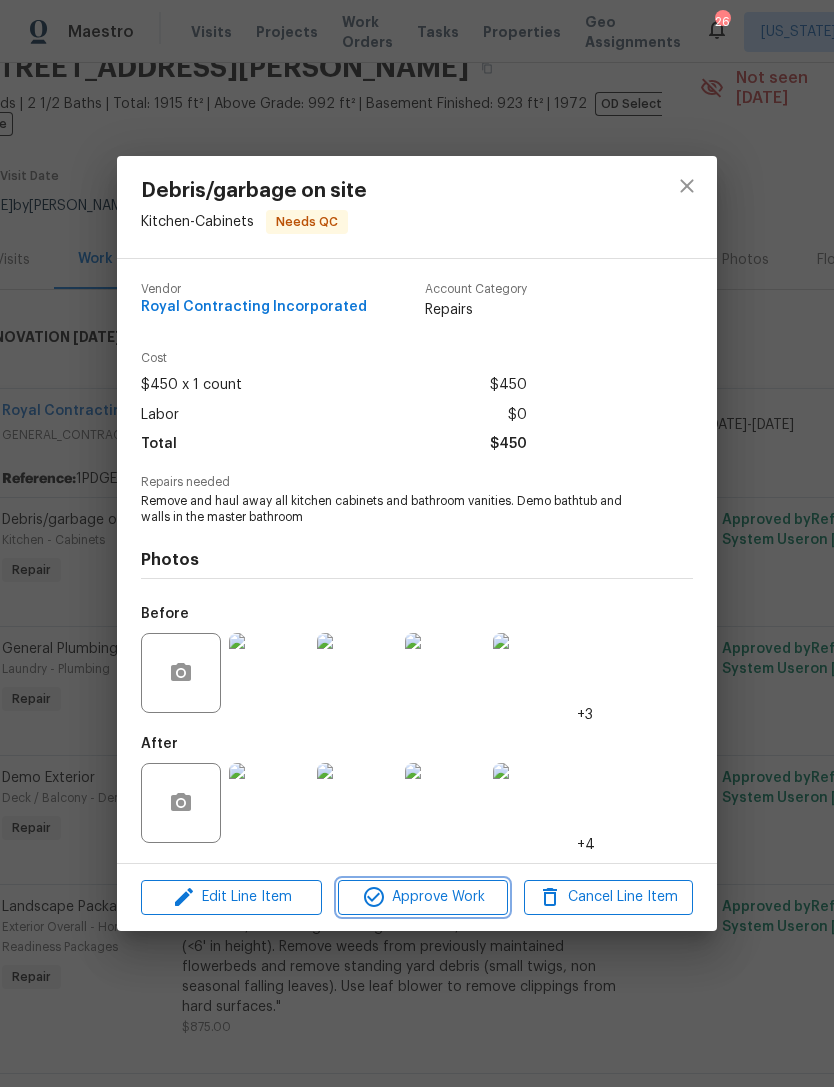 click on "Approve Work" at bounding box center (422, 897) 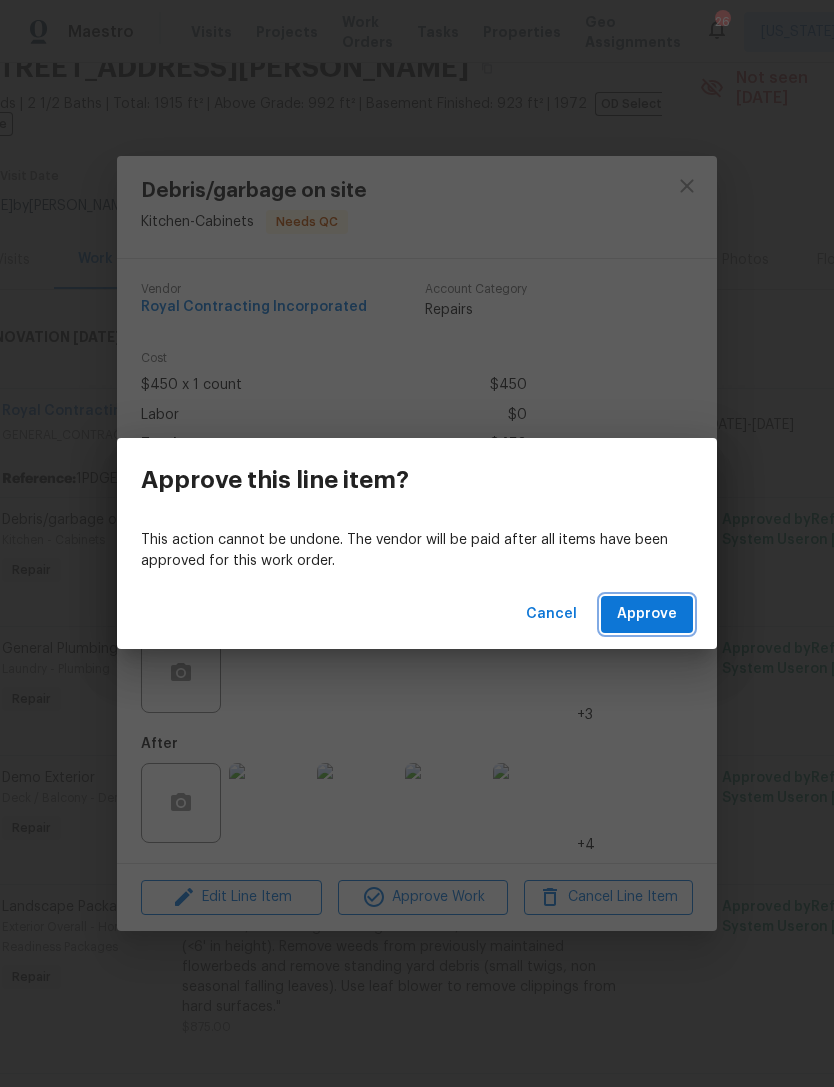 click on "Approve" at bounding box center [647, 614] 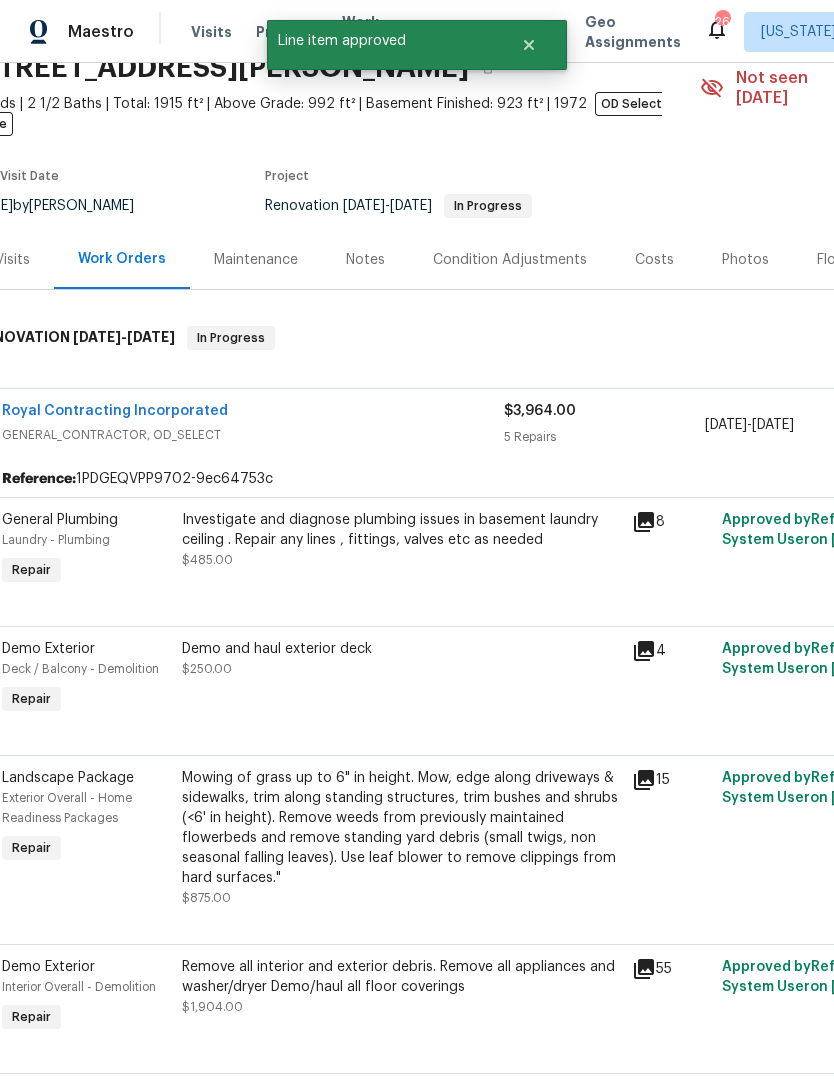 click on "Investigate and diagnose plumbing issues in basement laundry ceiling . Repair any lines , fittings, valves etc as needed $485.00" at bounding box center [401, 540] 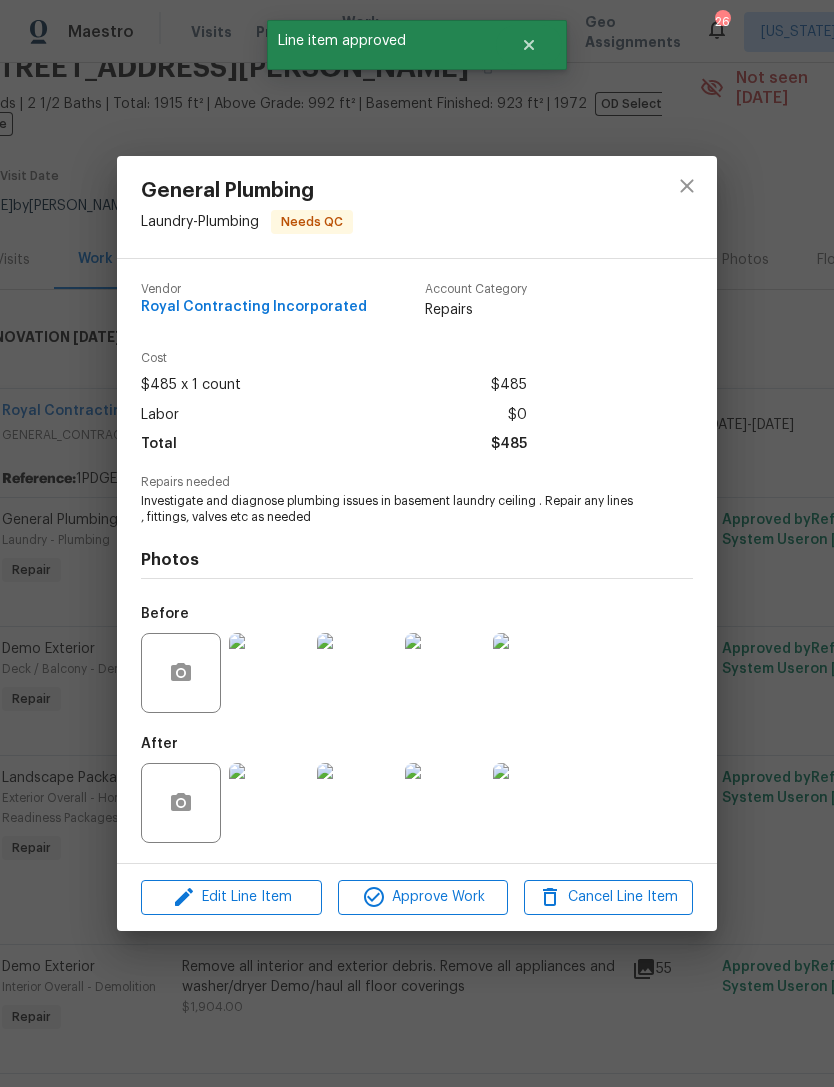 click at bounding box center [269, 803] 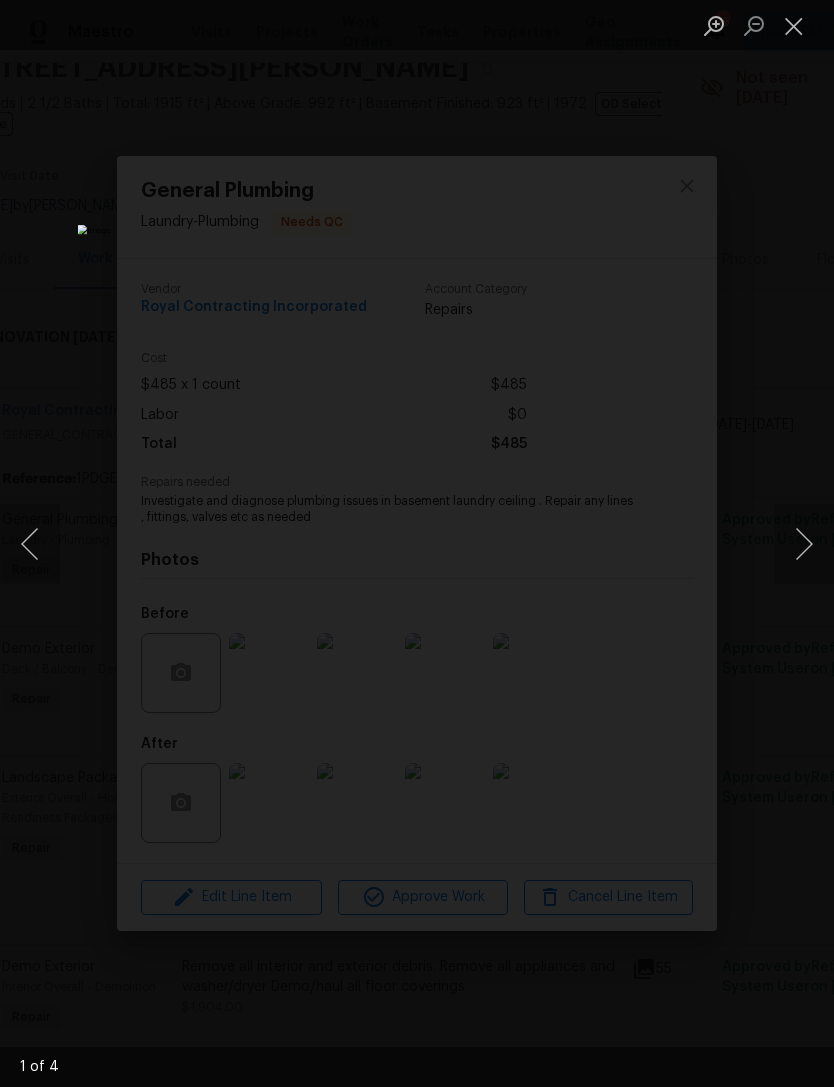 click at bounding box center [804, 544] 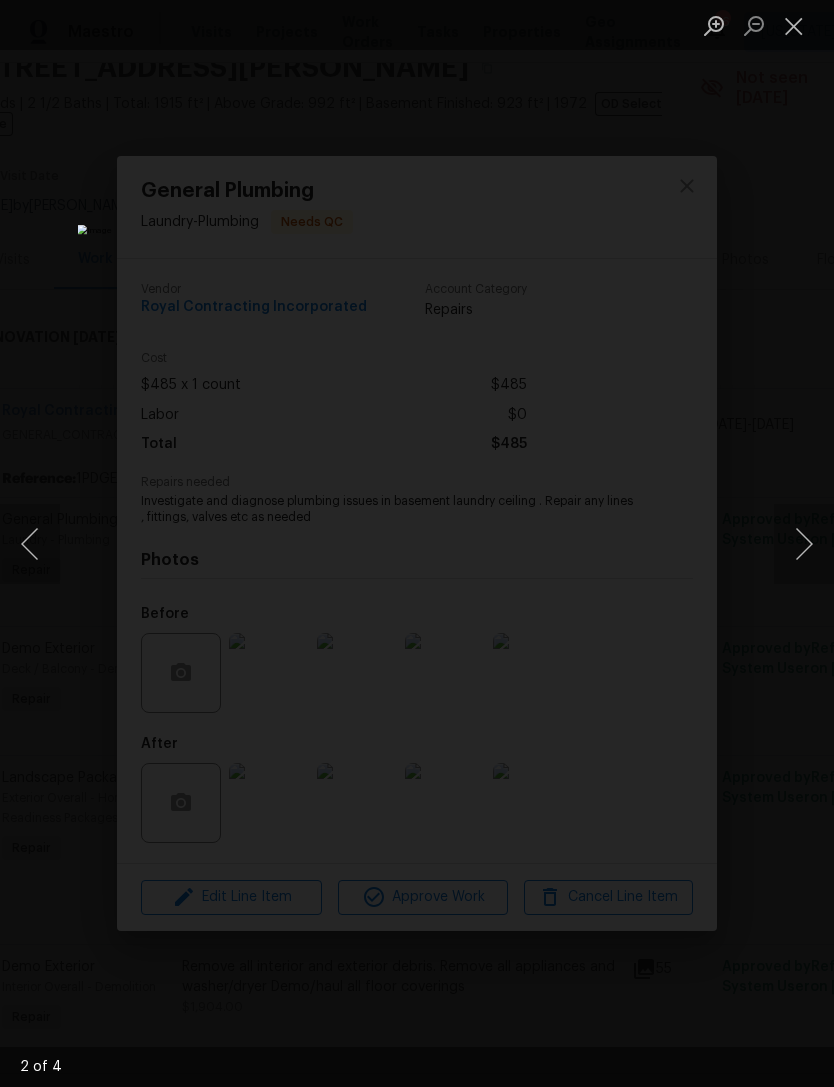 click at bounding box center (804, 544) 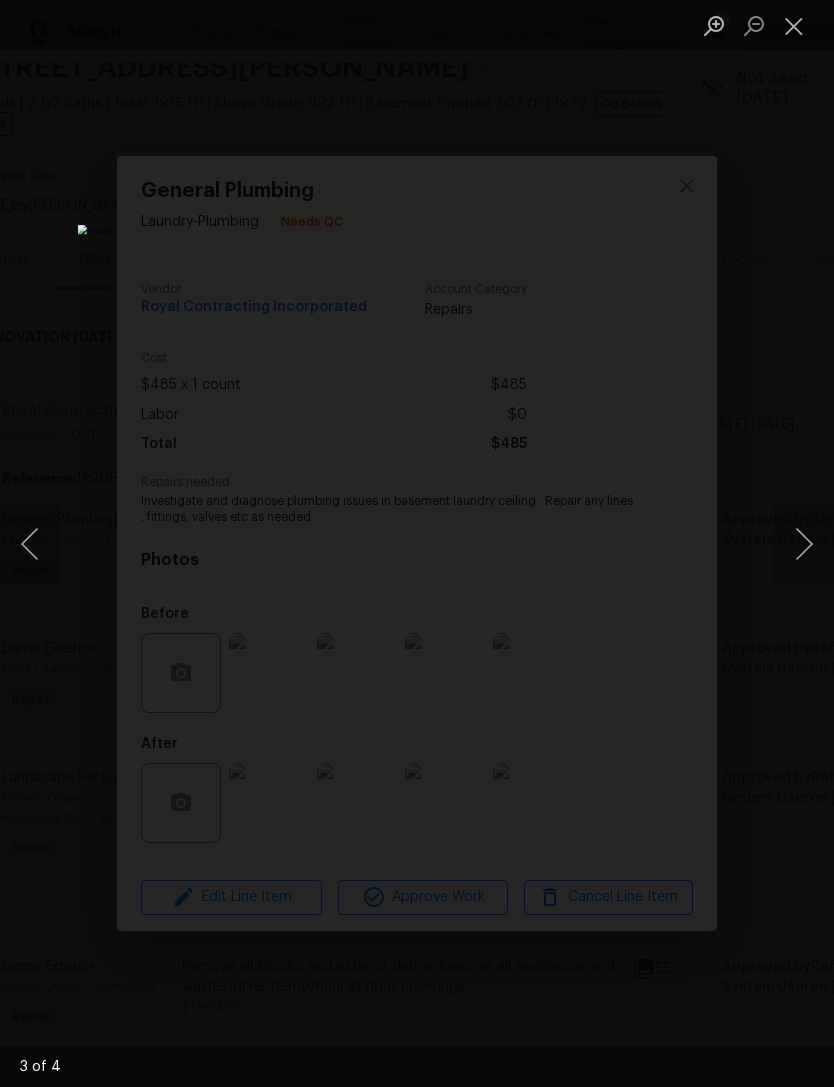 click at bounding box center [804, 544] 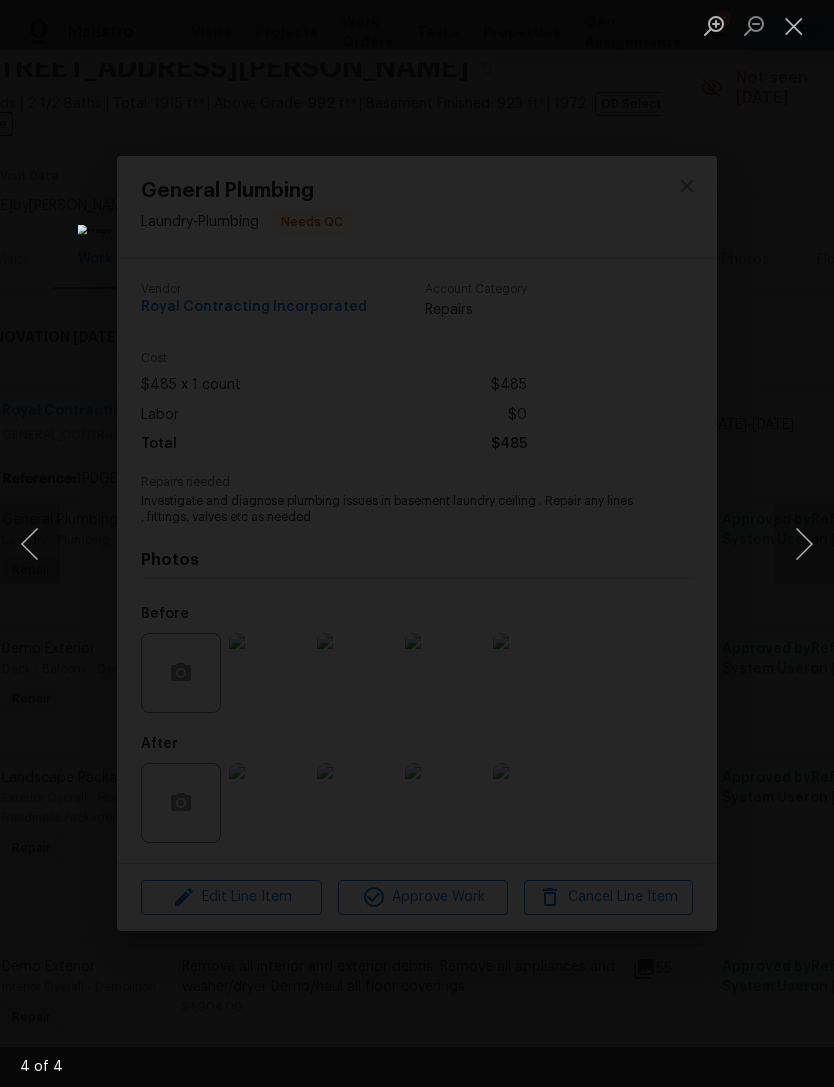 click at bounding box center (804, 544) 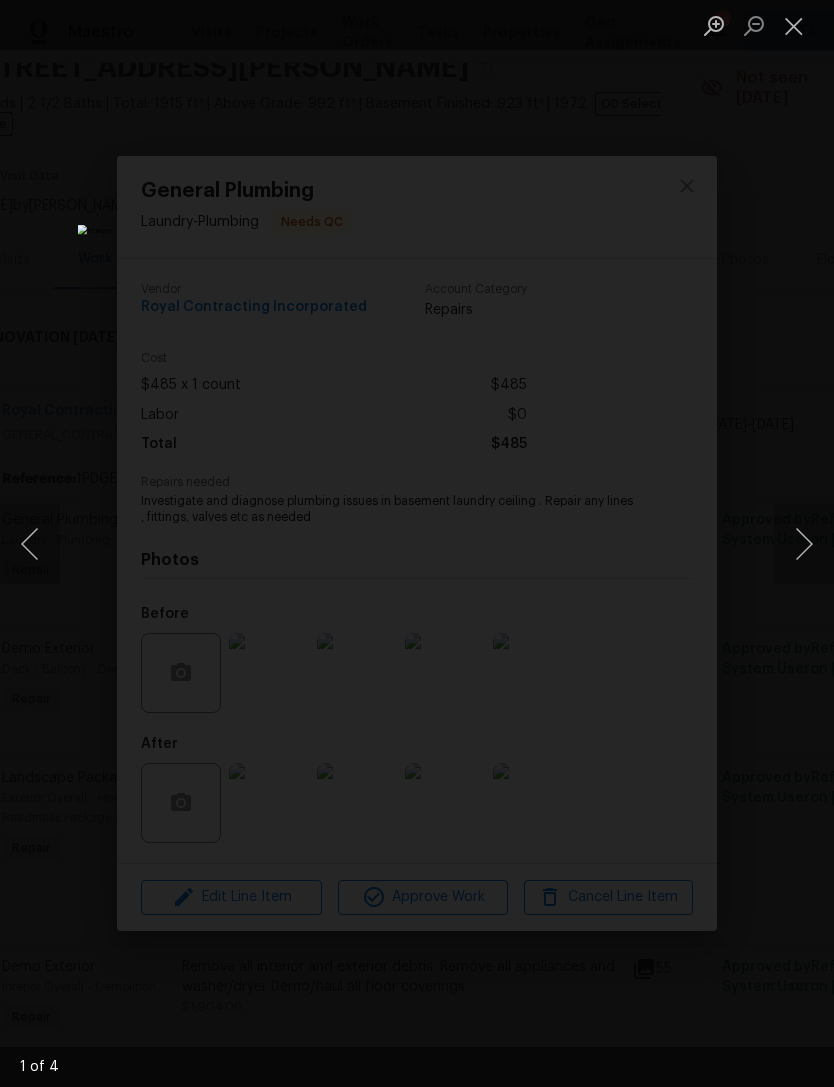 click at bounding box center [804, 544] 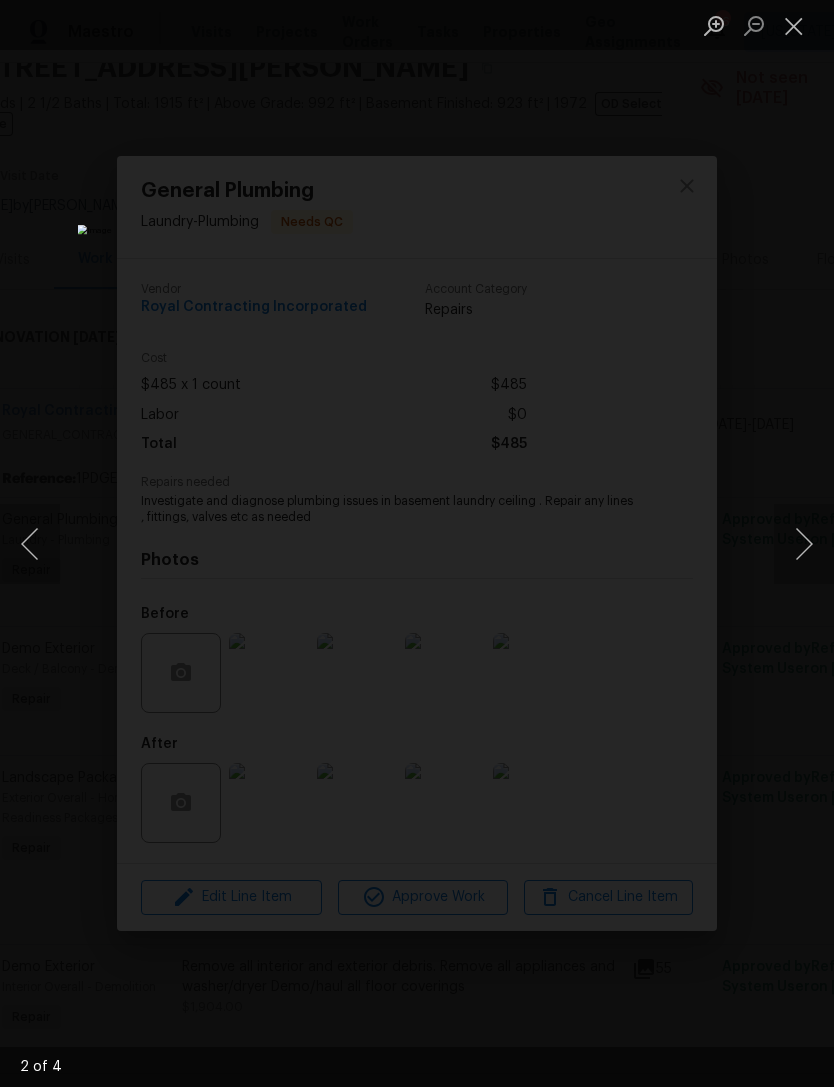 click at bounding box center (804, 544) 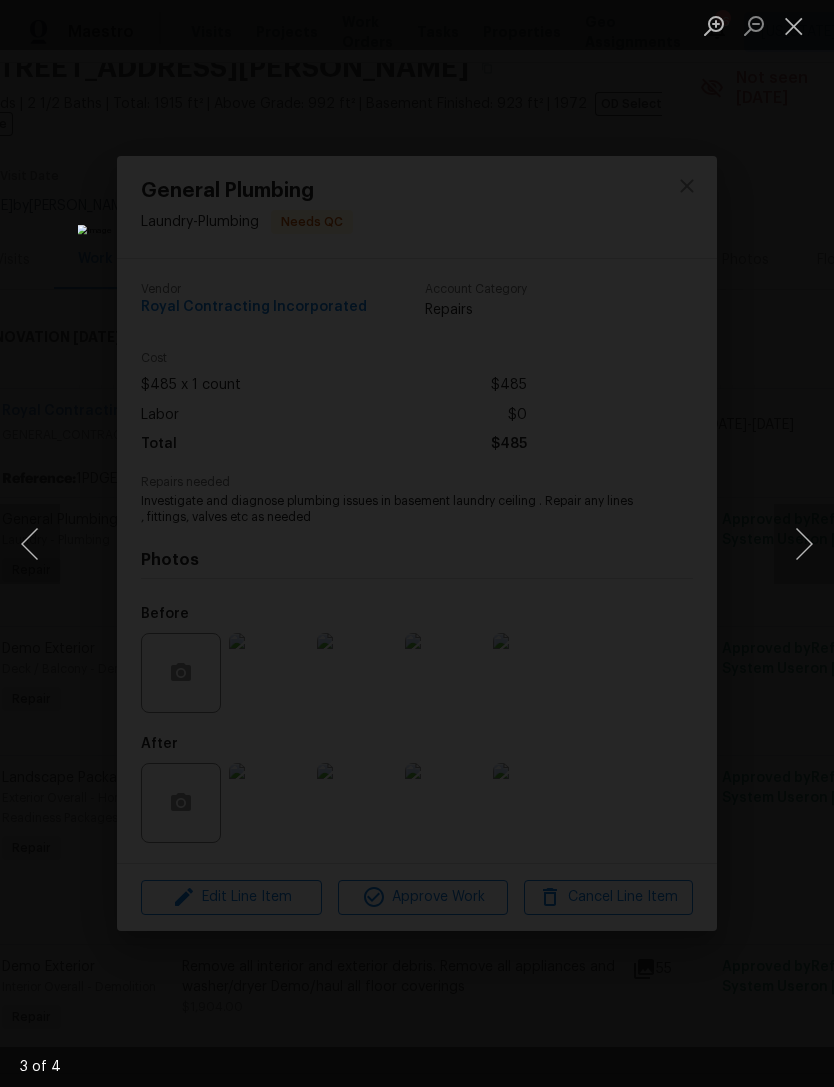 click at bounding box center (794, 25) 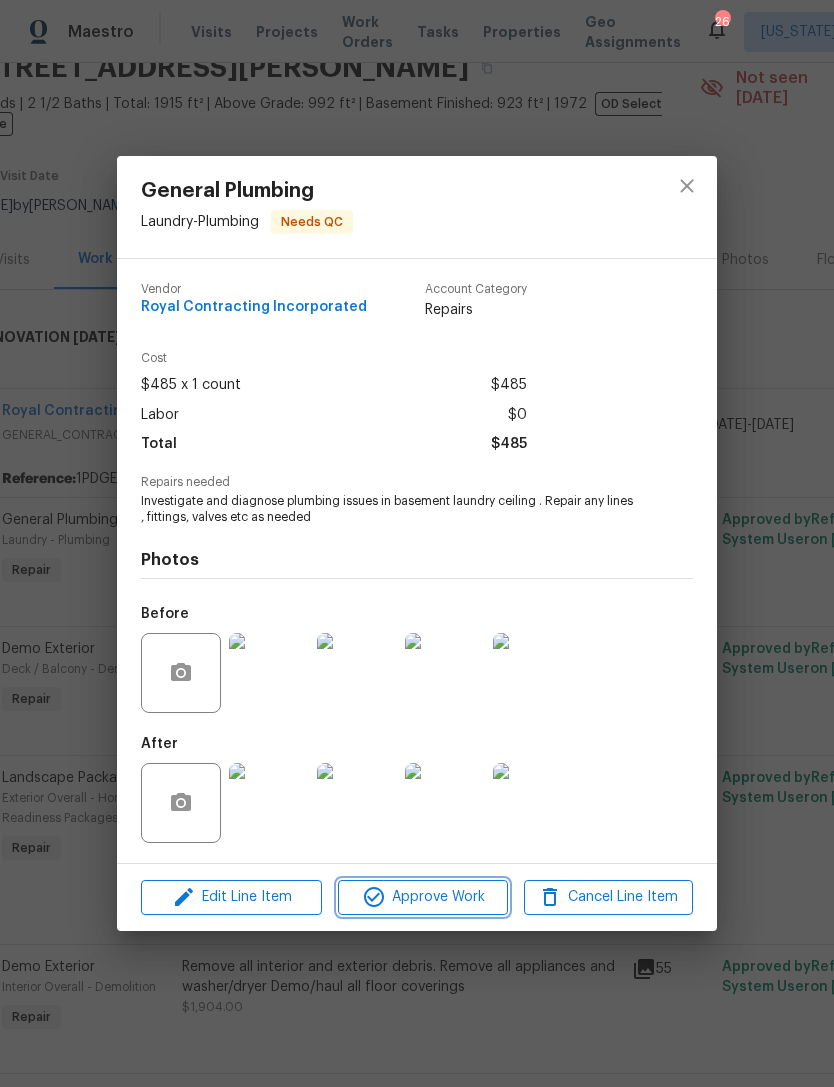 click on "Approve Work" at bounding box center (422, 897) 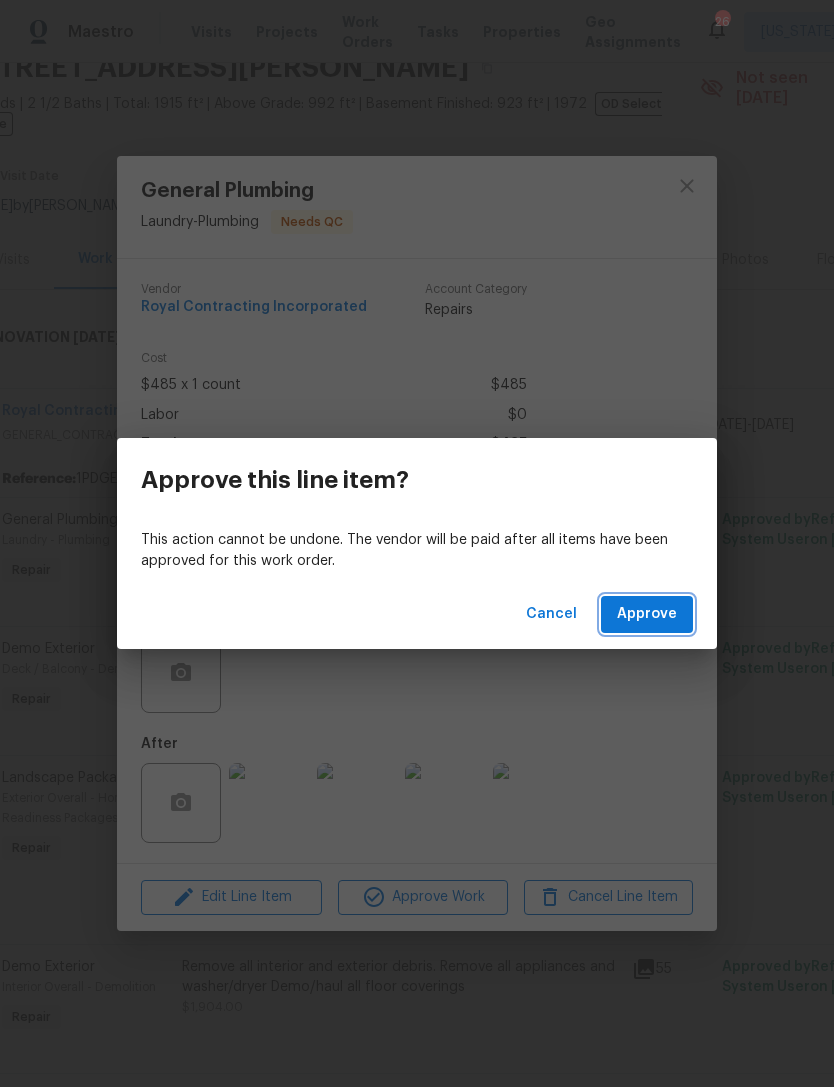 click on "Approve" at bounding box center (647, 614) 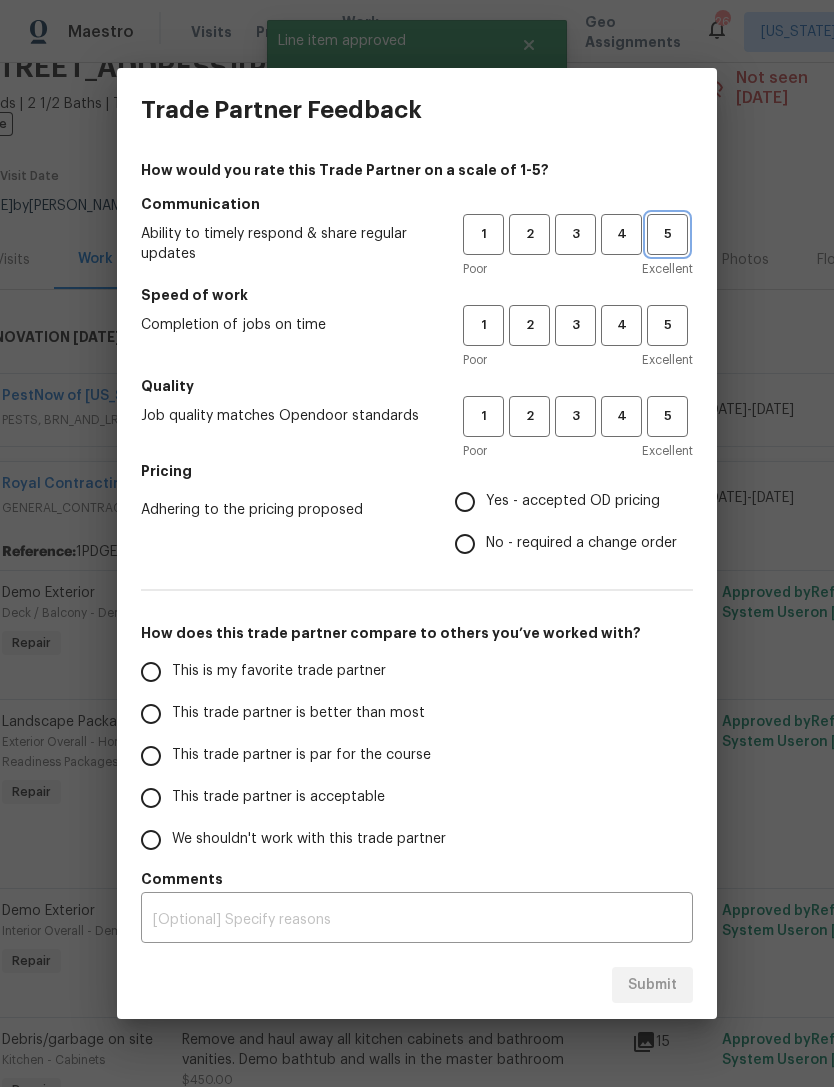 click on "5" at bounding box center (667, 234) 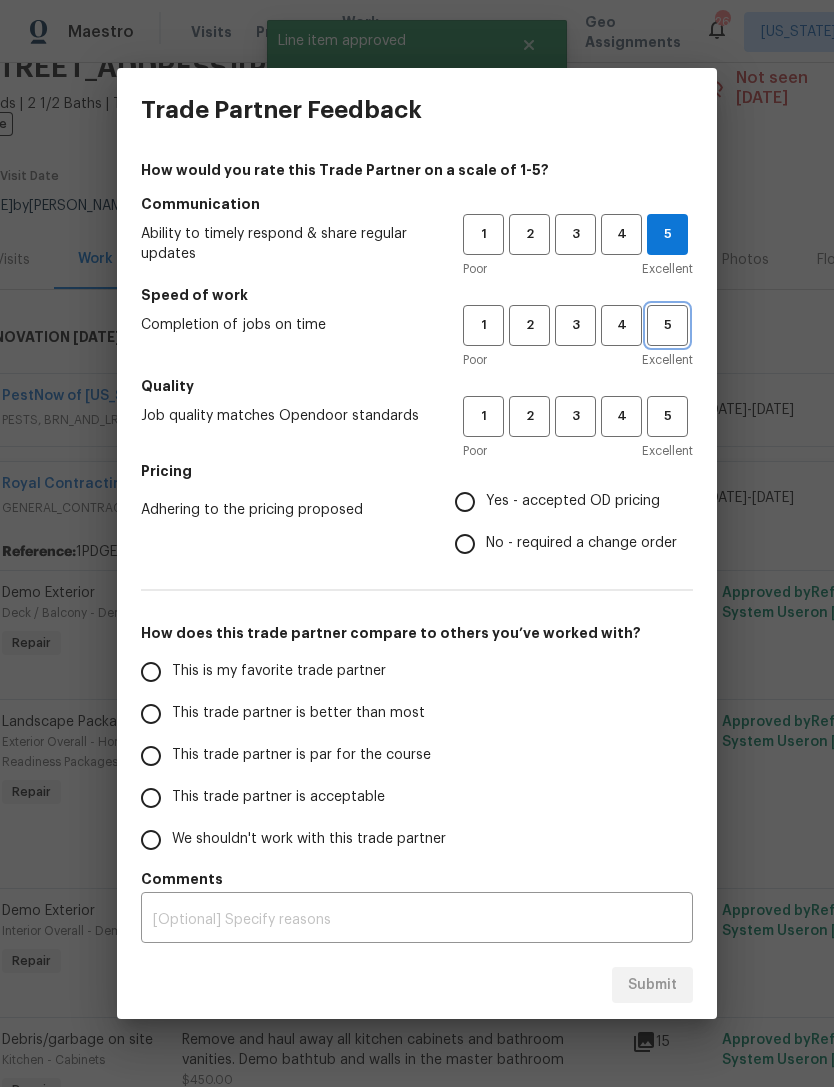 click on "5" at bounding box center (667, 325) 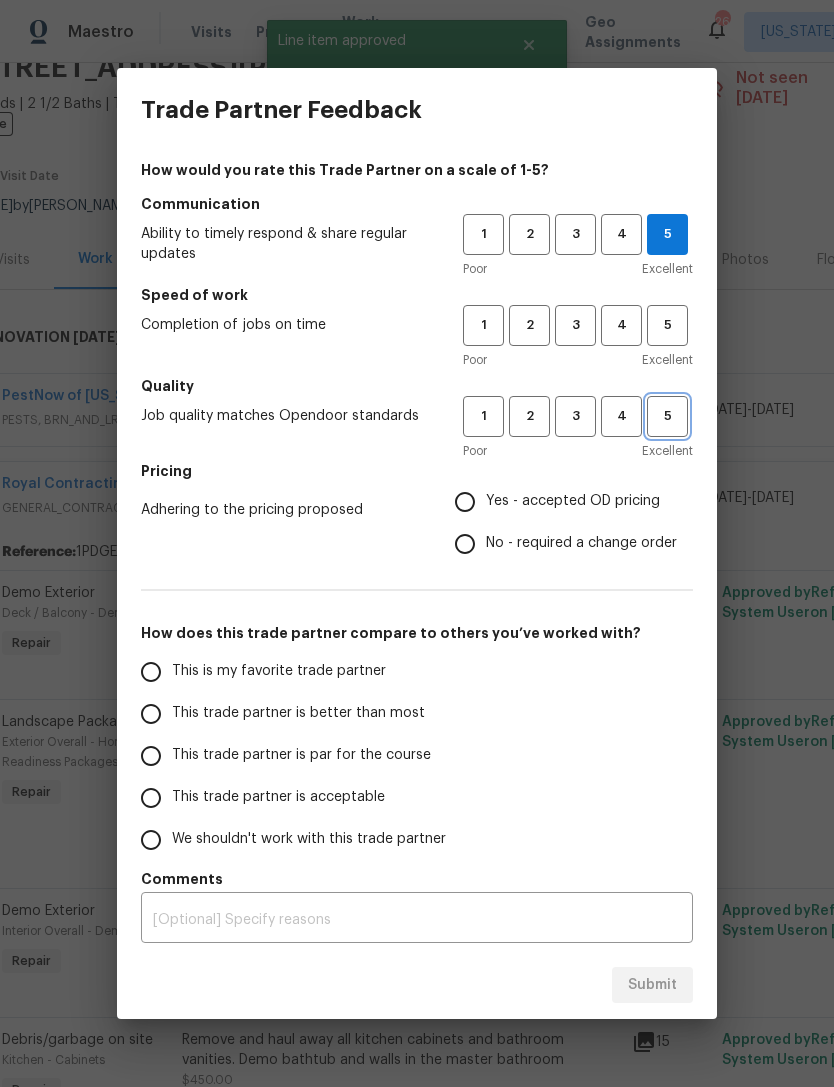 click on "5" at bounding box center (667, 416) 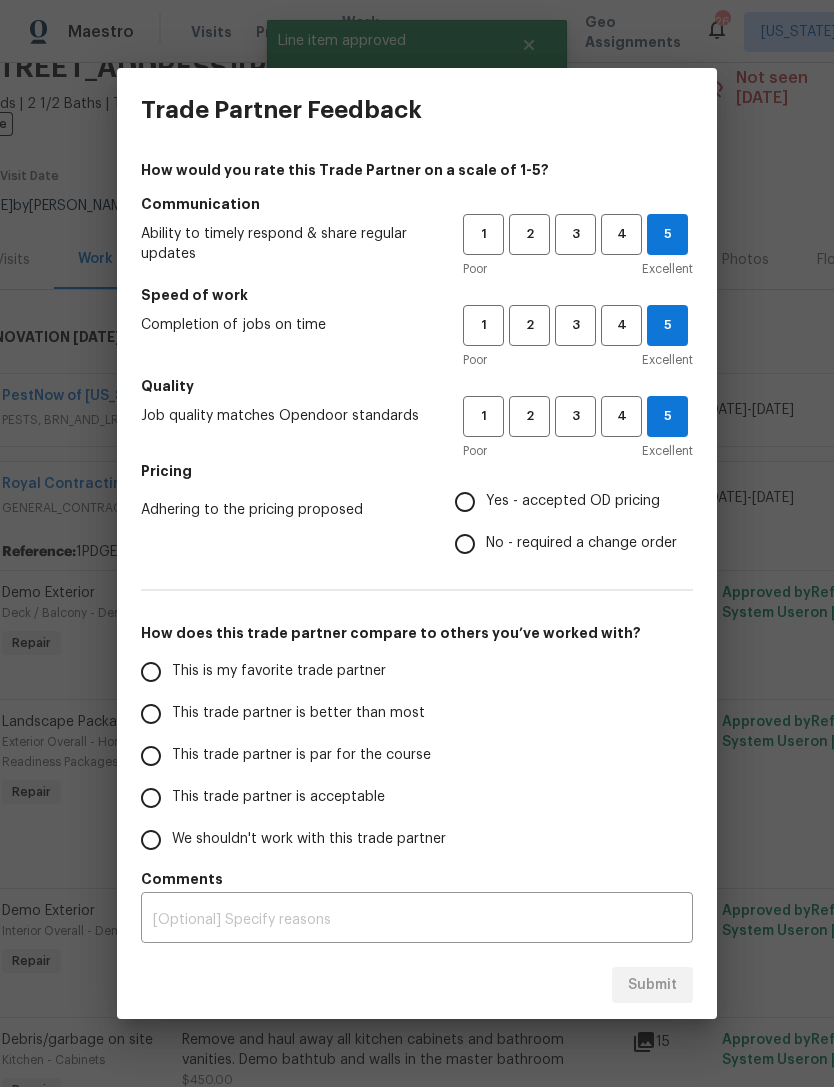 click on "Yes - accepted OD pricing" at bounding box center (465, 502) 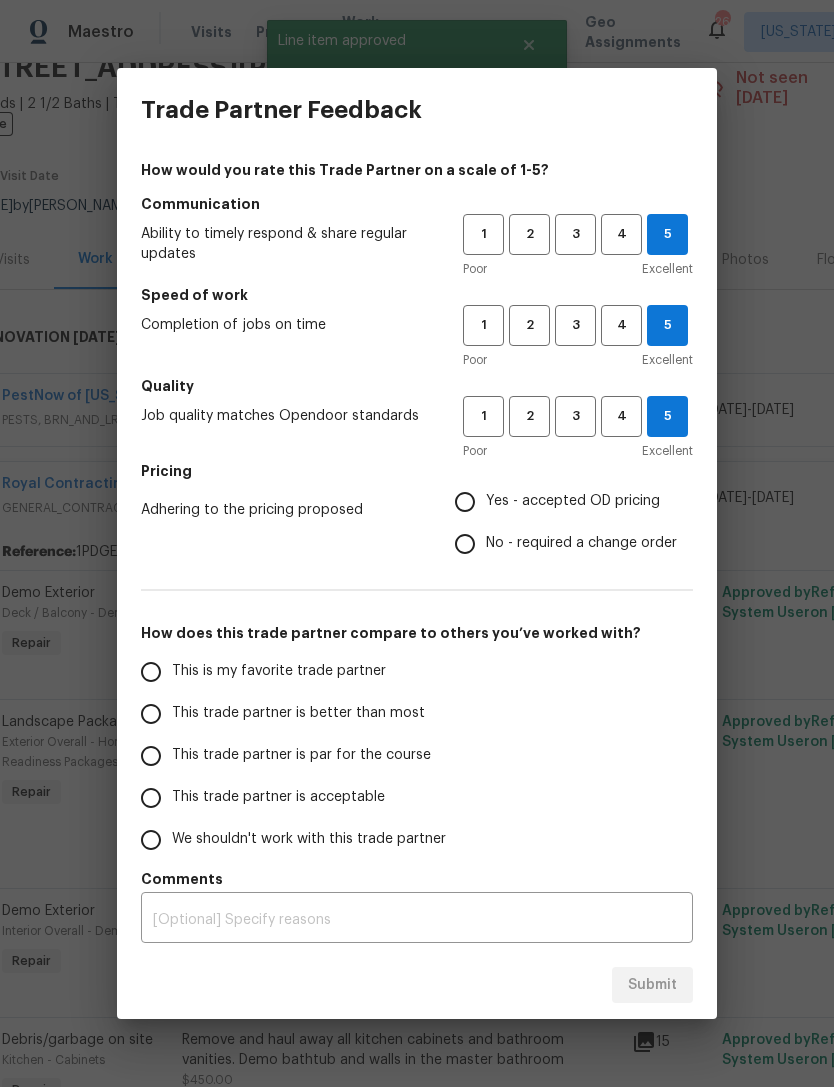 radio on "true" 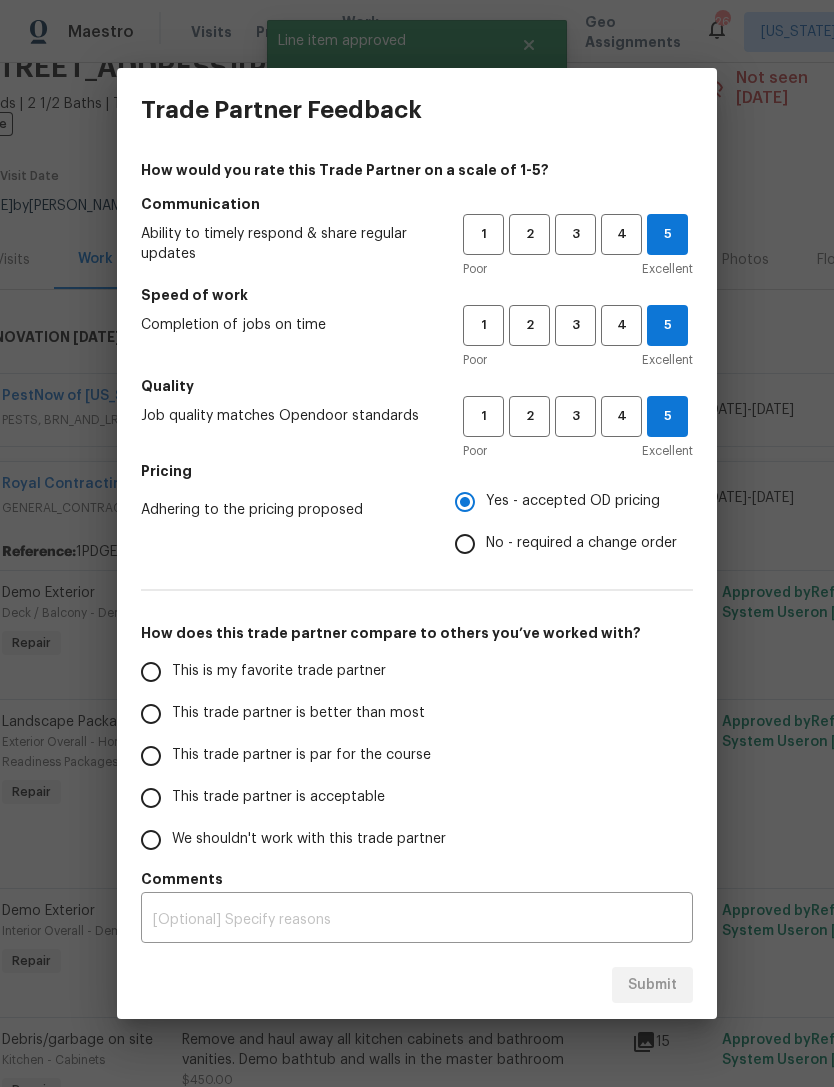 click on "This is my favorite trade partner" at bounding box center [151, 672] 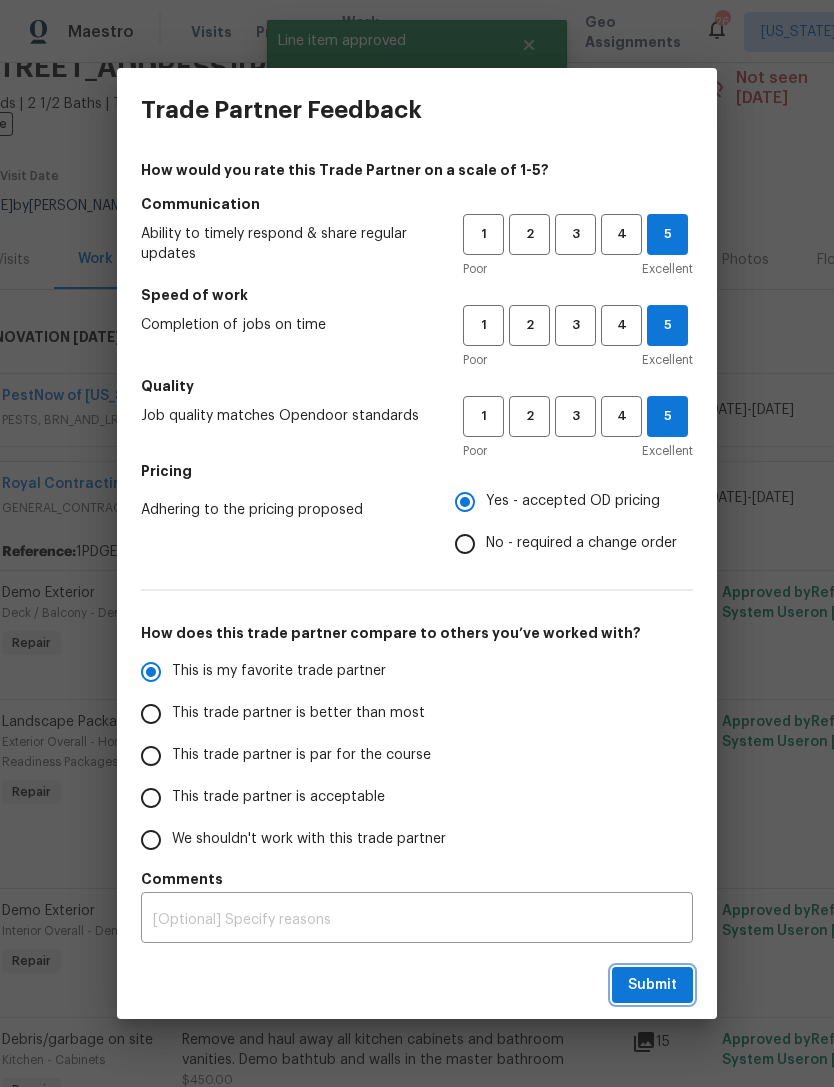 click on "Submit" at bounding box center [652, 985] 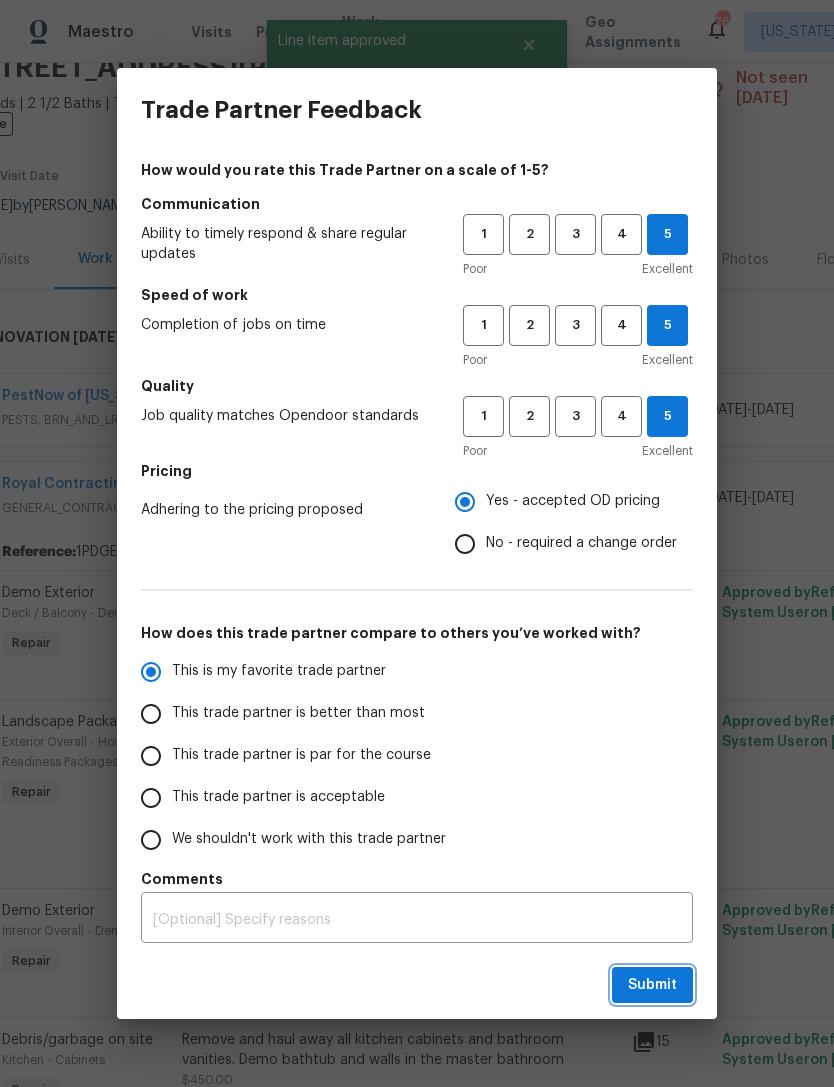radio on "true" 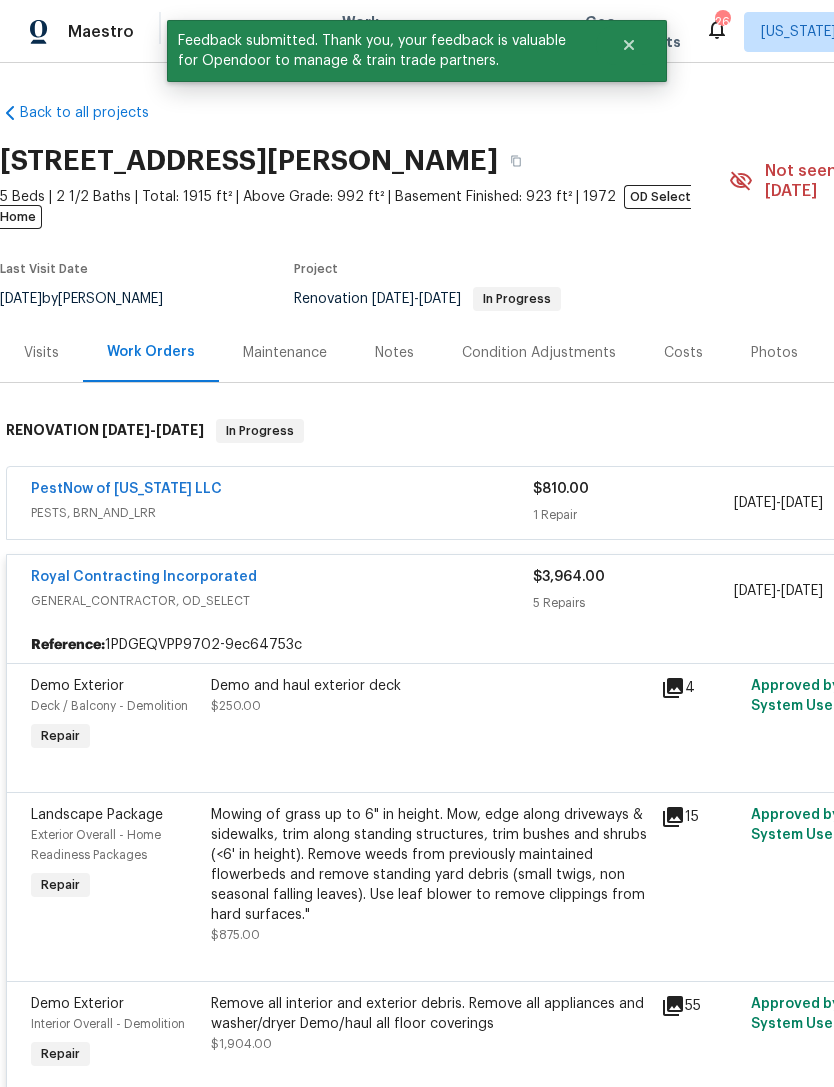 scroll, scrollTop: 0, scrollLeft: 0, axis: both 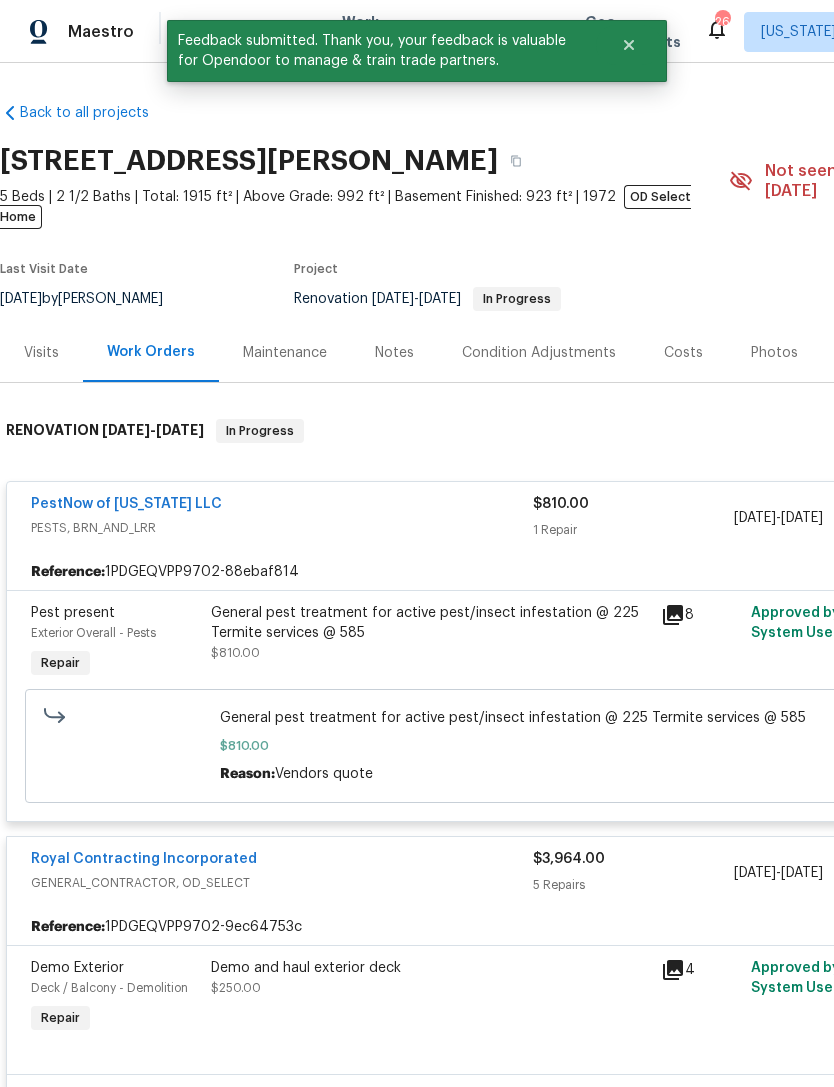 click on "General pest treatment for active pest/insect infestation @ 225
Termite services @ 585" at bounding box center [565, 718] 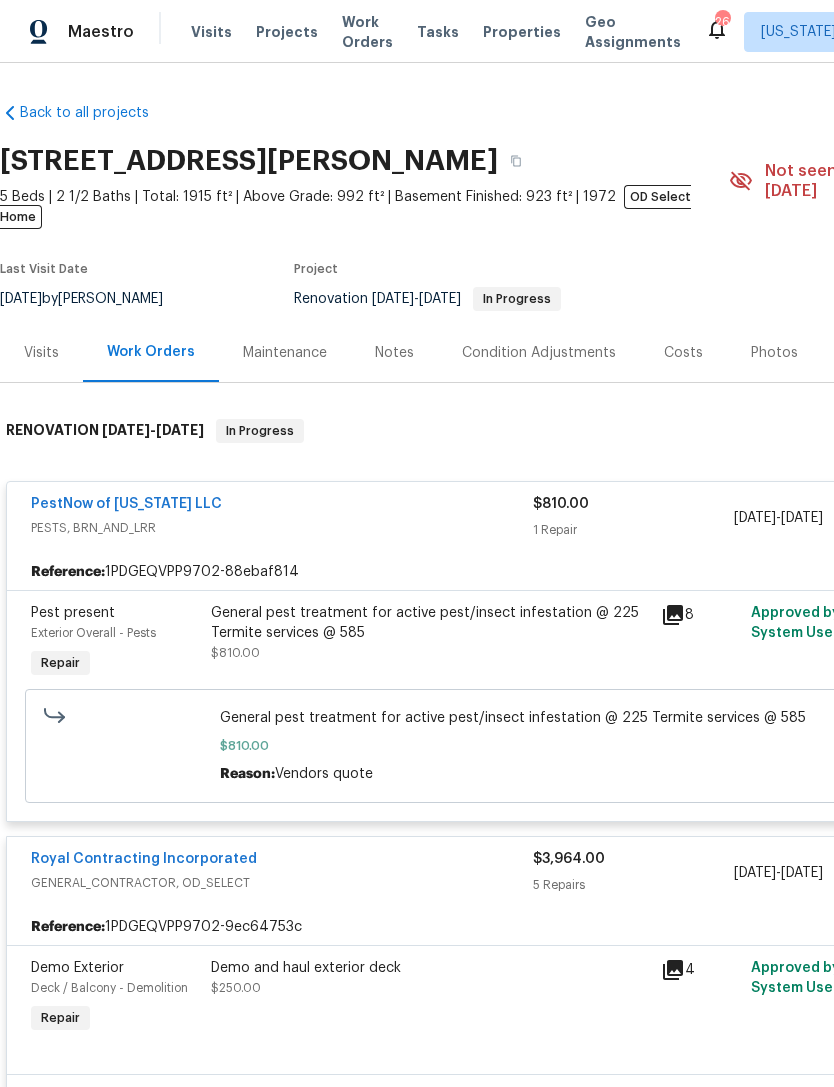 click on "General pest treatment for active pest/insect infestation @ 225
Termite services @ 585 $810.00" at bounding box center [430, 633] 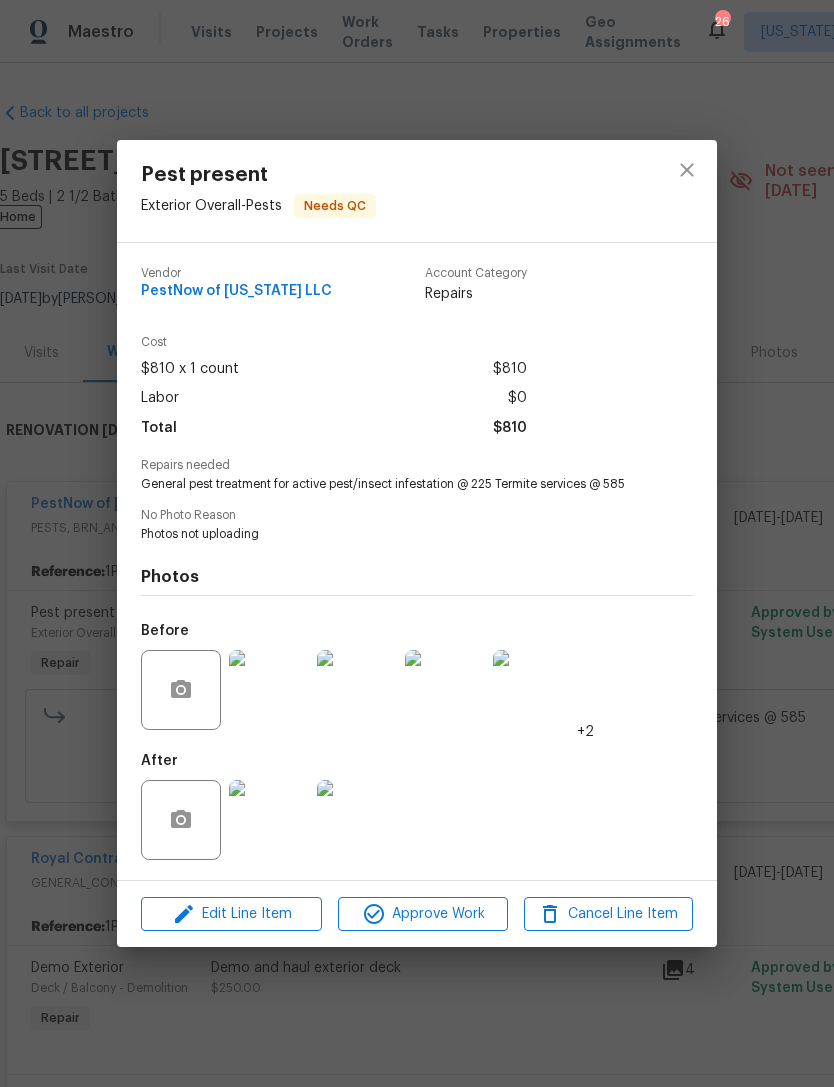 click at bounding box center (269, 820) 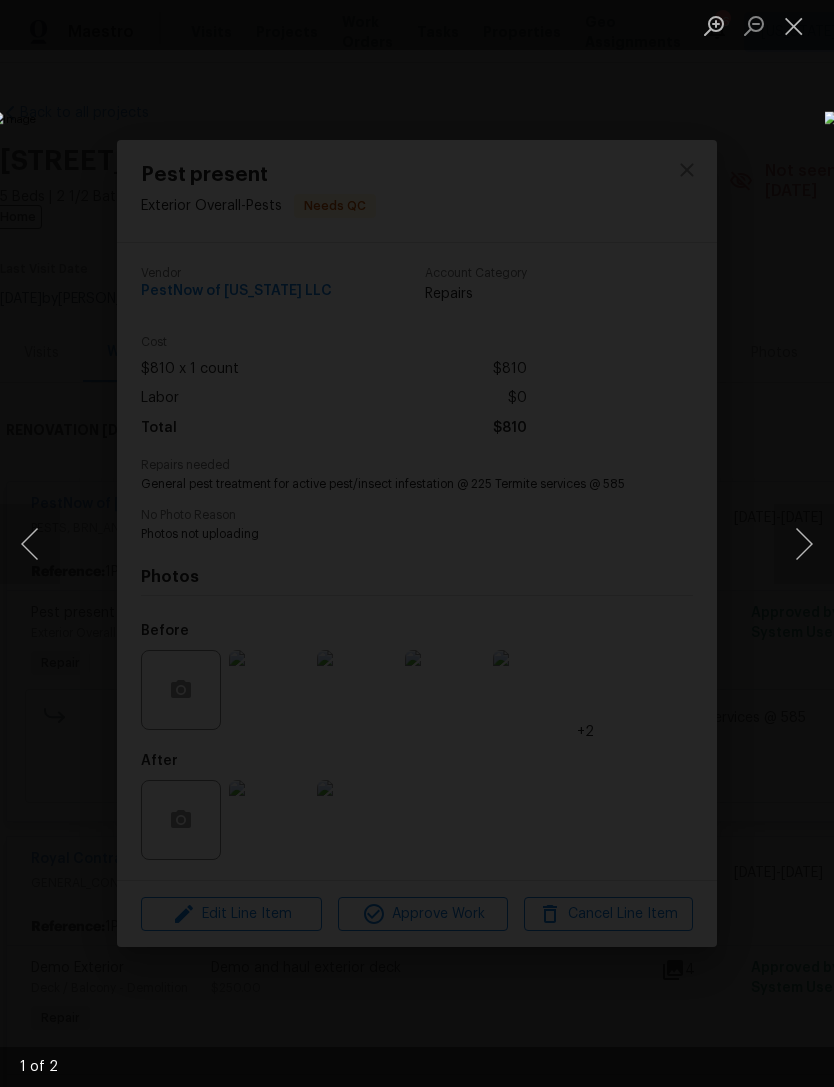 click at bounding box center [804, 544] 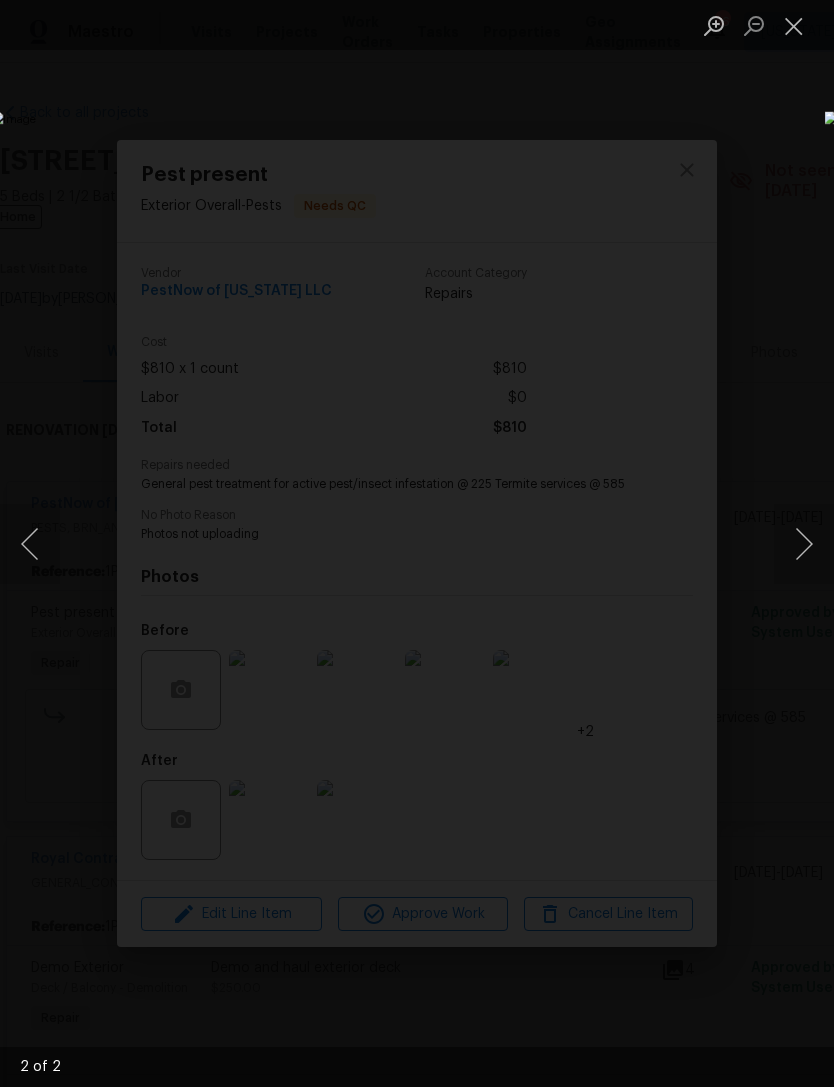 click at bounding box center [804, 544] 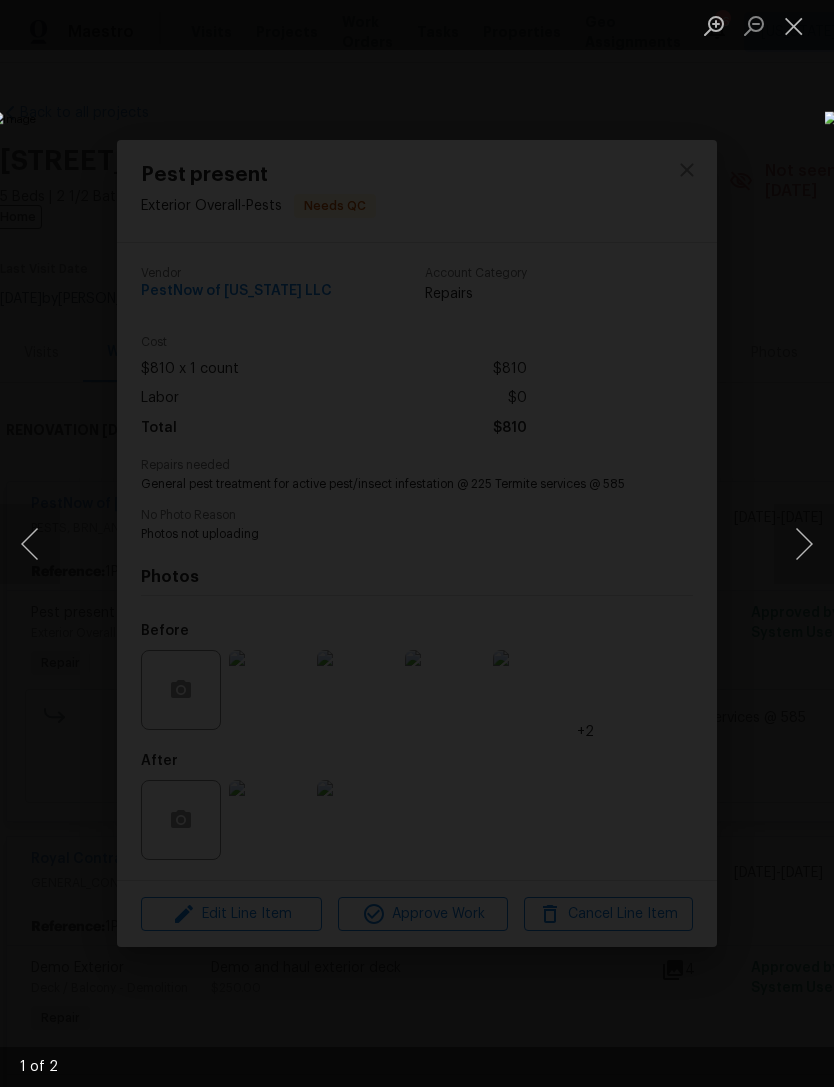 click at bounding box center [804, 544] 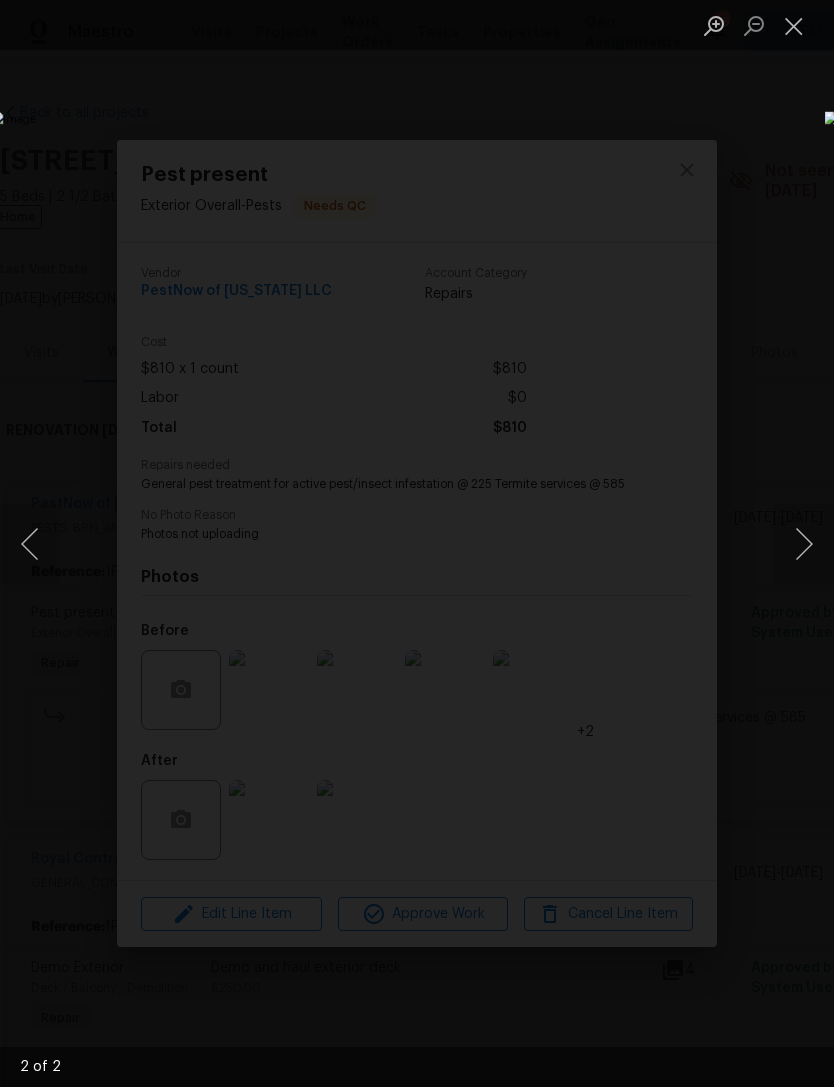 click at bounding box center (804, 544) 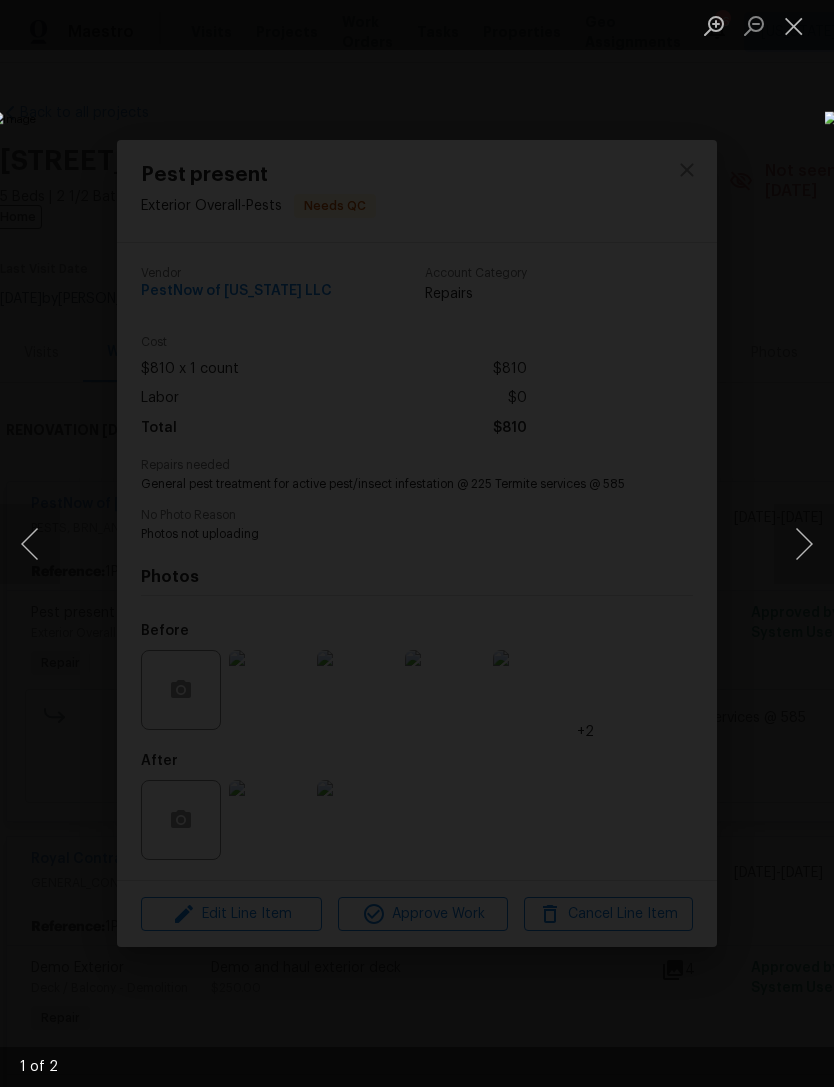 click at bounding box center (794, 25) 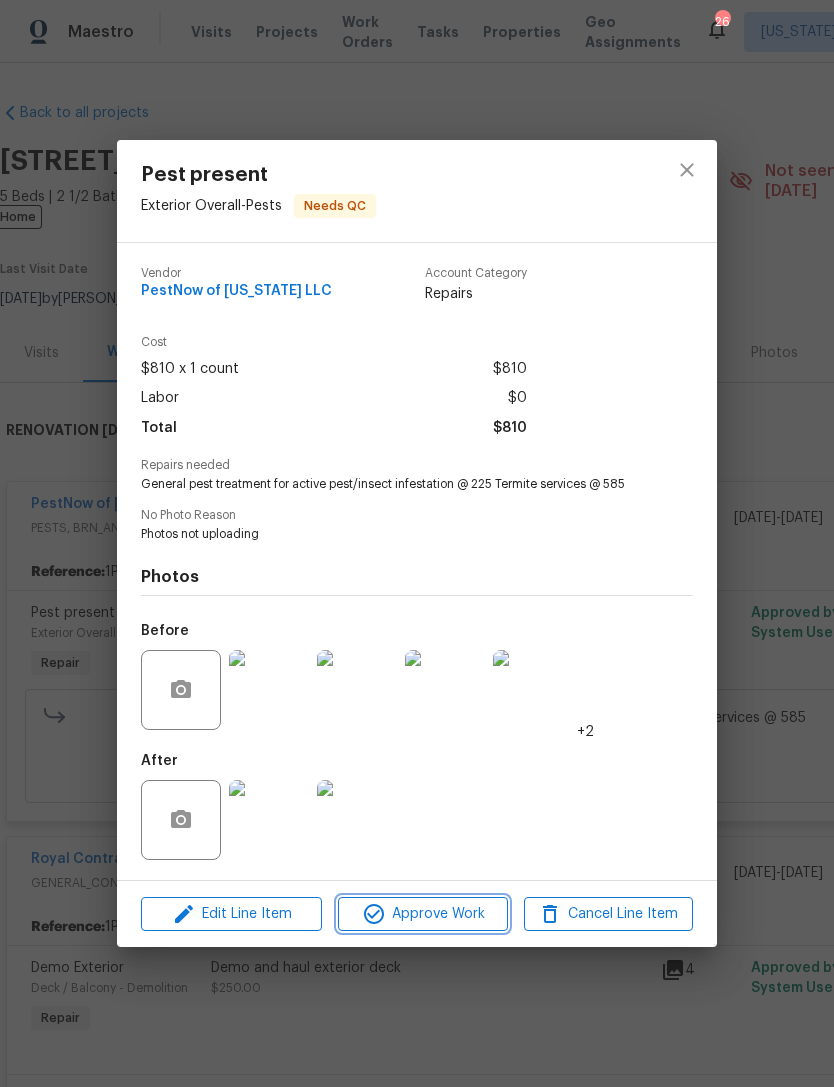 click on "Approve Work" at bounding box center [422, 914] 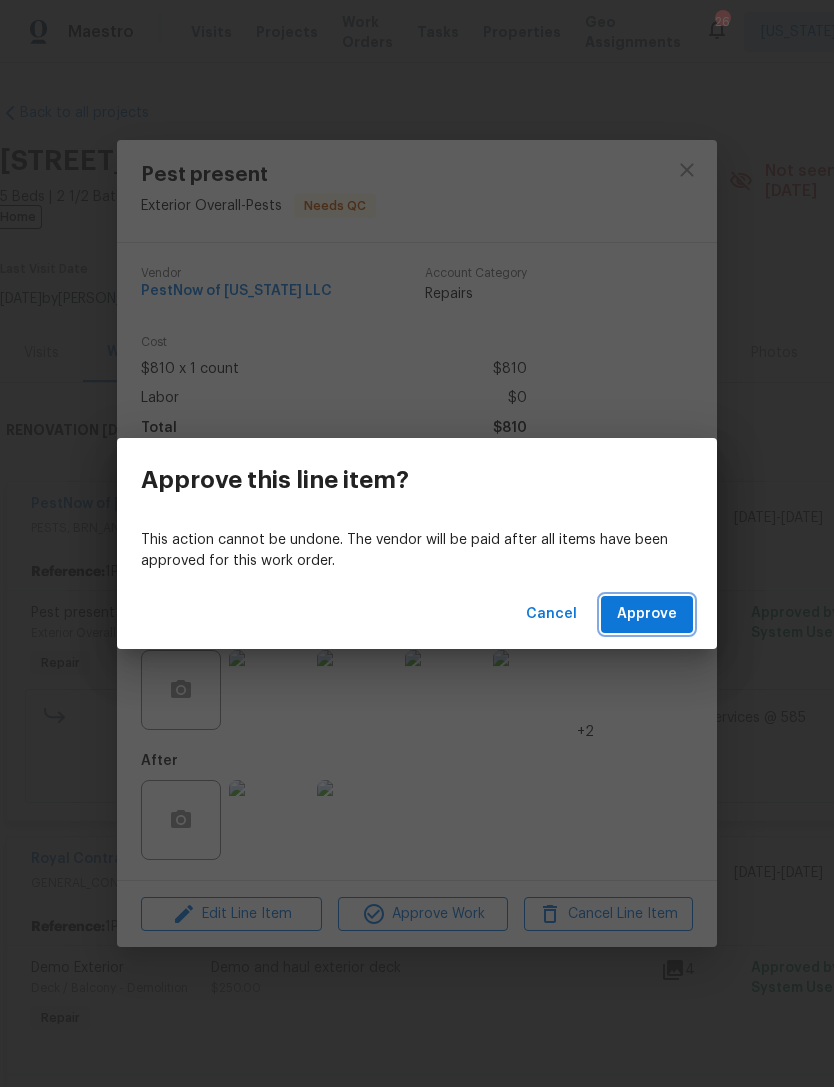 click on "Approve" at bounding box center (647, 614) 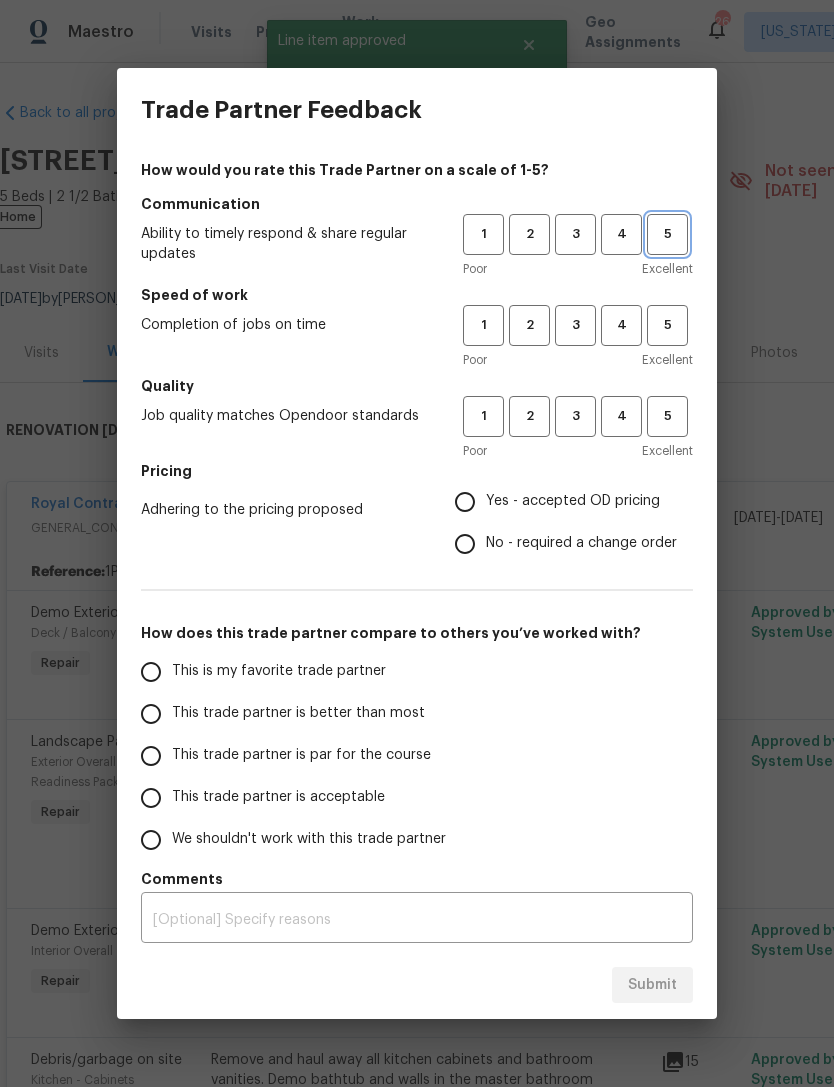 click on "5" at bounding box center (667, 234) 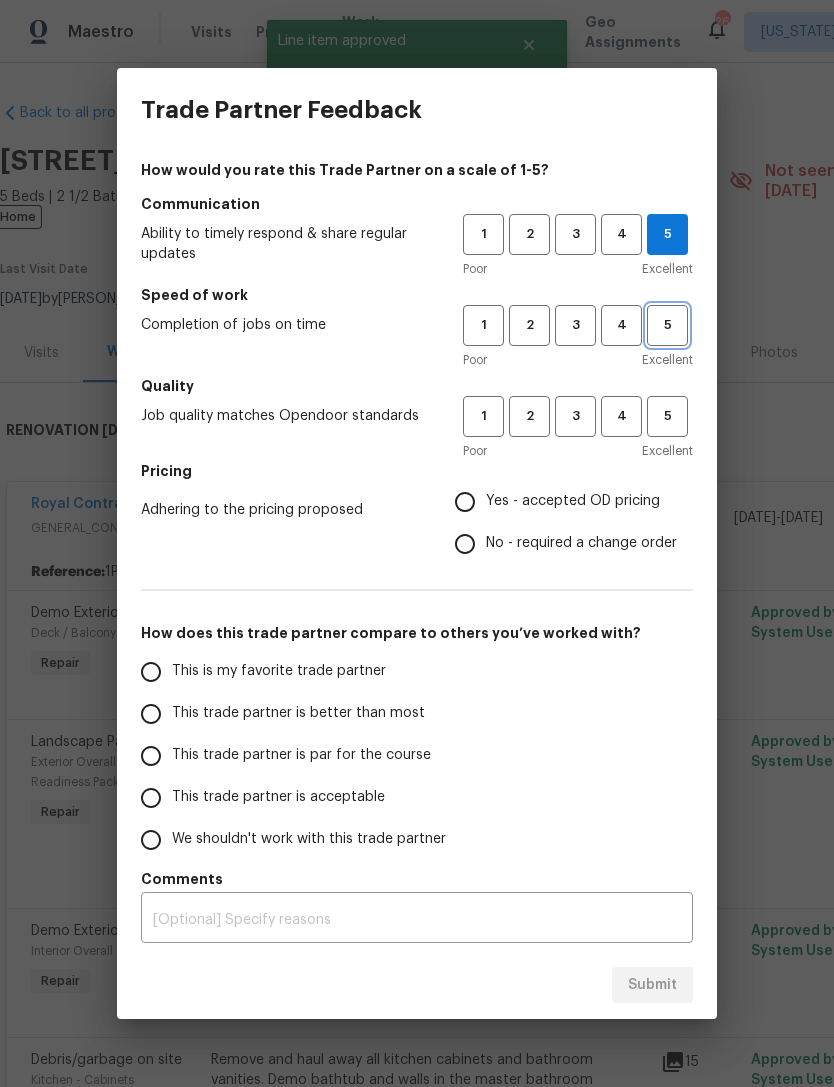 click on "5" at bounding box center (667, 325) 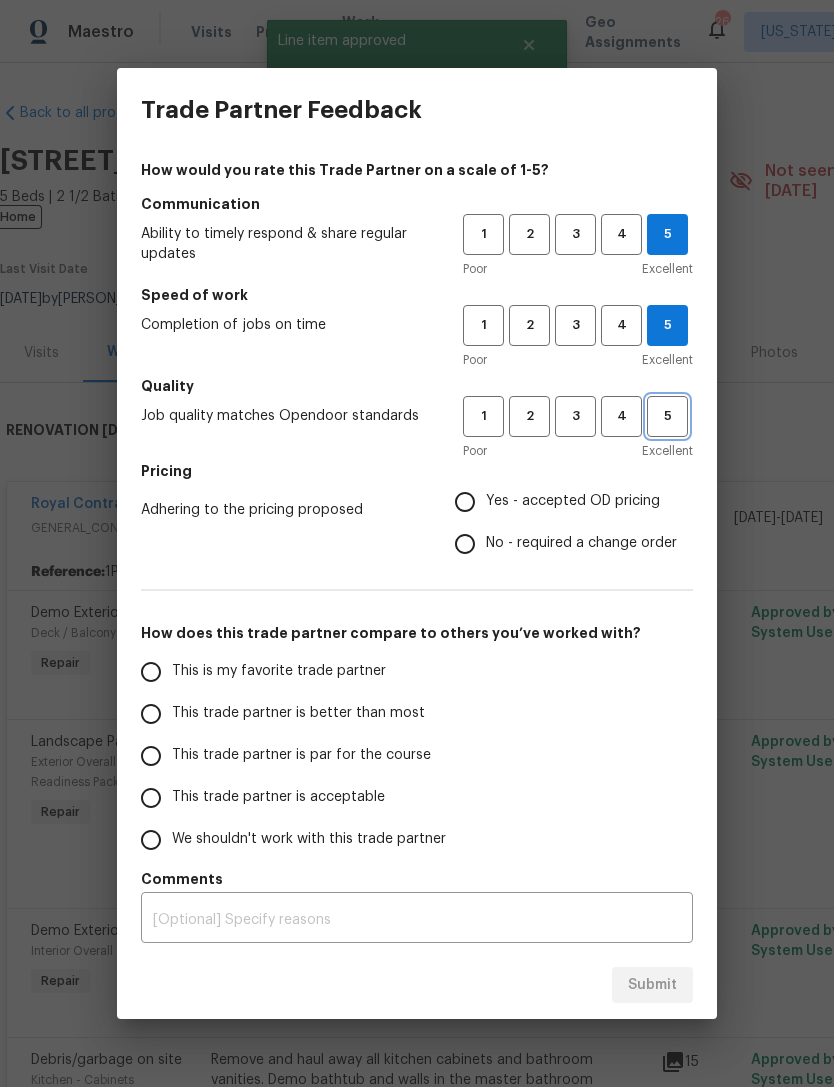 click on "5" at bounding box center [667, 416] 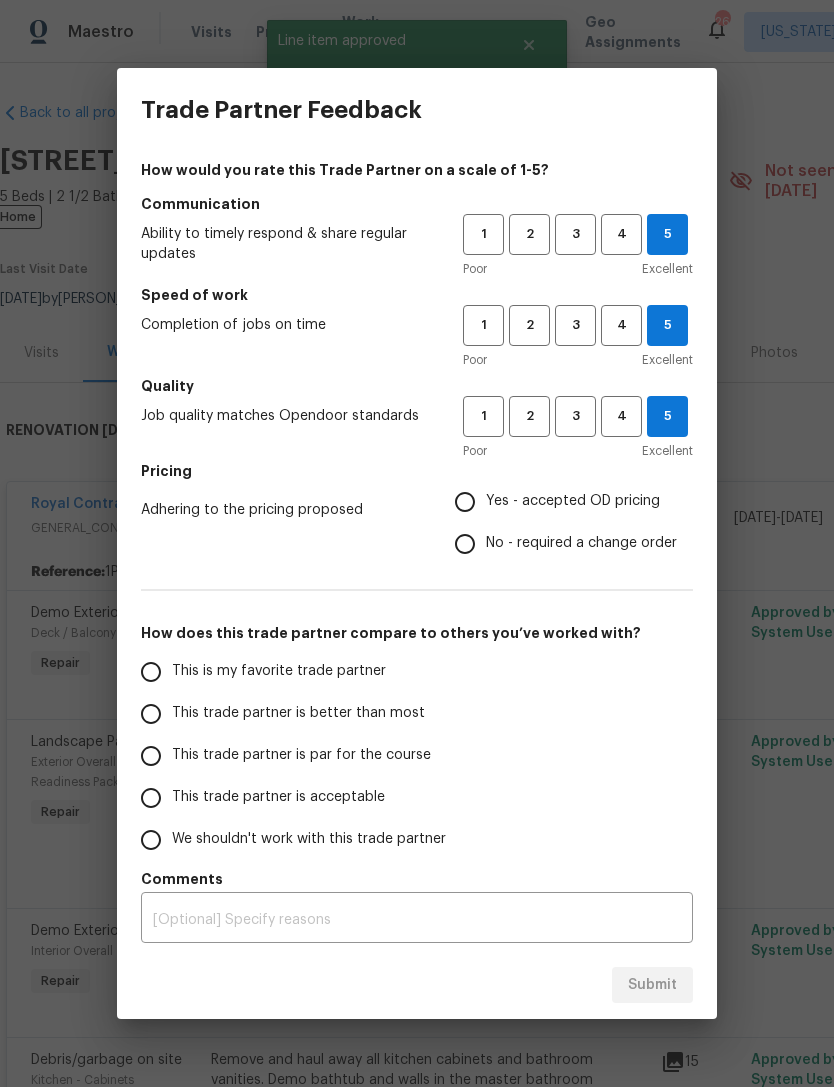 click on "Yes - accepted OD pricing" at bounding box center [465, 502] 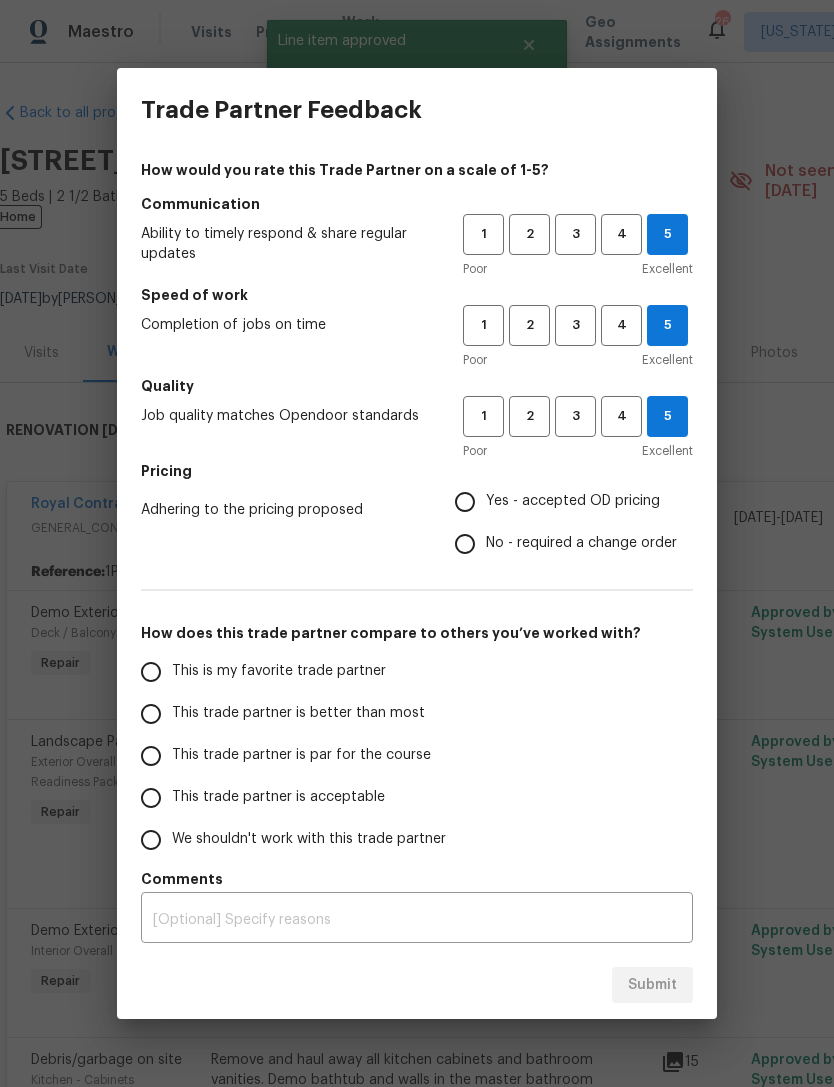 radio on "true" 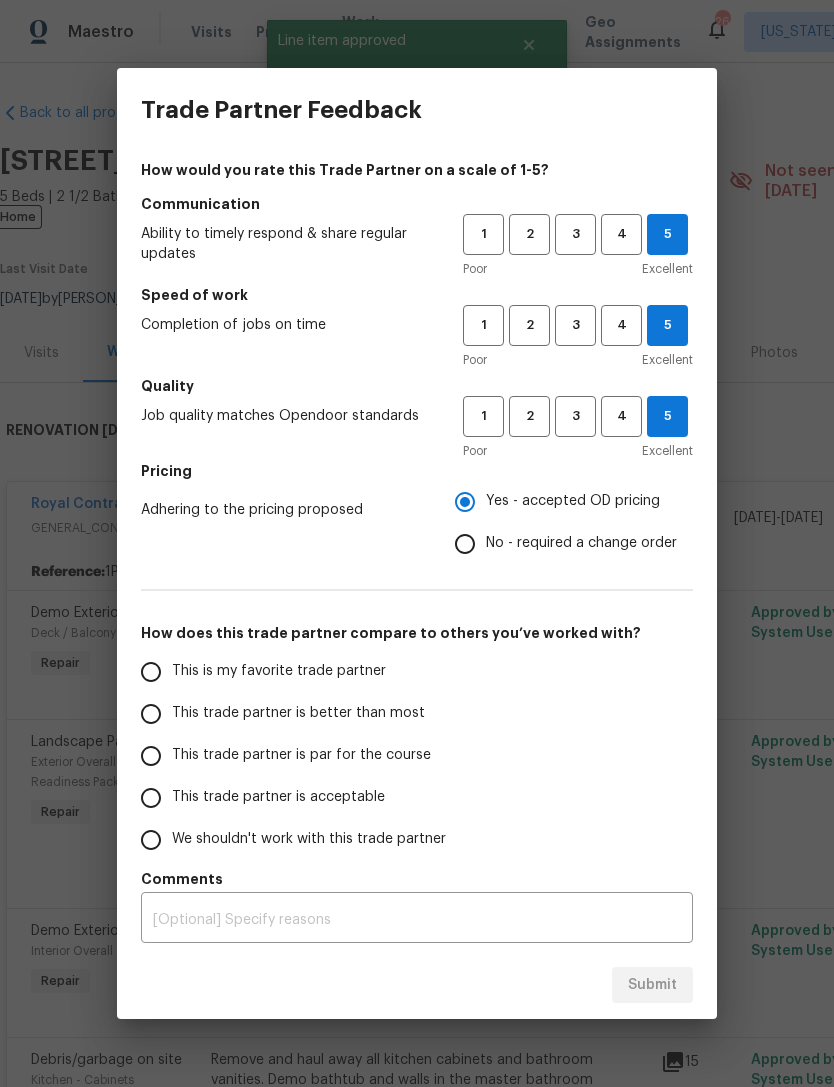 click on "This is my favorite trade partner" at bounding box center [151, 672] 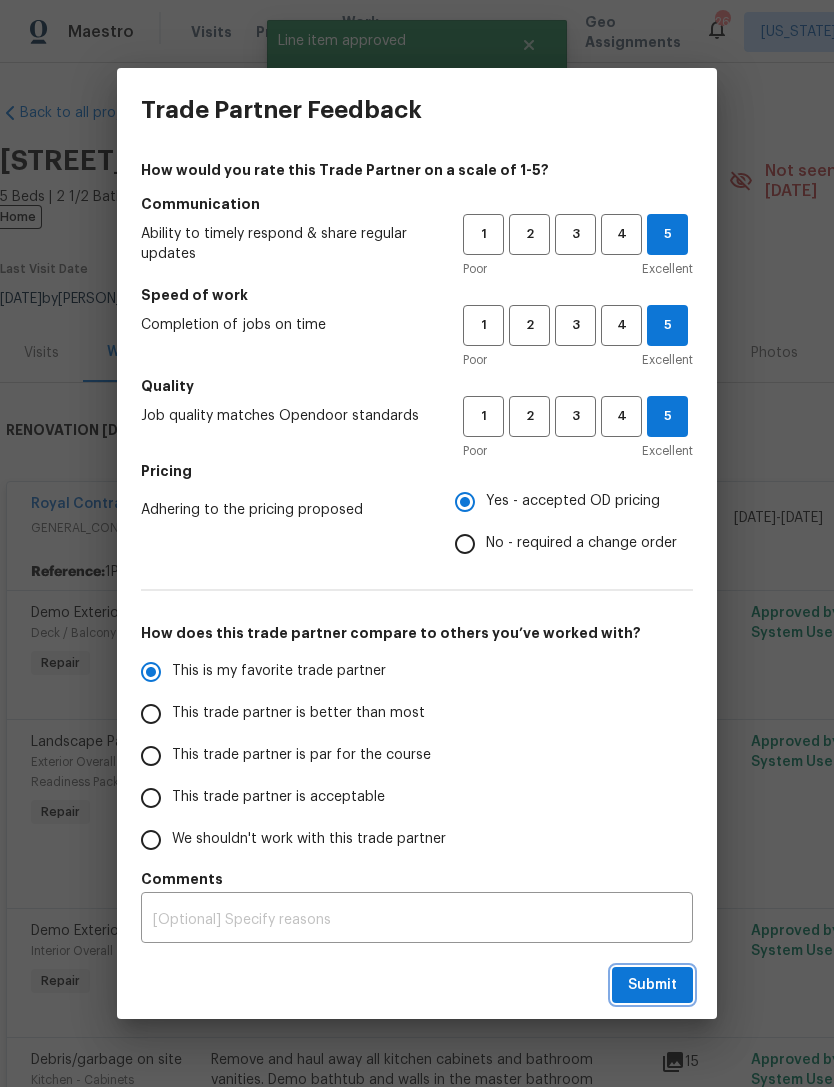 click on "Submit" at bounding box center [652, 985] 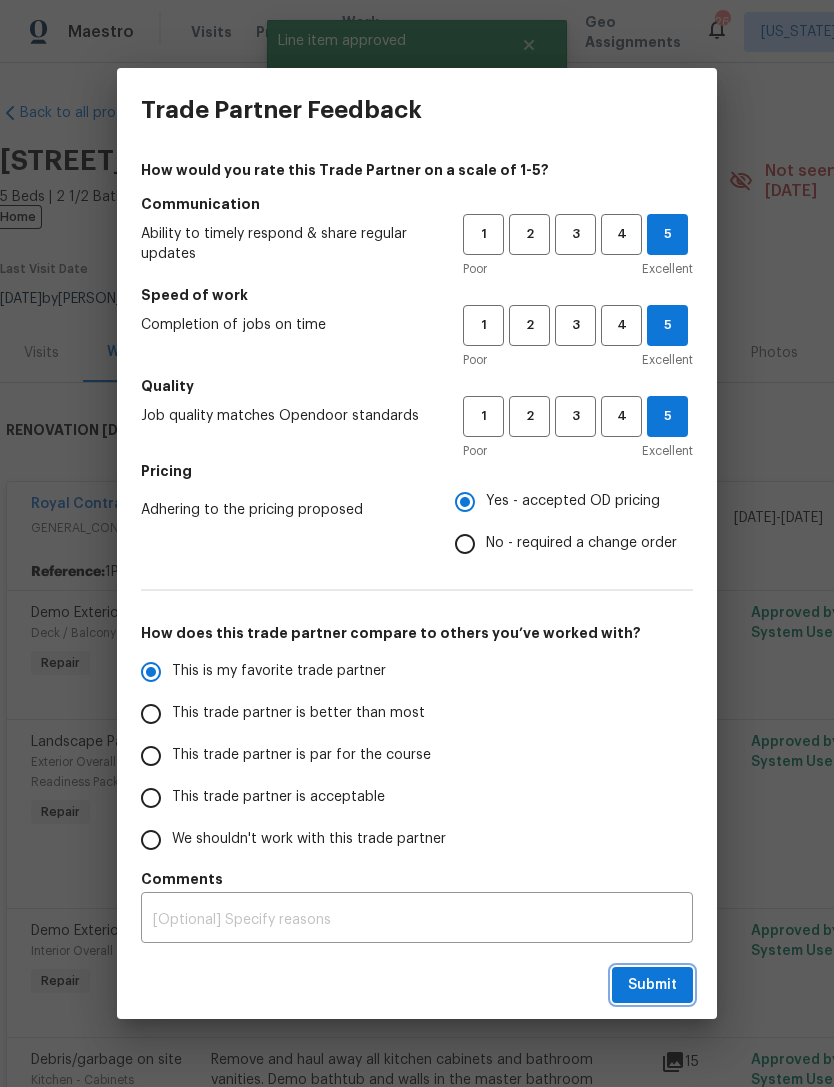 radio on "true" 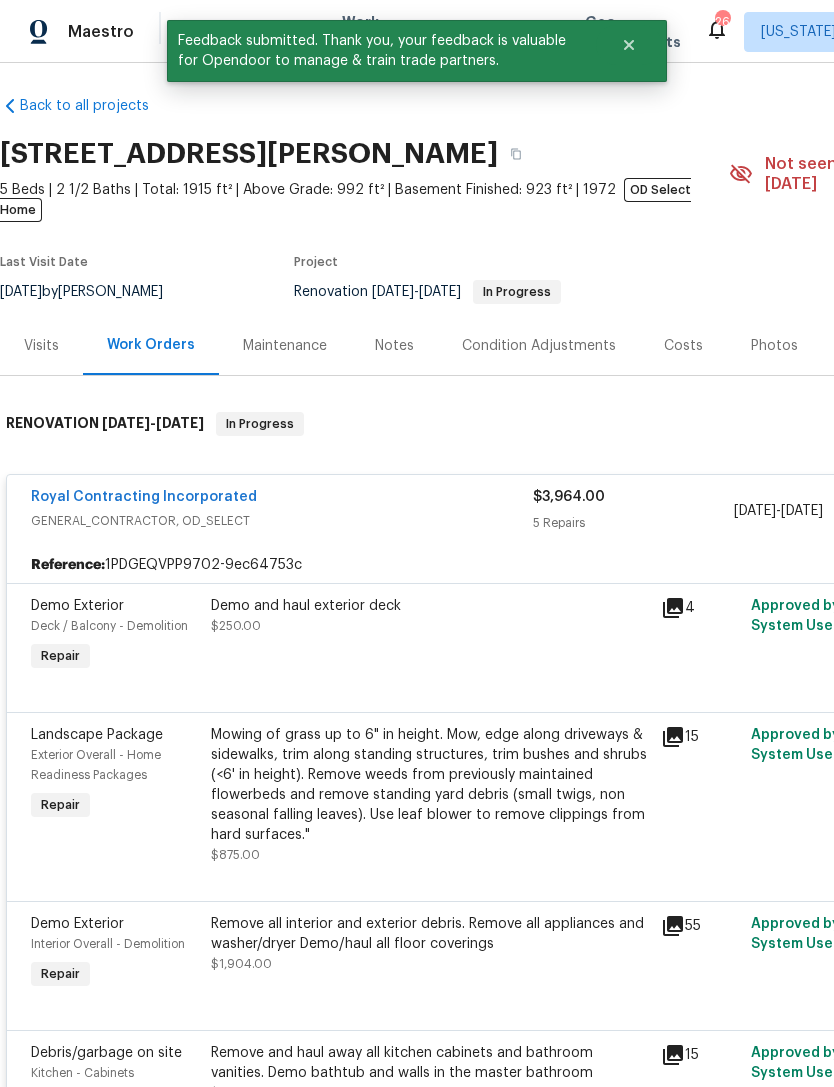 scroll, scrollTop: 7, scrollLeft: 0, axis: vertical 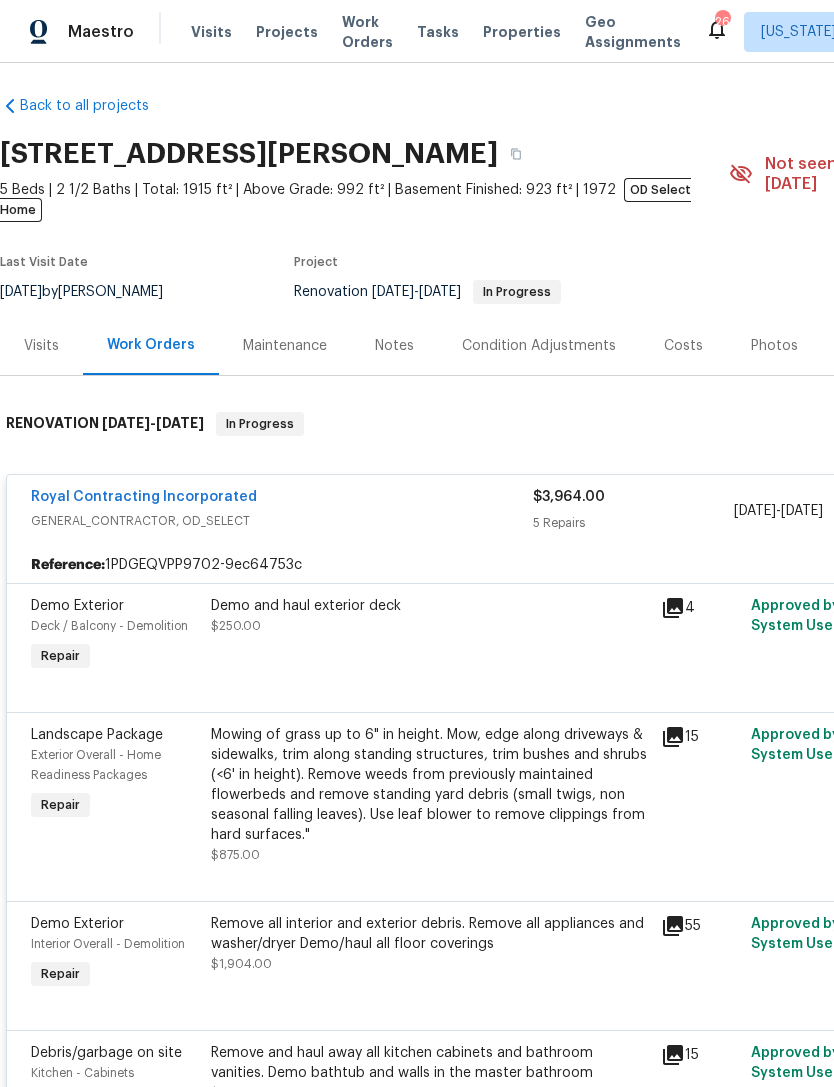 click on "Work Orders" at bounding box center [151, 345] 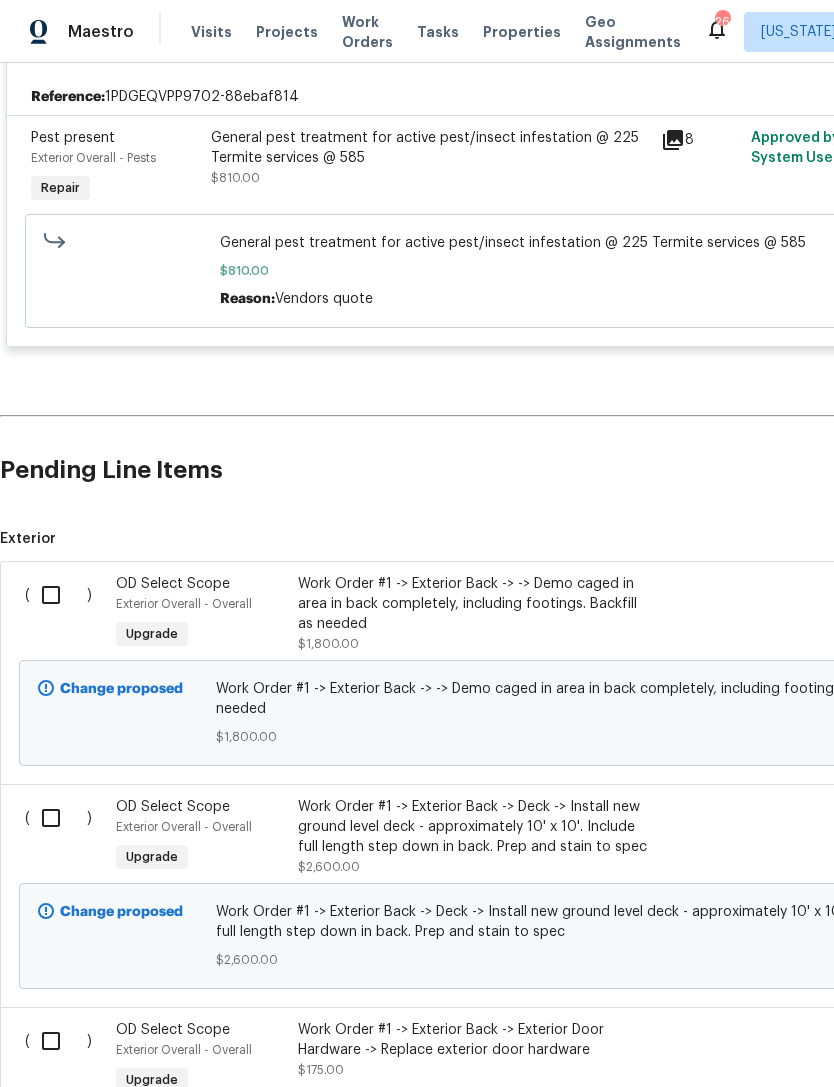 scroll, scrollTop: 1303, scrollLeft: 0, axis: vertical 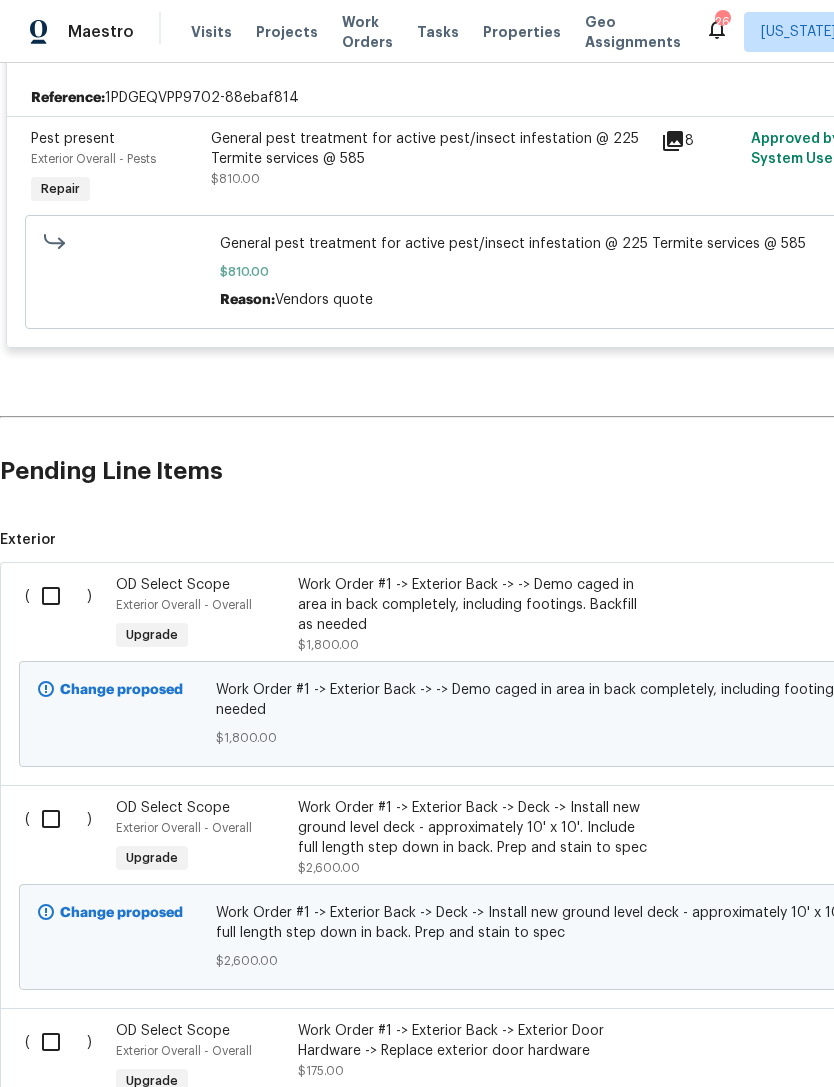 click at bounding box center [58, 596] 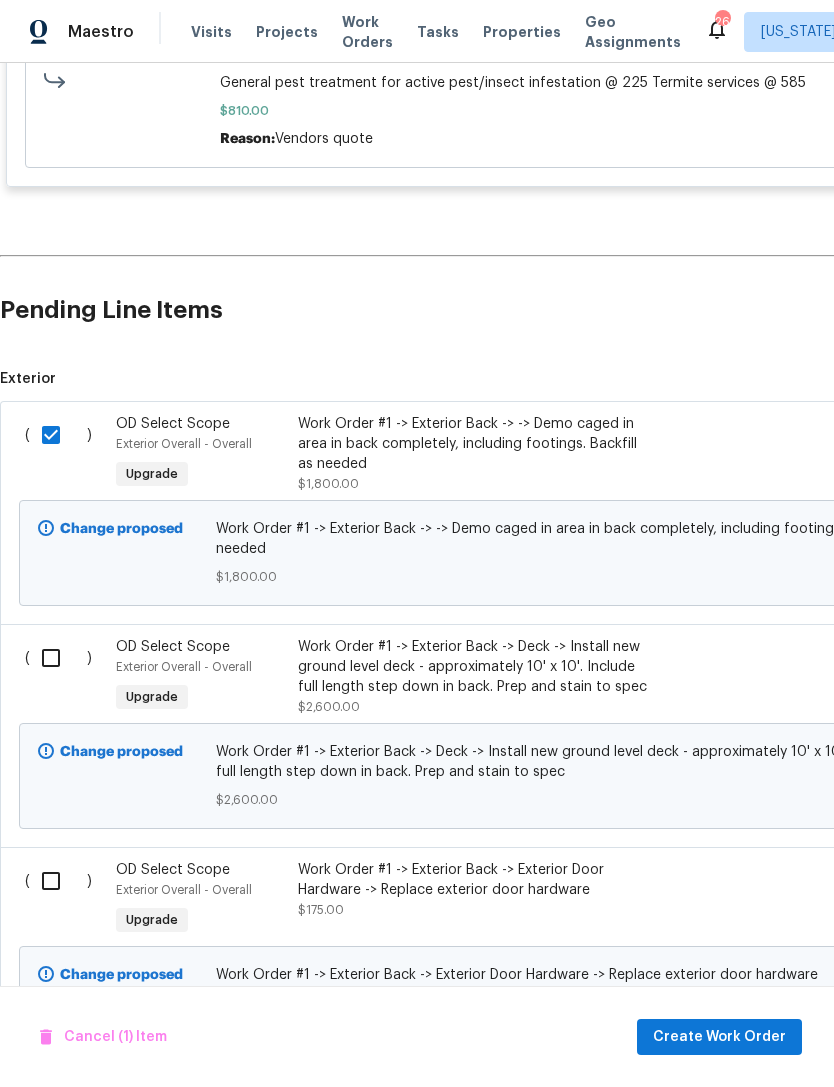 scroll, scrollTop: 1461, scrollLeft: 0, axis: vertical 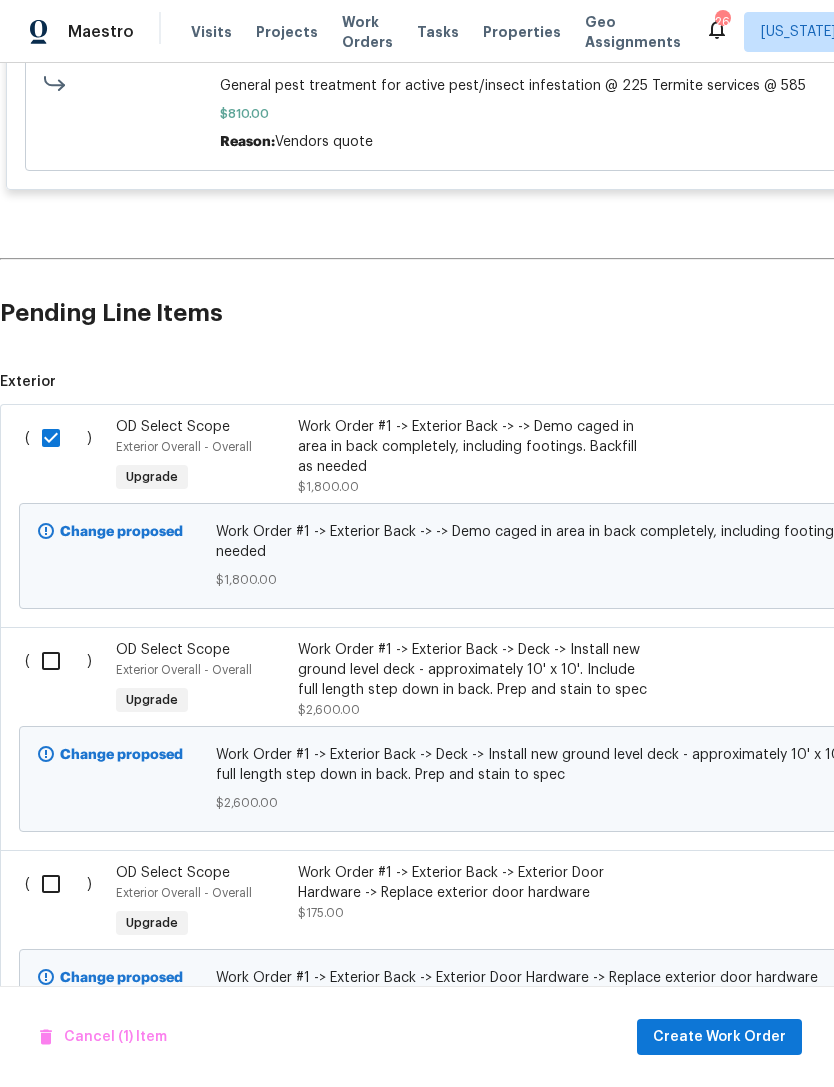 click at bounding box center (58, 661) 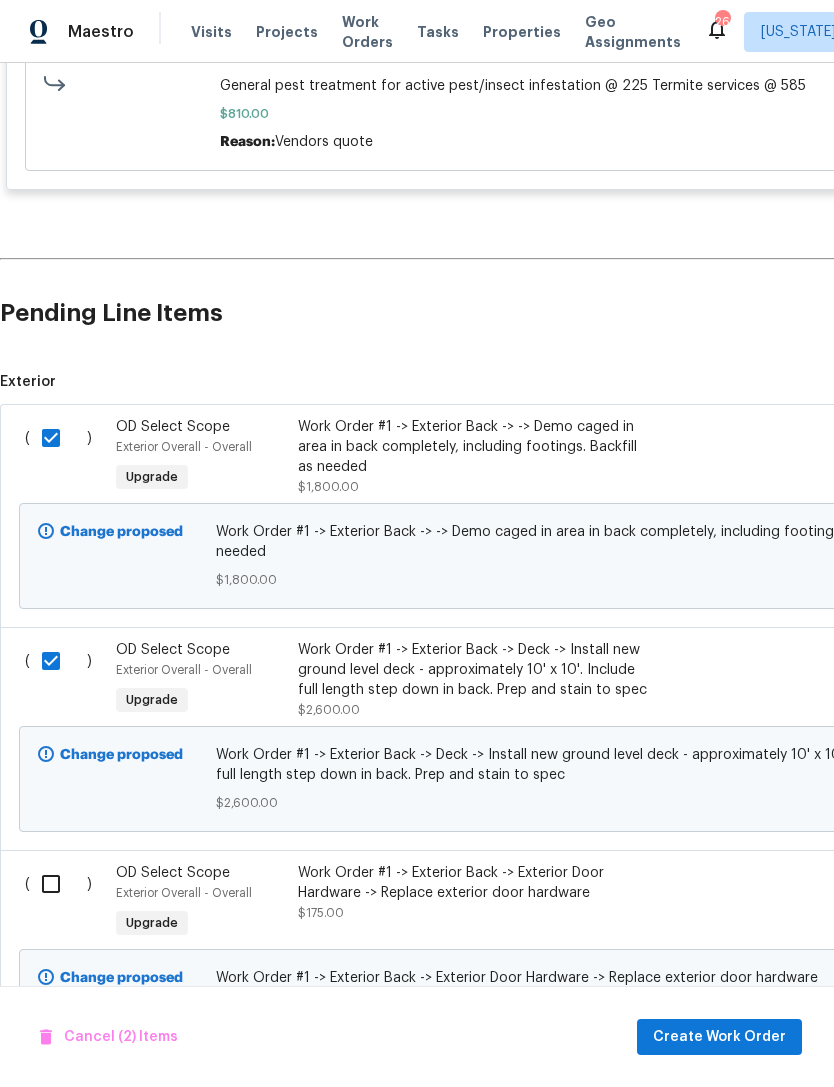click at bounding box center [58, 884] 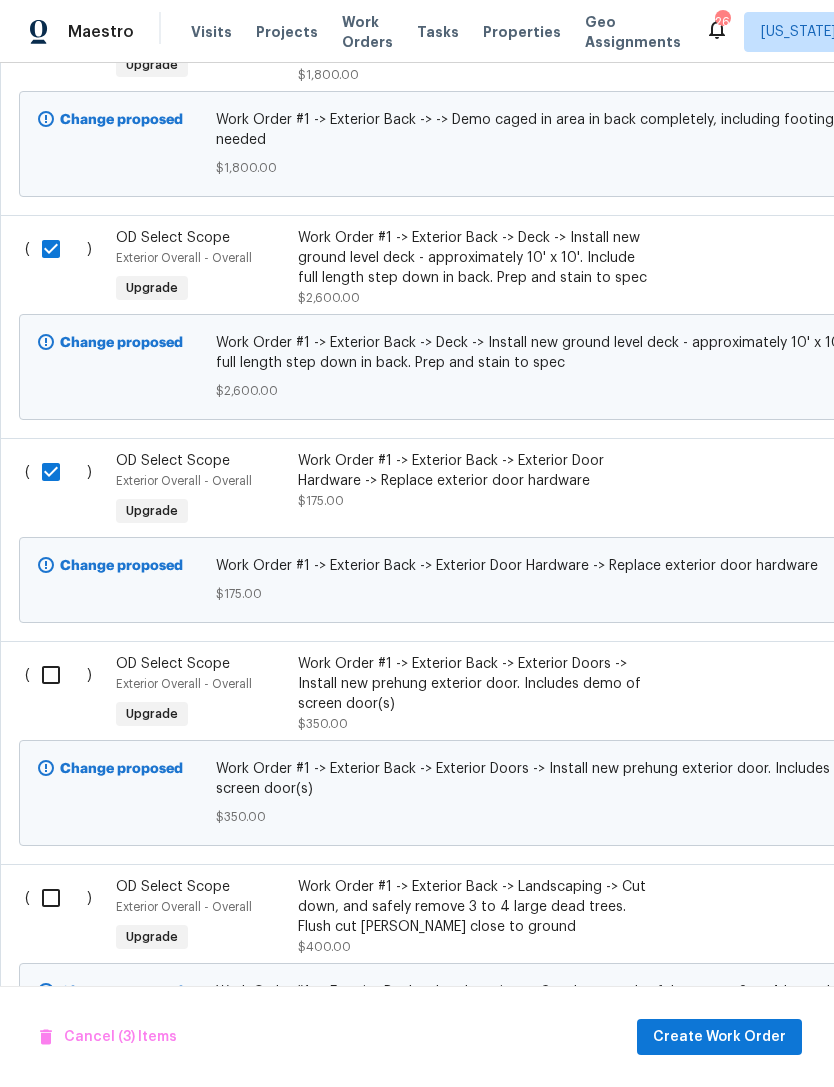 scroll, scrollTop: 1873, scrollLeft: 0, axis: vertical 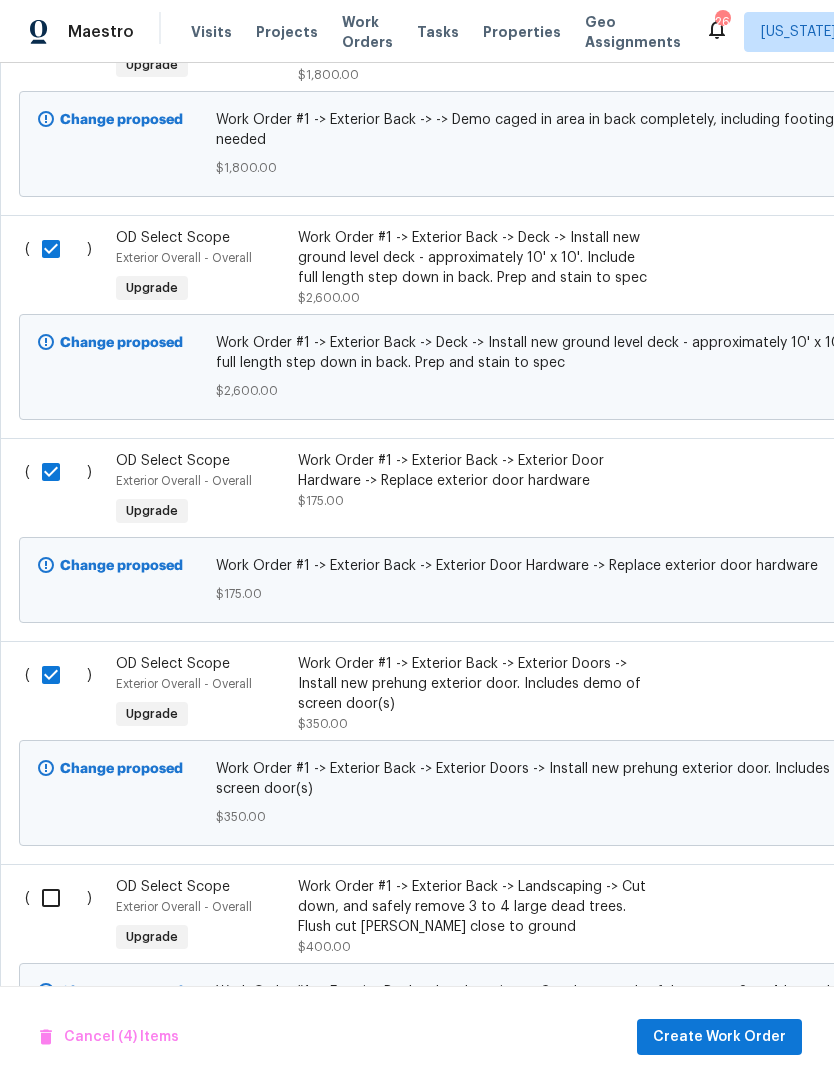 click at bounding box center [58, 898] 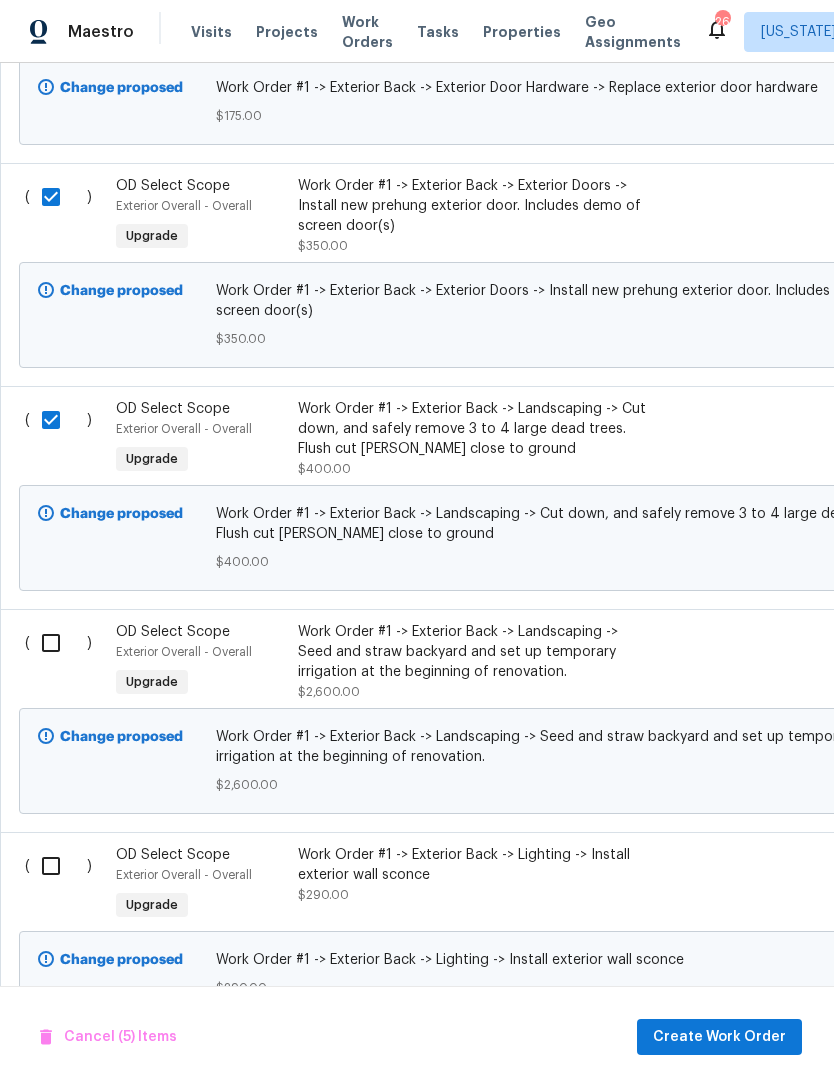 scroll, scrollTop: 2351, scrollLeft: 0, axis: vertical 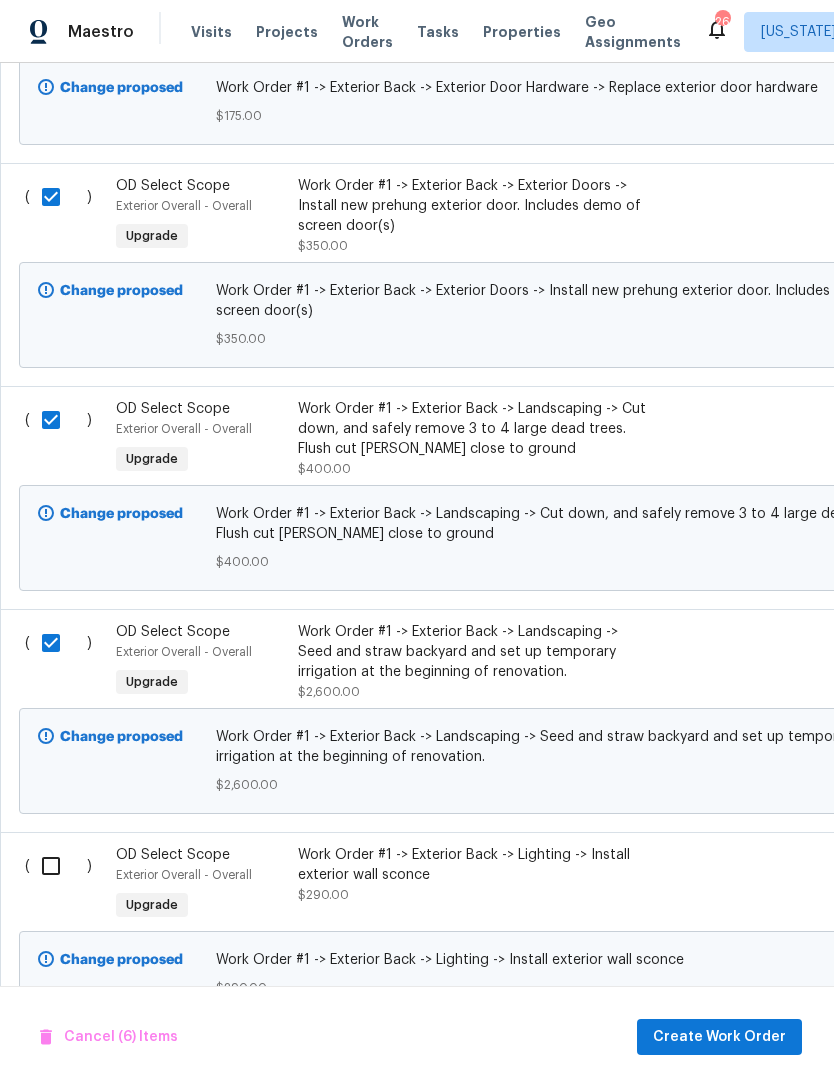 click at bounding box center [58, 866] 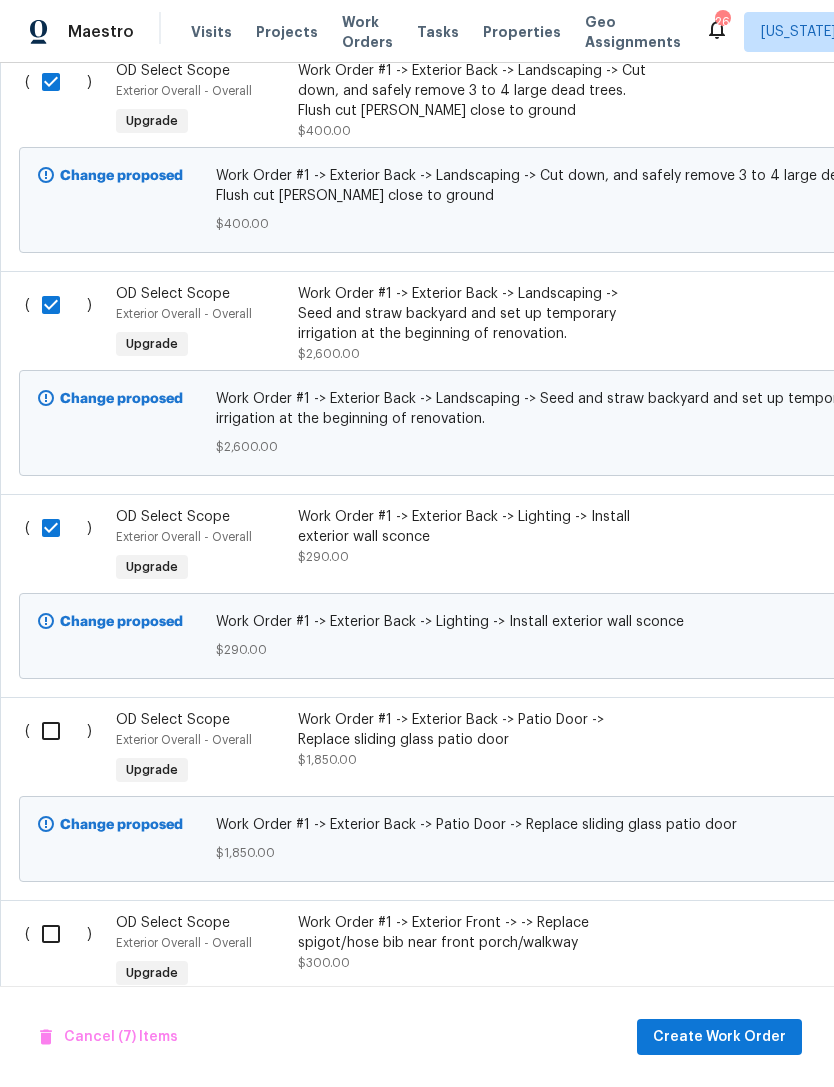 scroll, scrollTop: 2691, scrollLeft: 0, axis: vertical 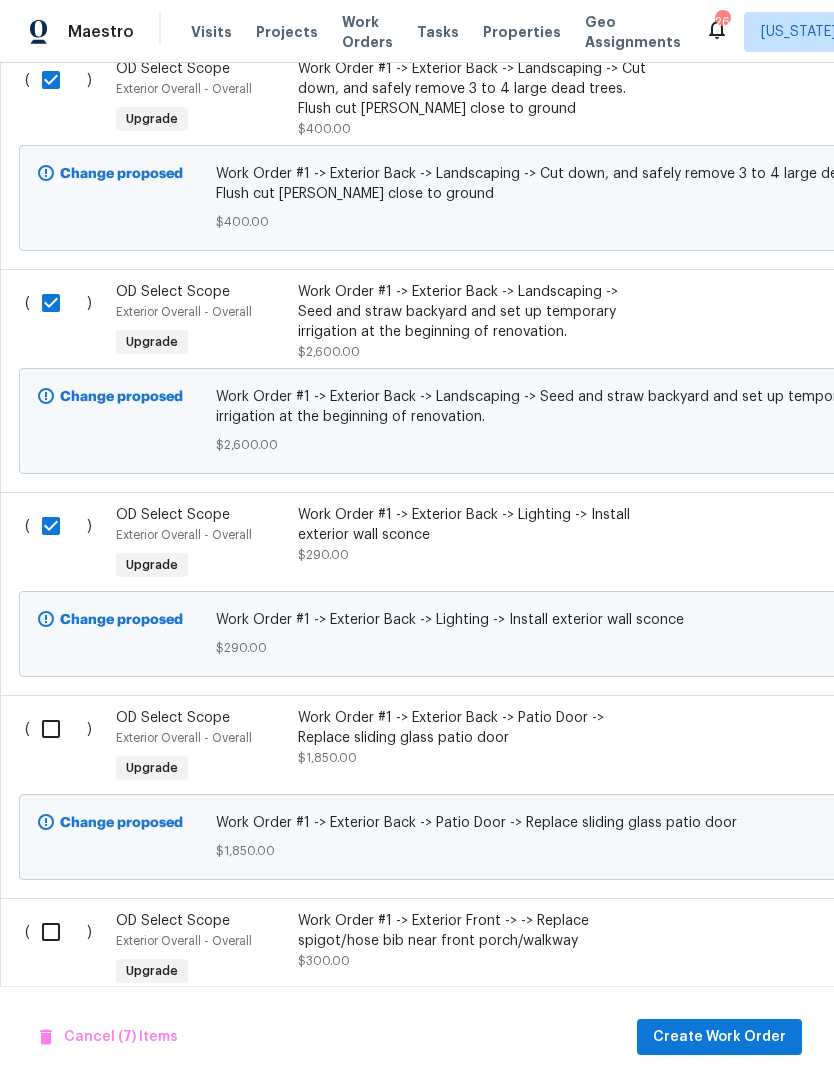 click at bounding box center [58, 729] 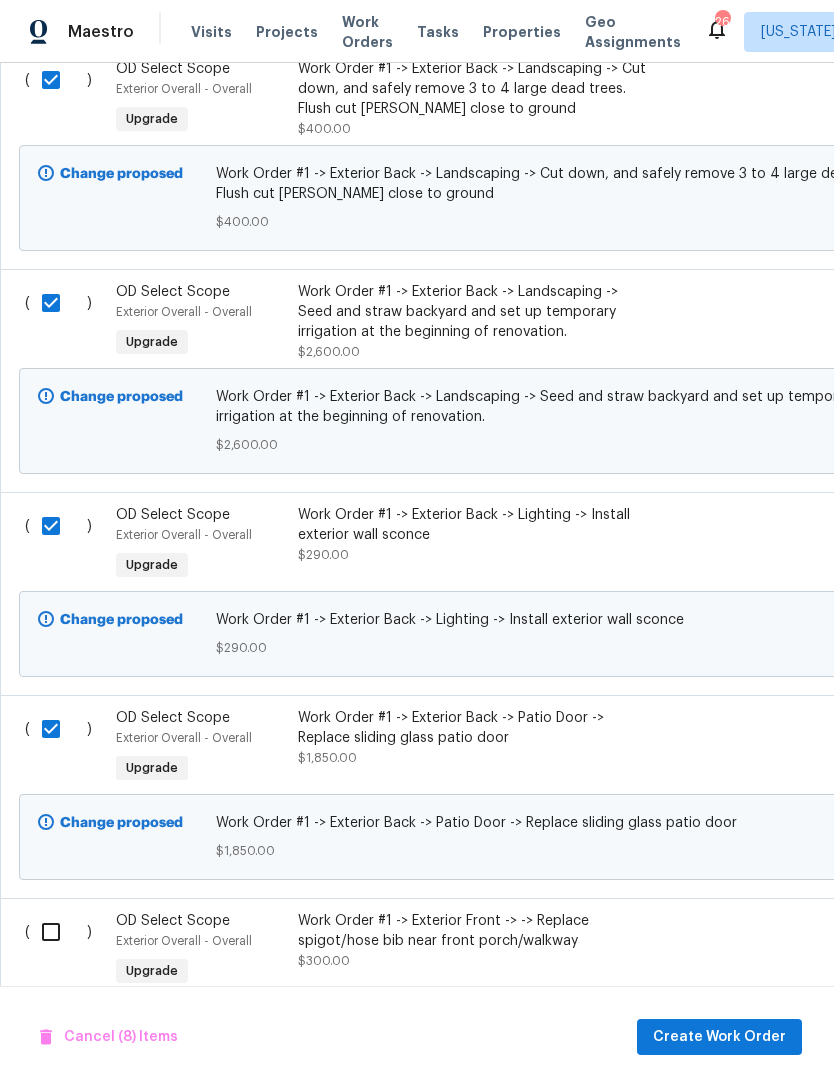 click at bounding box center [58, 932] 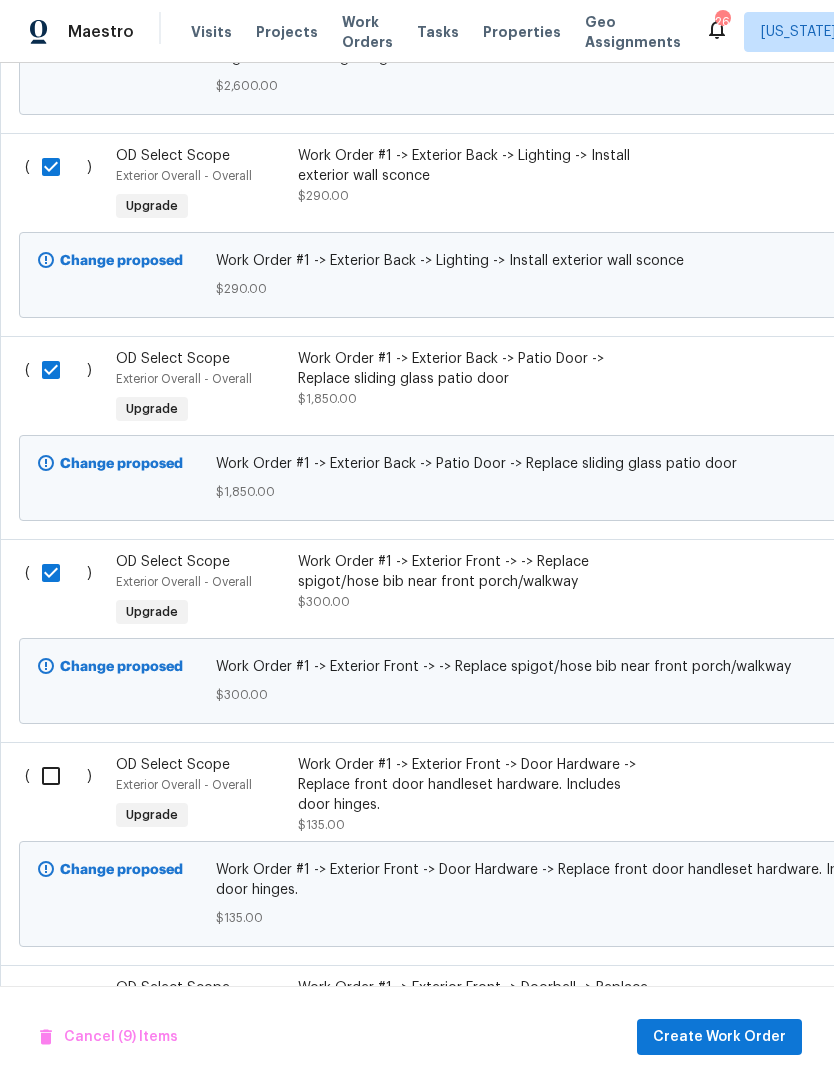 scroll, scrollTop: 3050, scrollLeft: 0, axis: vertical 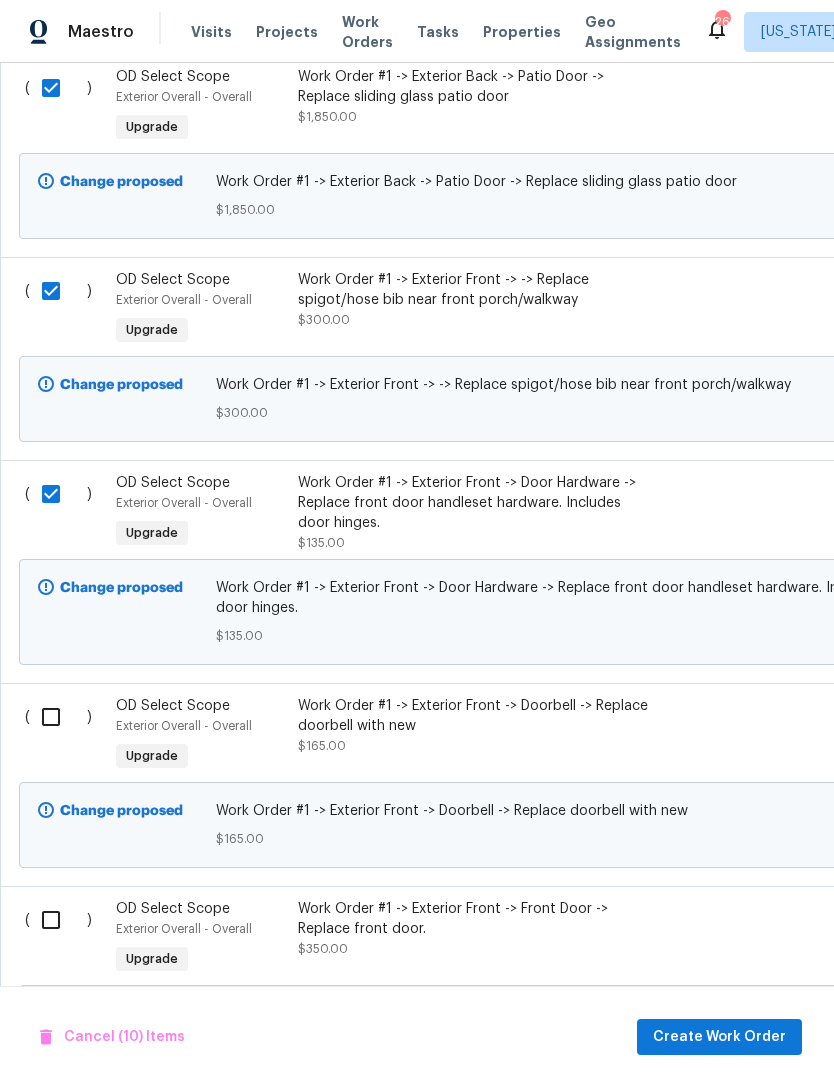 click at bounding box center (58, 717) 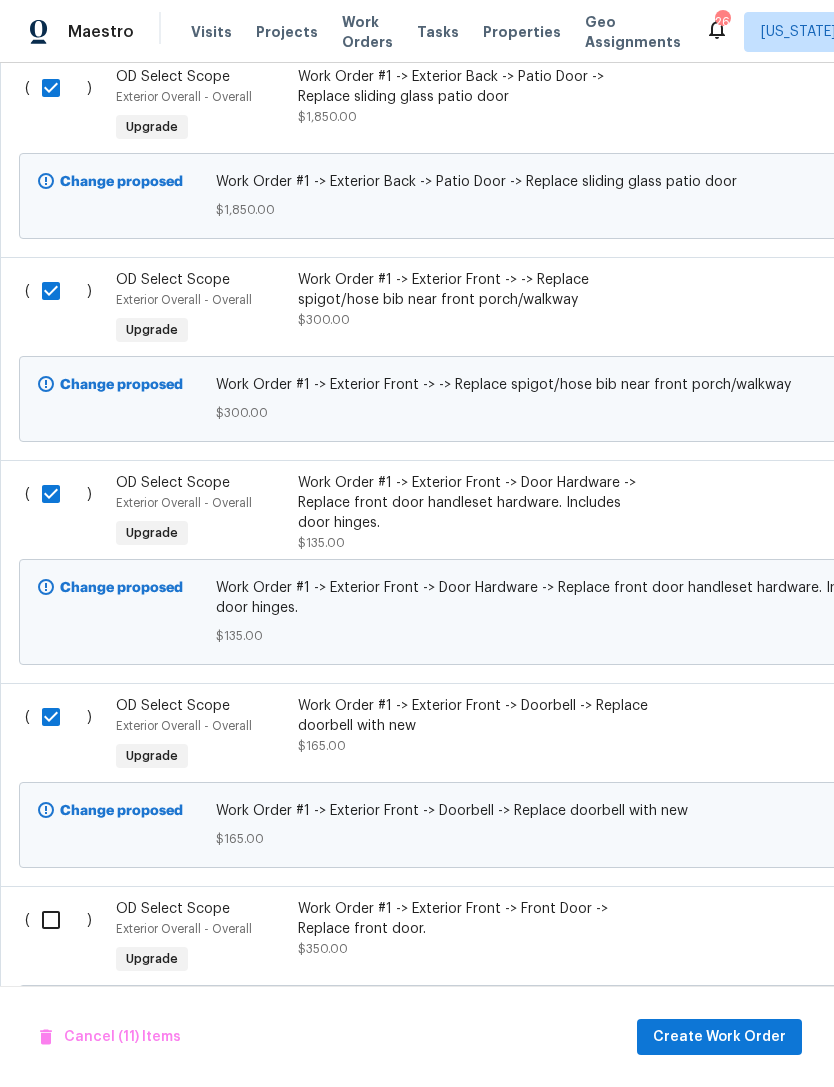 click at bounding box center [58, 920] 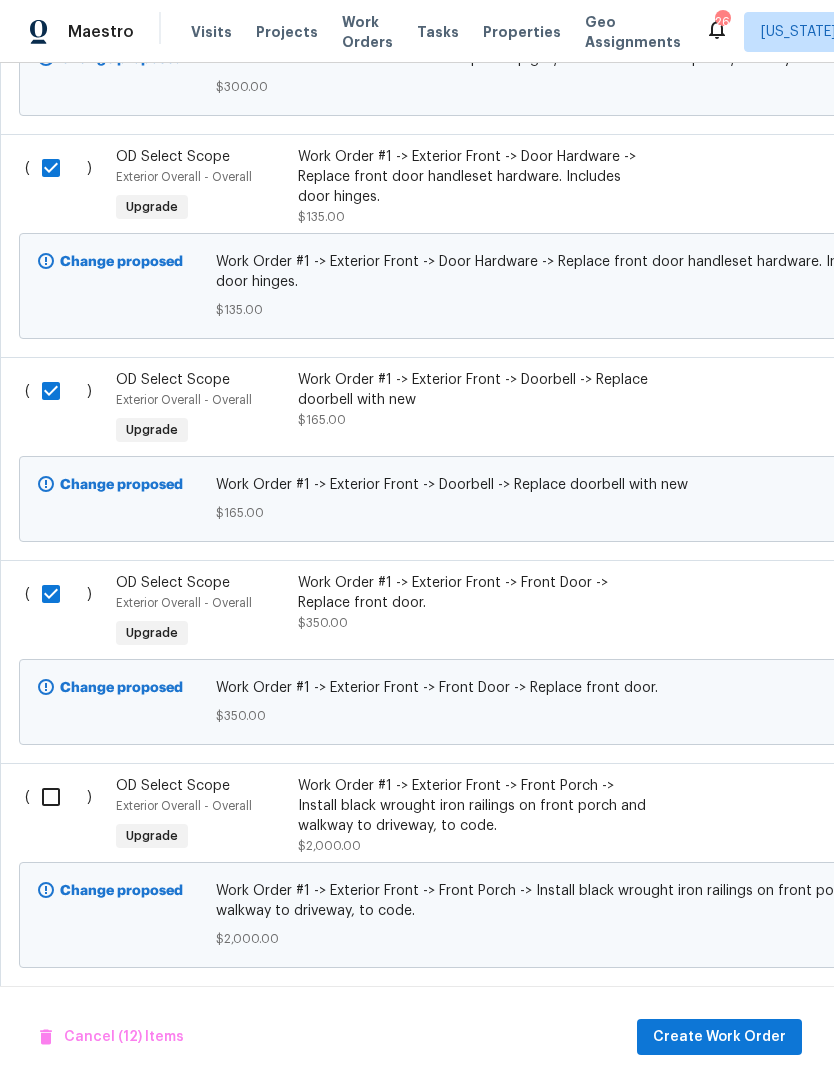 scroll, scrollTop: 3658, scrollLeft: 0, axis: vertical 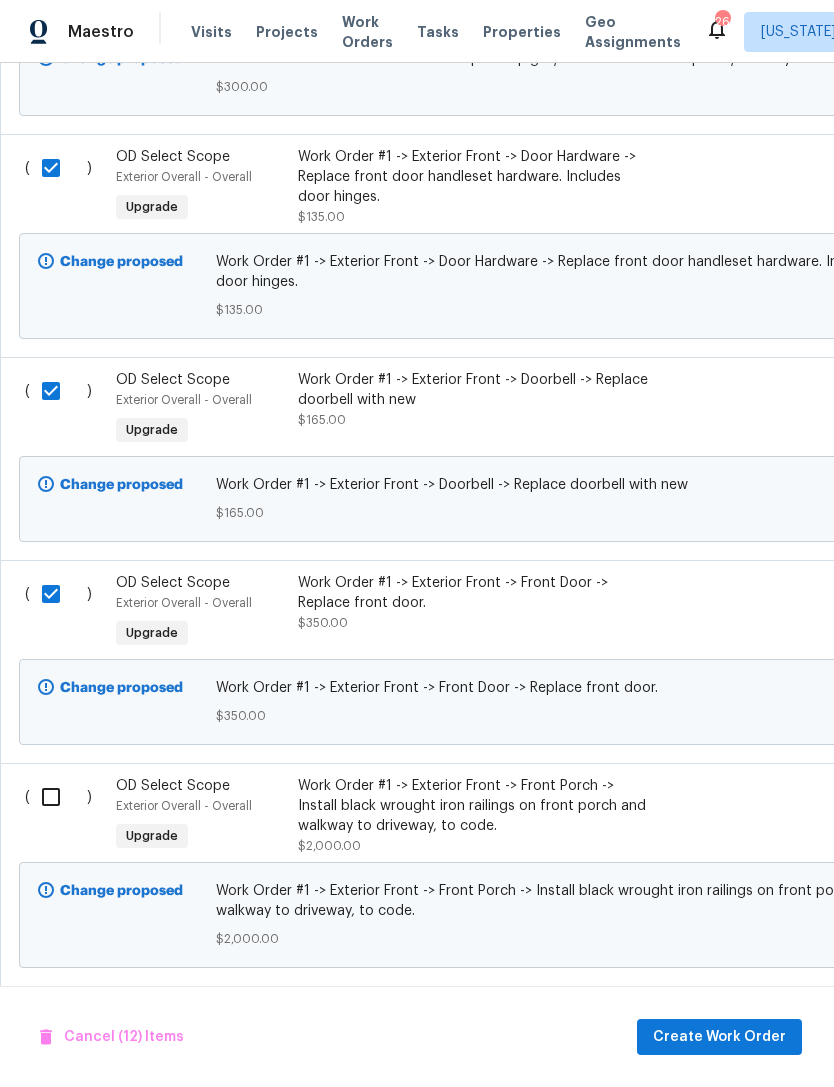 click at bounding box center [58, 797] 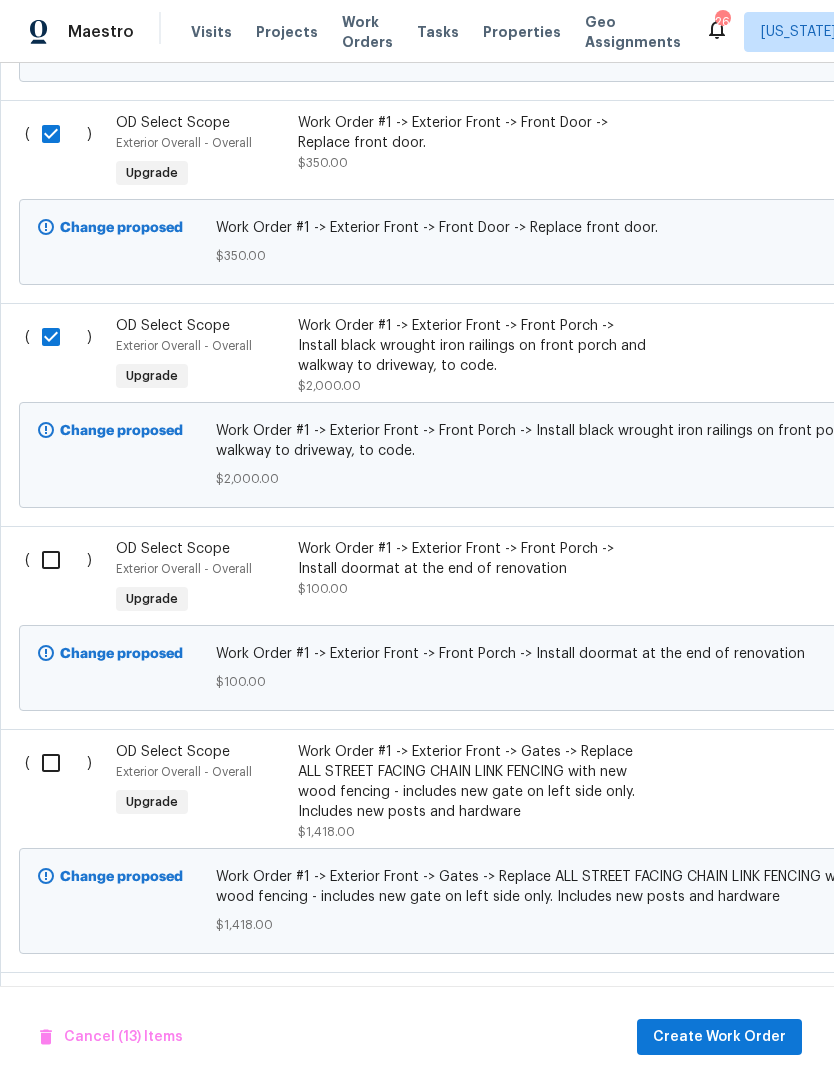 scroll, scrollTop: 4131, scrollLeft: 0, axis: vertical 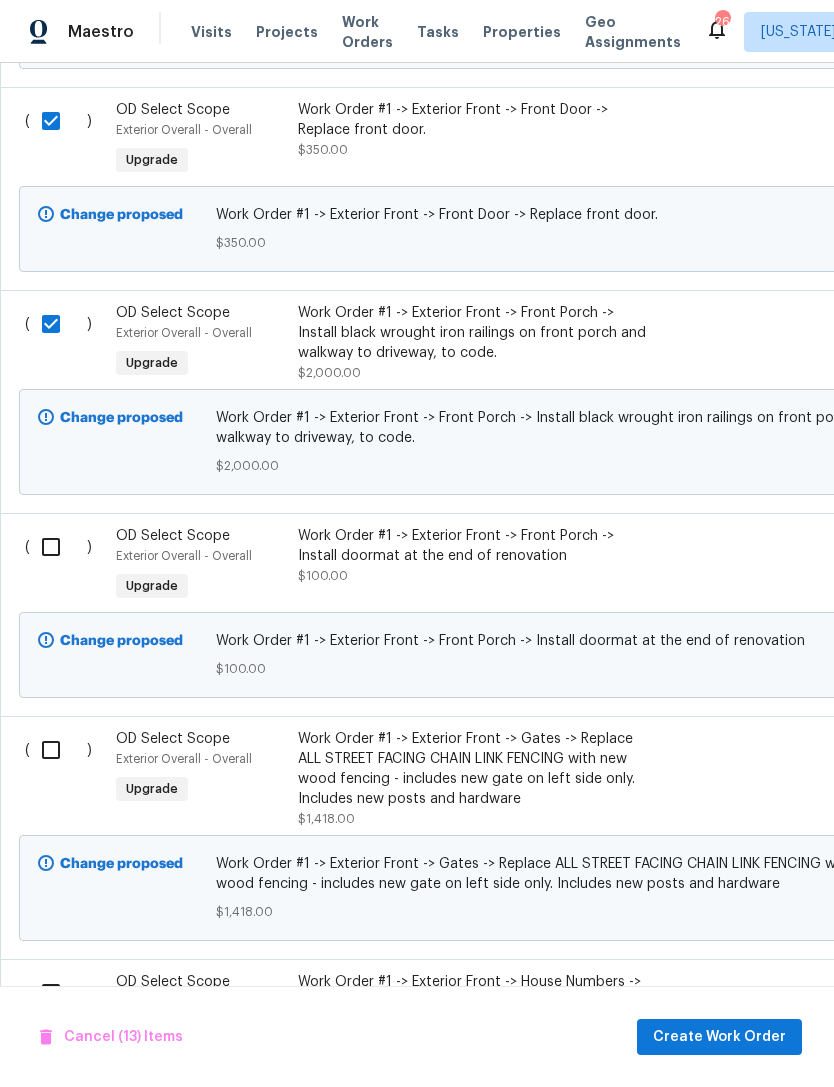 click at bounding box center [58, 547] 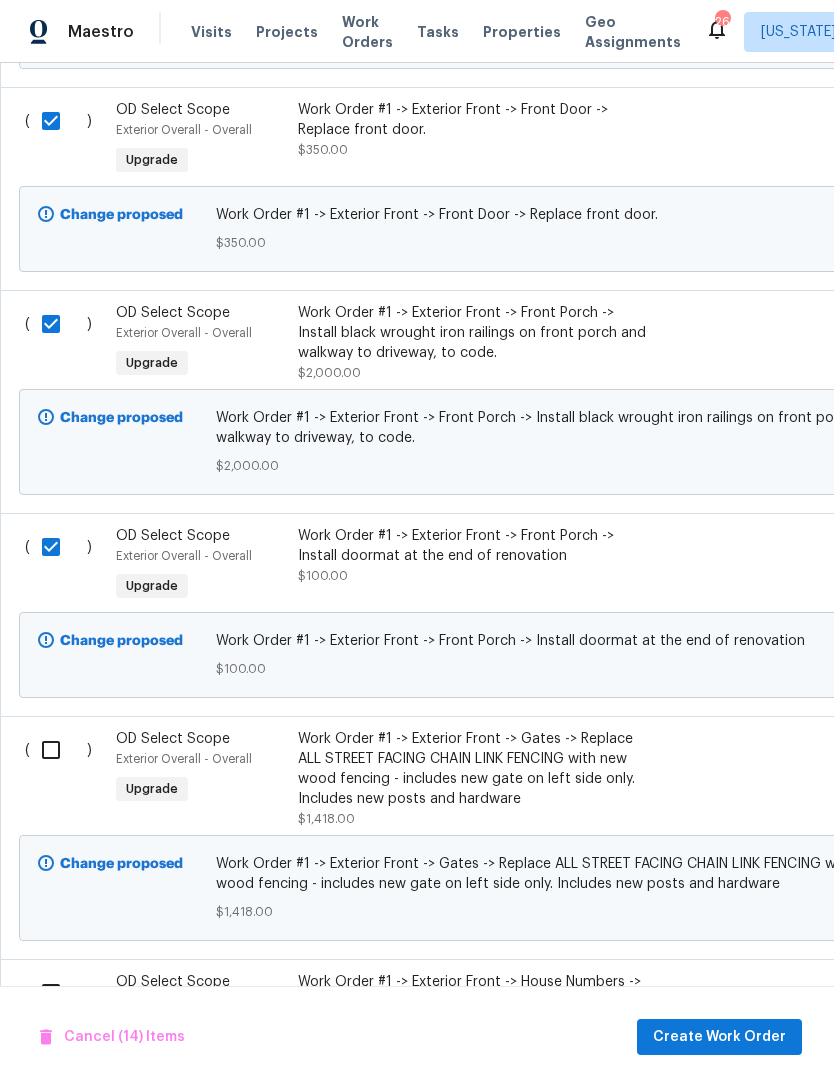 click at bounding box center (58, 750) 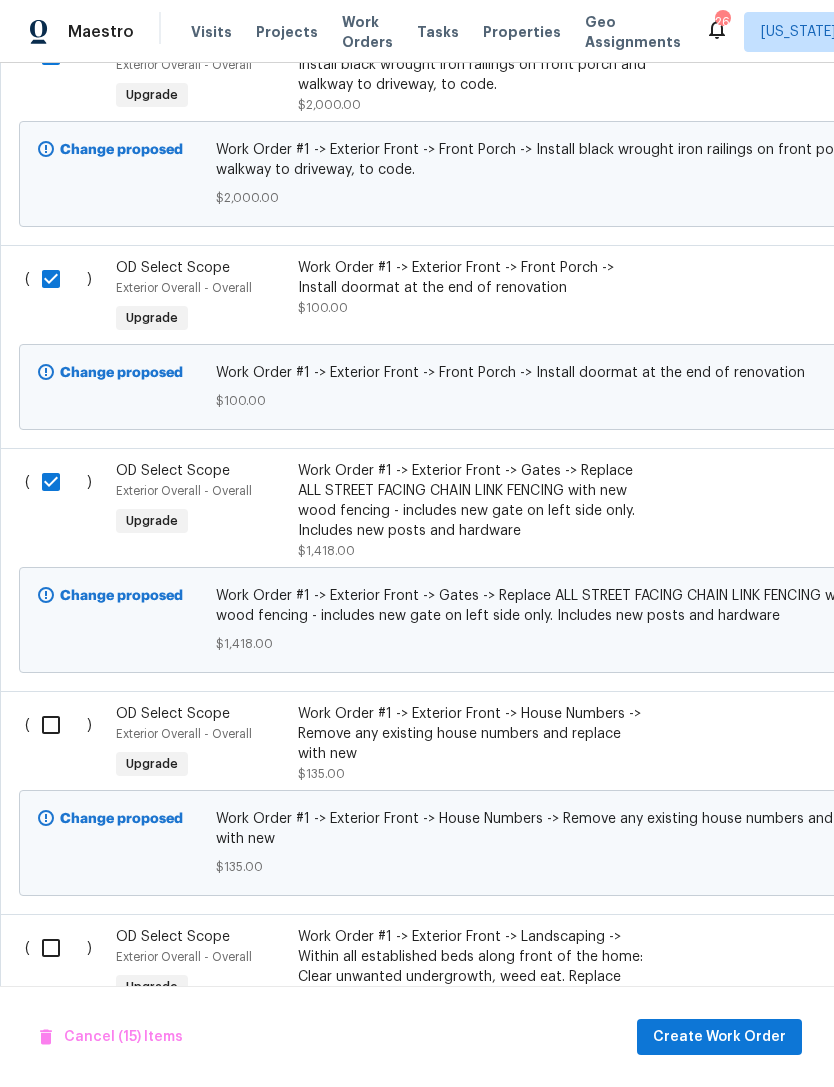 scroll, scrollTop: 4397, scrollLeft: 0, axis: vertical 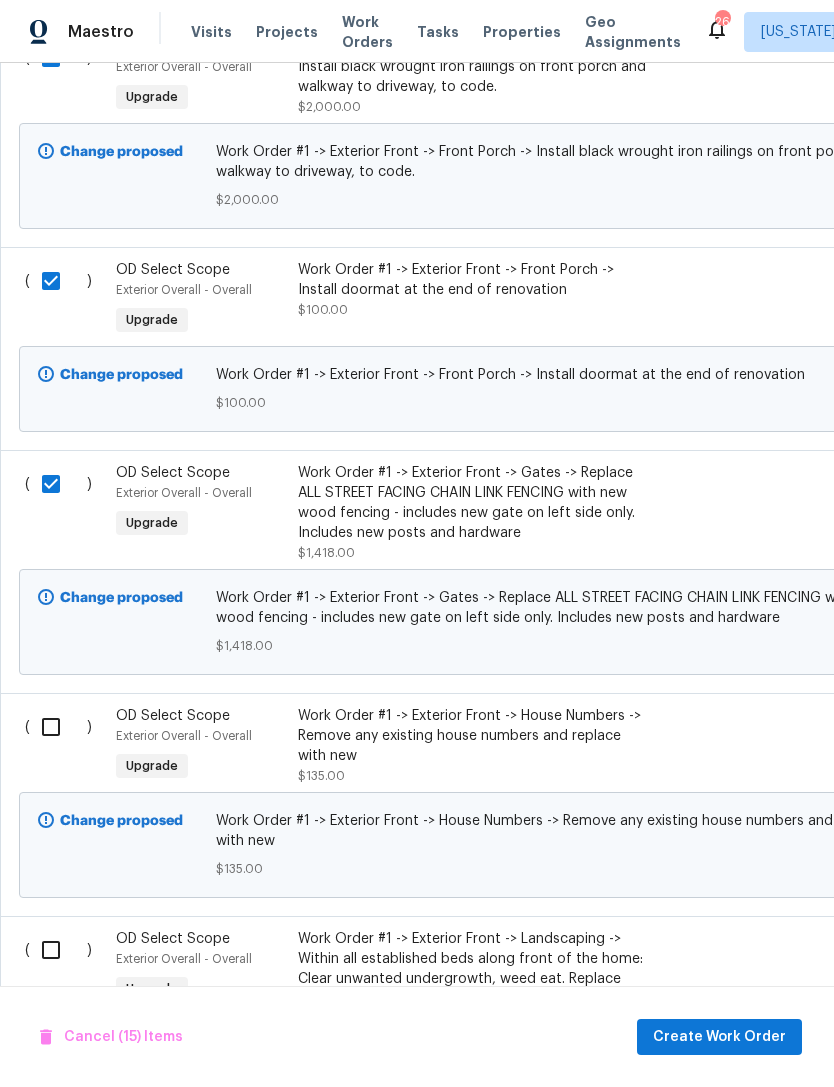 click at bounding box center (58, 727) 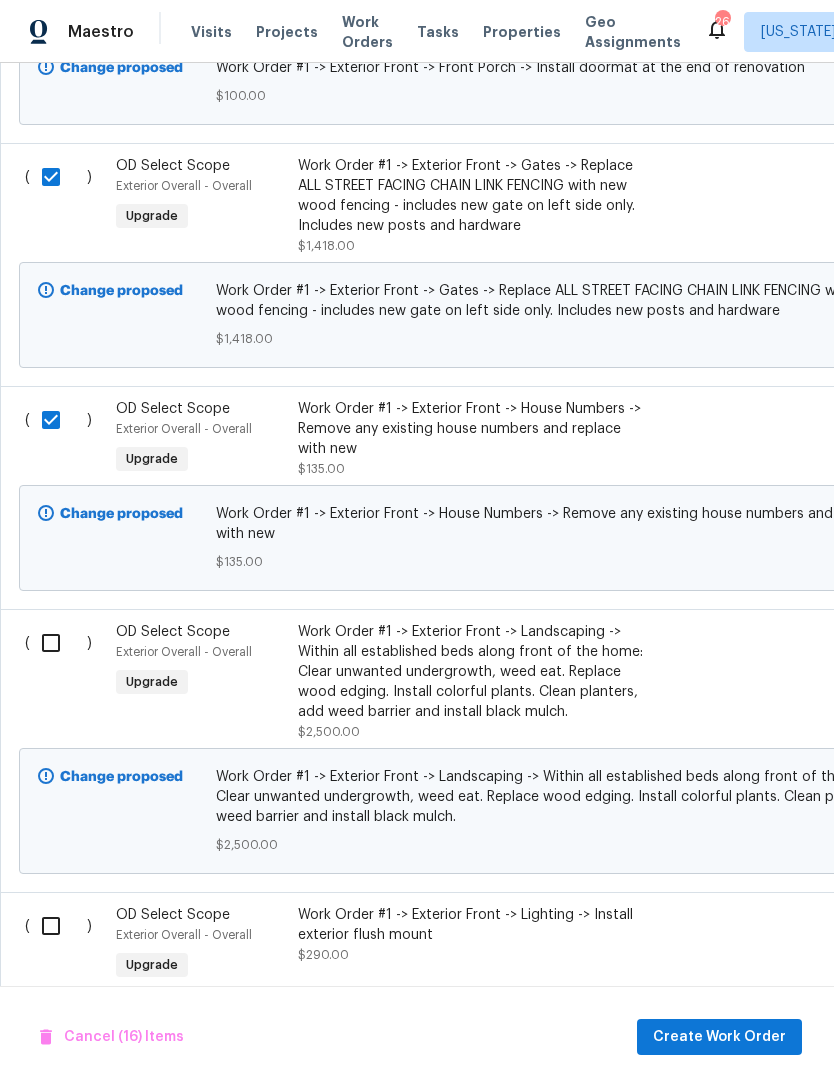 scroll, scrollTop: 4706, scrollLeft: 0, axis: vertical 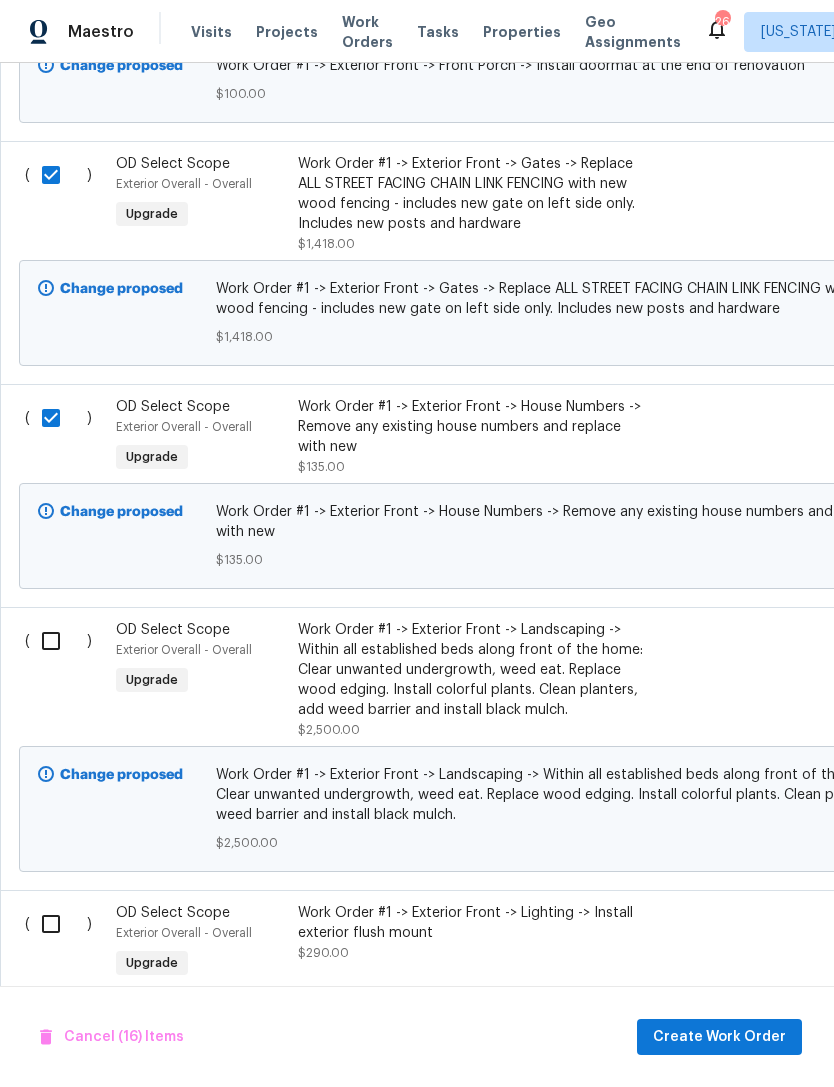 click at bounding box center (58, 641) 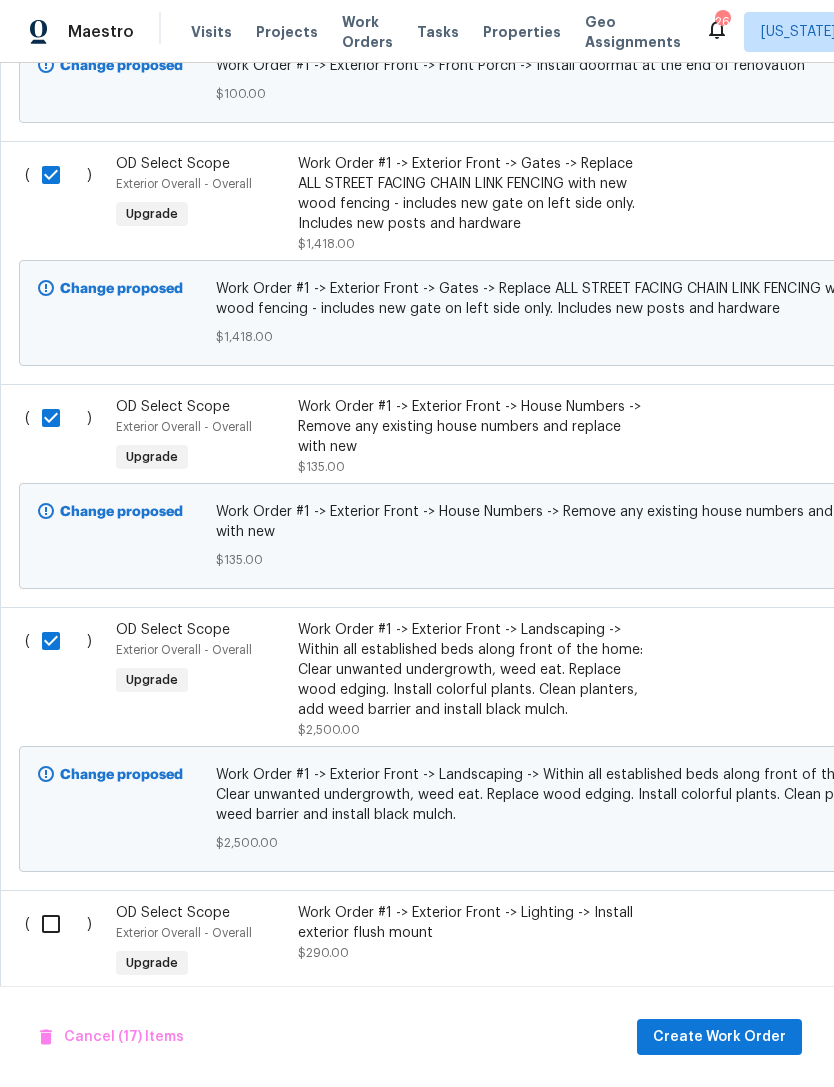 click at bounding box center (58, 924) 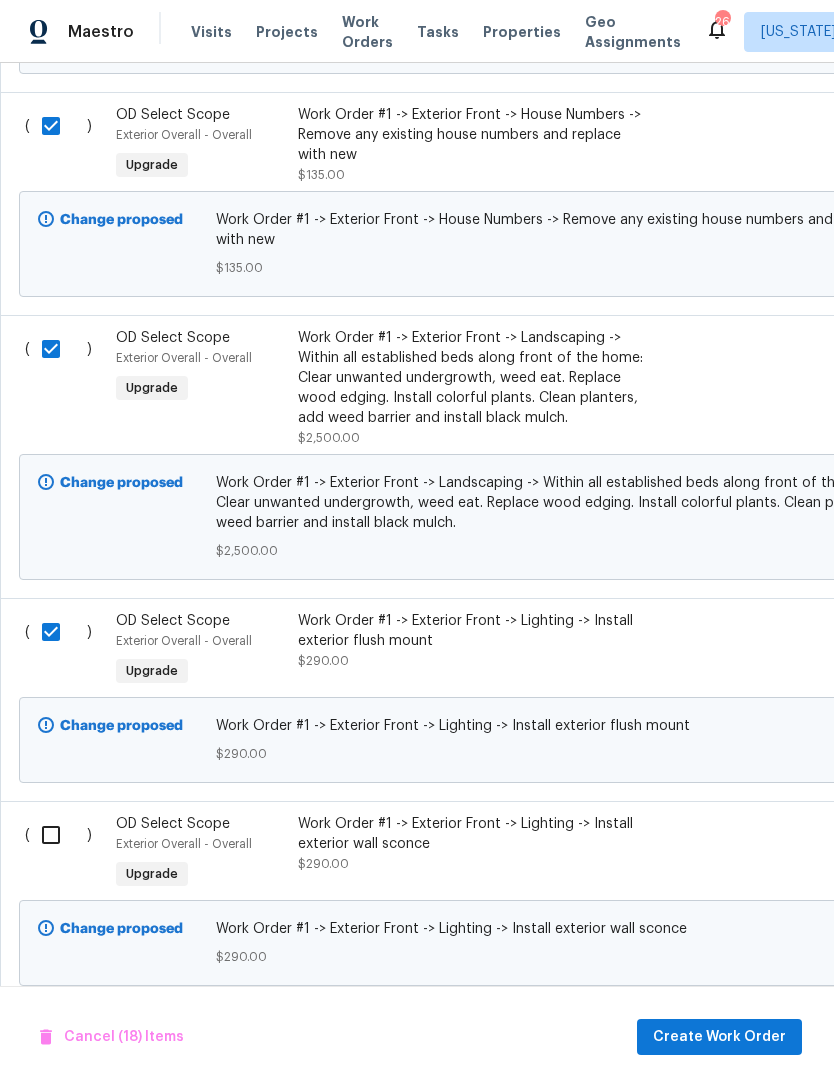 scroll, scrollTop: 5002, scrollLeft: -1, axis: both 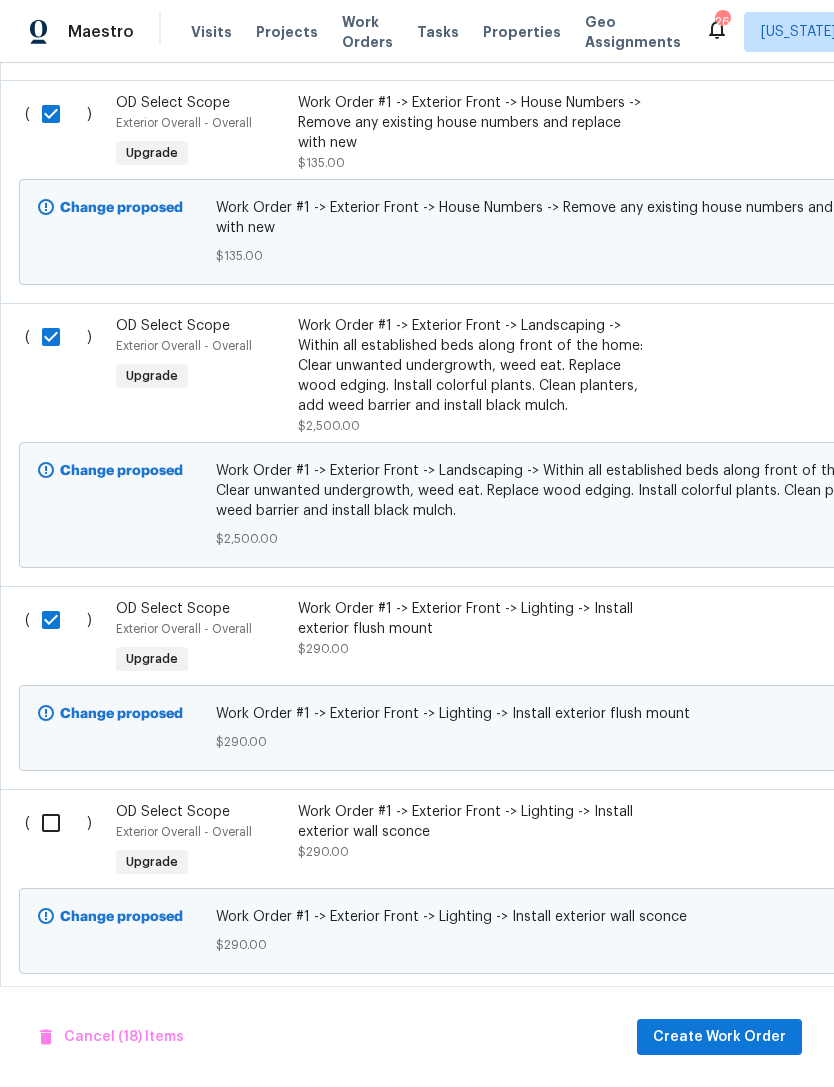 click at bounding box center [58, 823] 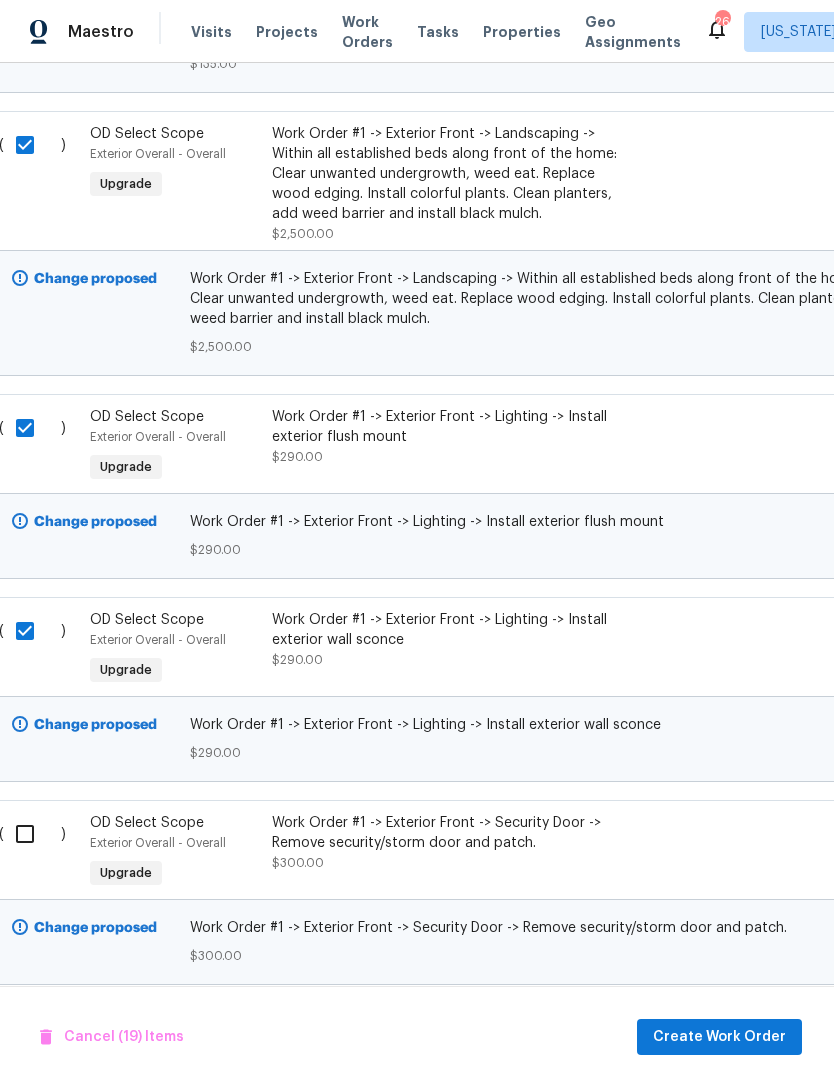 click at bounding box center [32, 834] 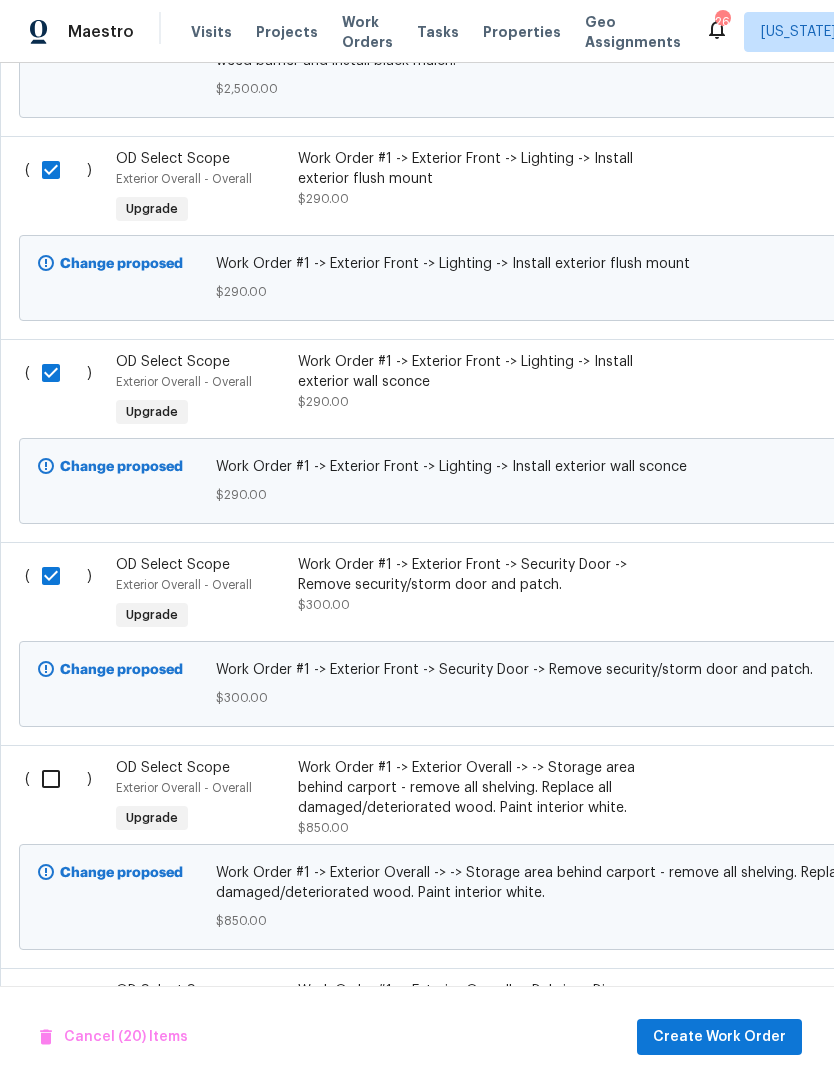 click at bounding box center (58, 779) 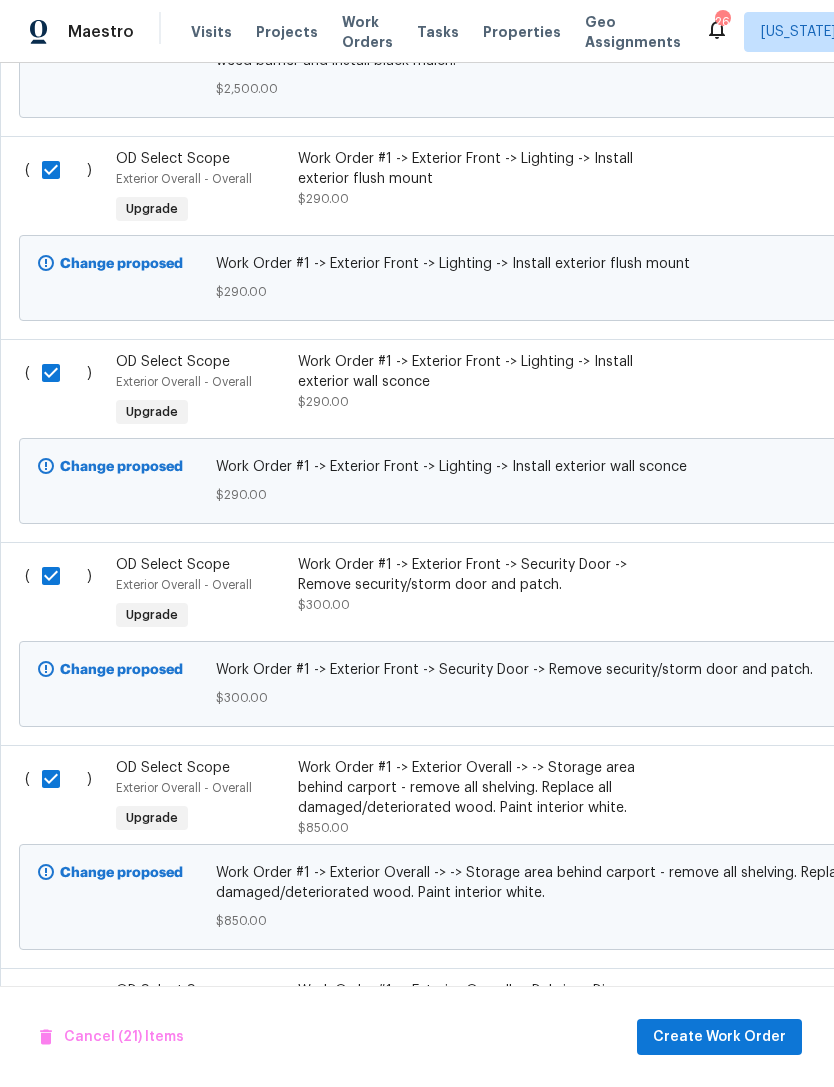 click at bounding box center [58, 779] 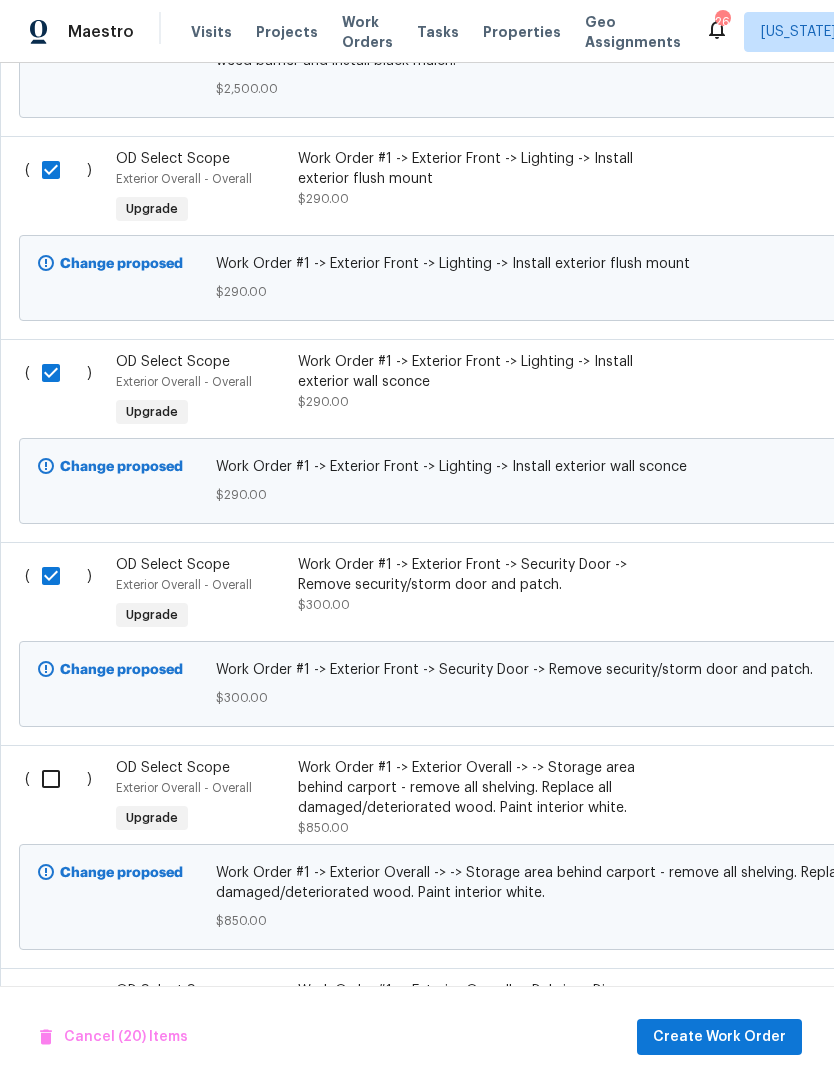 click at bounding box center (58, 779) 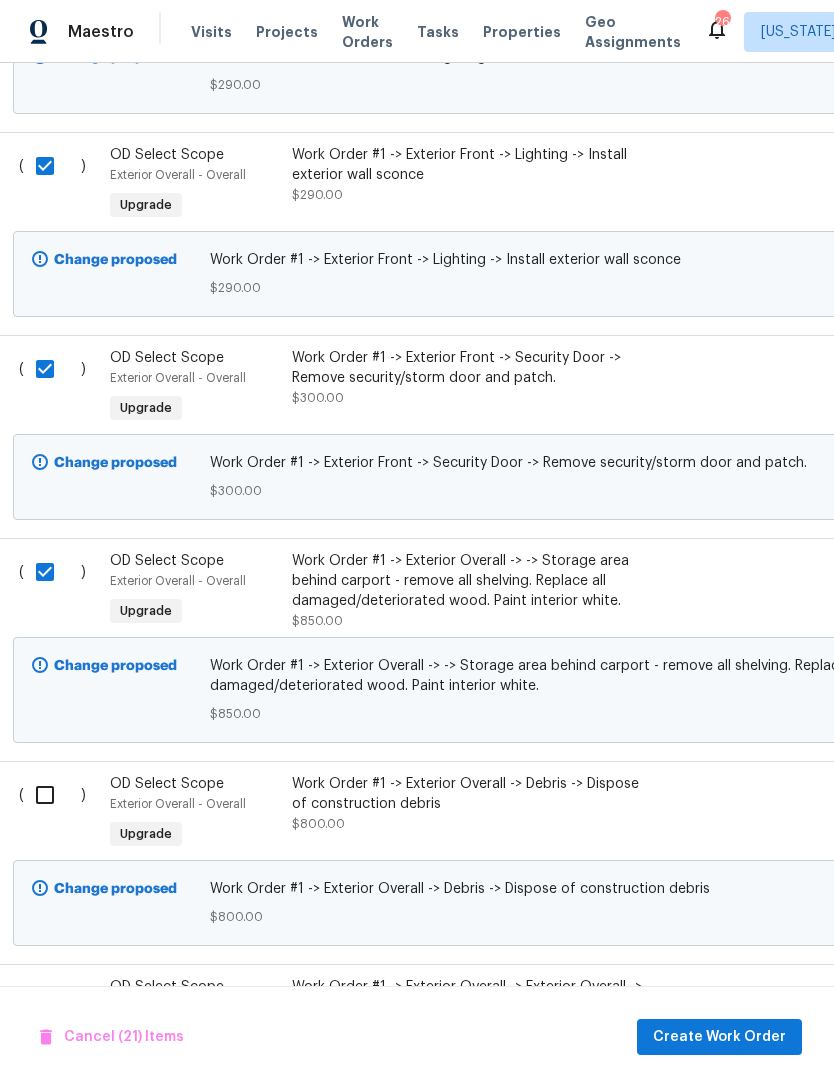click at bounding box center (52, 795) 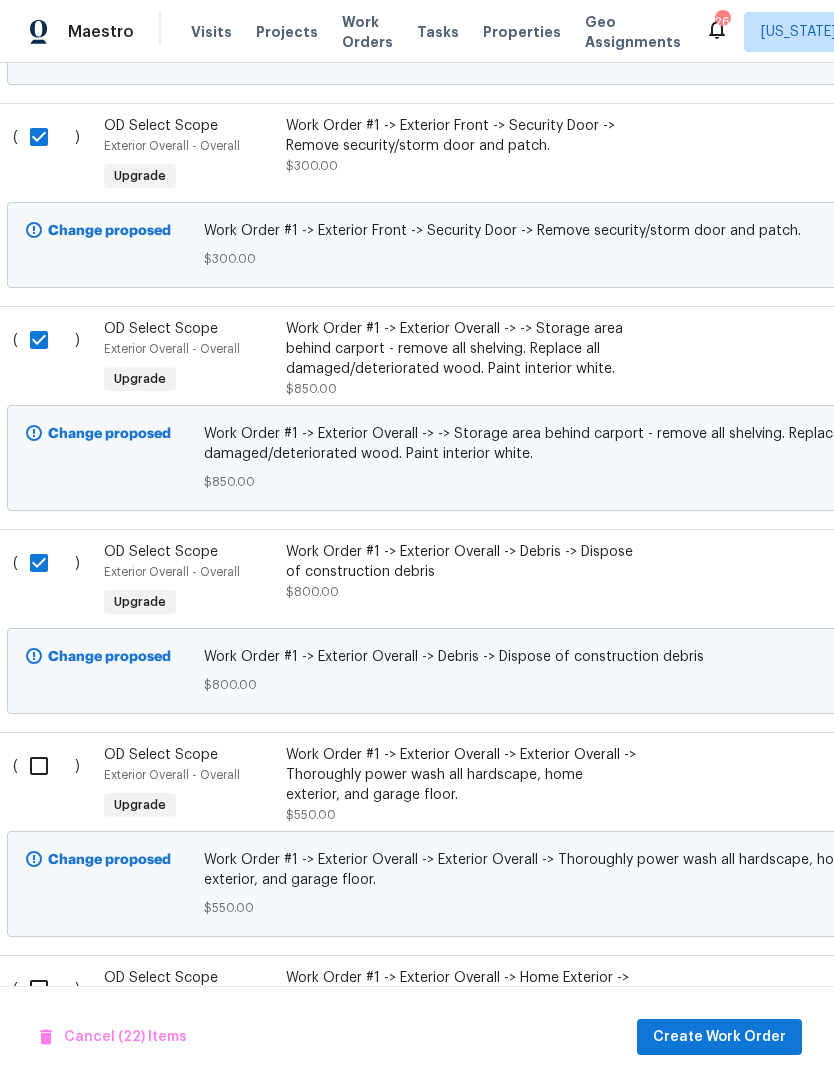 click at bounding box center (46, 766) 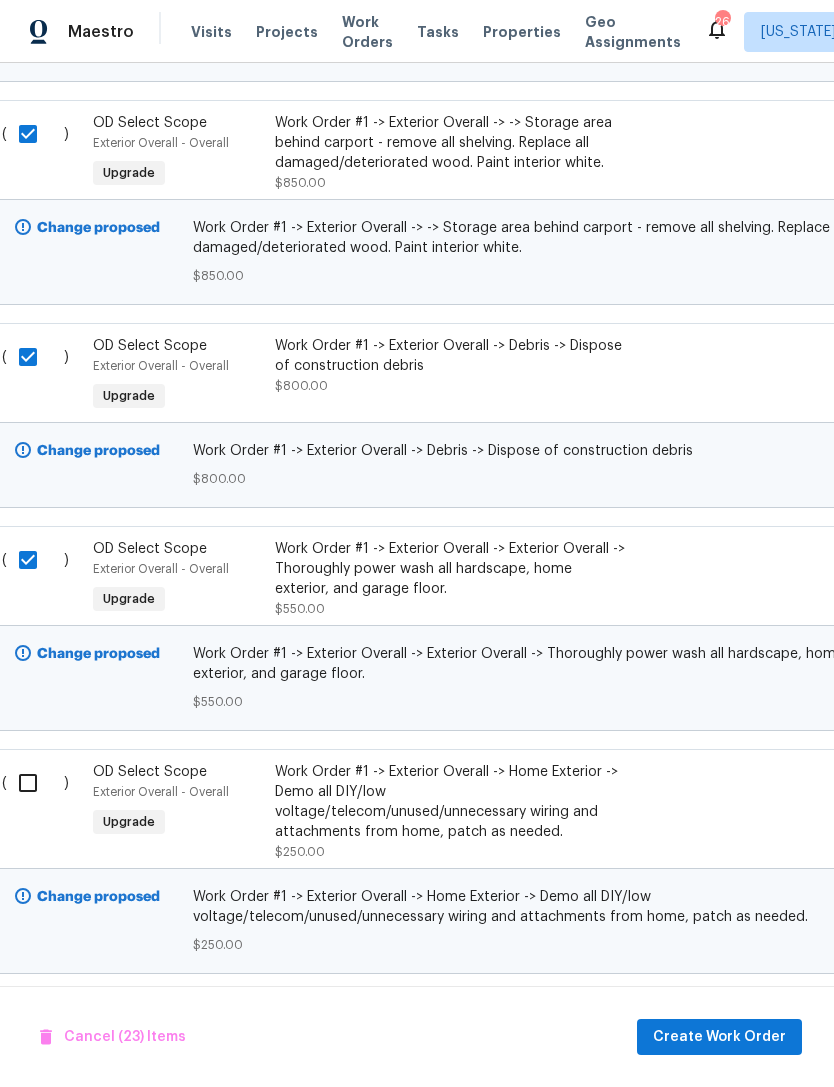 click at bounding box center [35, 783] 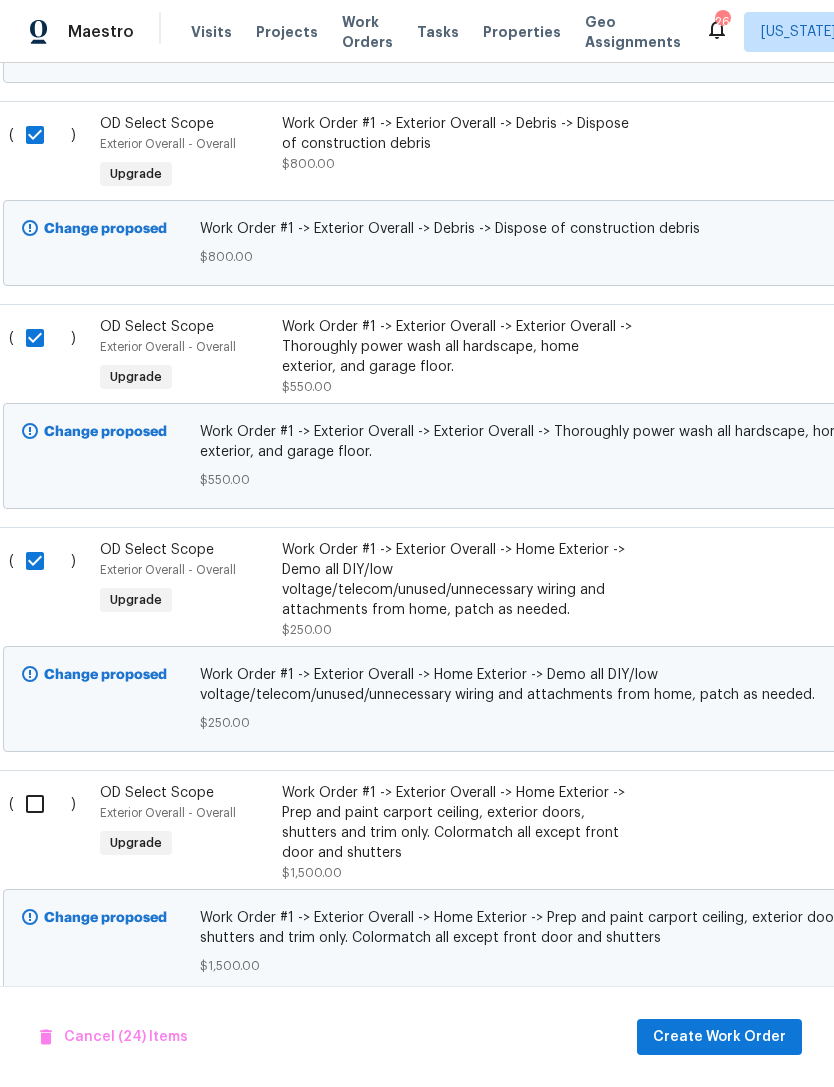 click at bounding box center (42, 804) 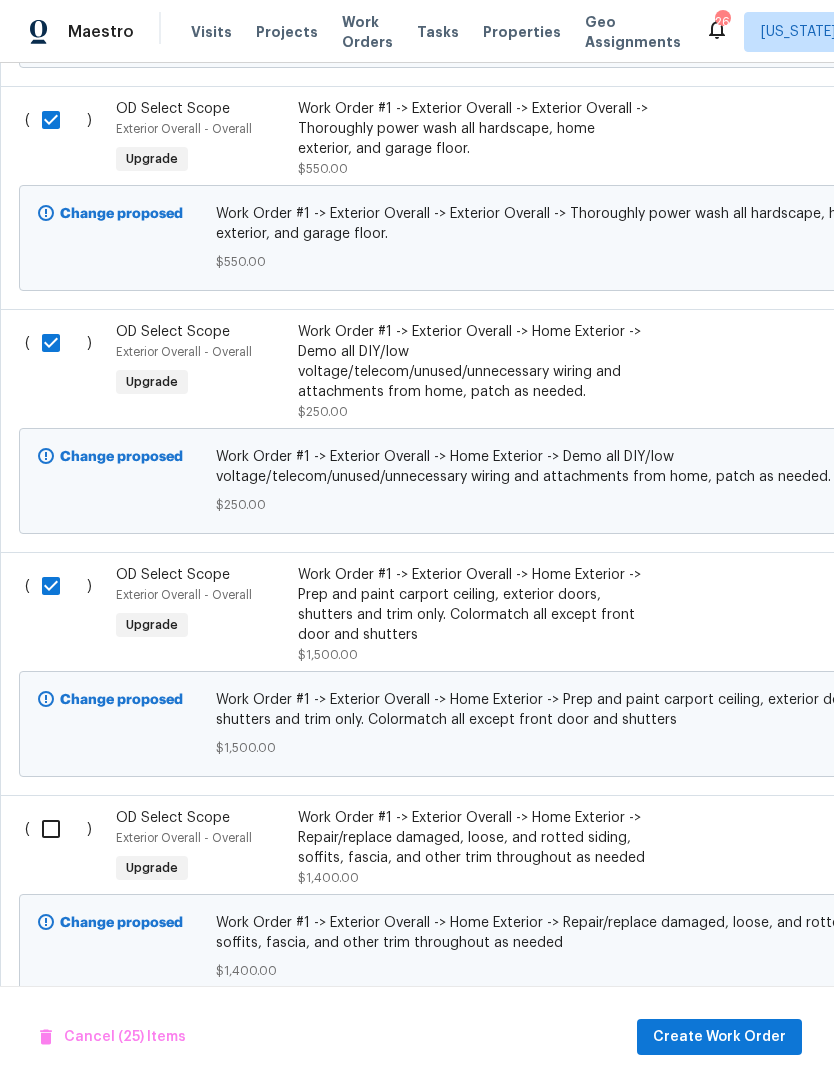 click at bounding box center (58, 829) 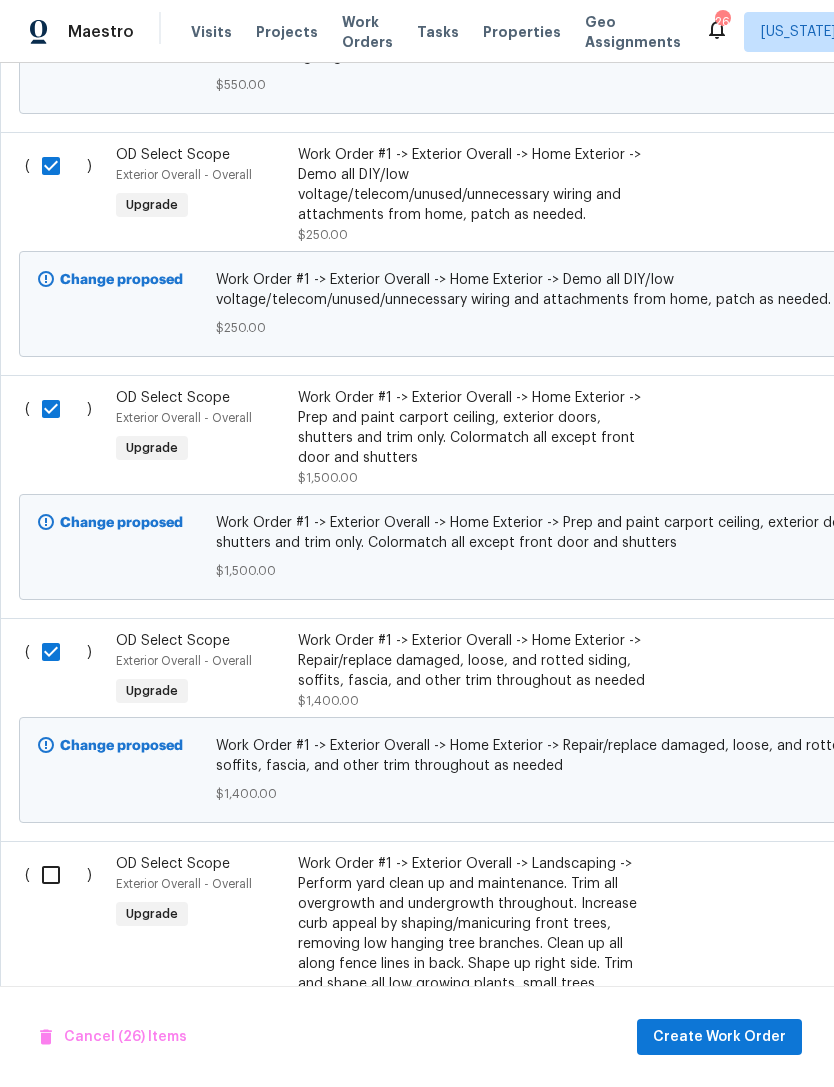 click at bounding box center [58, 875] 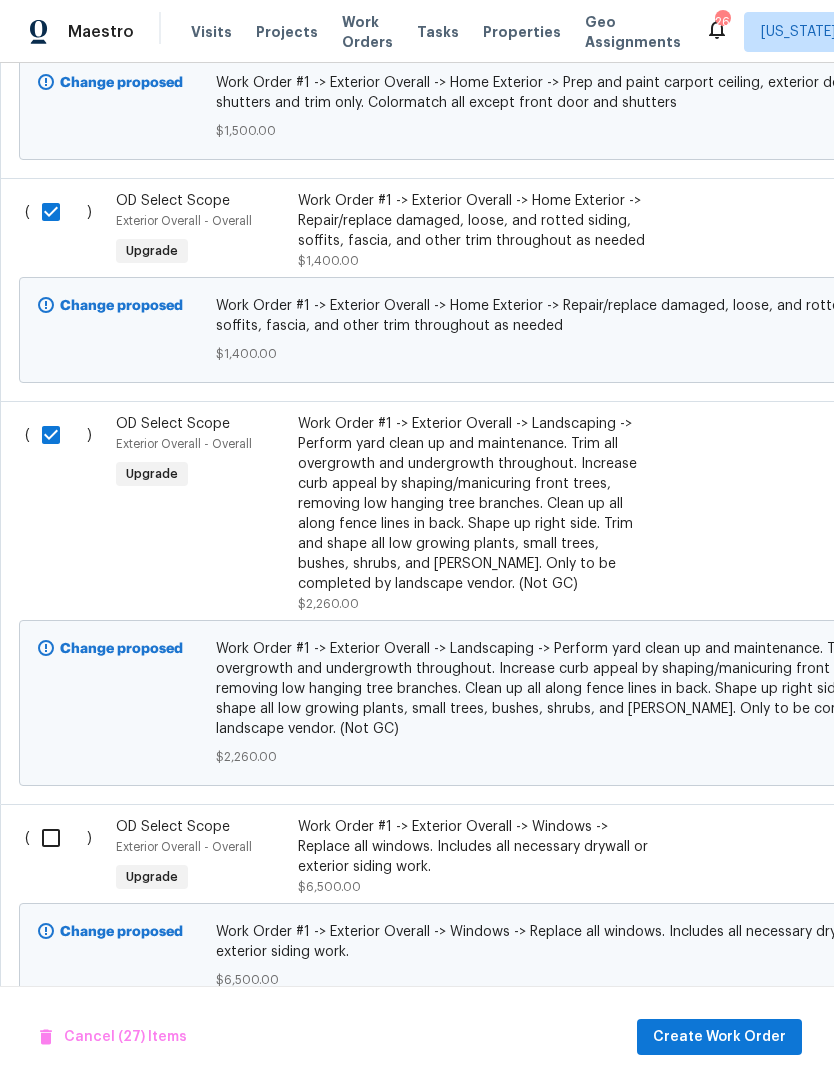 click at bounding box center [58, 838] 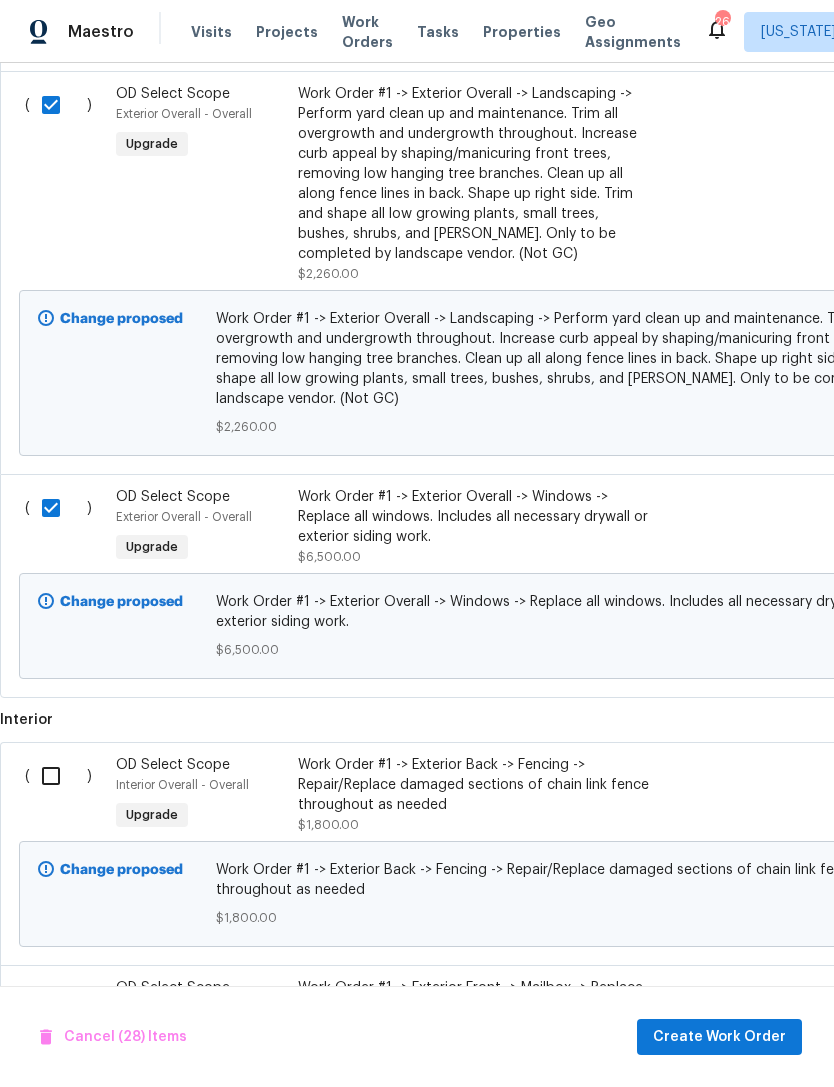 click at bounding box center (58, 776) 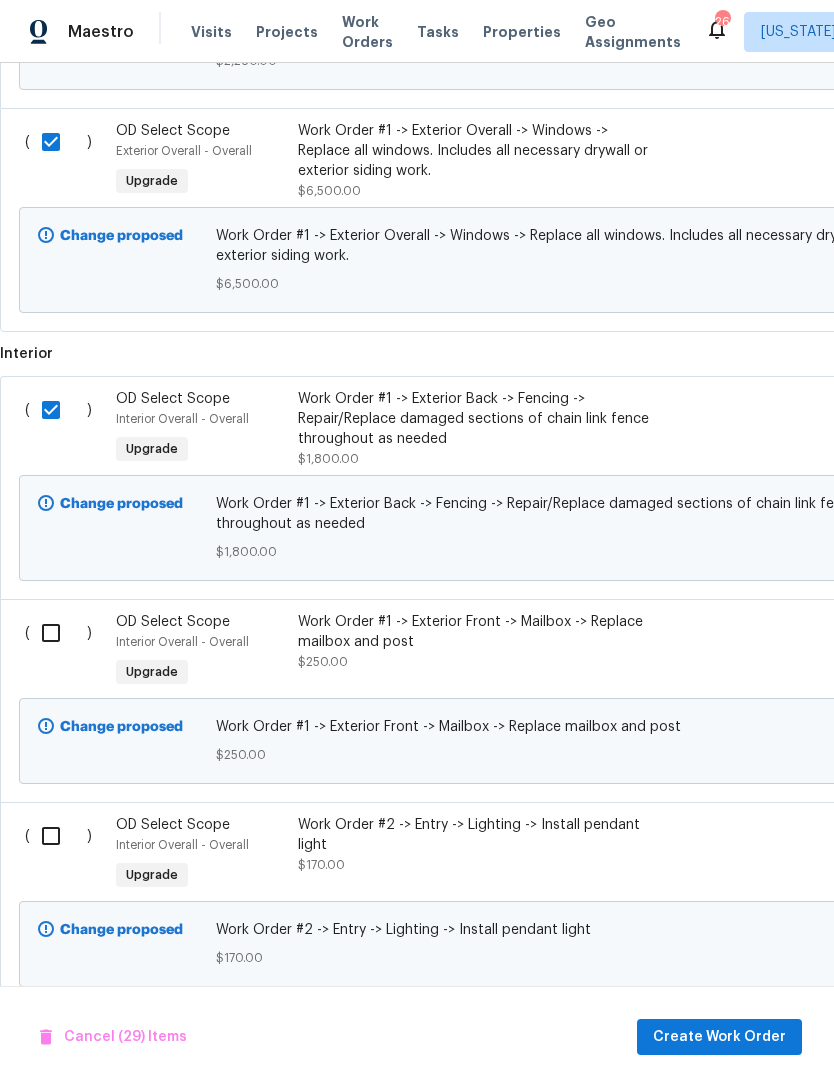 click at bounding box center (58, 633) 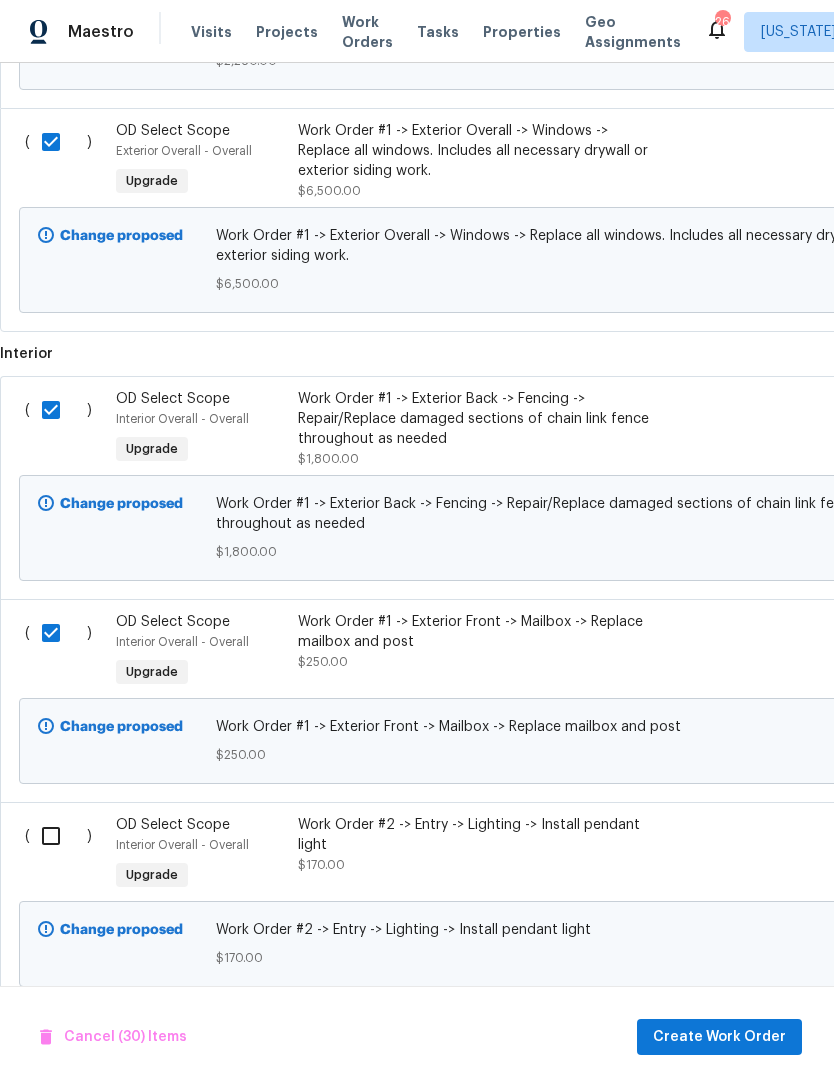 click at bounding box center [58, 836] 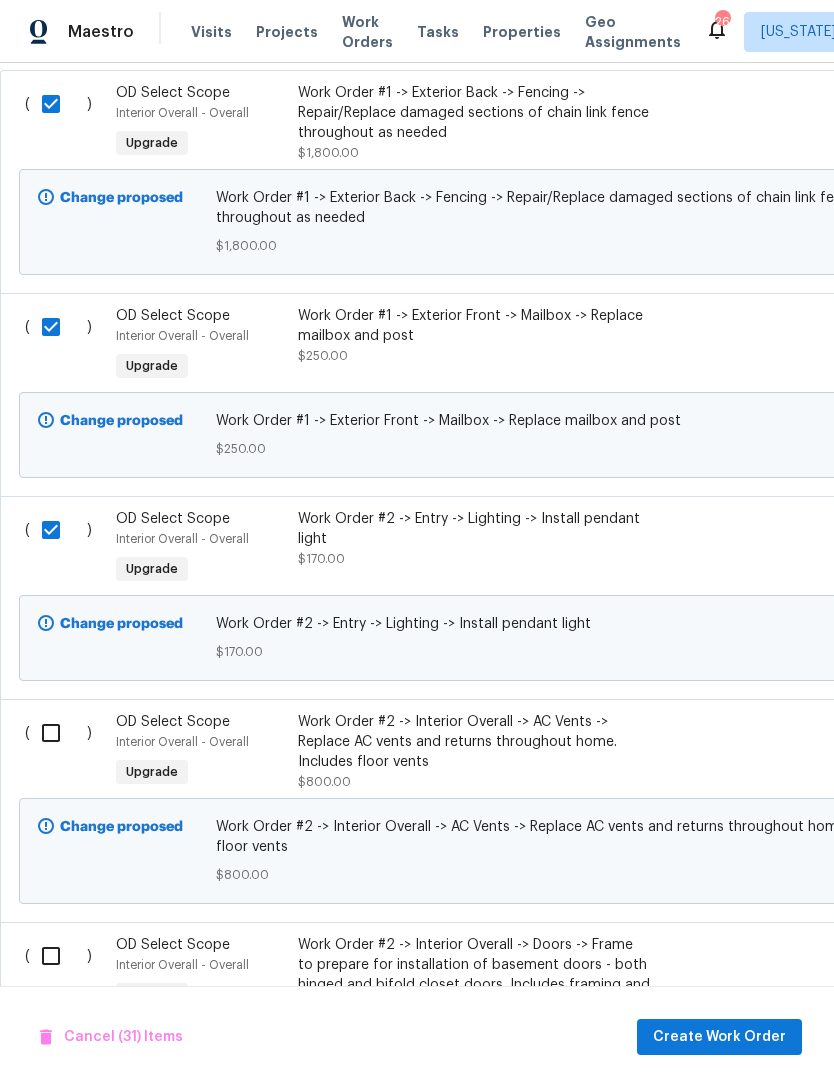 click at bounding box center [58, 733] 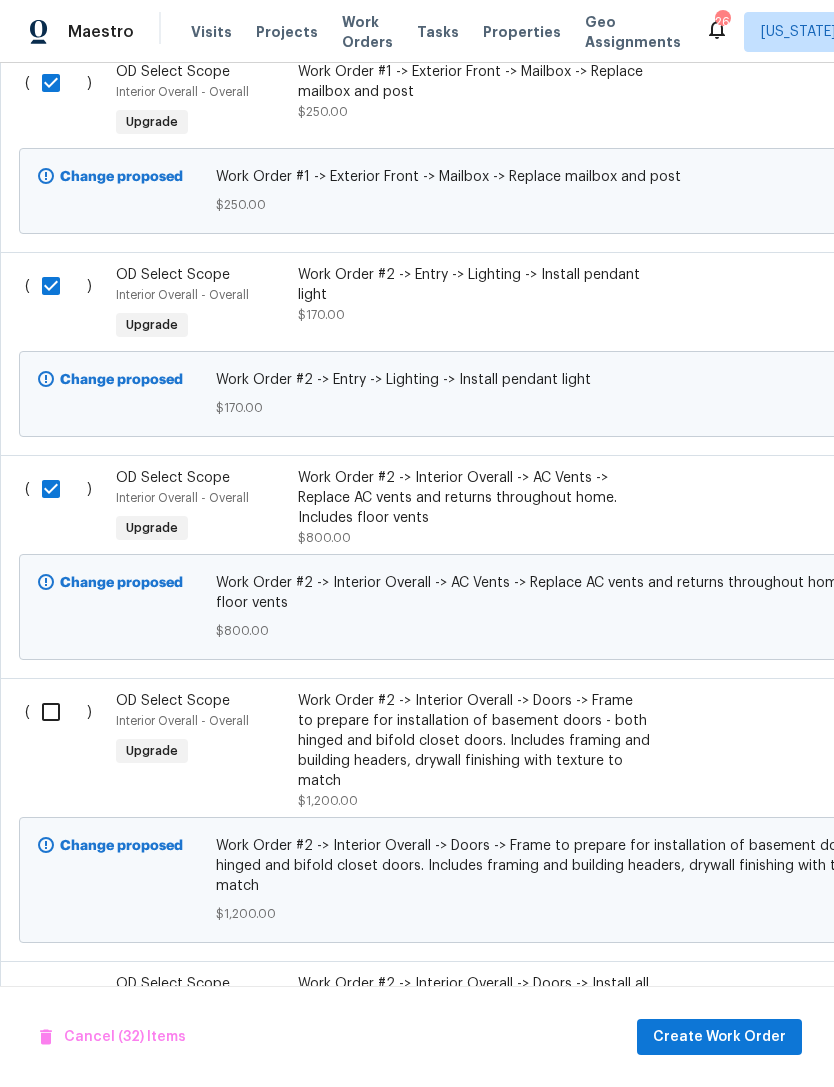 click at bounding box center [58, 712] 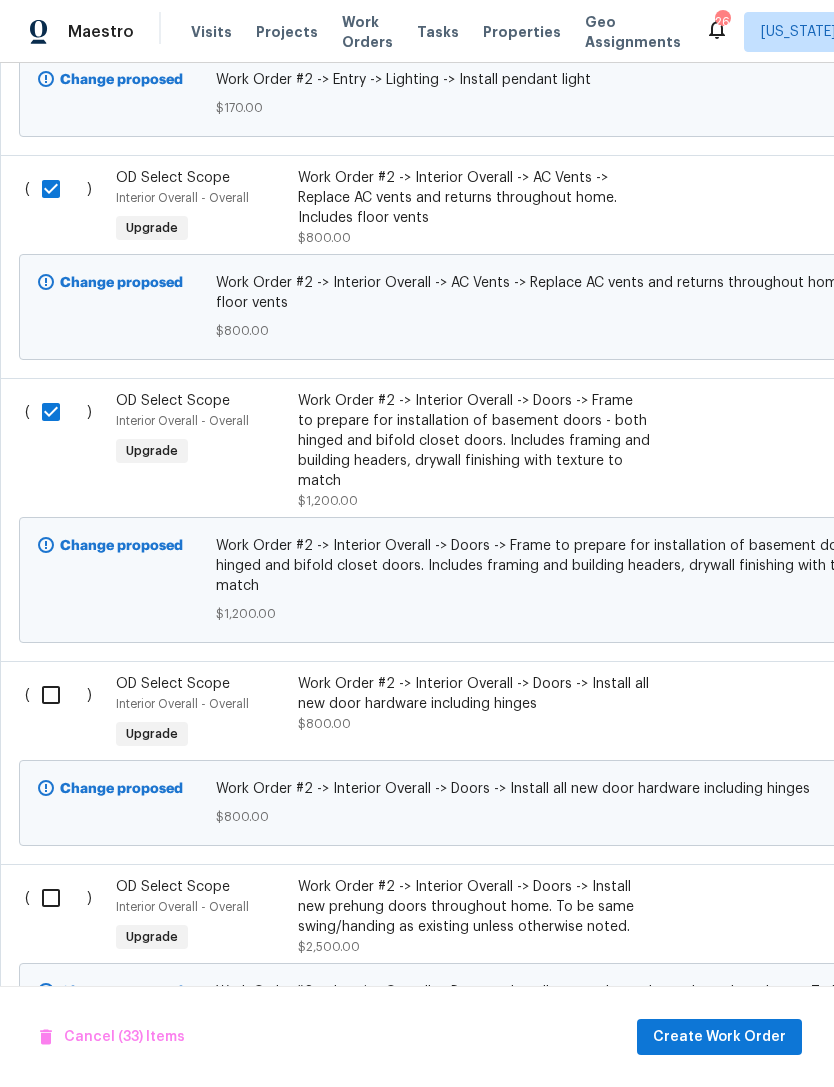 click at bounding box center (58, 695) 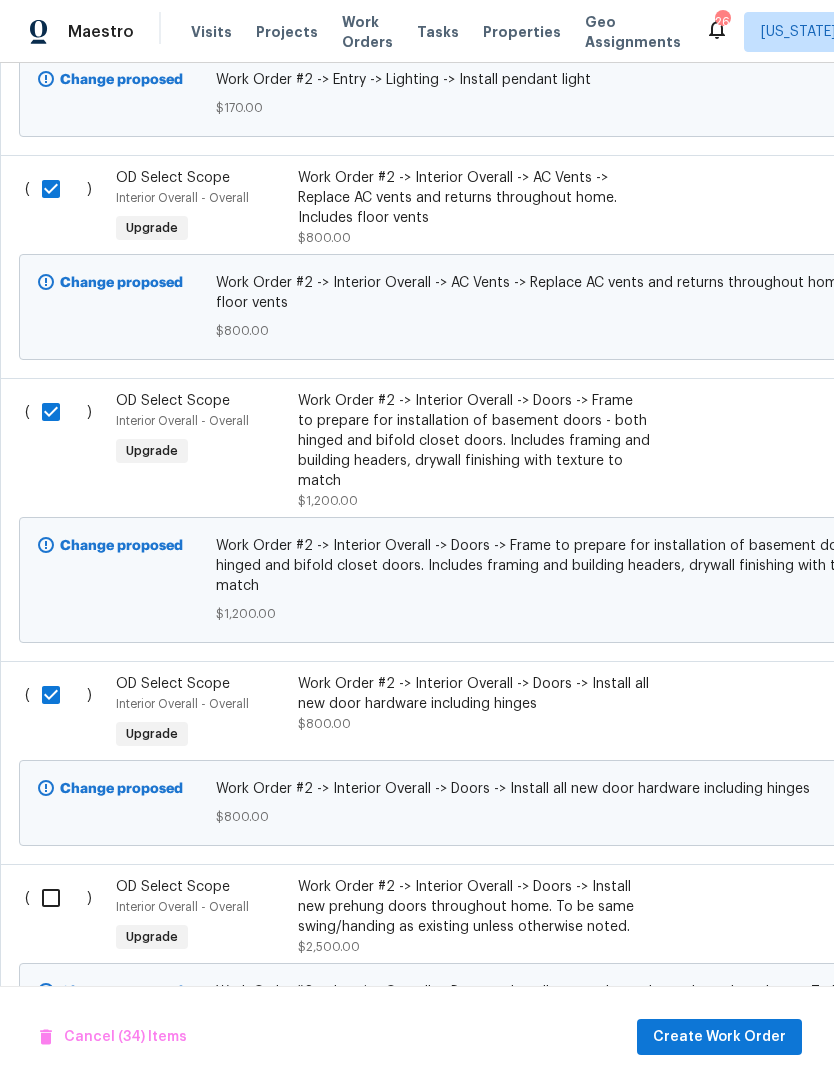click at bounding box center [58, 898] 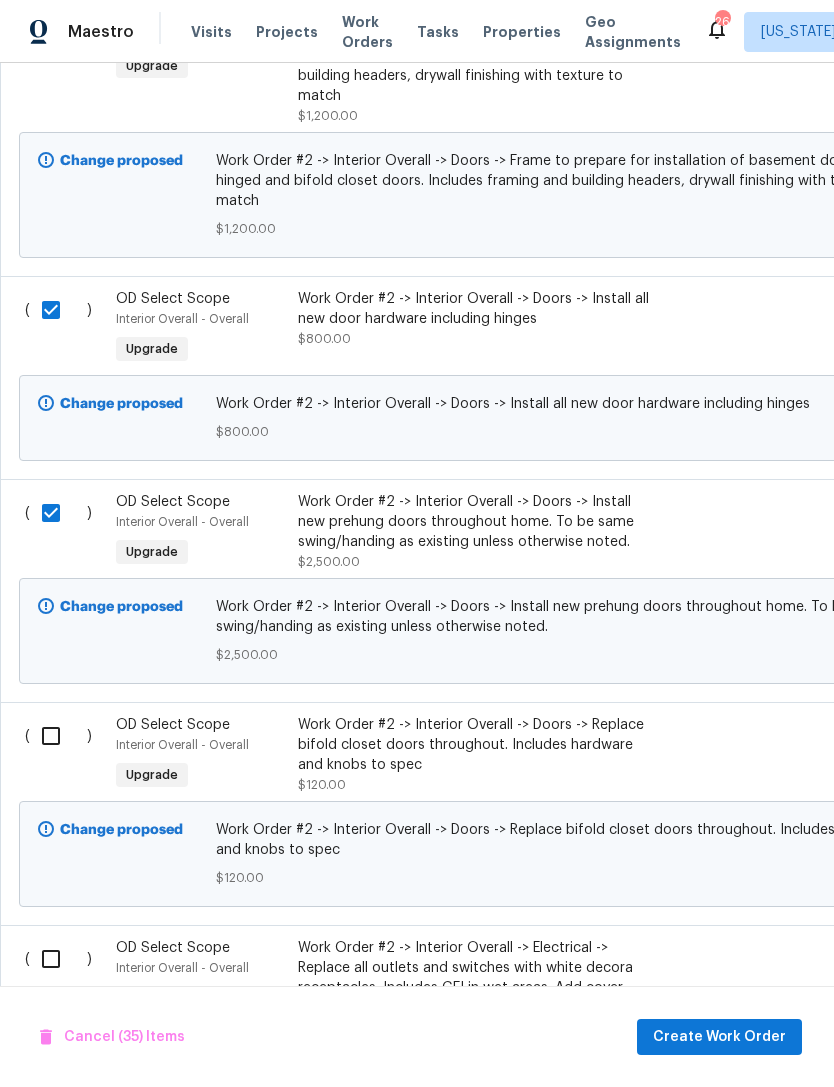 click at bounding box center [58, 736] 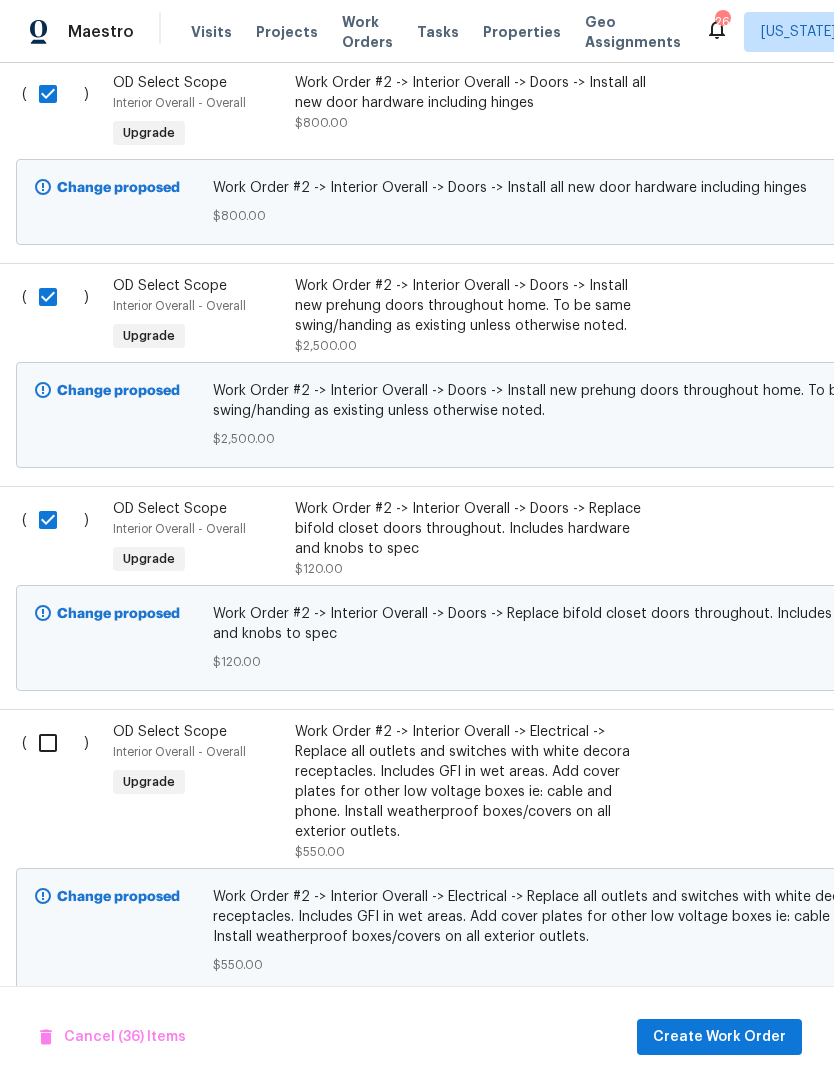 click at bounding box center (55, 743) 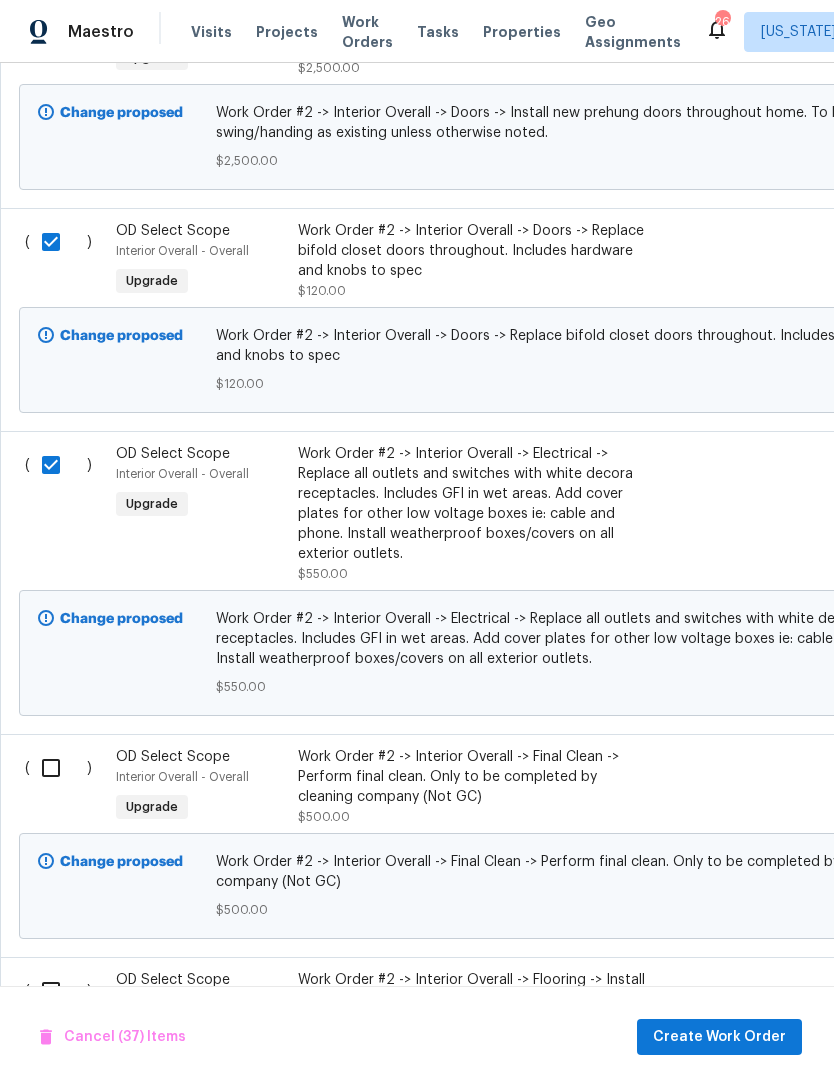 click at bounding box center [58, 768] 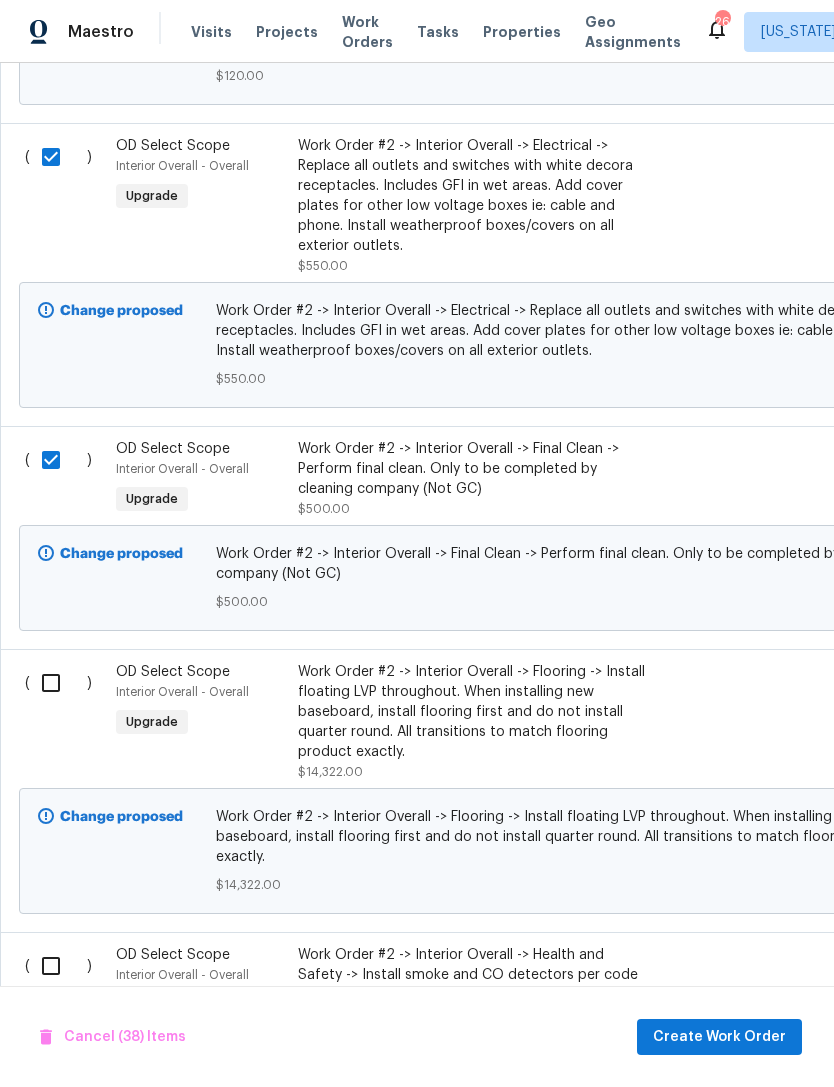 click at bounding box center (58, 683) 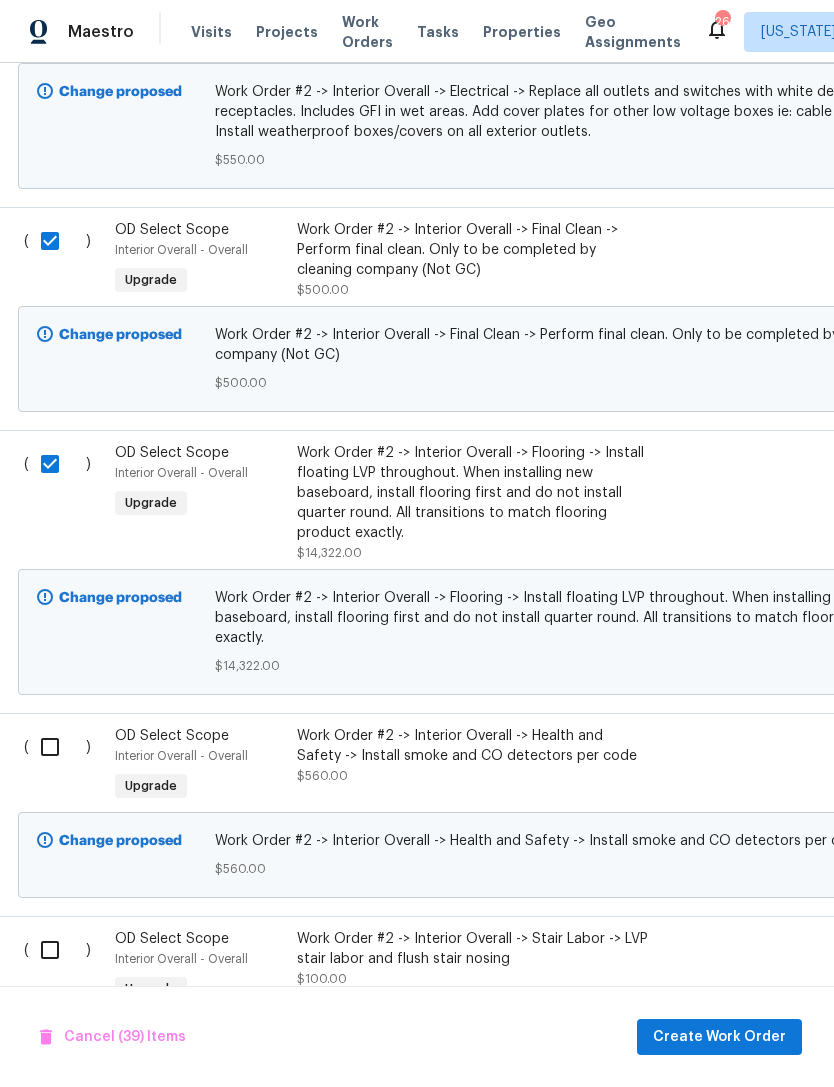 click at bounding box center (57, 747) 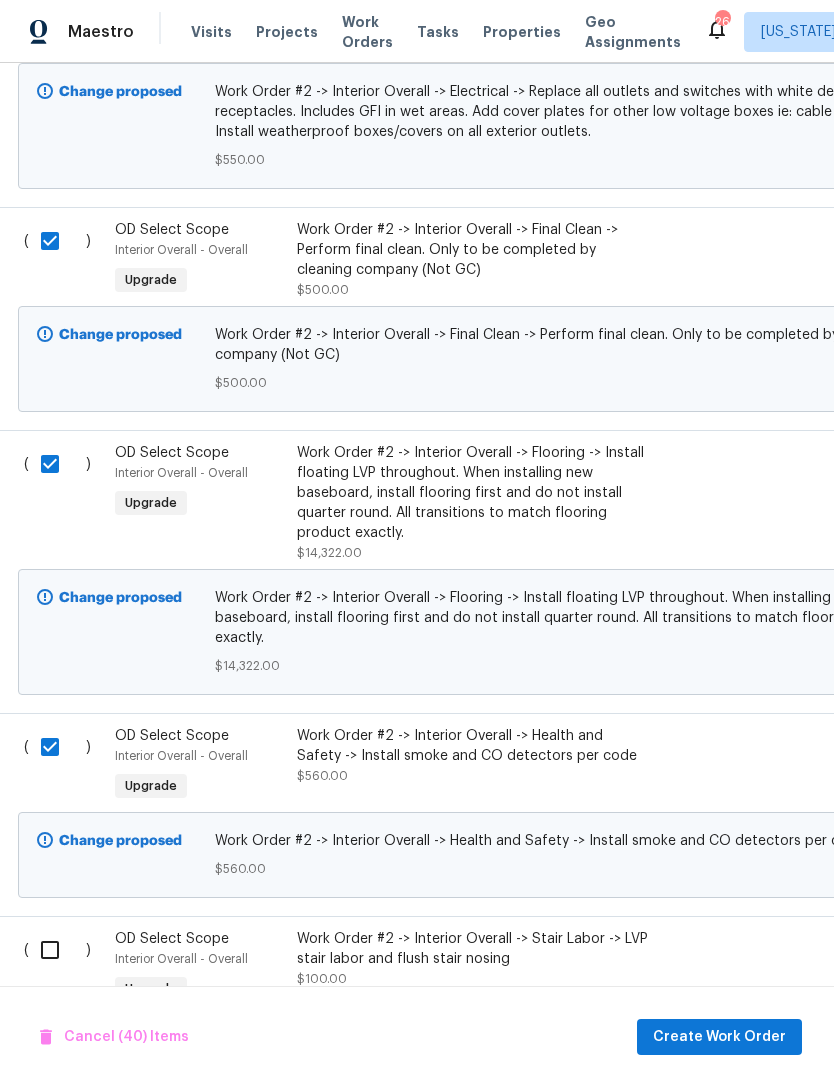 click at bounding box center (57, 950) 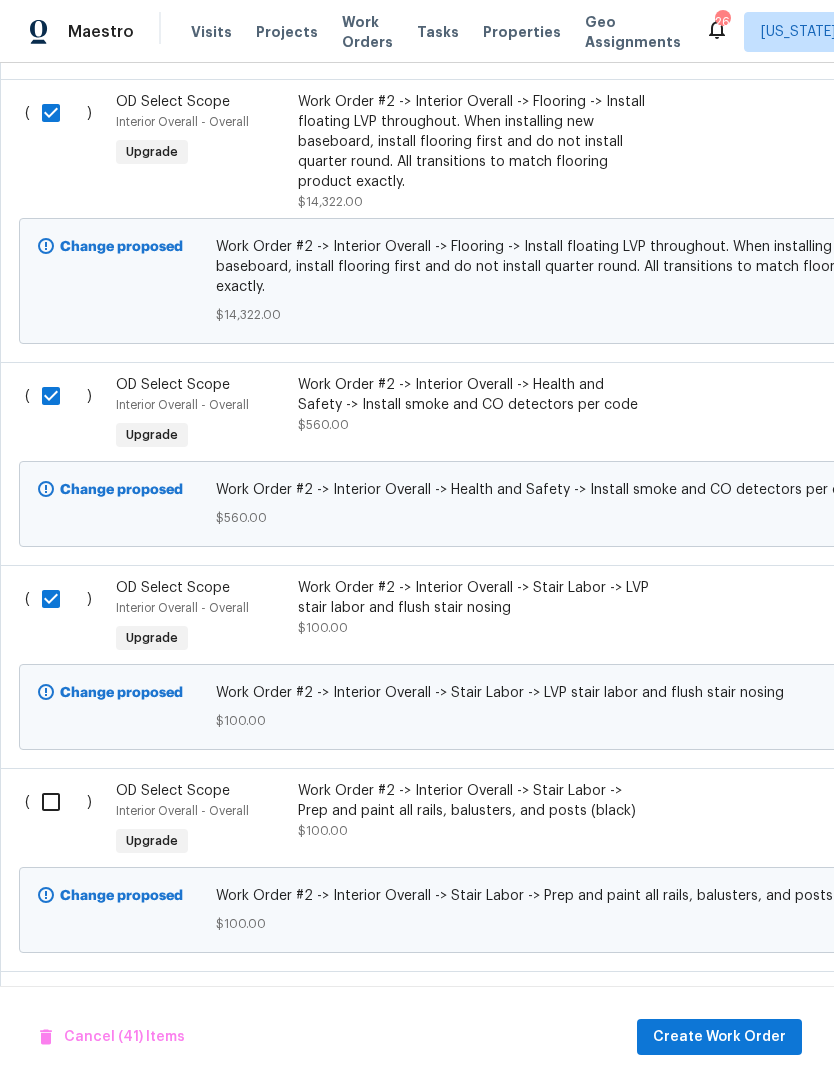 click at bounding box center (58, 802) 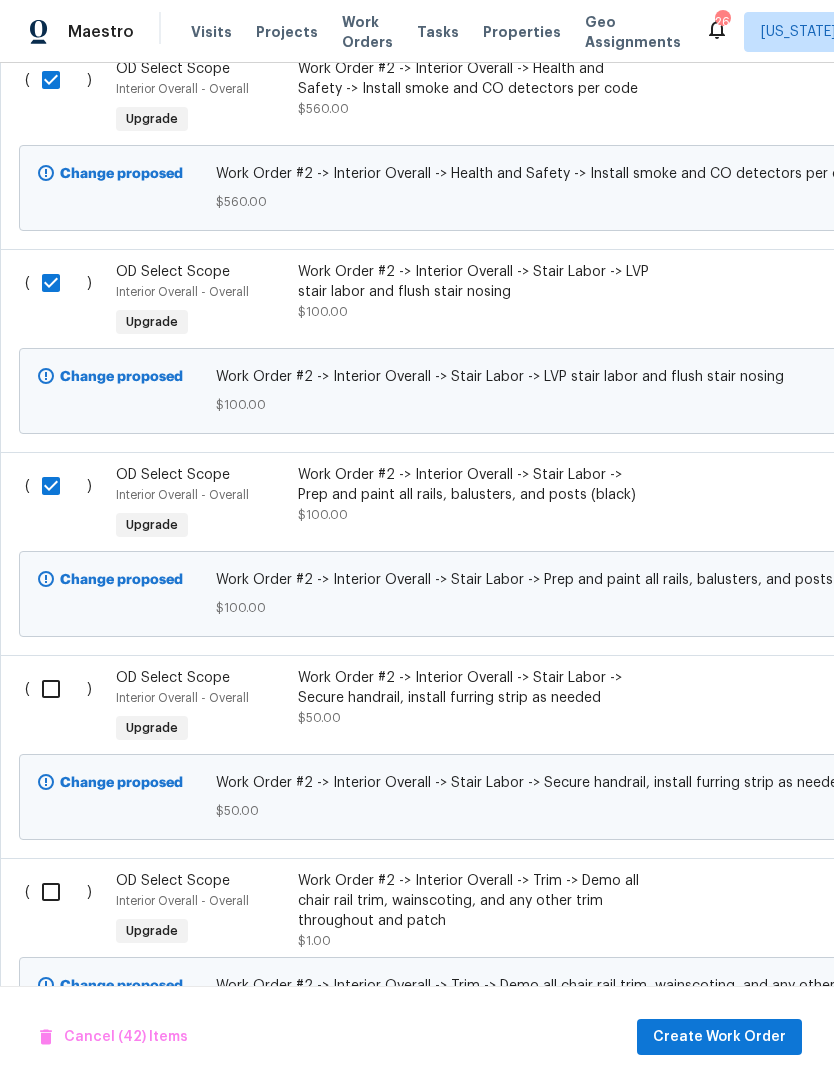click at bounding box center [58, 689] 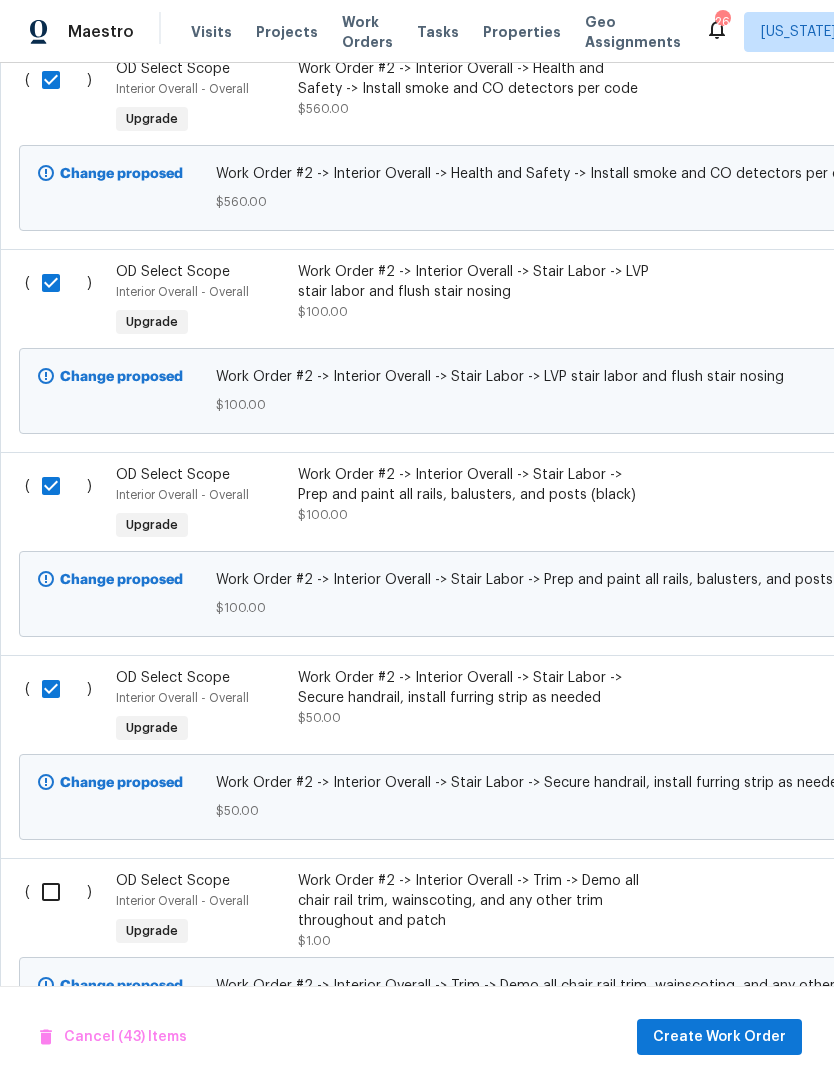 click at bounding box center [58, 892] 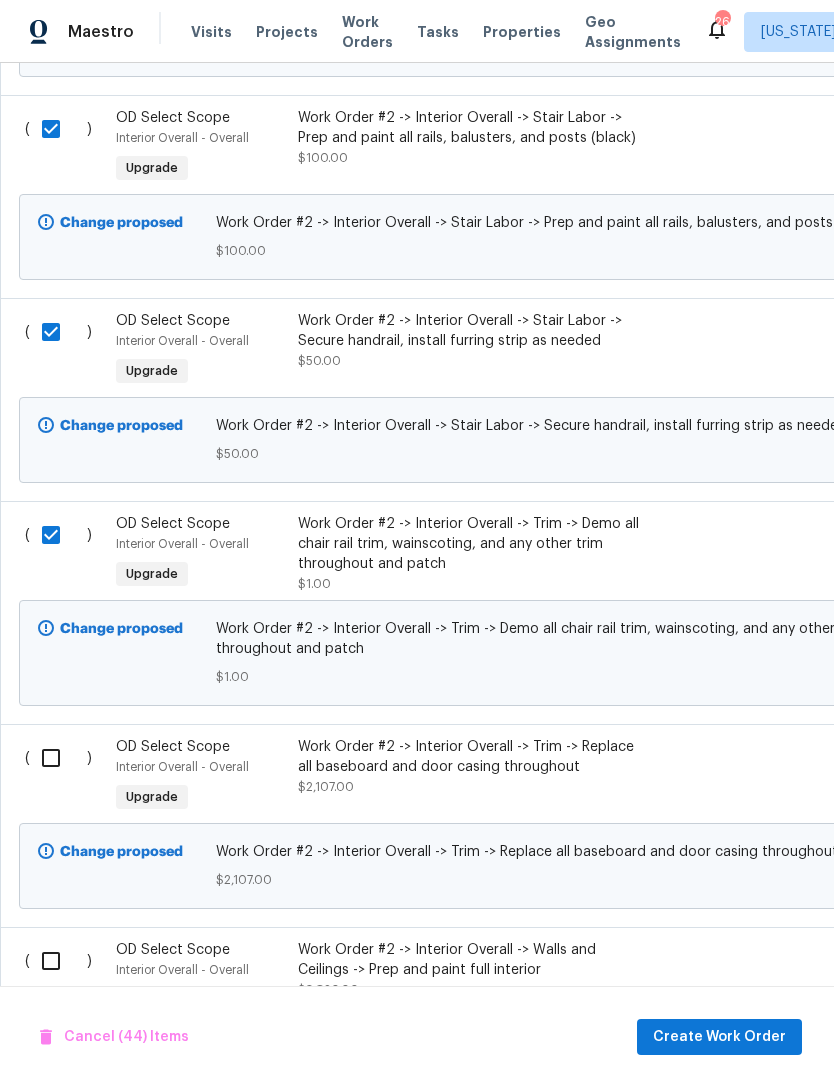 click at bounding box center (58, 758) 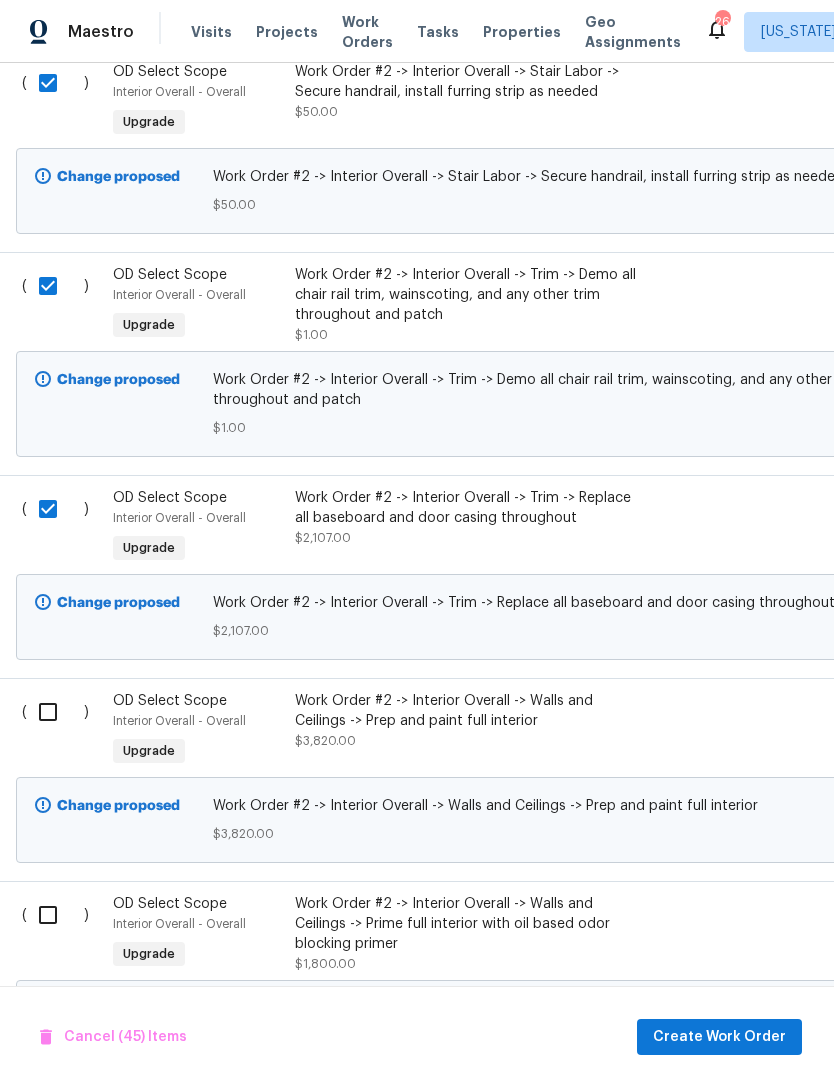 click at bounding box center [55, 712] 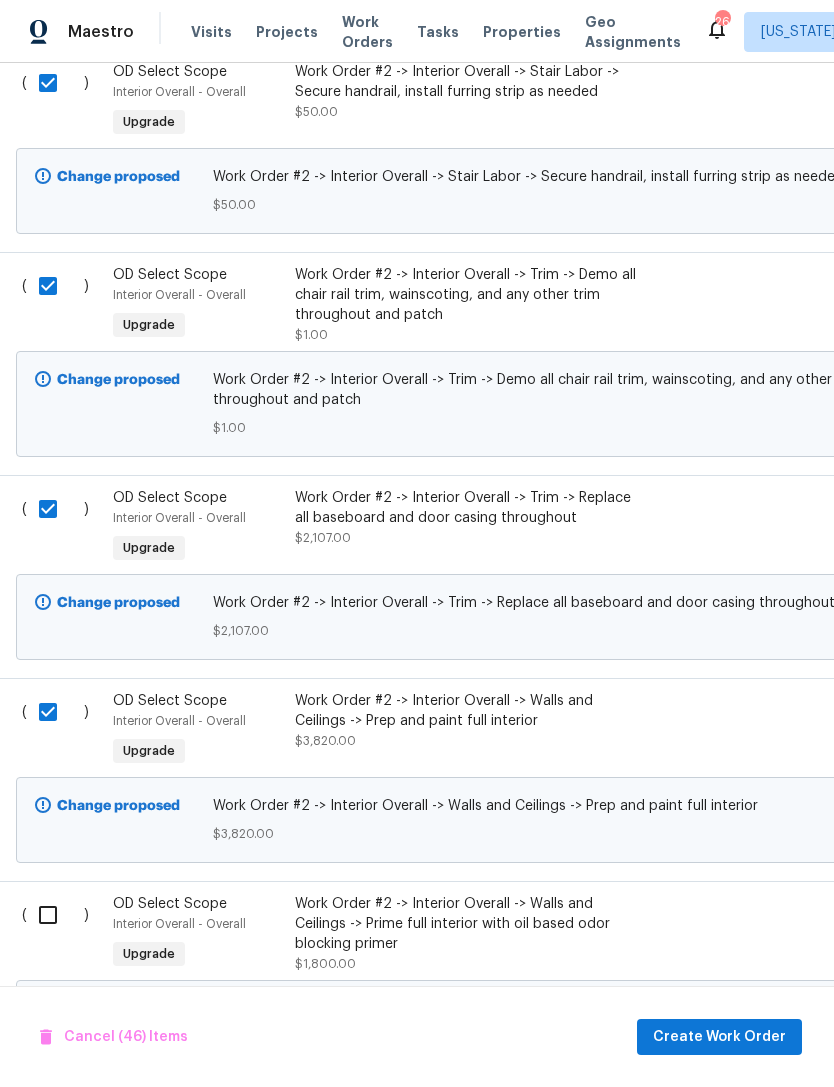 click at bounding box center [55, 915] 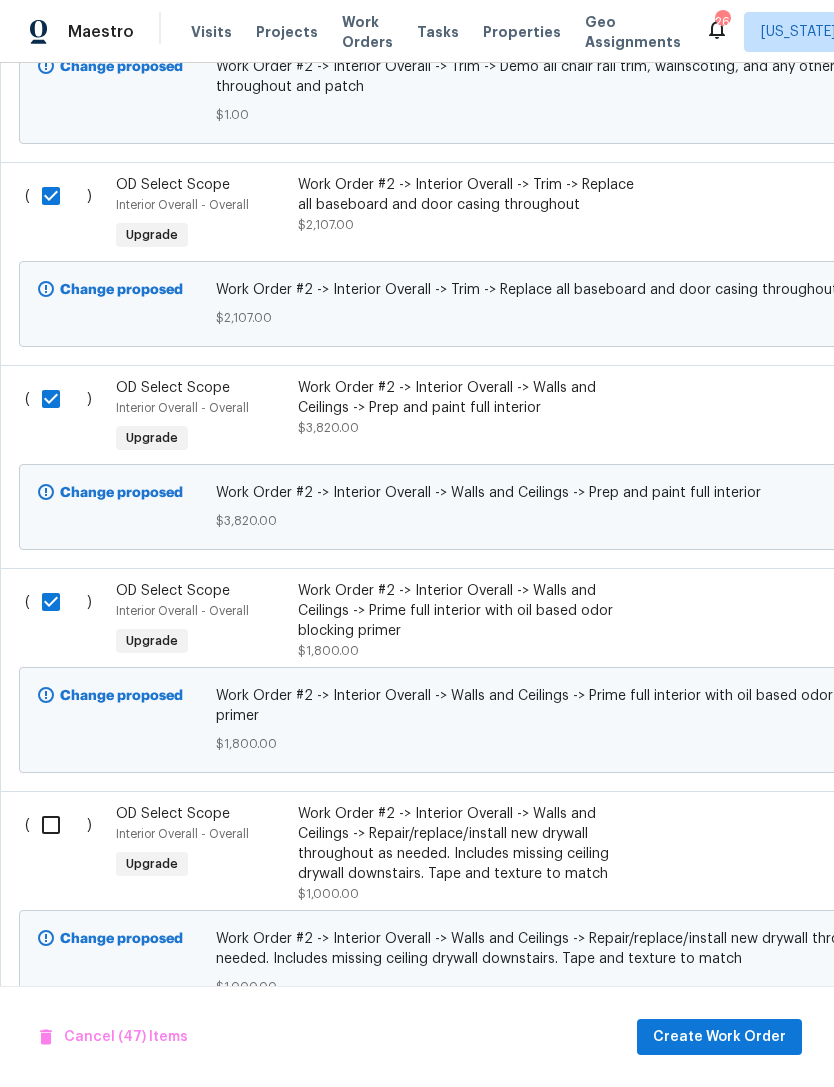 click at bounding box center (58, 825) 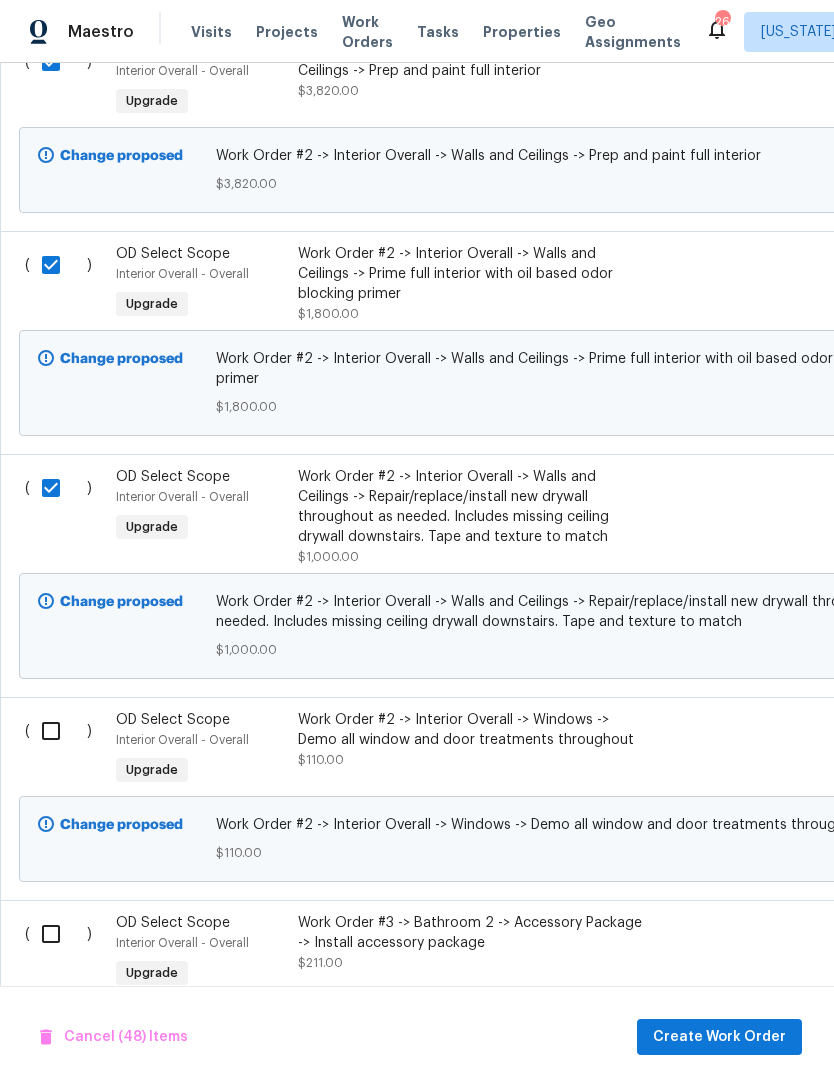 click at bounding box center [58, 731] 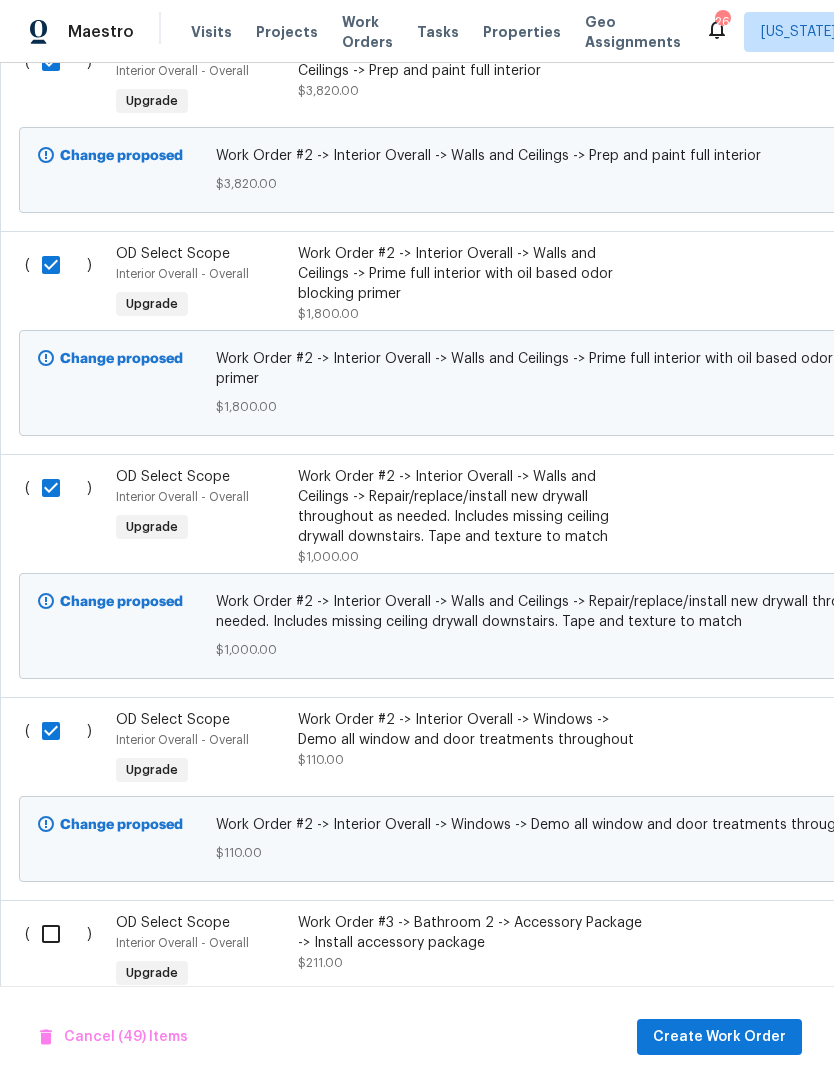click at bounding box center (58, 934) 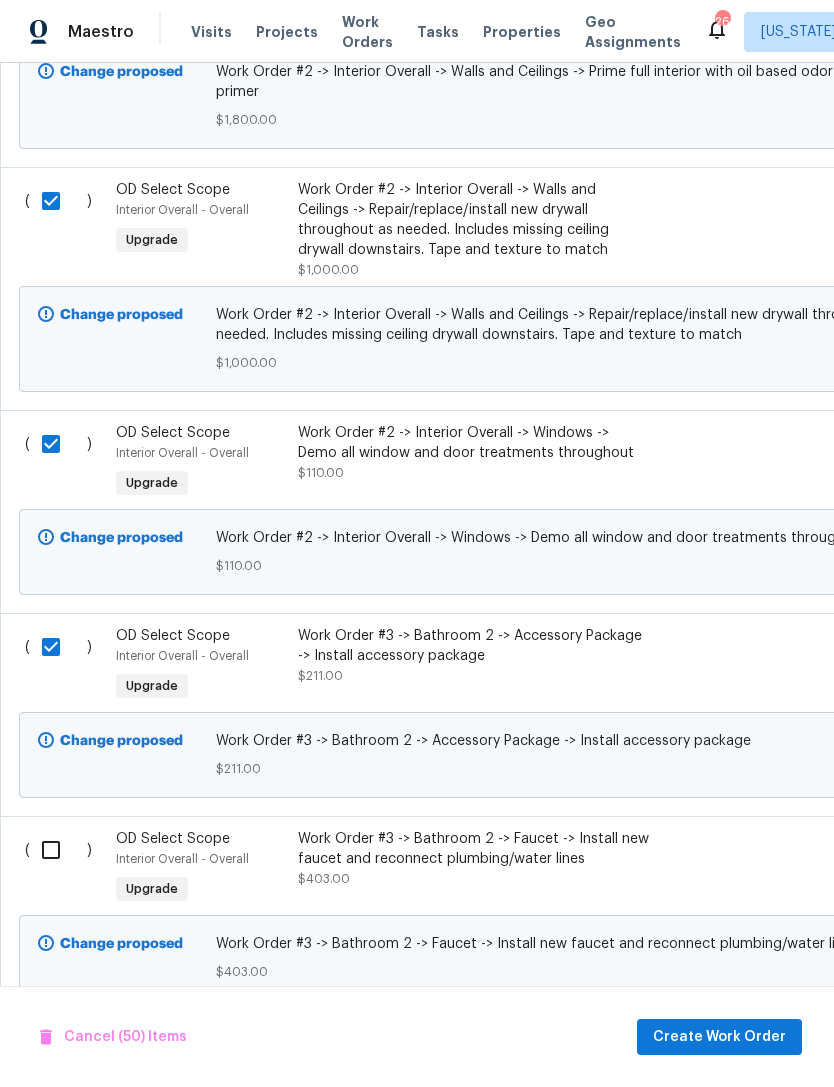 click at bounding box center (58, 850) 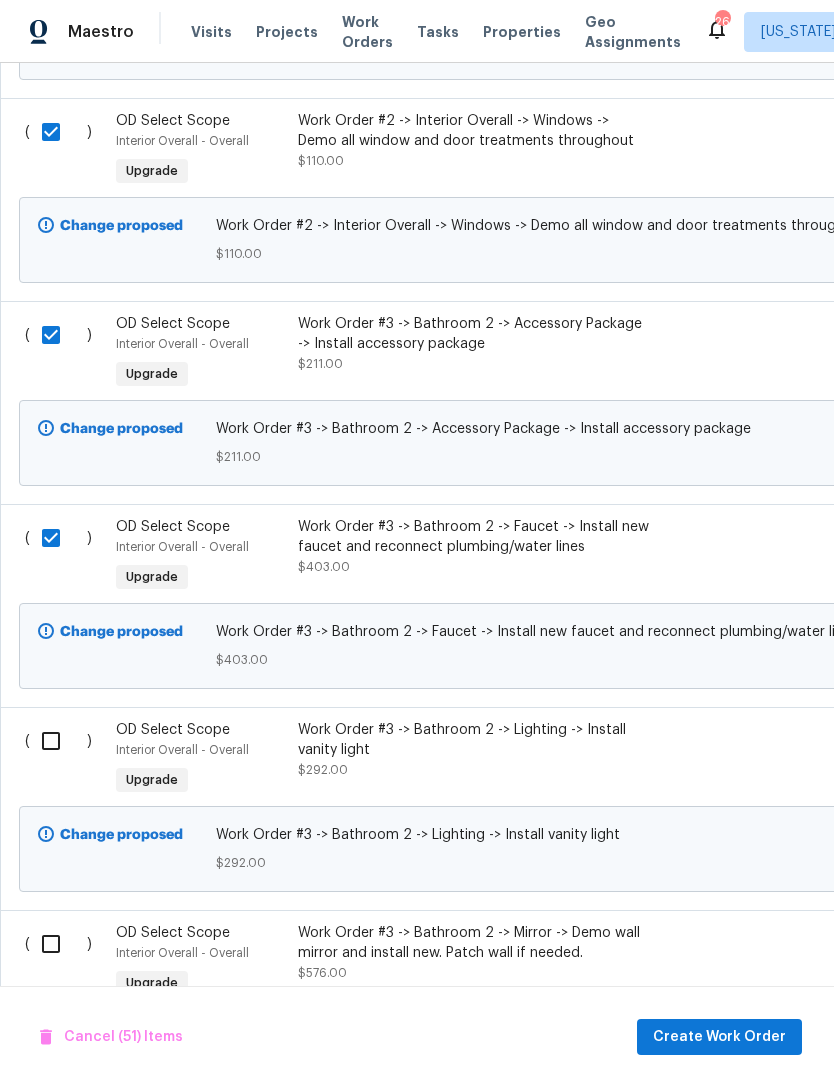 click at bounding box center [58, 741] 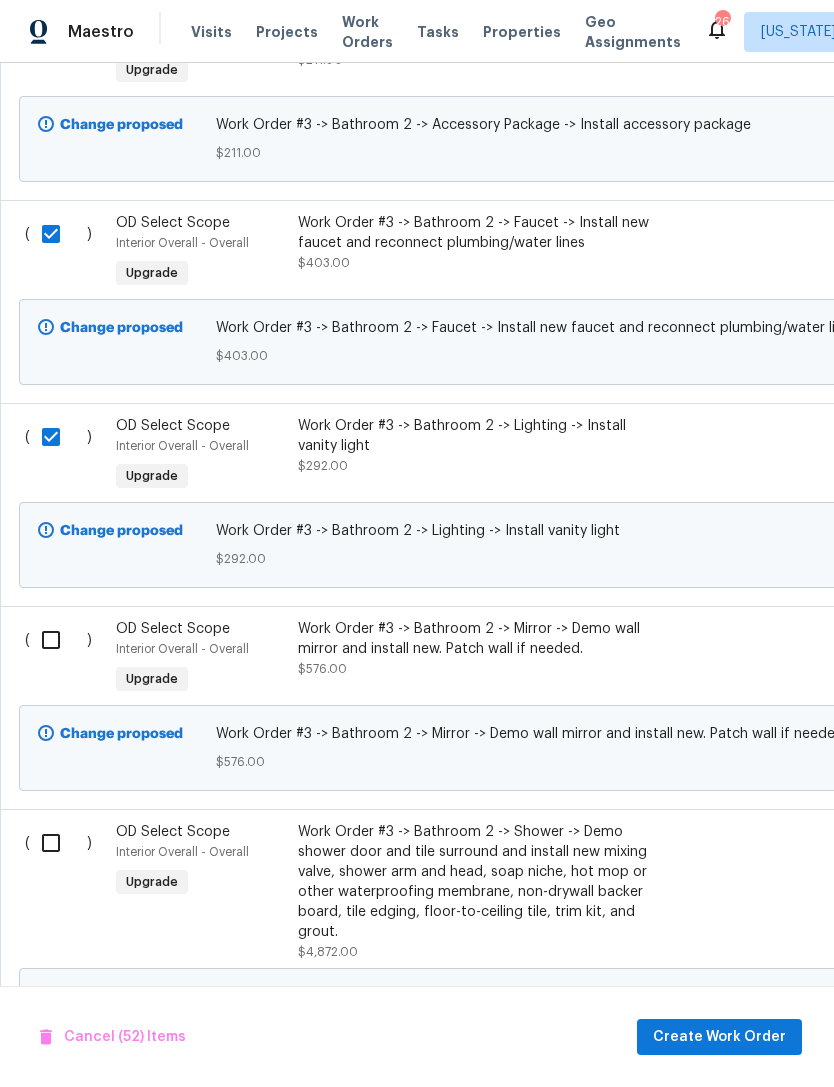 click at bounding box center [58, 640] 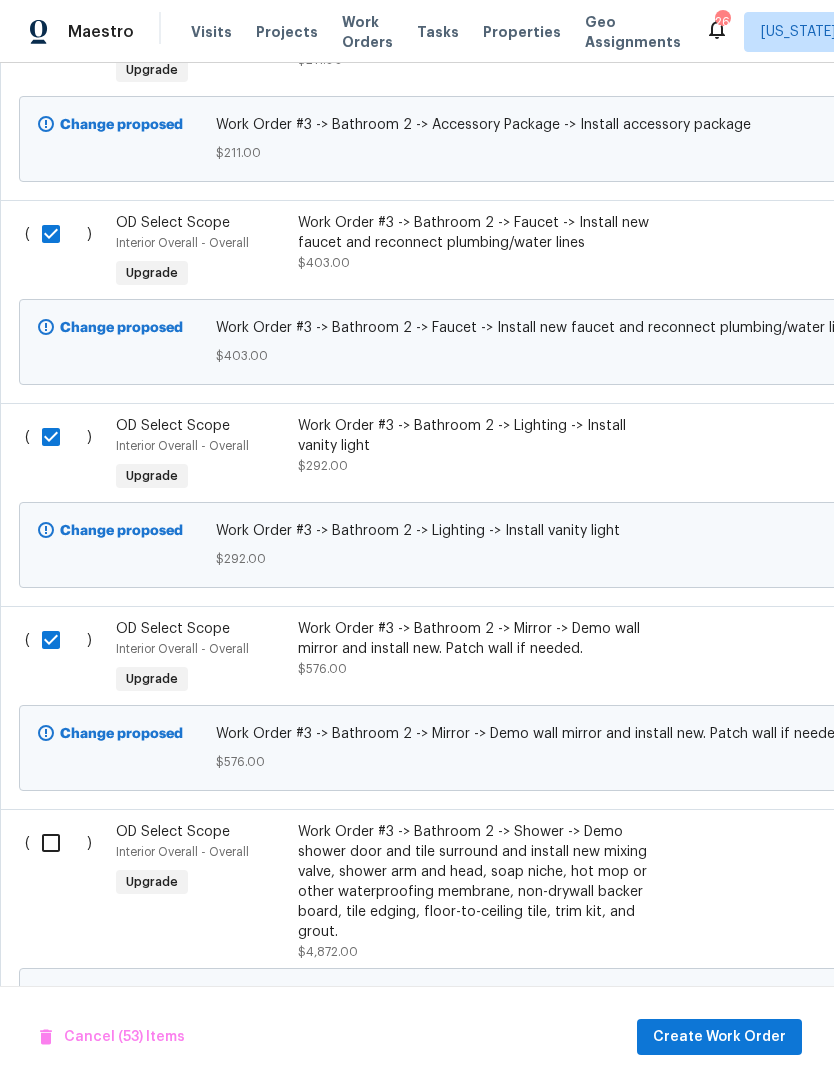 click at bounding box center [58, 843] 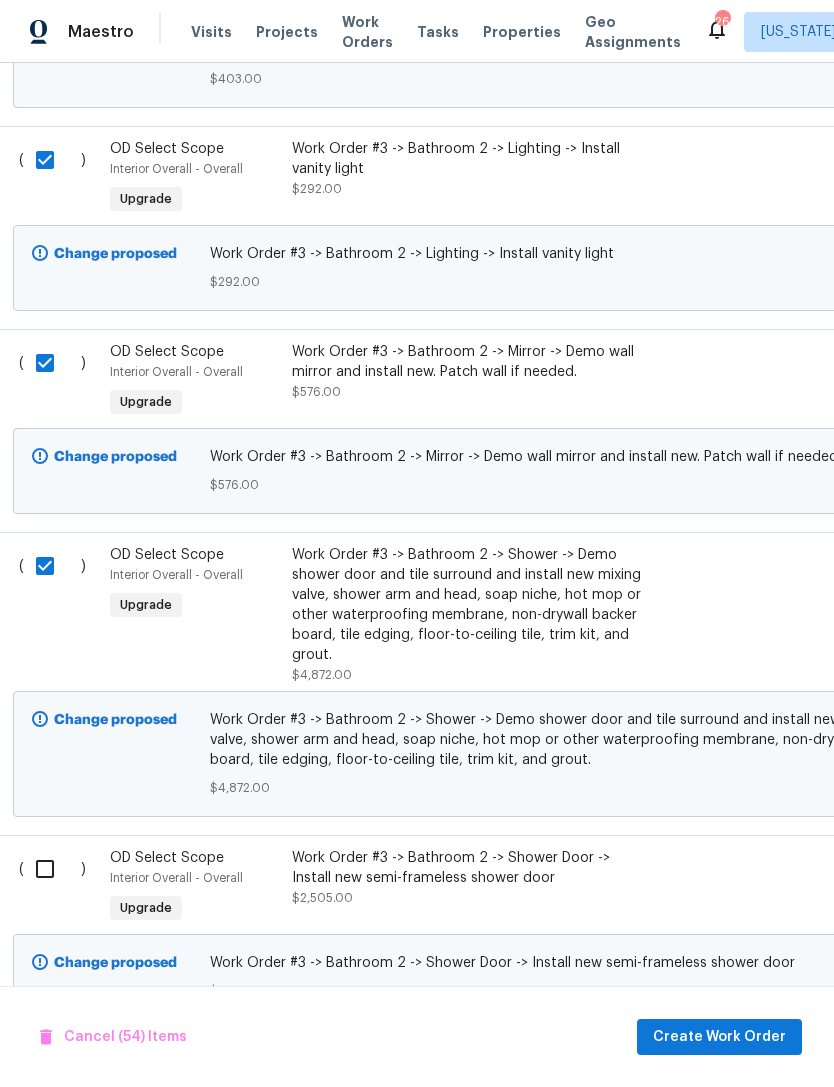click at bounding box center [52, 869] 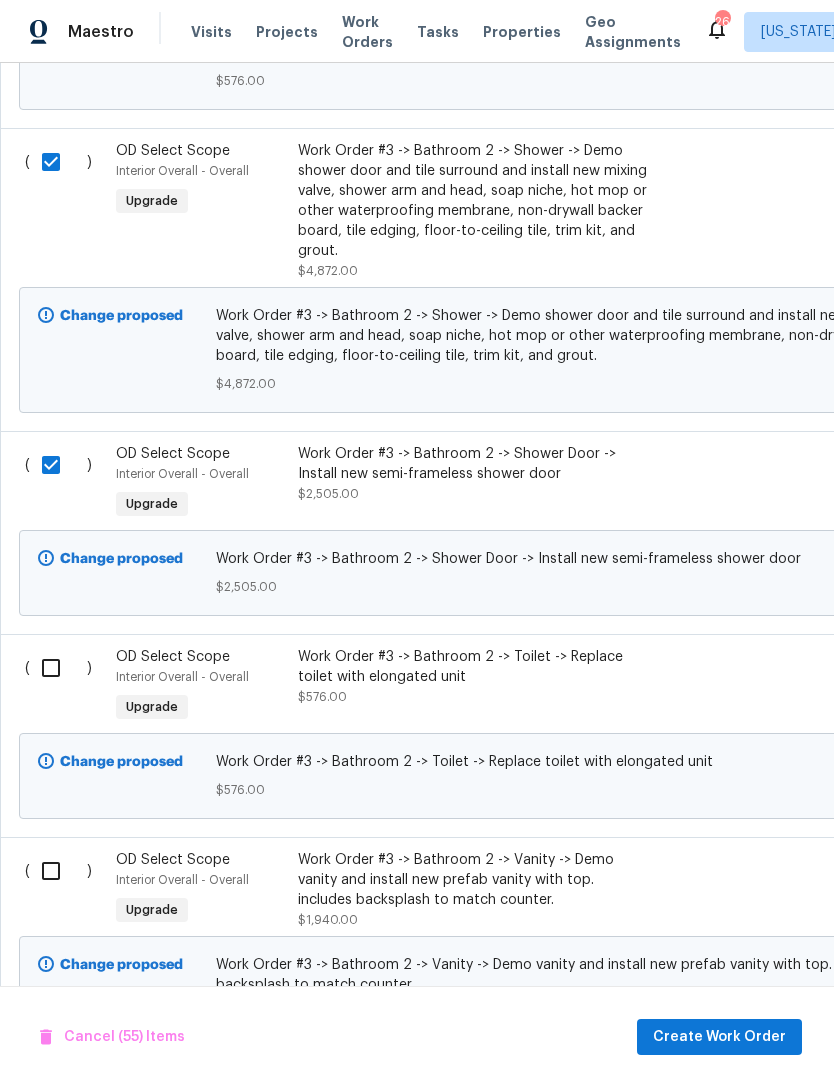 click at bounding box center [58, 668] 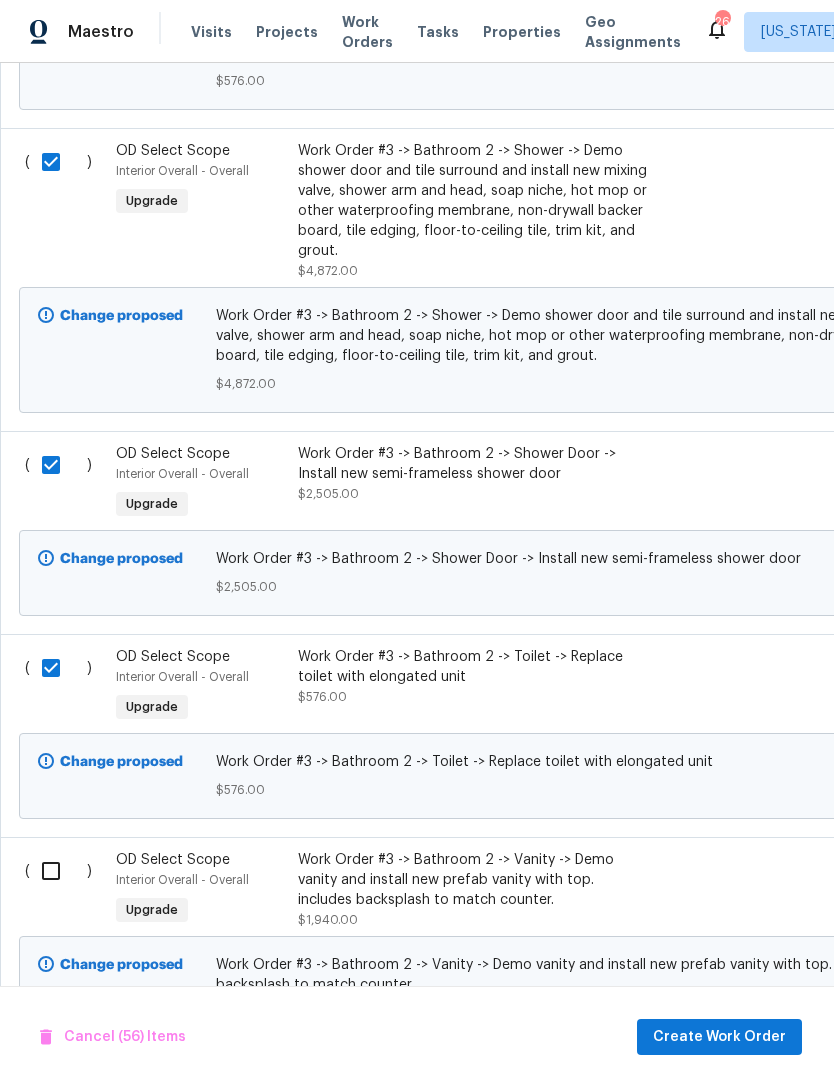 click at bounding box center (58, 871) 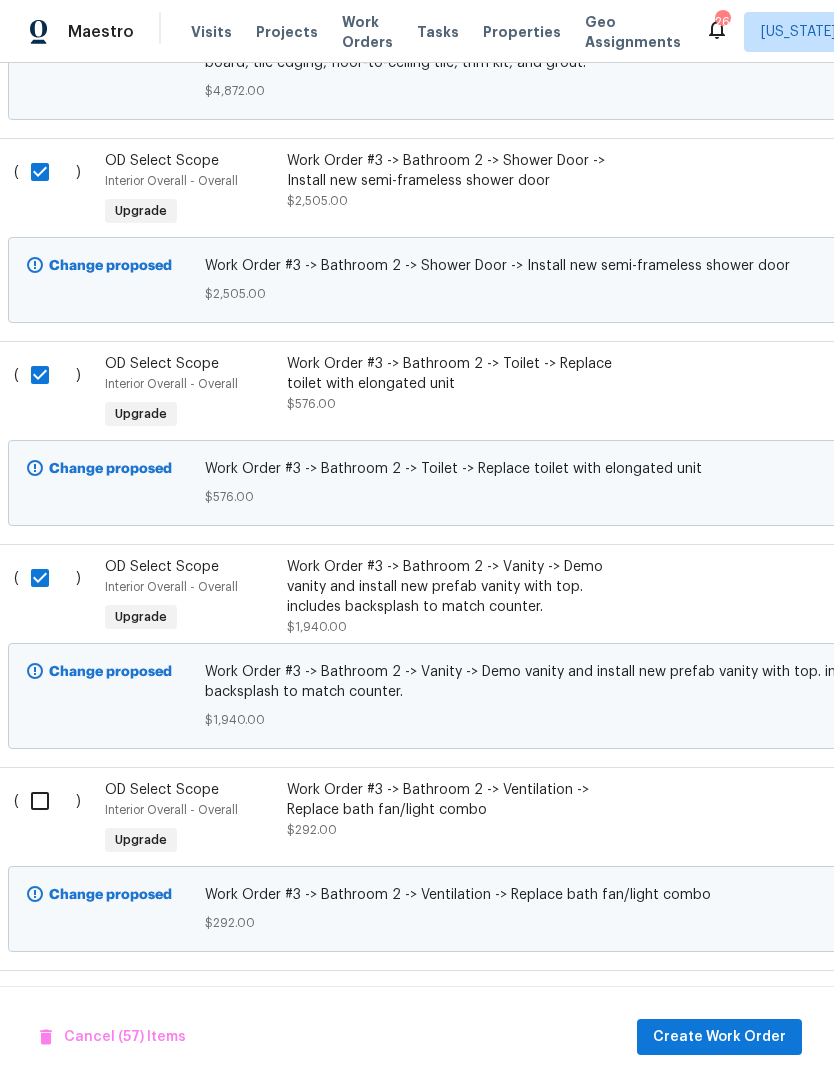 click at bounding box center (47, 801) 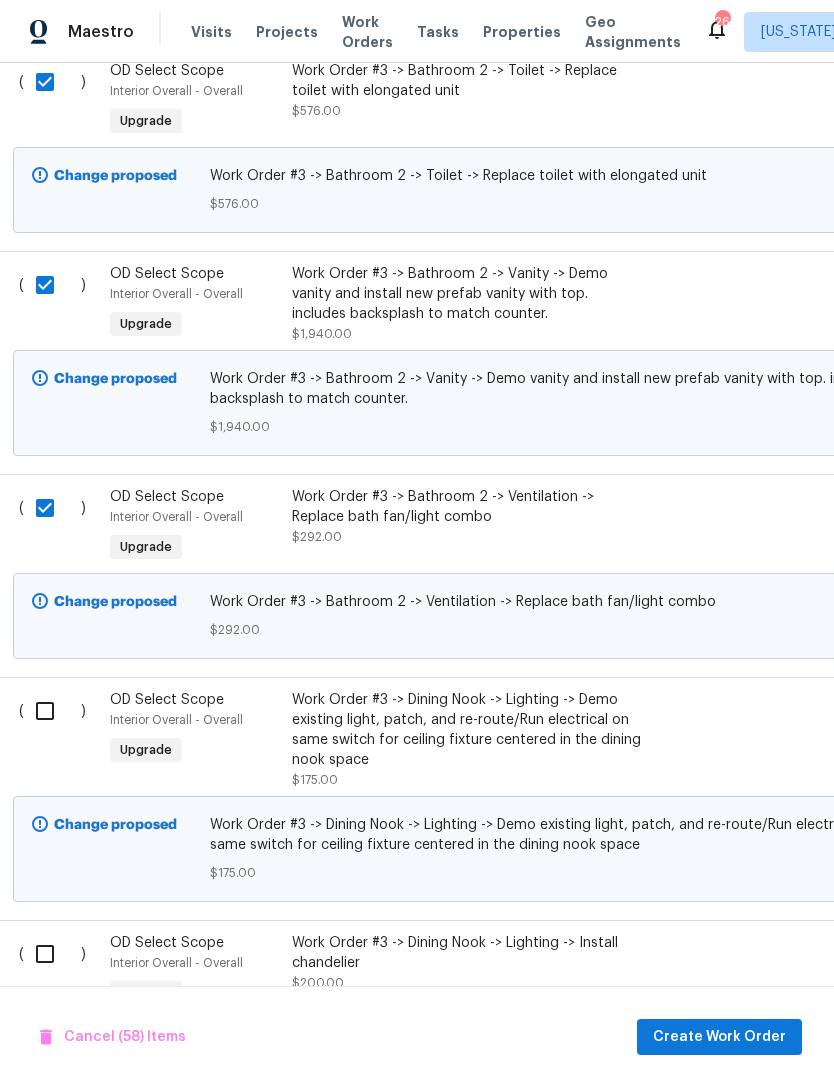click at bounding box center [52, 711] 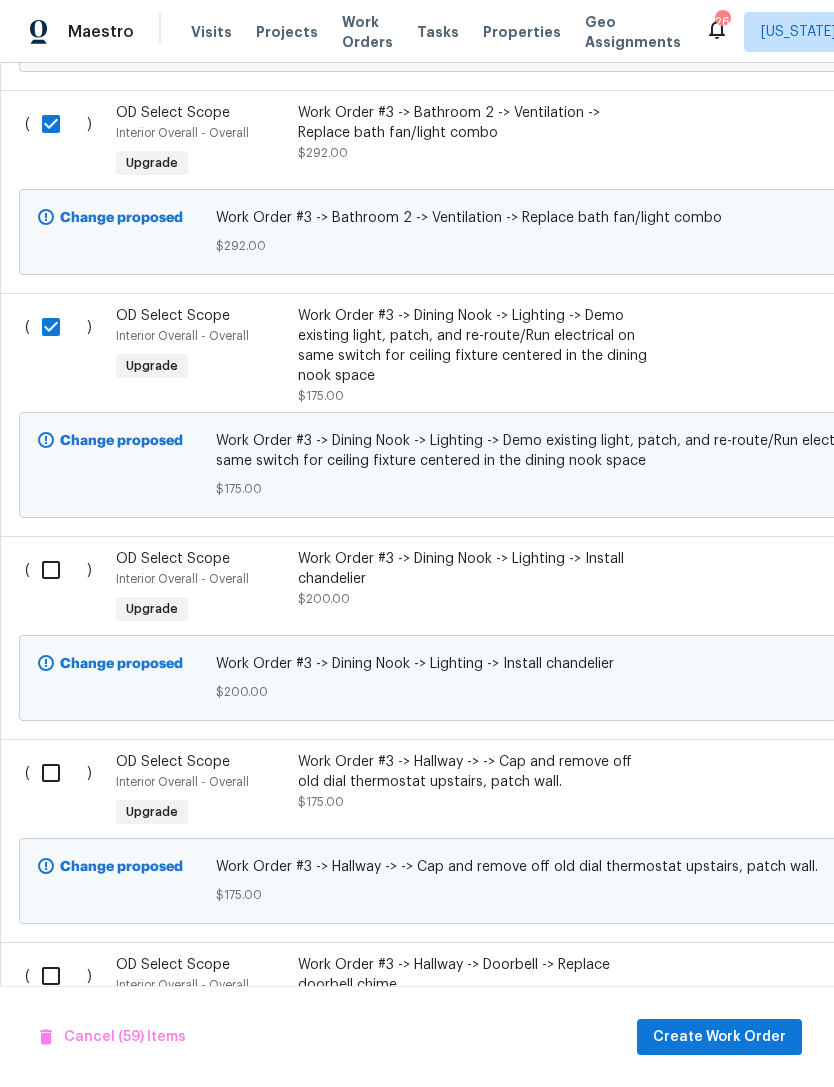 click at bounding box center [58, 570] 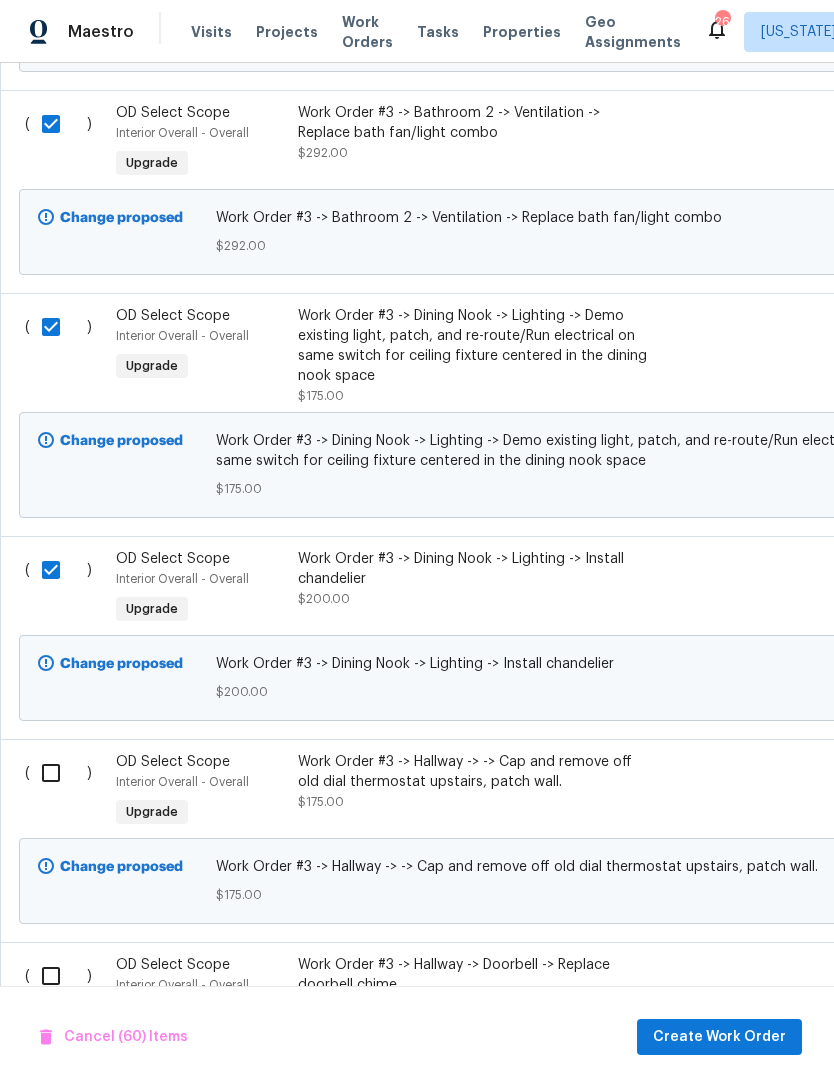 click at bounding box center (58, 773) 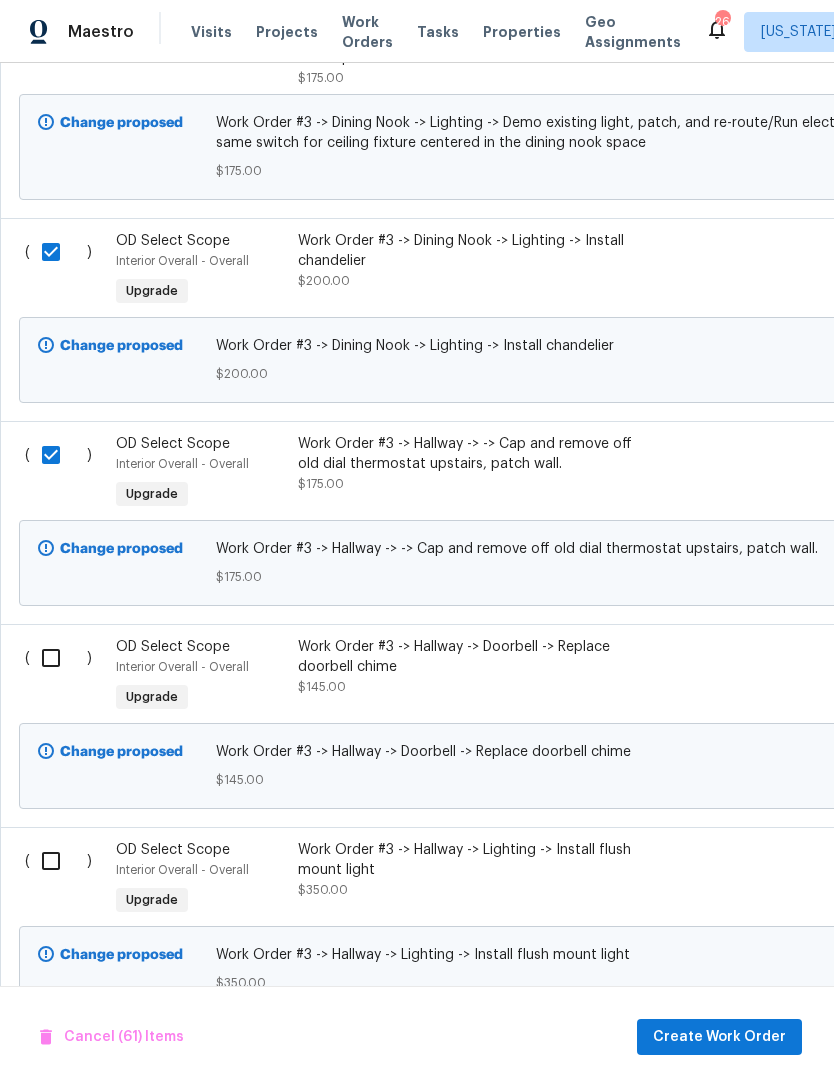 click at bounding box center (58, 658) 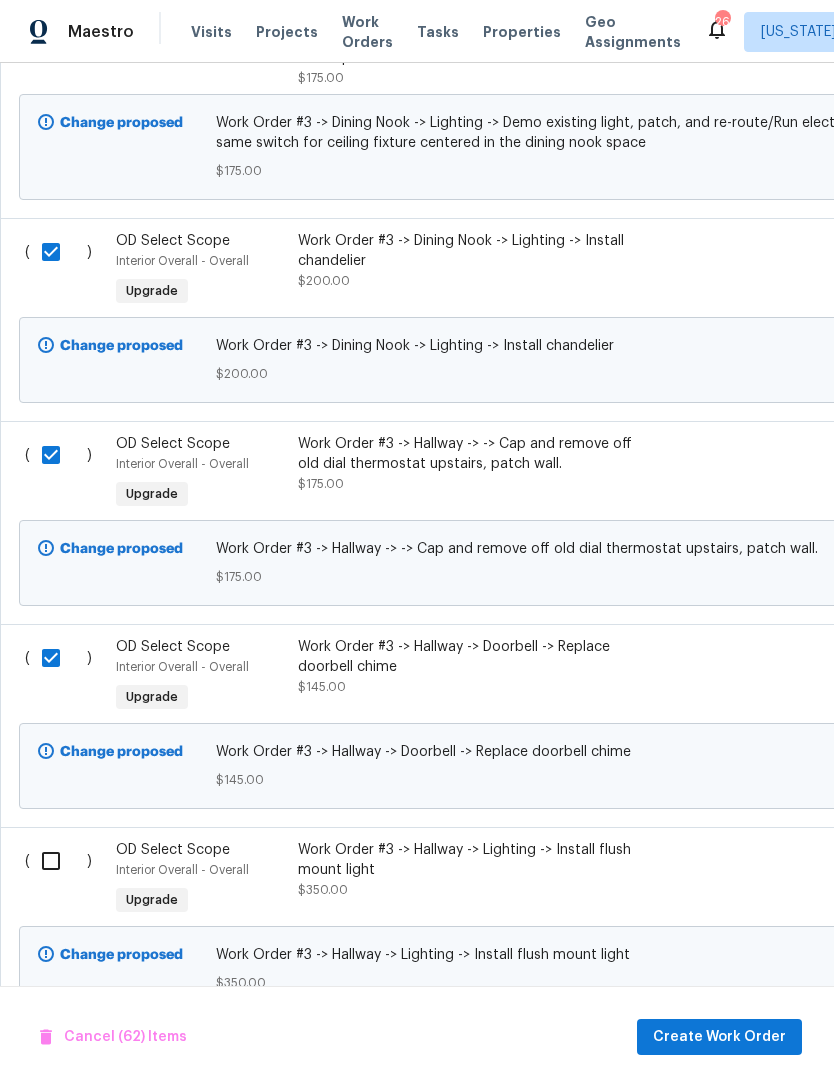 click at bounding box center [58, 861] 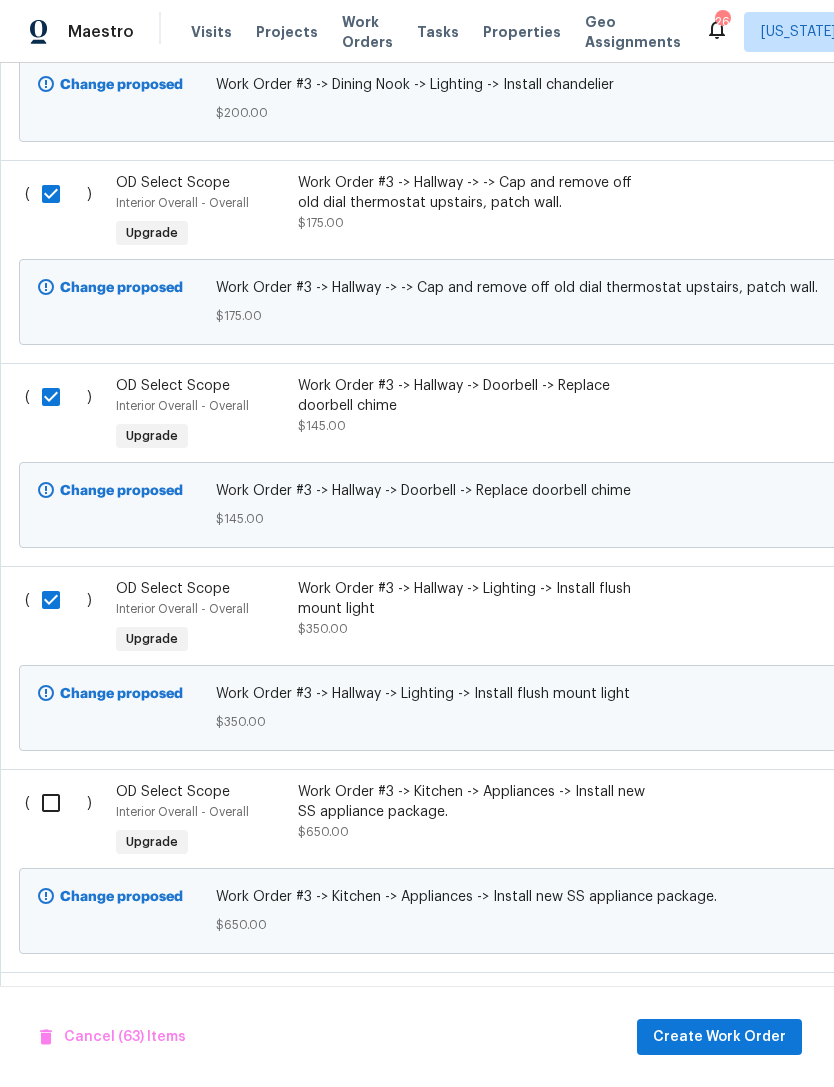 click at bounding box center (58, 803) 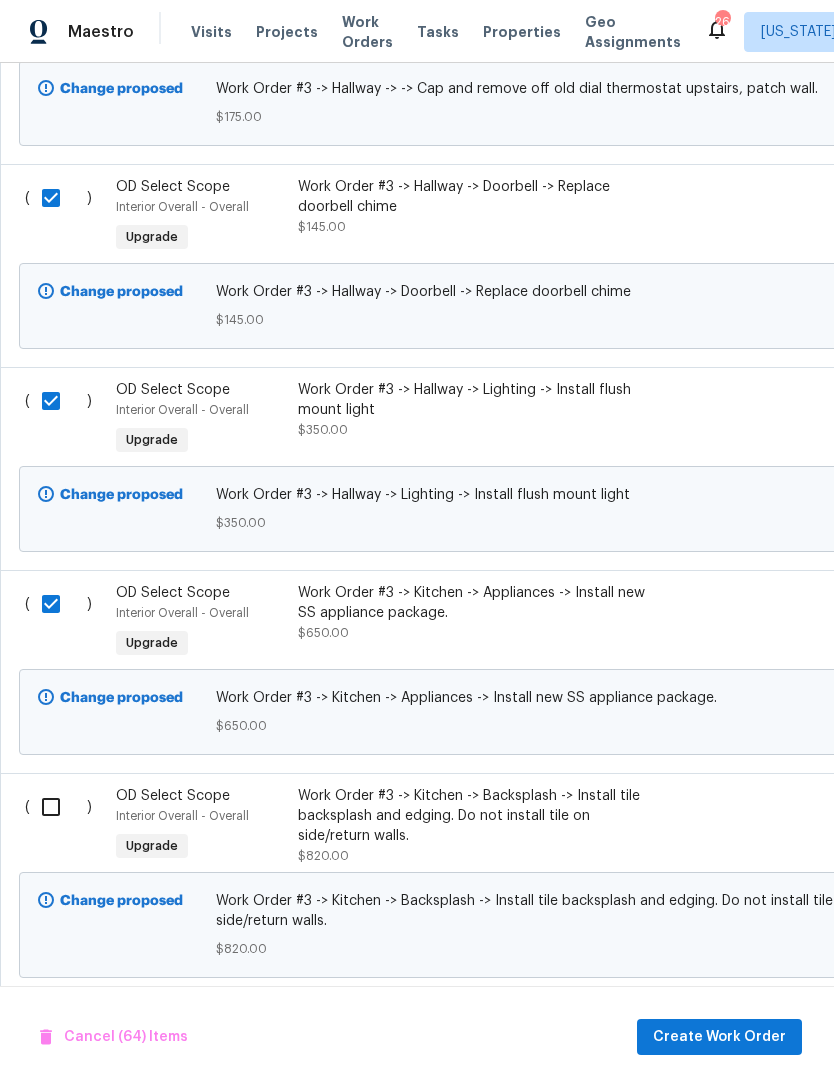 click at bounding box center (58, 807) 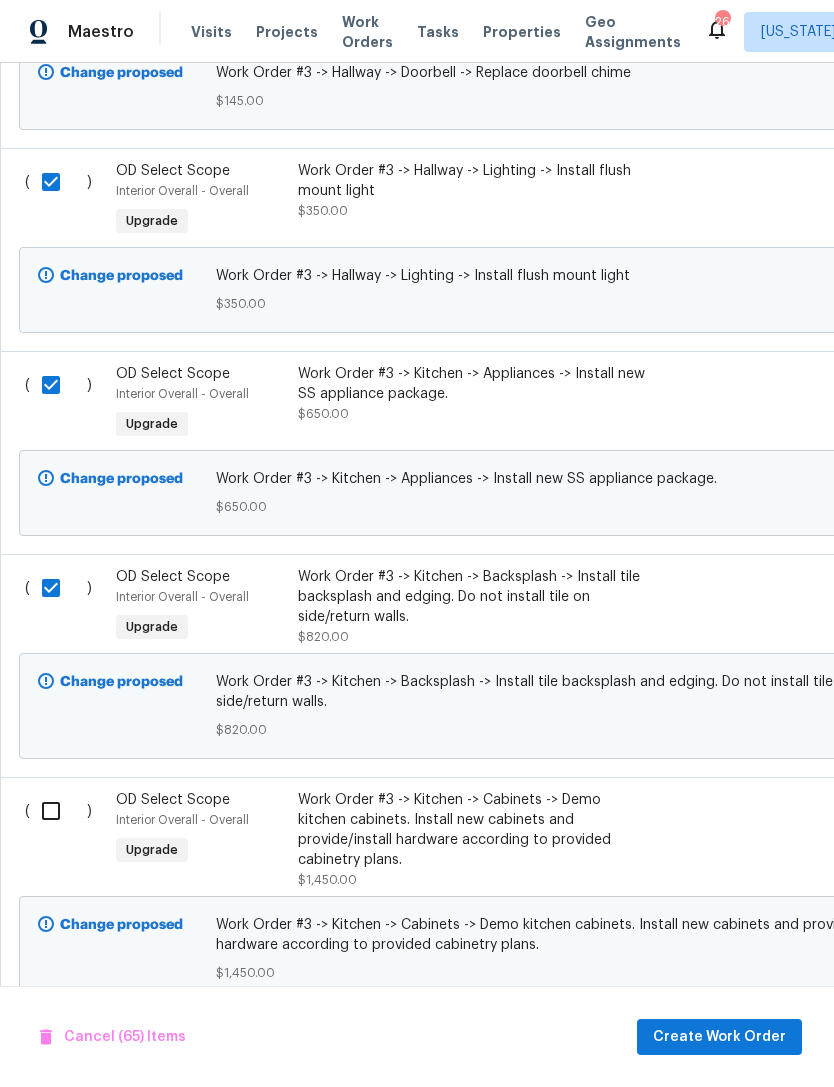 click at bounding box center [58, 811] 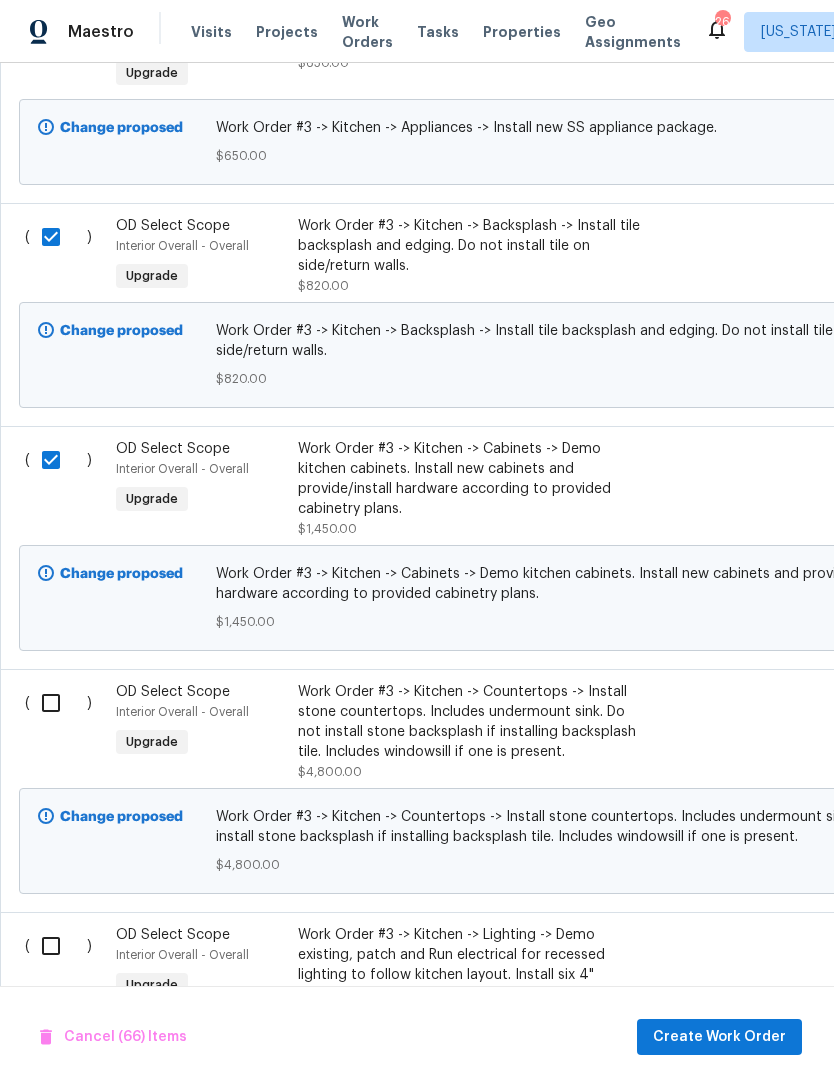 click at bounding box center (58, 703) 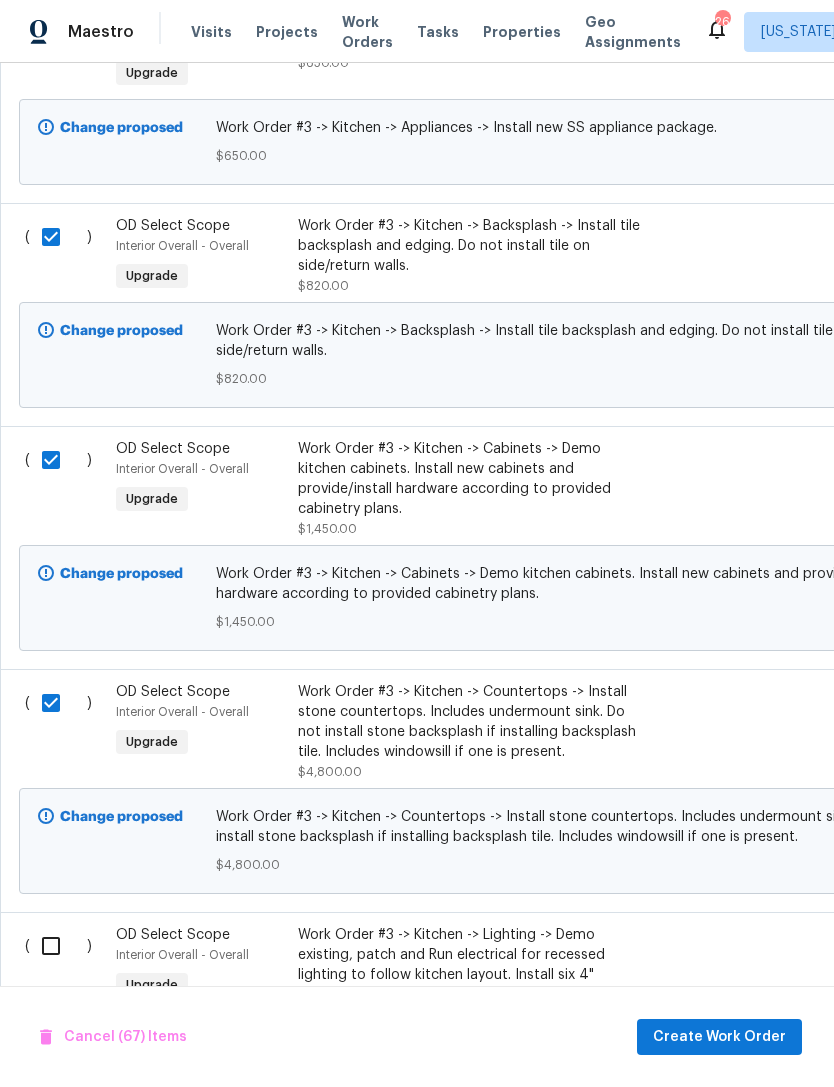 click at bounding box center (58, 946) 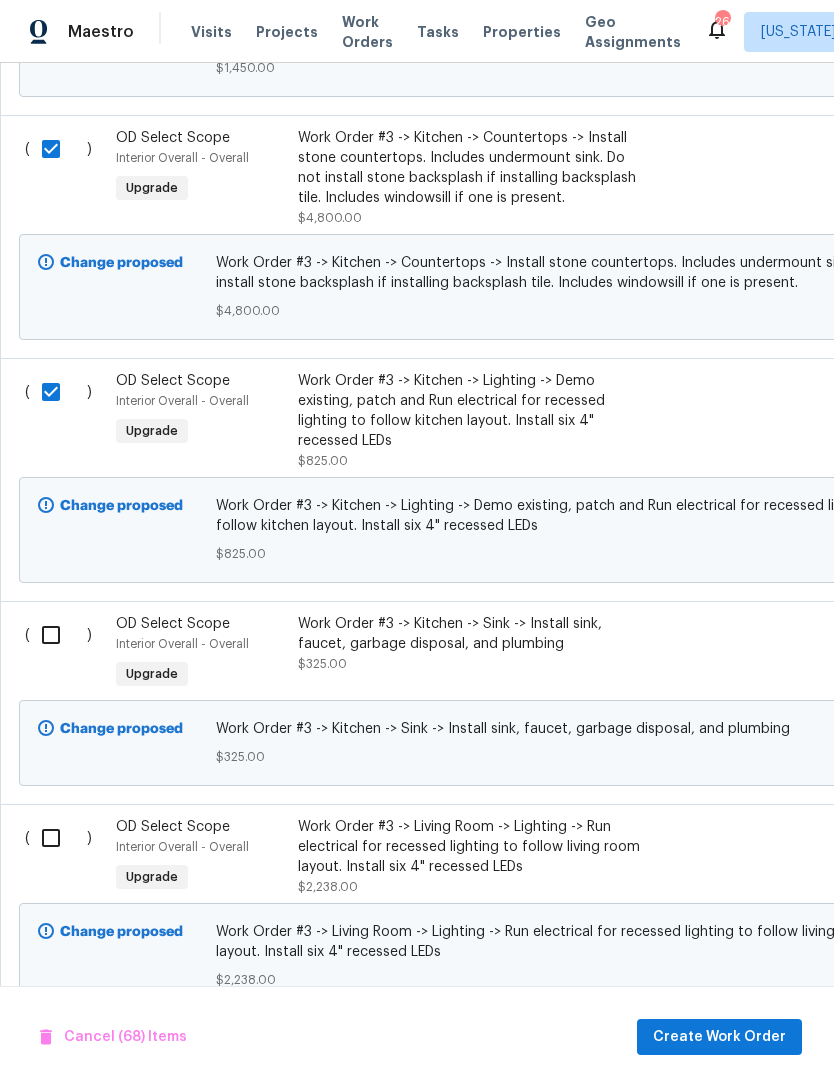click at bounding box center [58, 635] 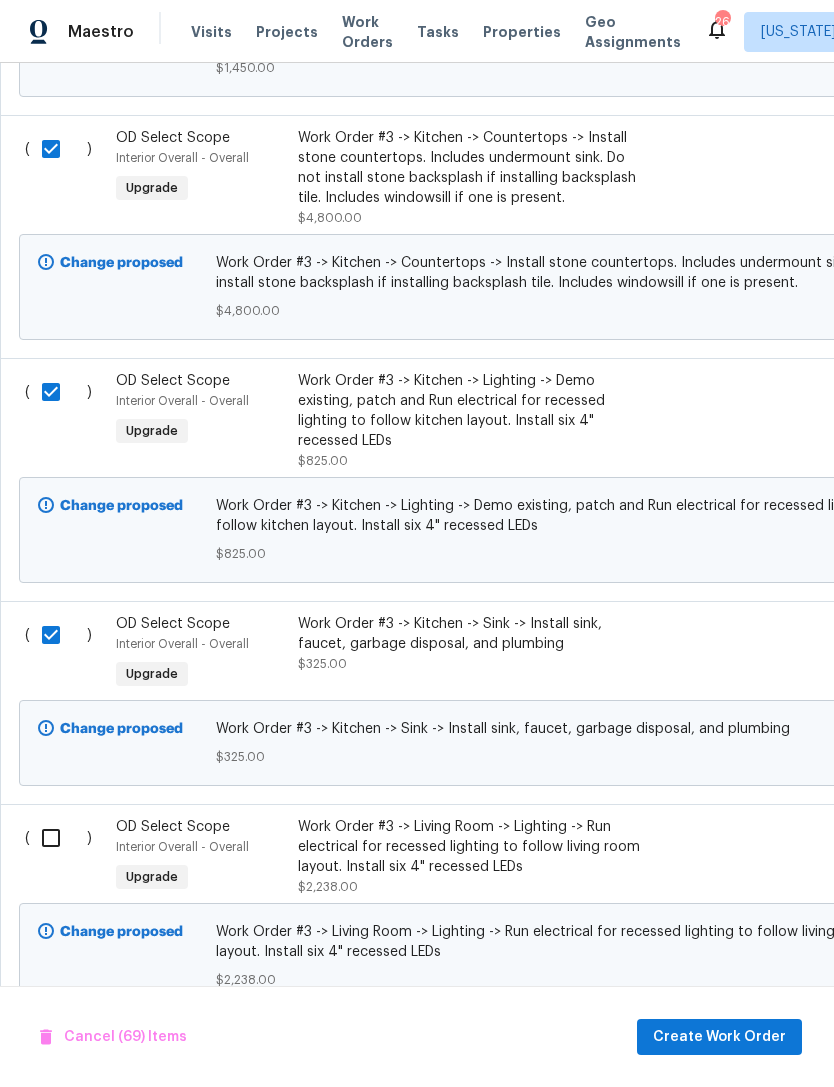 click at bounding box center (58, 838) 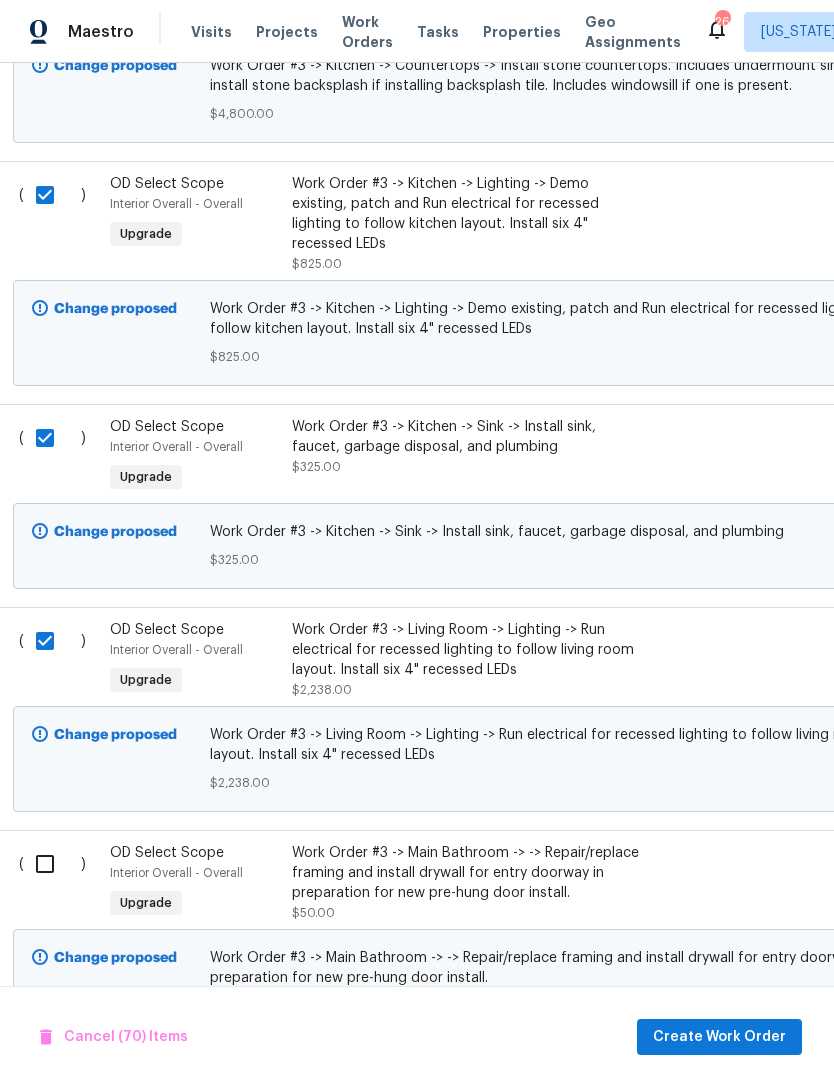 click at bounding box center (52, 864) 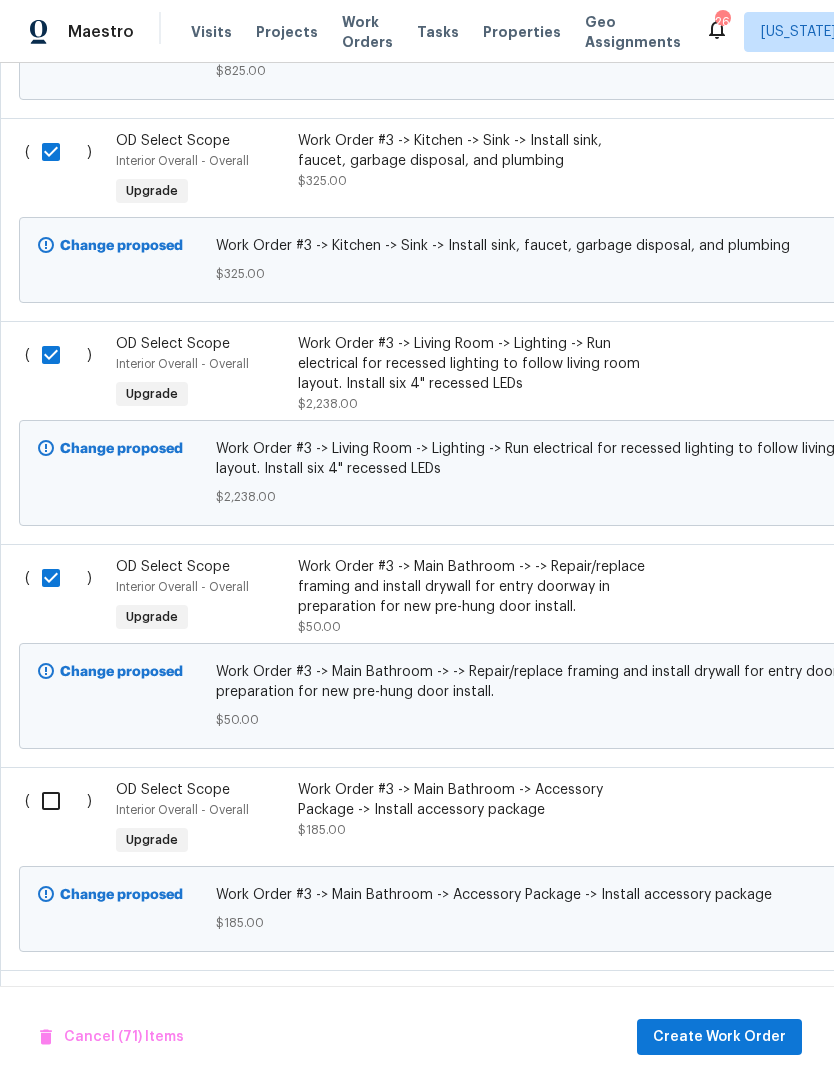 click at bounding box center [58, 801] 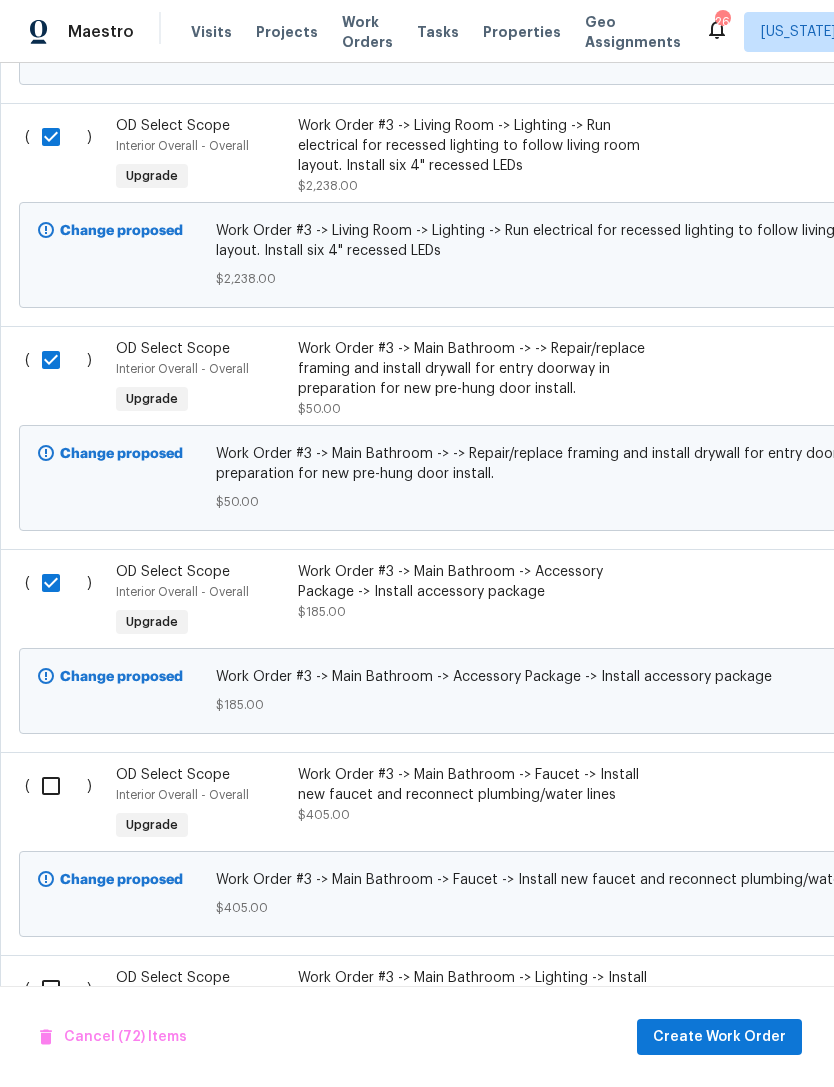 click at bounding box center (58, 786) 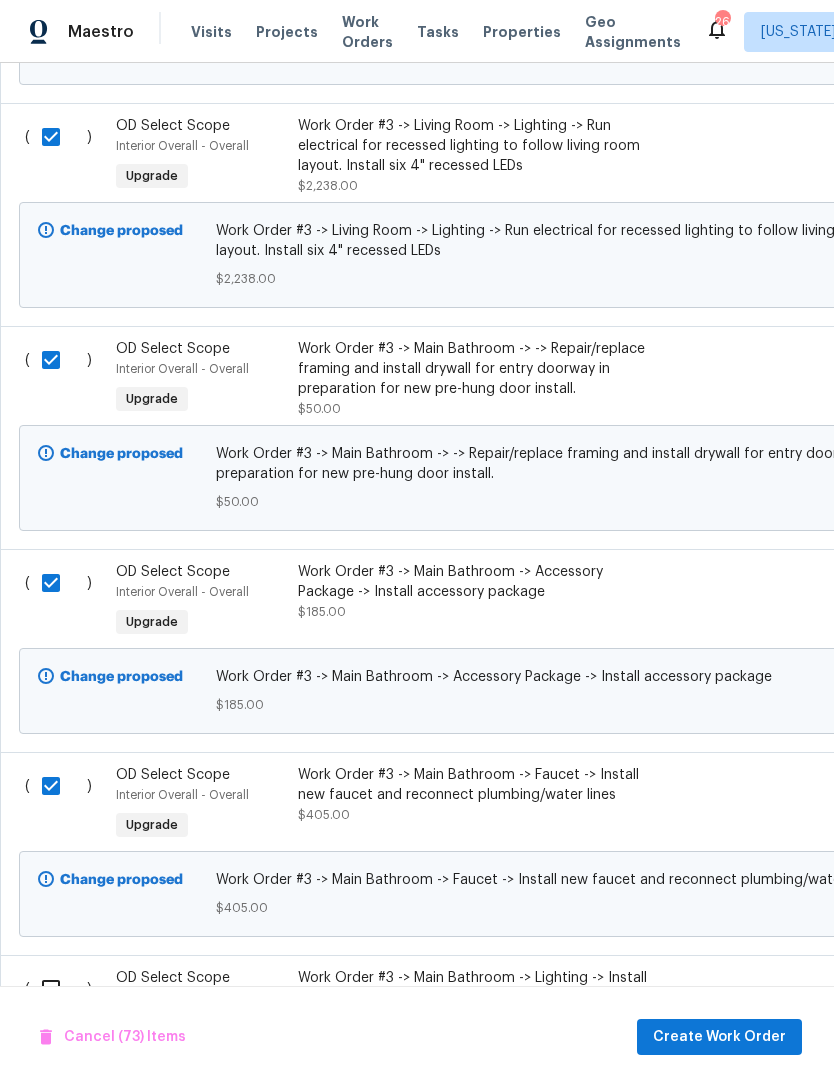 click at bounding box center [58, 786] 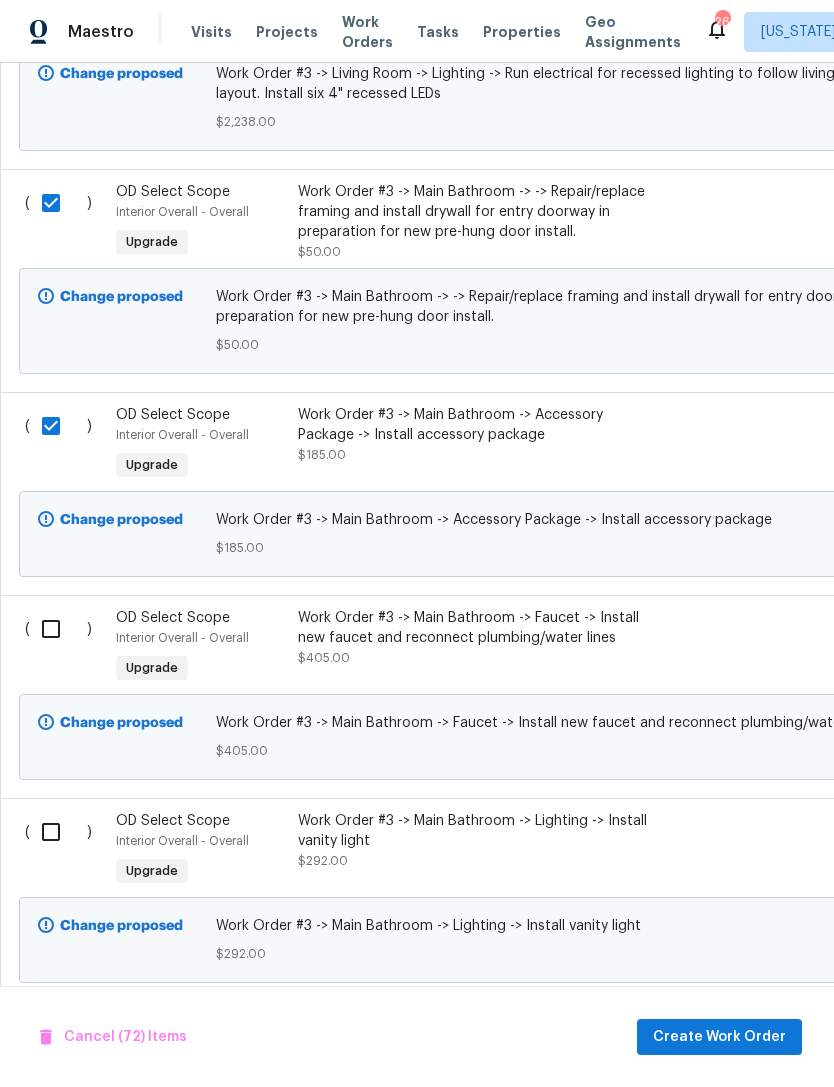 click at bounding box center (58, 832) 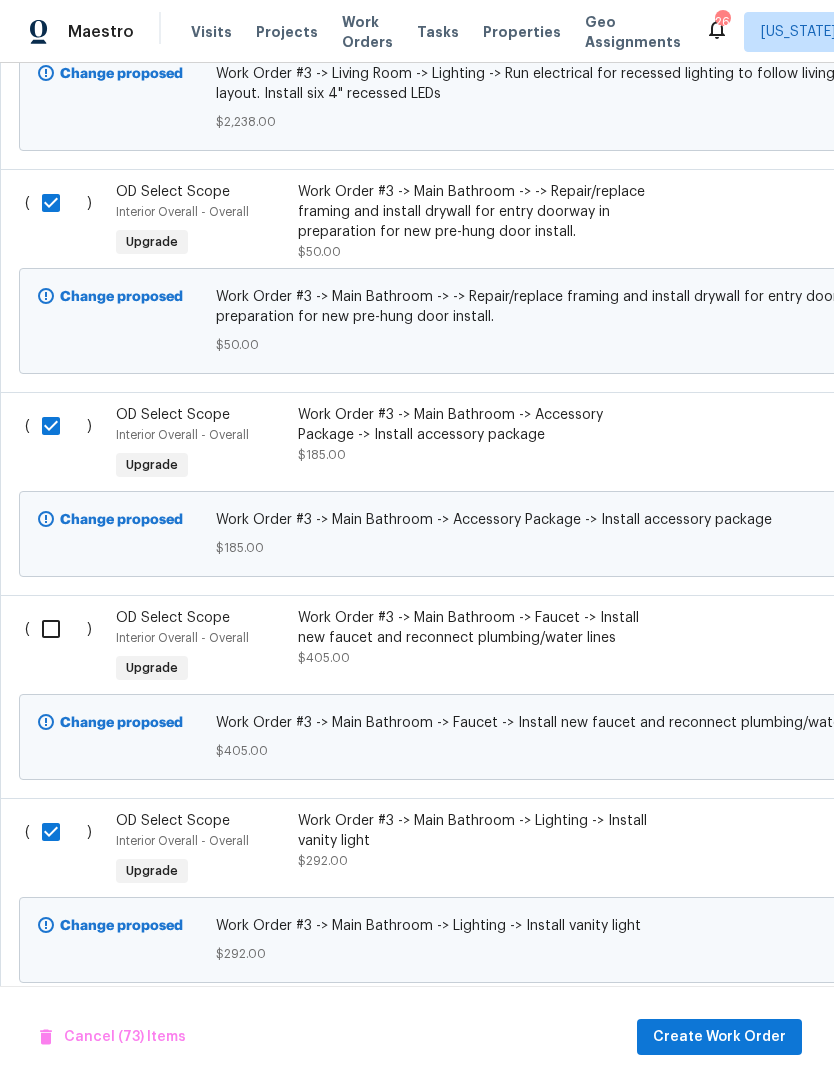 click at bounding box center (58, 629) 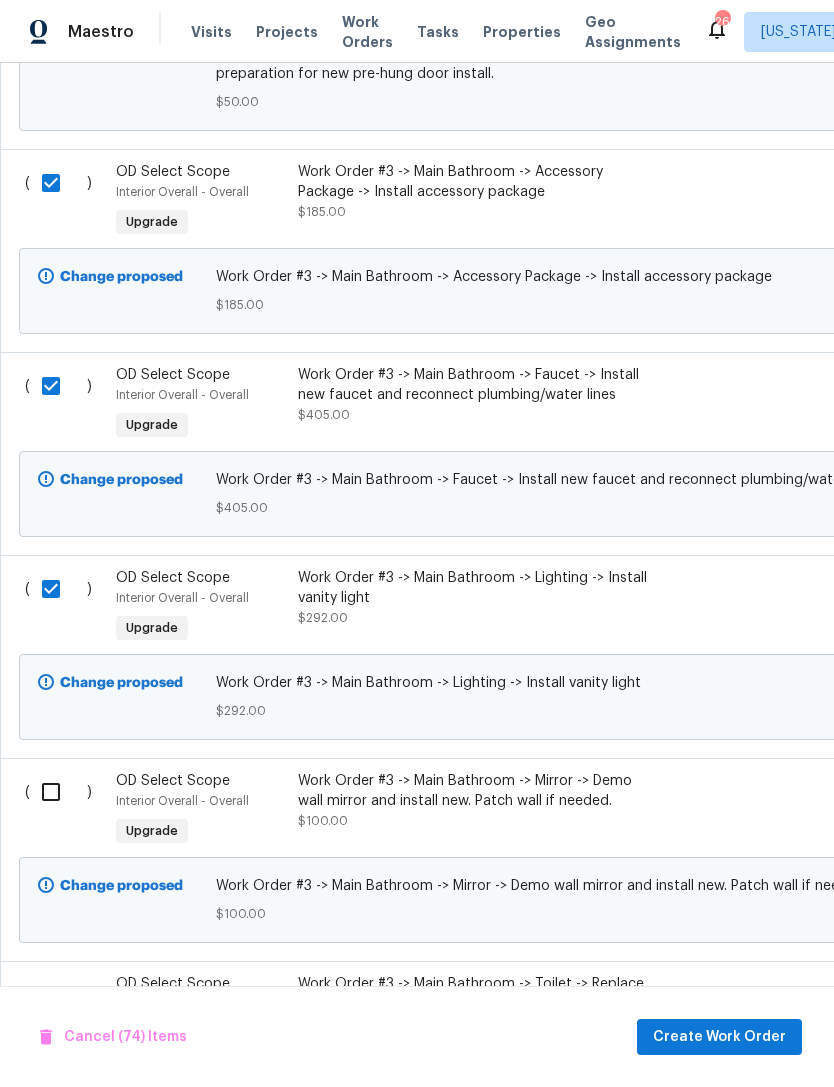 click at bounding box center [58, 792] 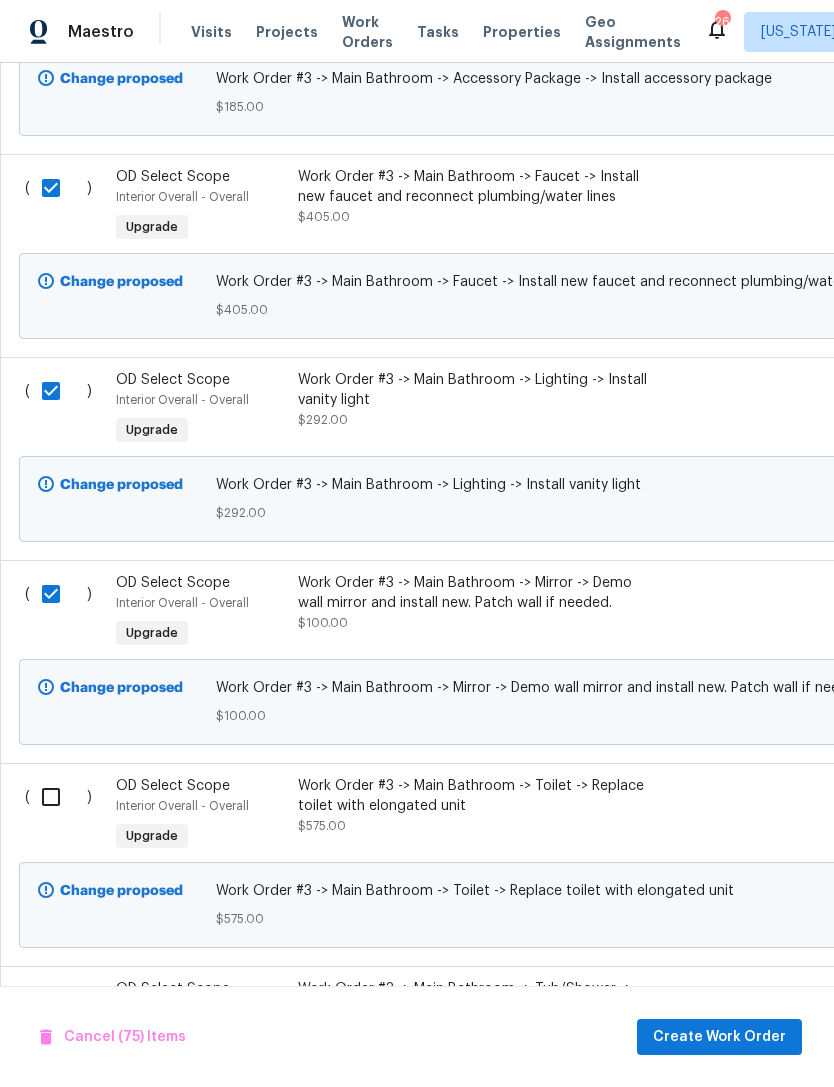 click at bounding box center (58, 797) 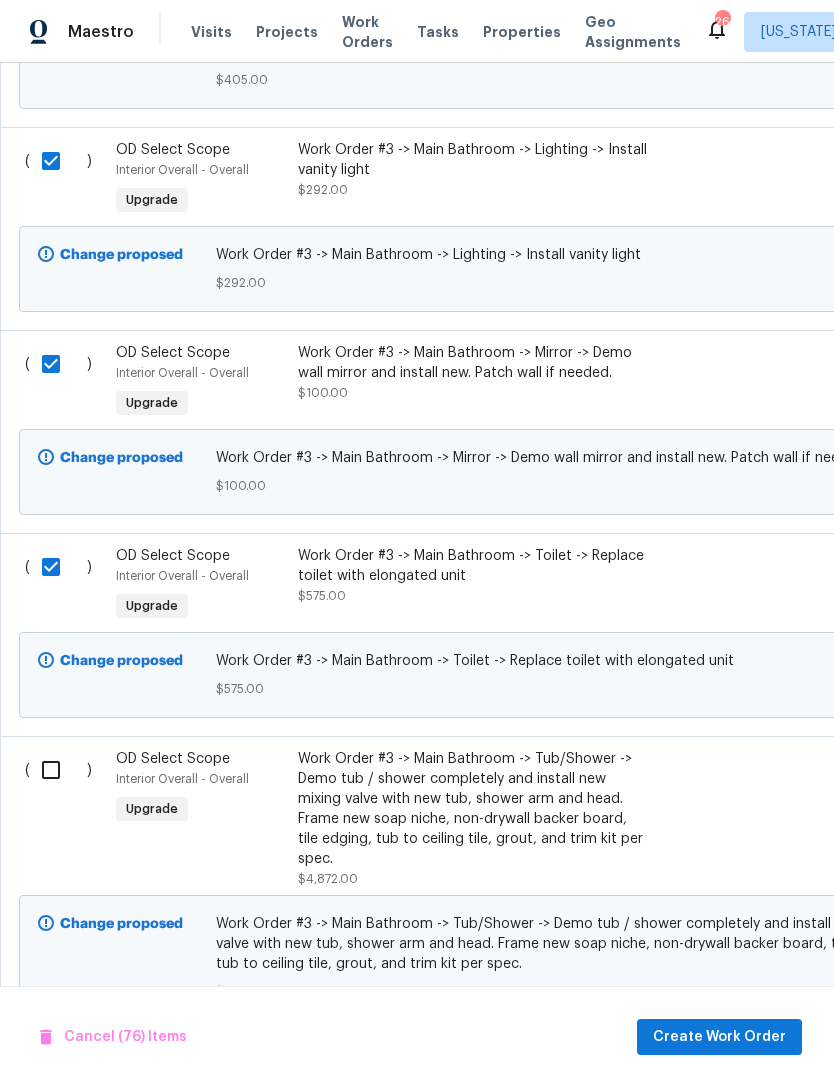click at bounding box center [58, 770] 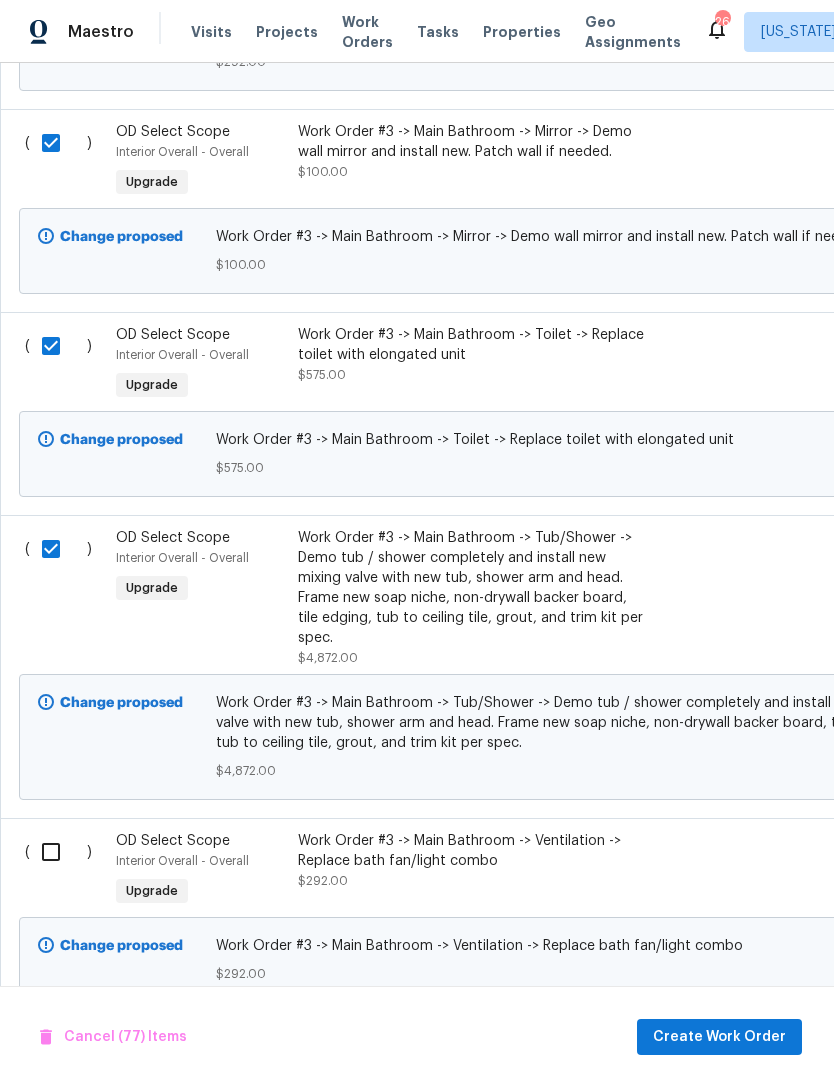 click at bounding box center [58, 852] 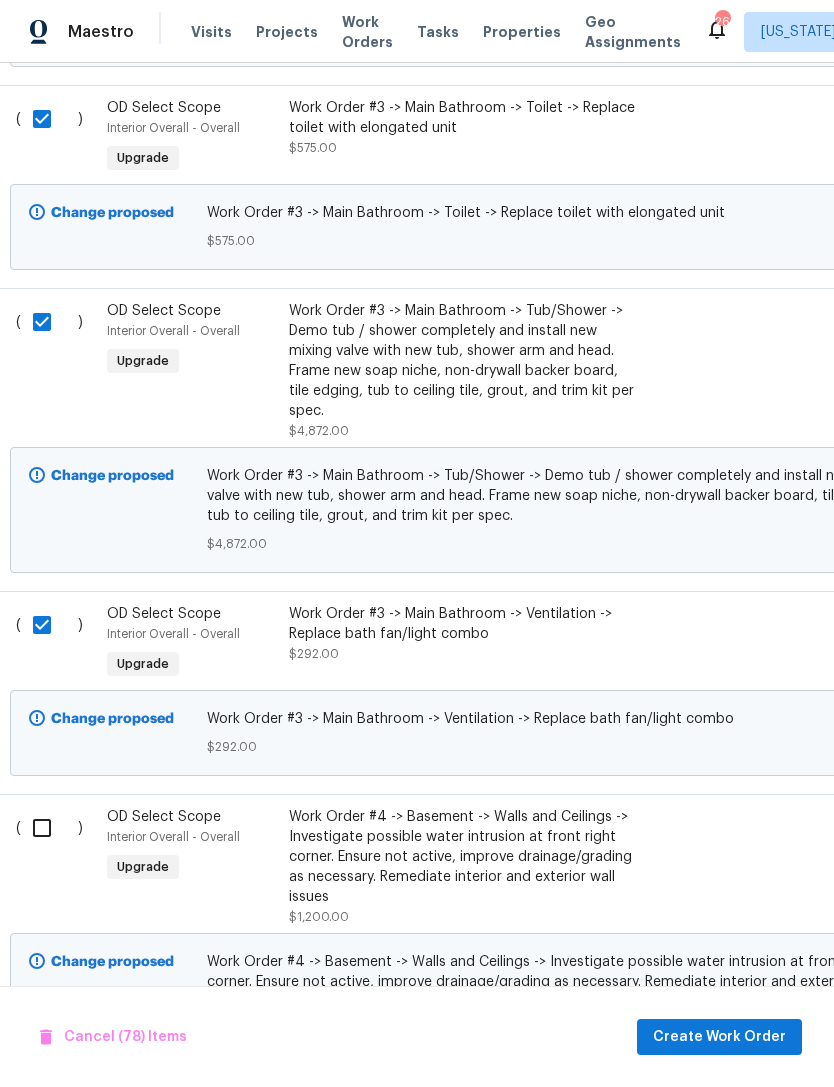click at bounding box center (49, 828) 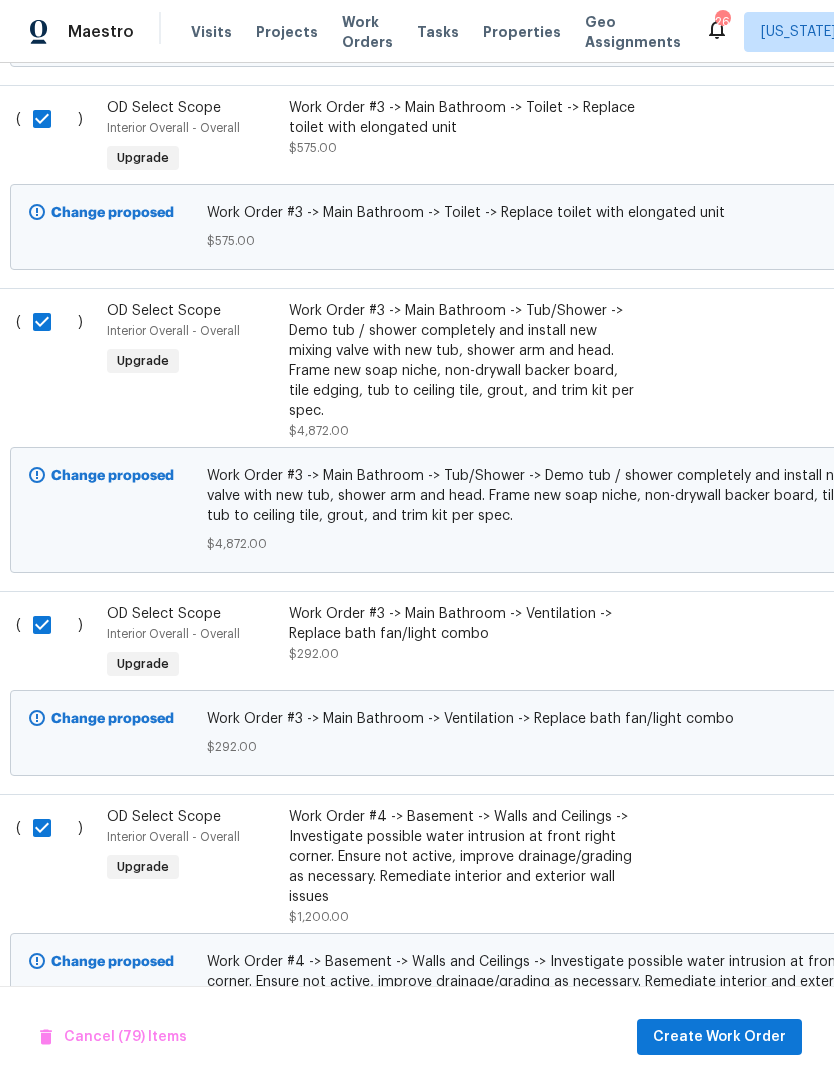click at bounding box center [49, 828] 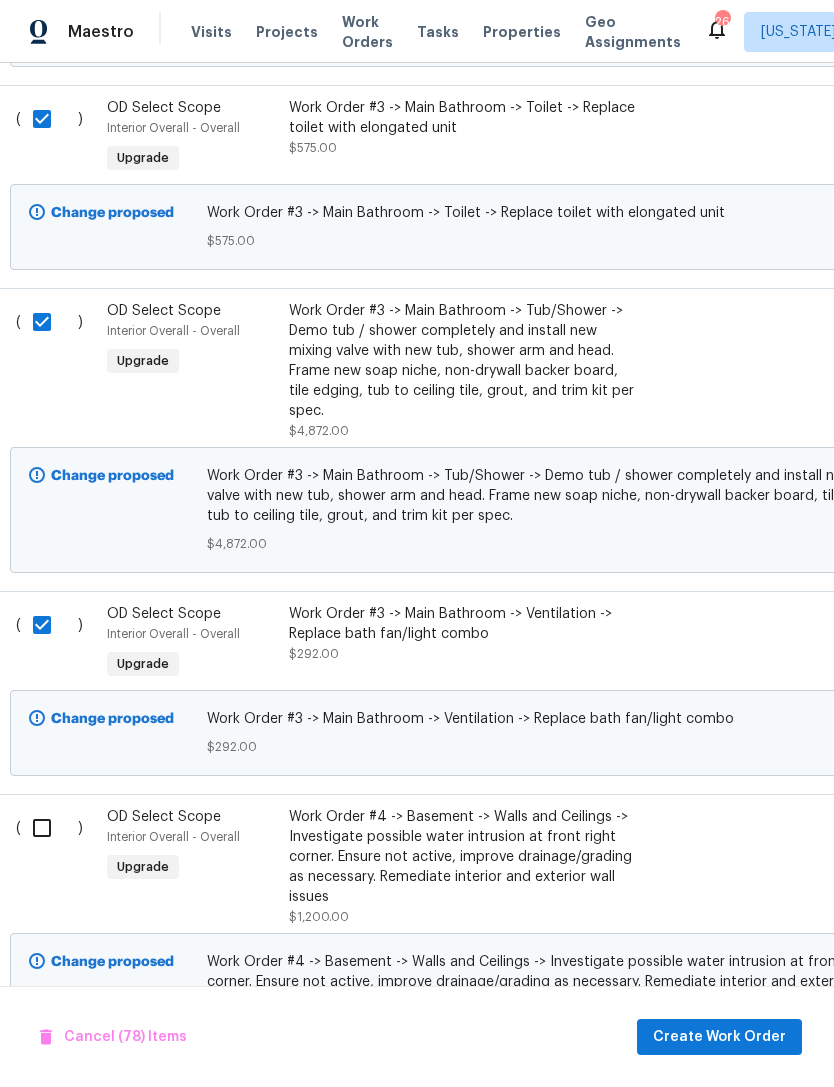 click at bounding box center (49, 828) 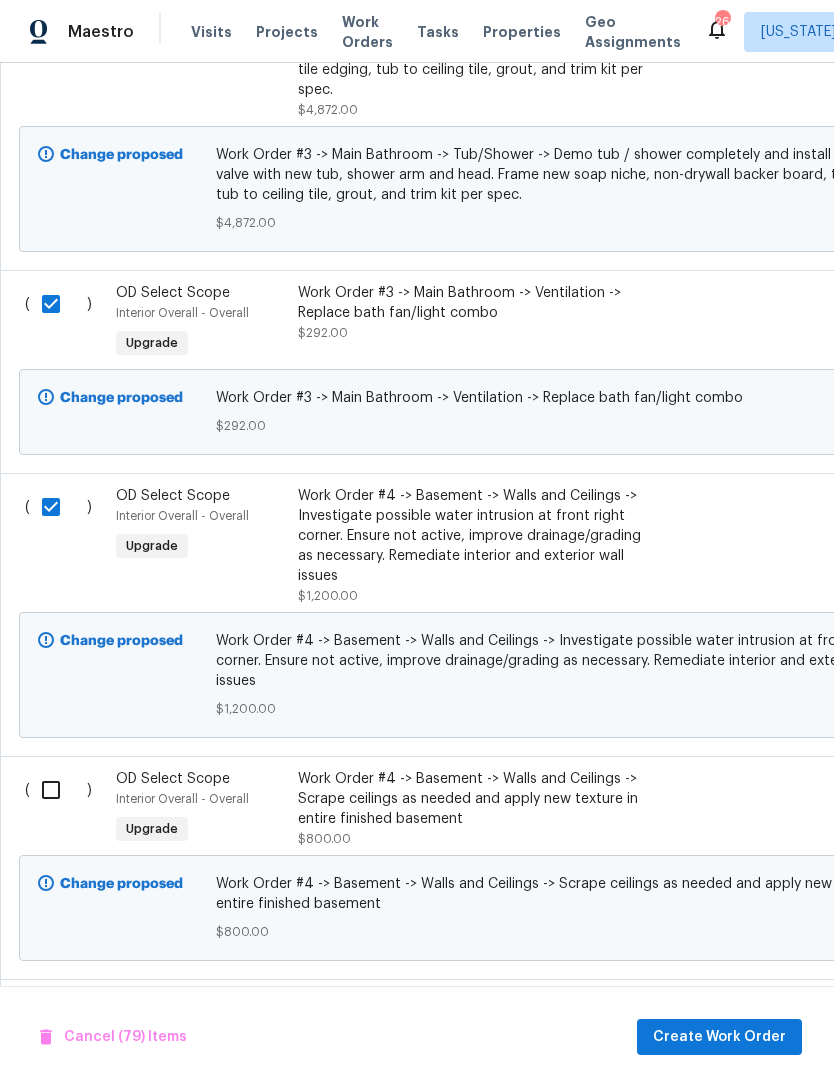 click at bounding box center (58, 790) 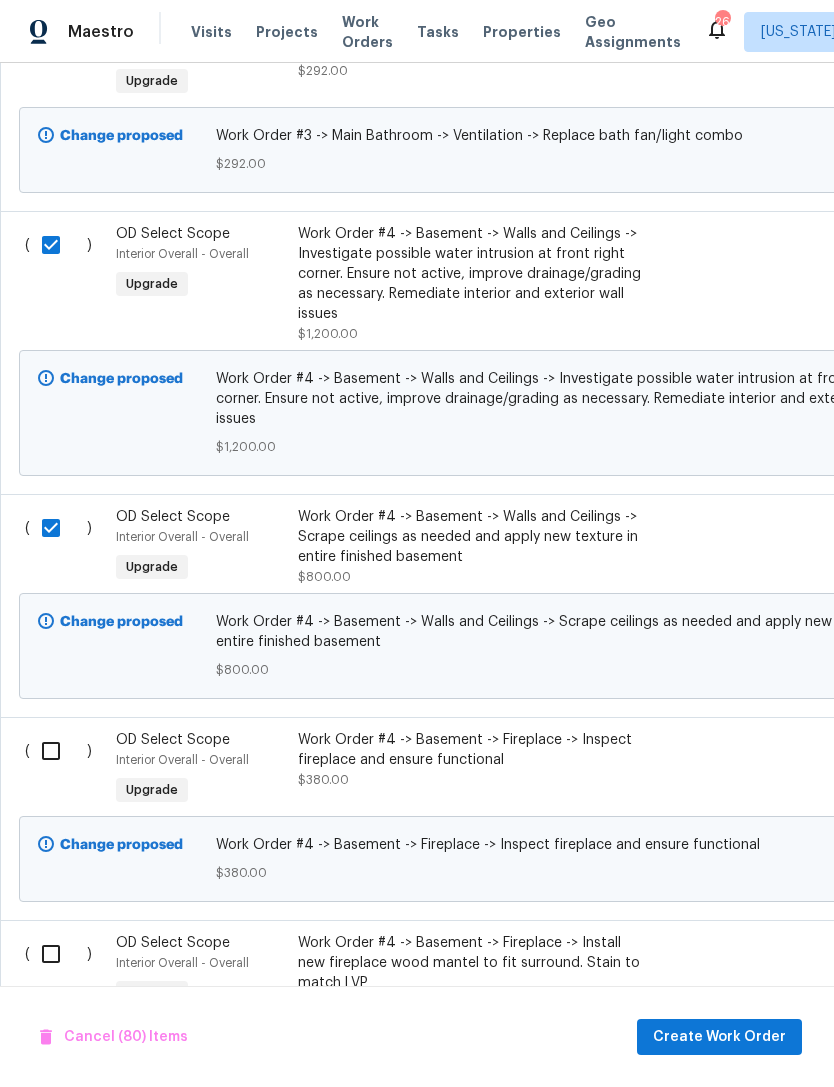 click at bounding box center (58, 751) 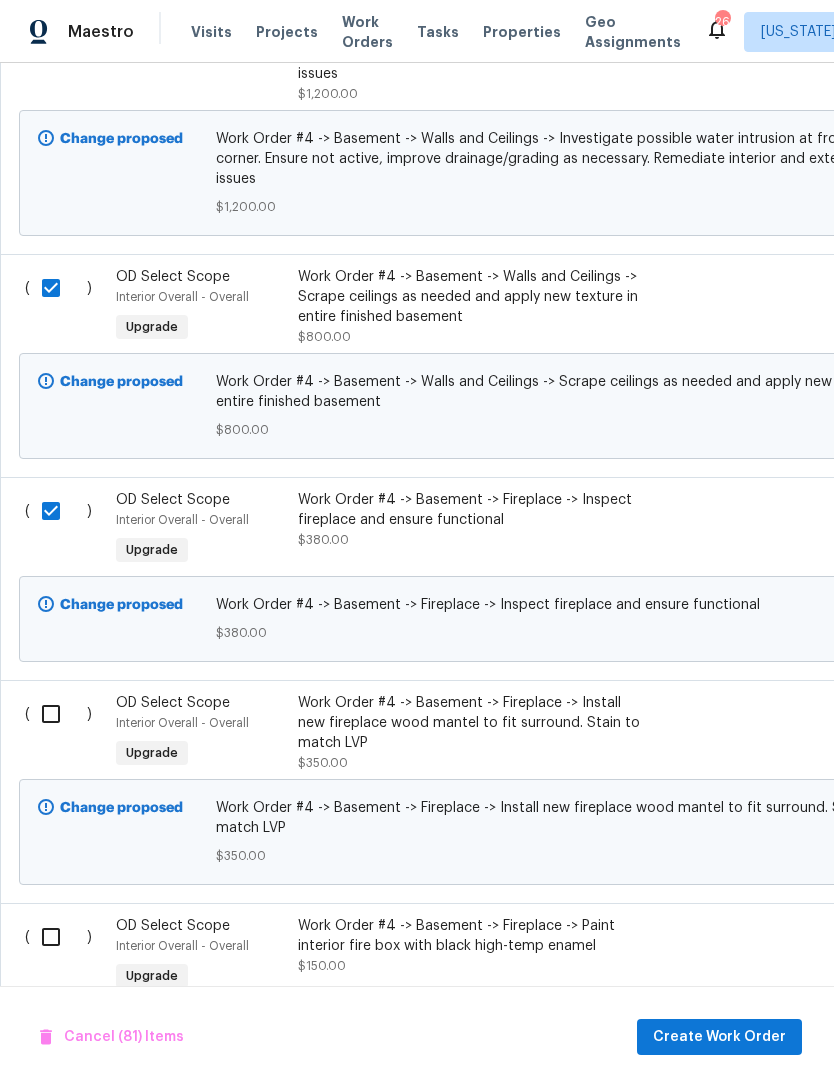 click at bounding box center [58, 714] 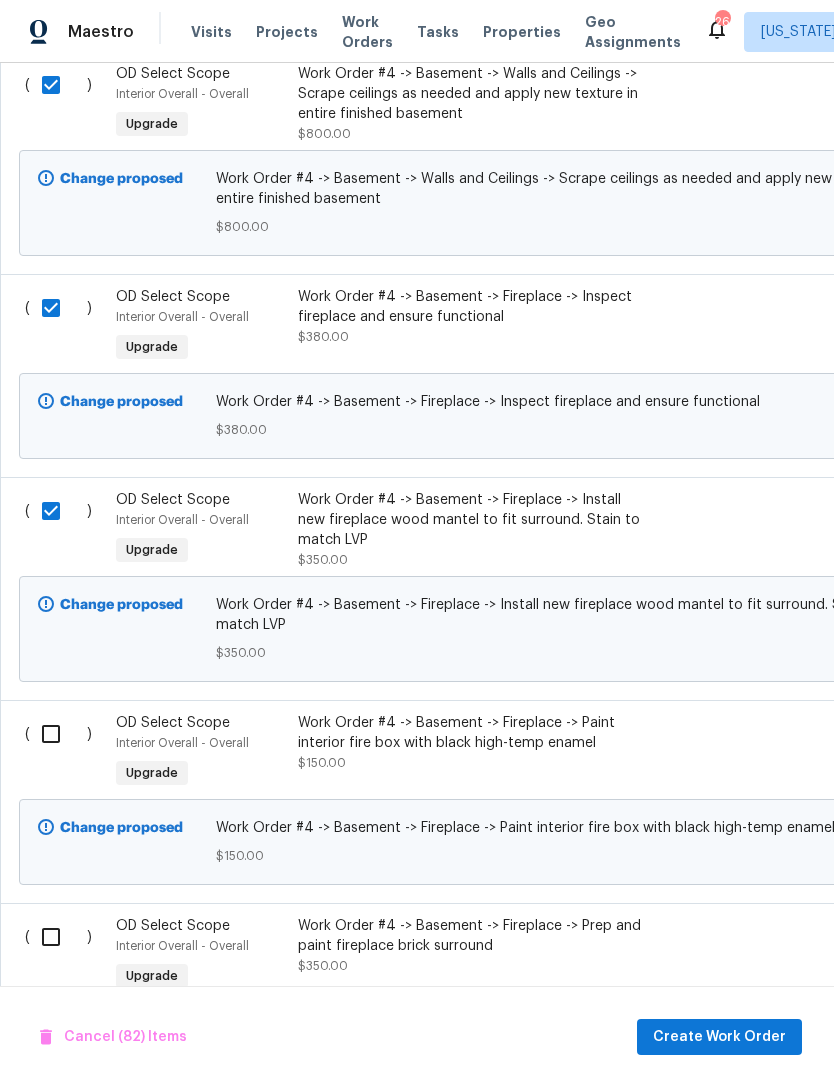 click at bounding box center [58, 734] 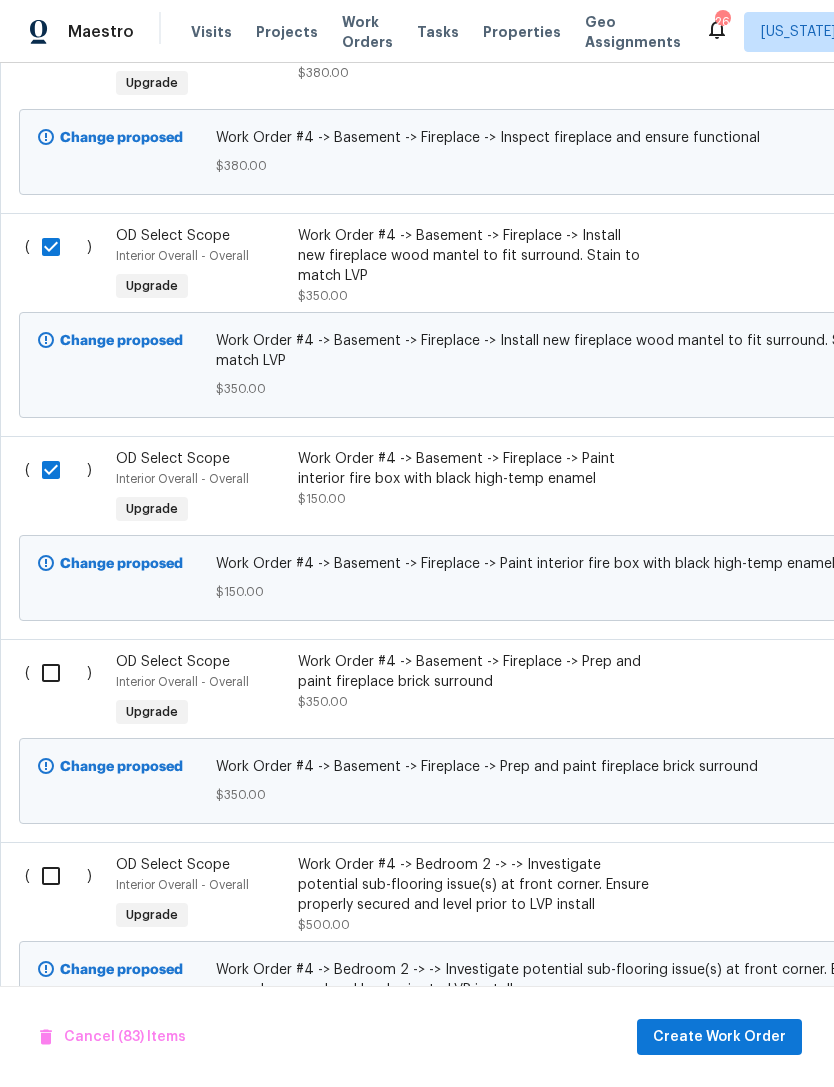 click at bounding box center [58, 673] 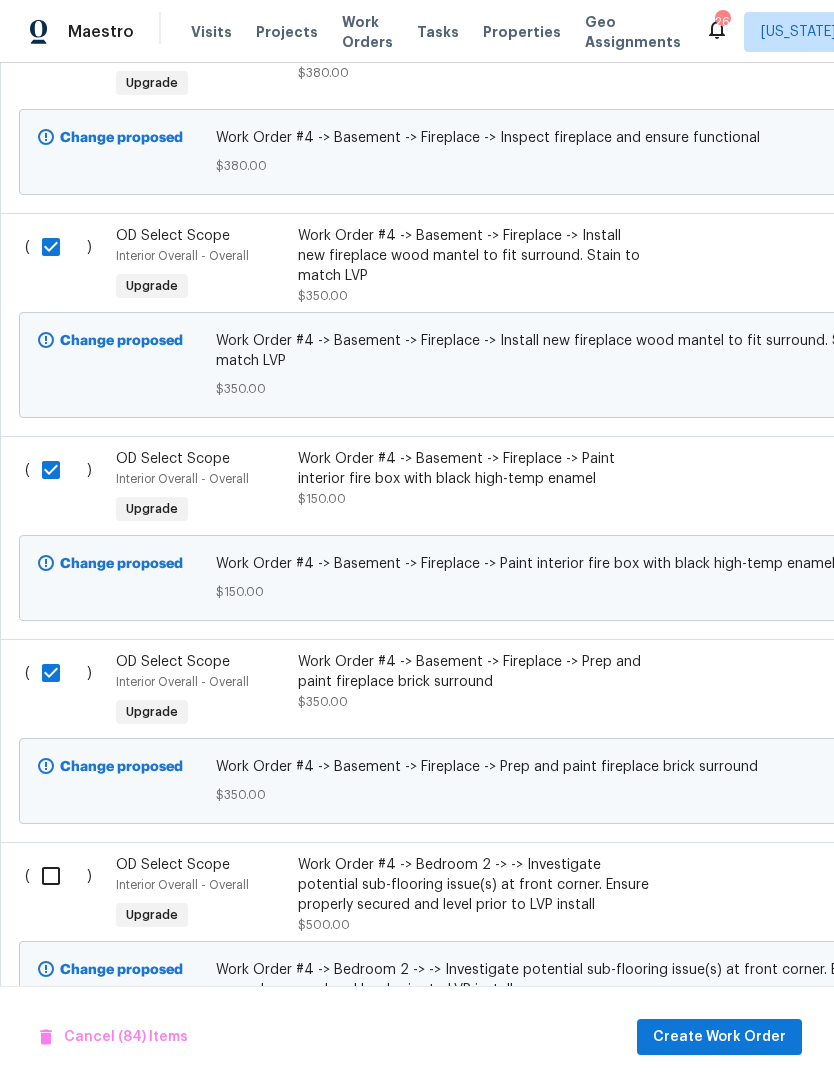 click at bounding box center (58, 876) 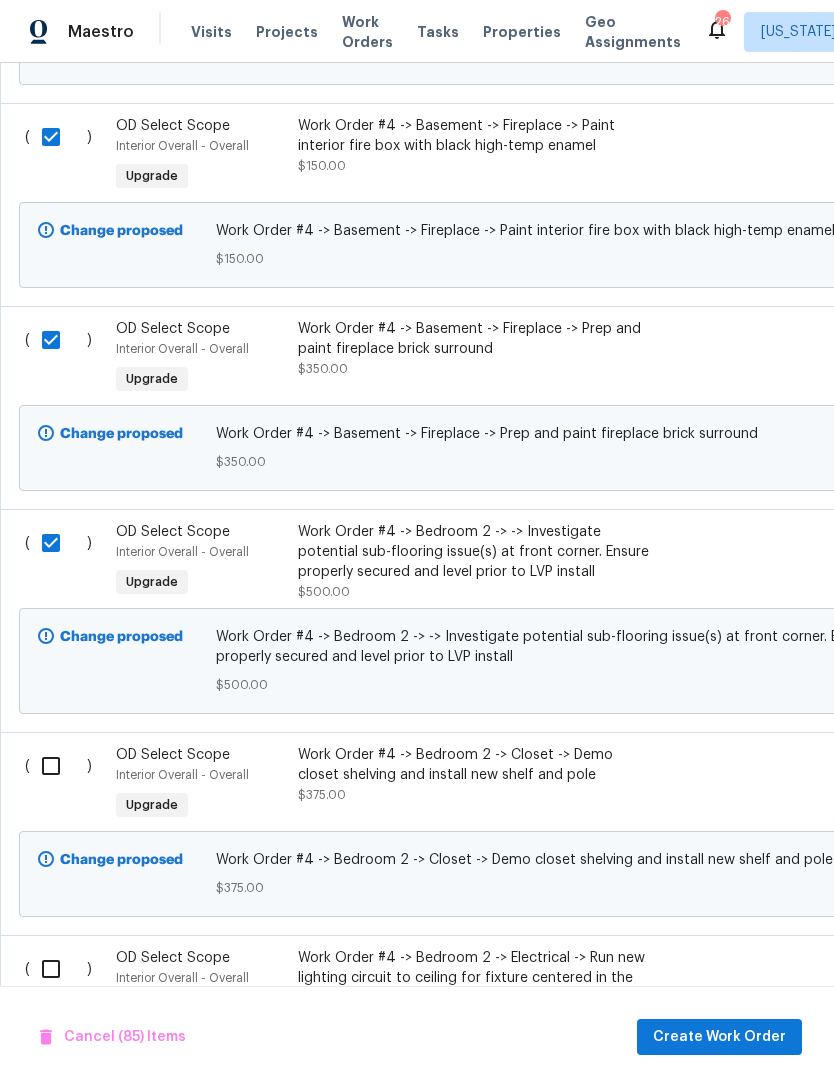 click at bounding box center [58, 766] 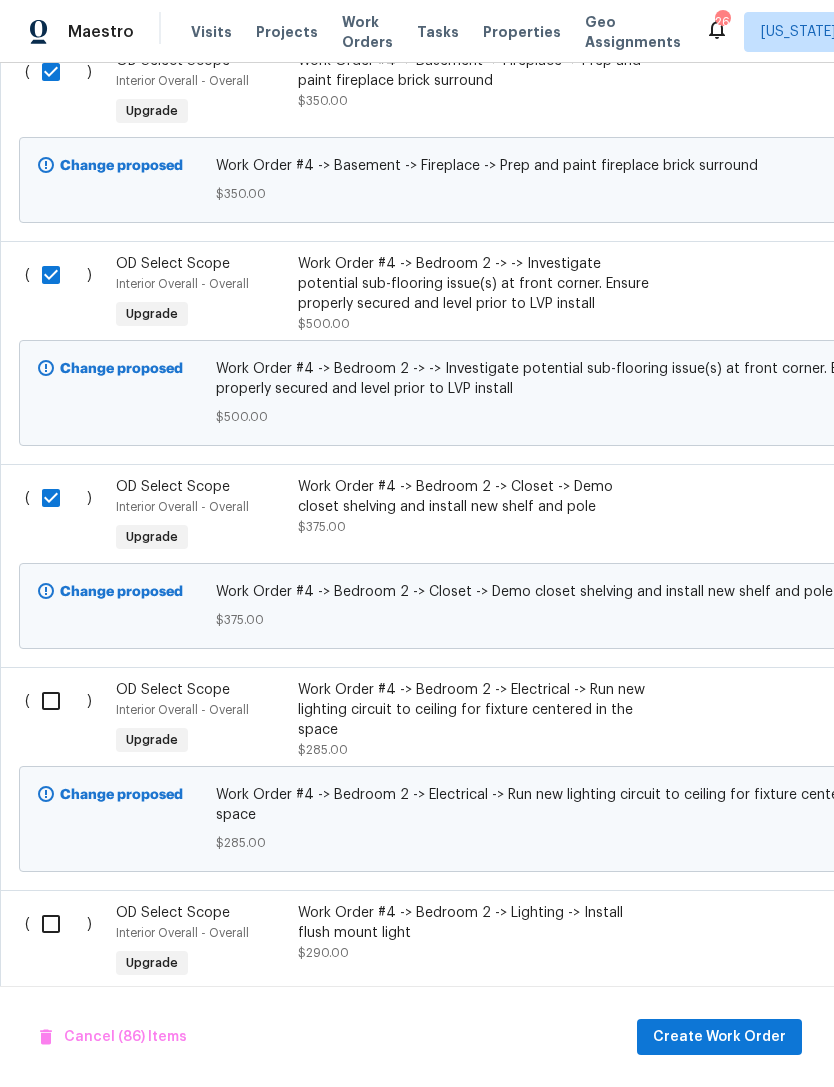 click at bounding box center (58, 701) 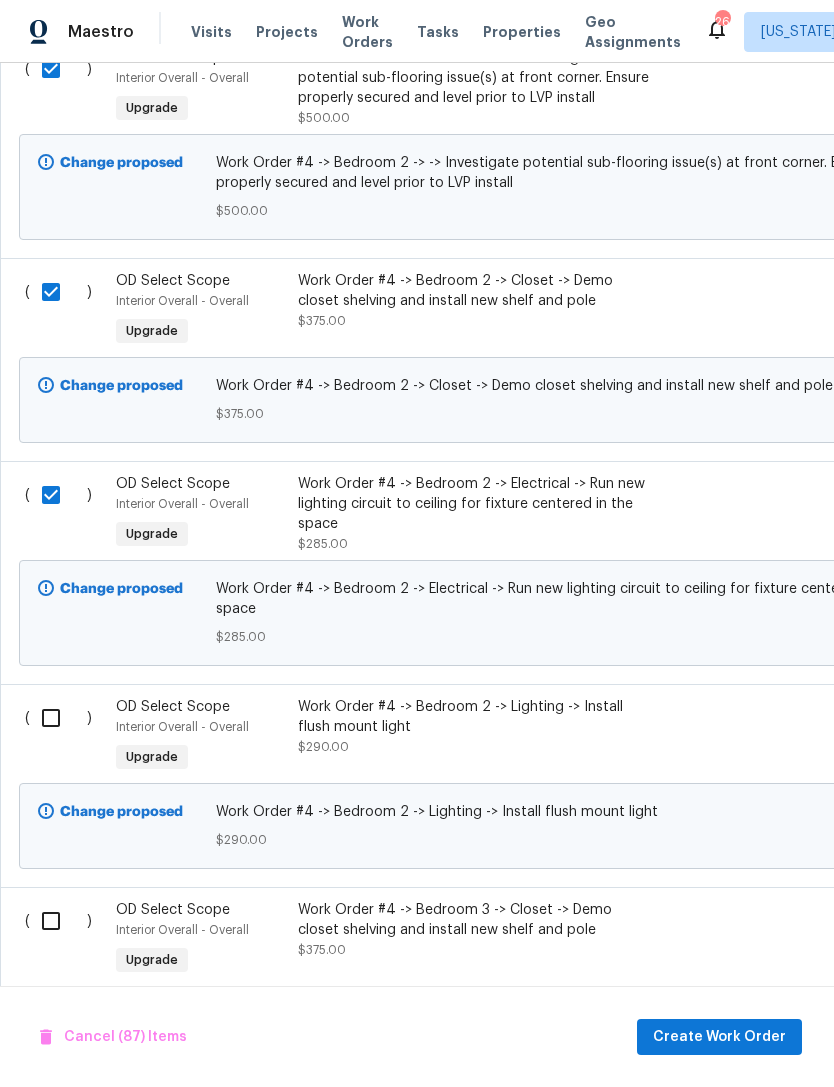 click at bounding box center (58, 718) 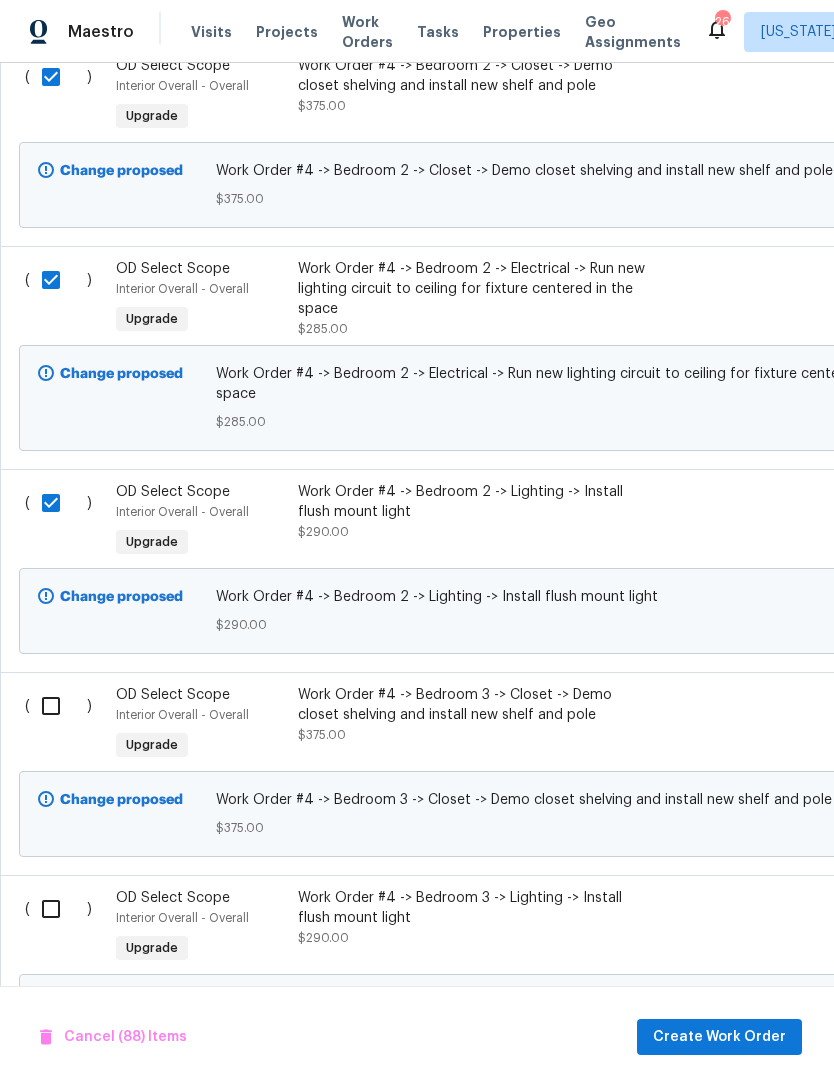 click at bounding box center (58, 706) 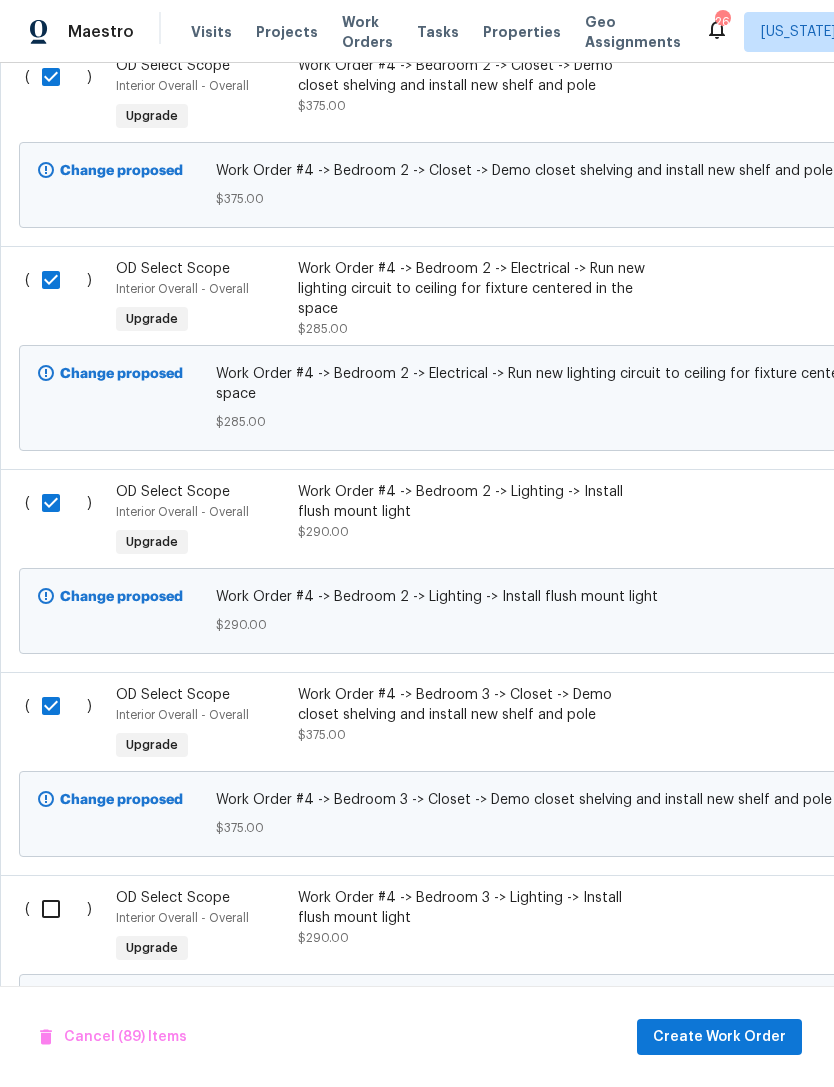 click at bounding box center (58, 909) 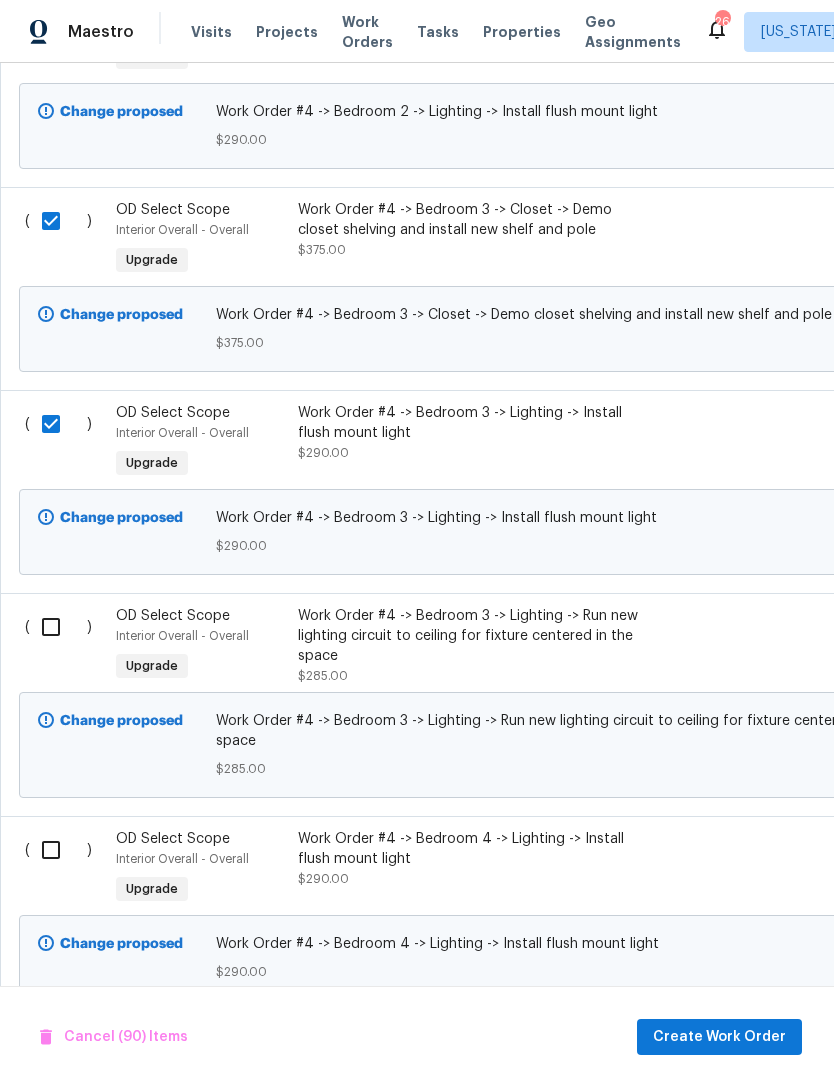 click at bounding box center [58, 627] 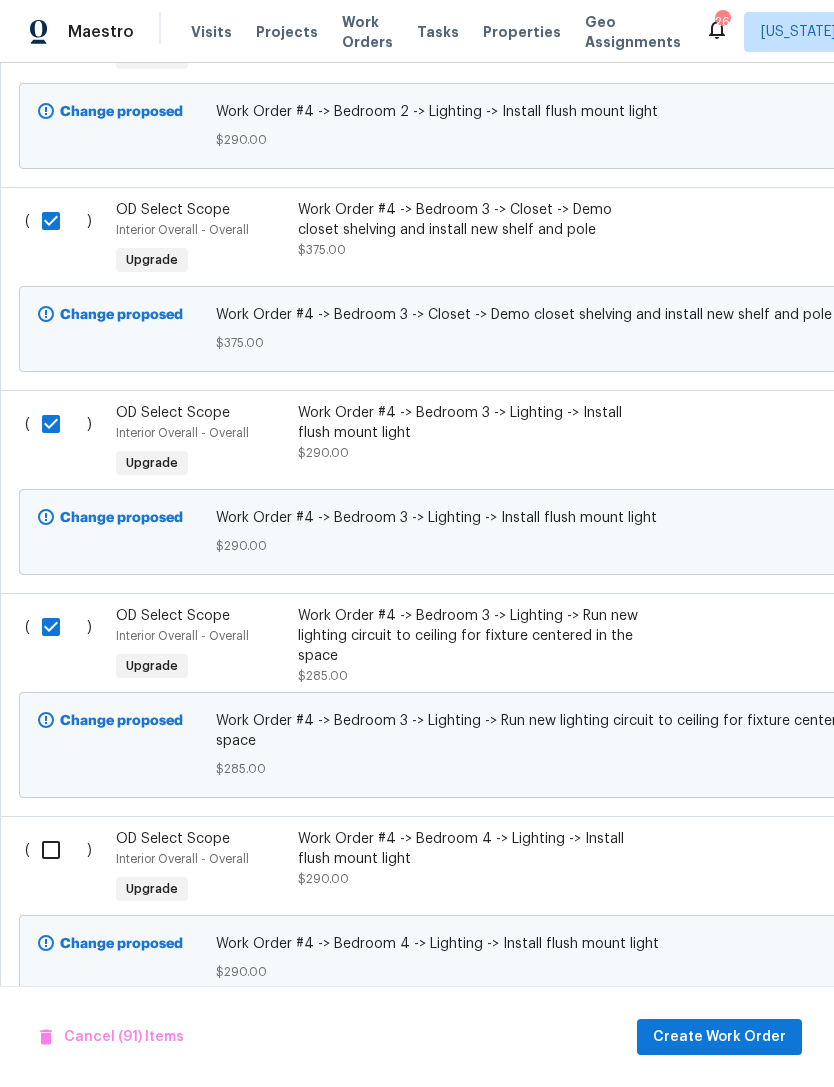 click at bounding box center [58, 850] 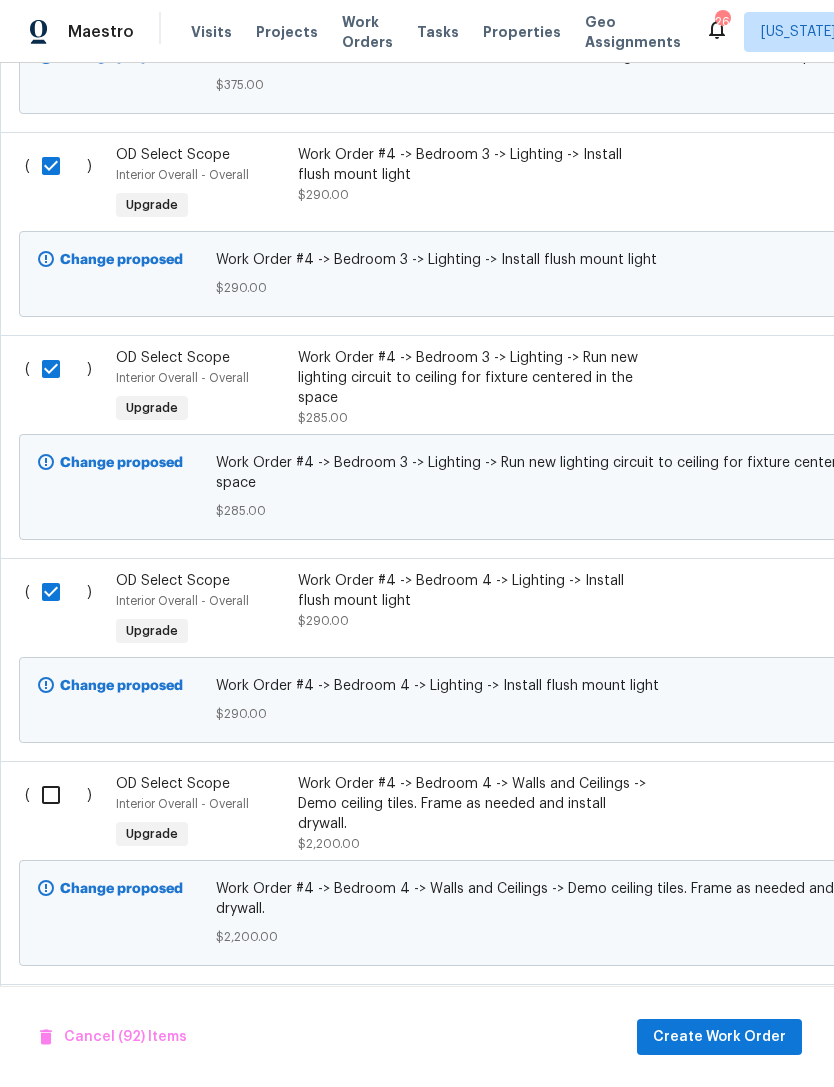 click at bounding box center (58, 795) 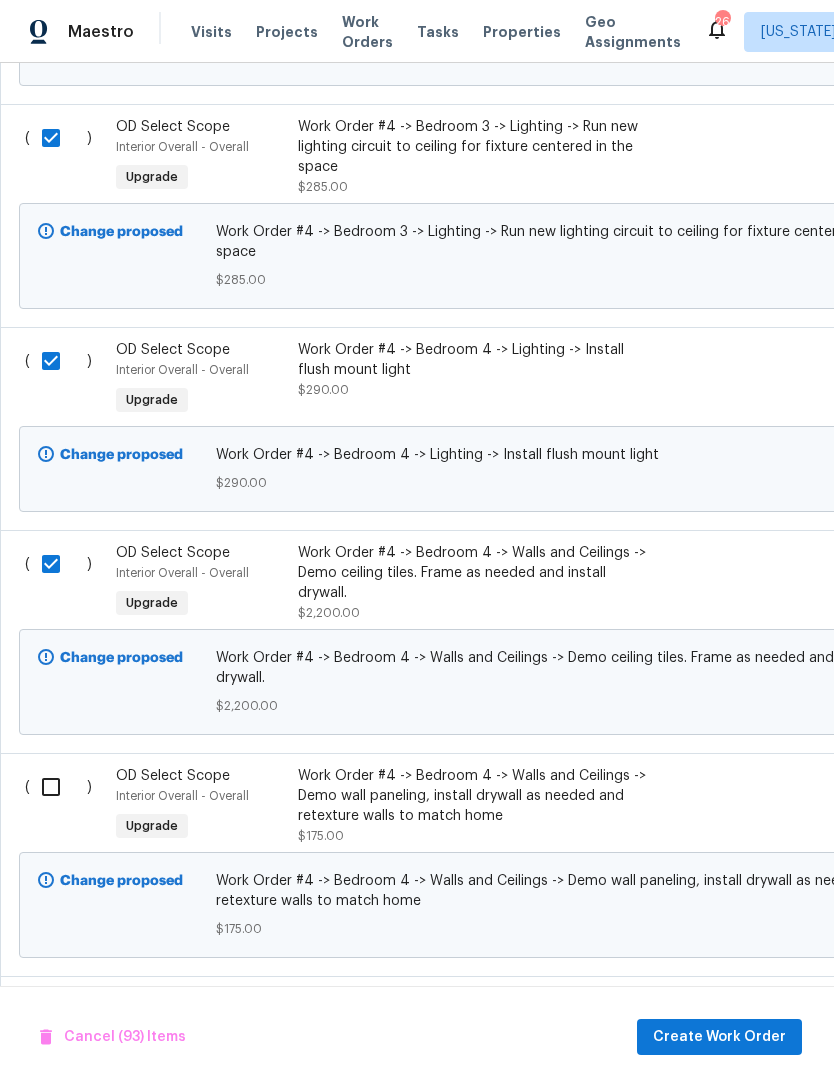 click at bounding box center [58, 787] 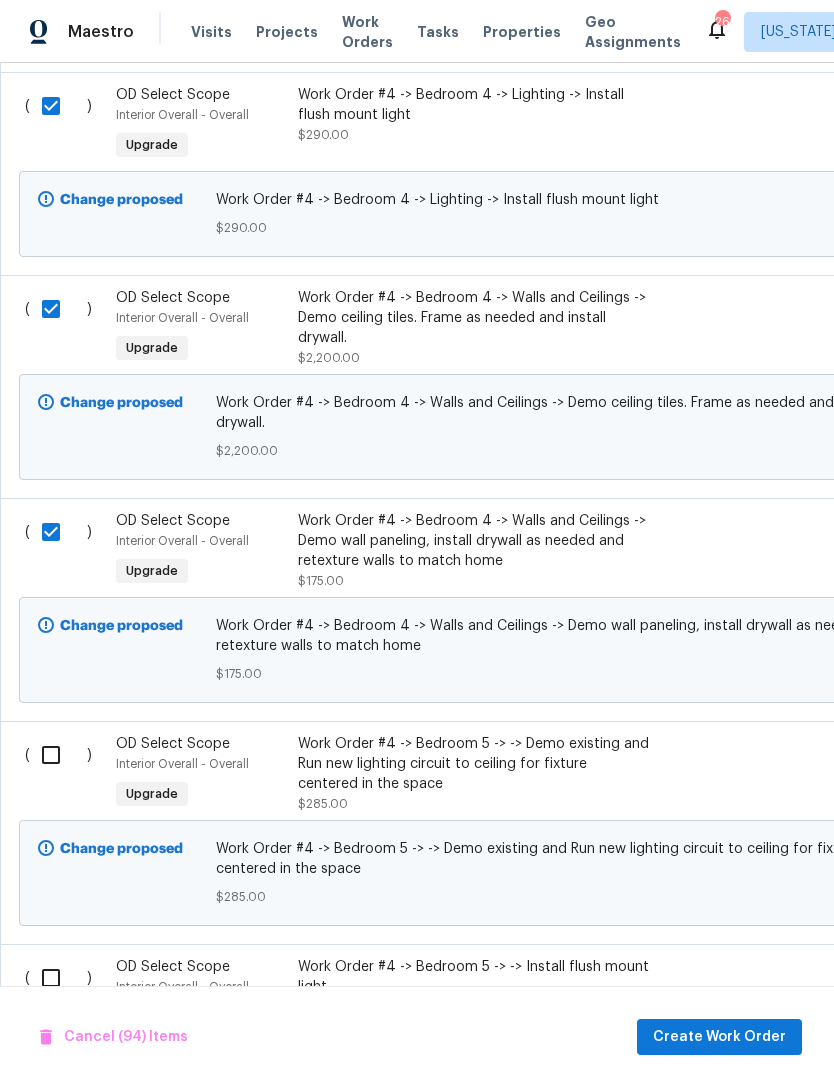 click at bounding box center [58, 755] 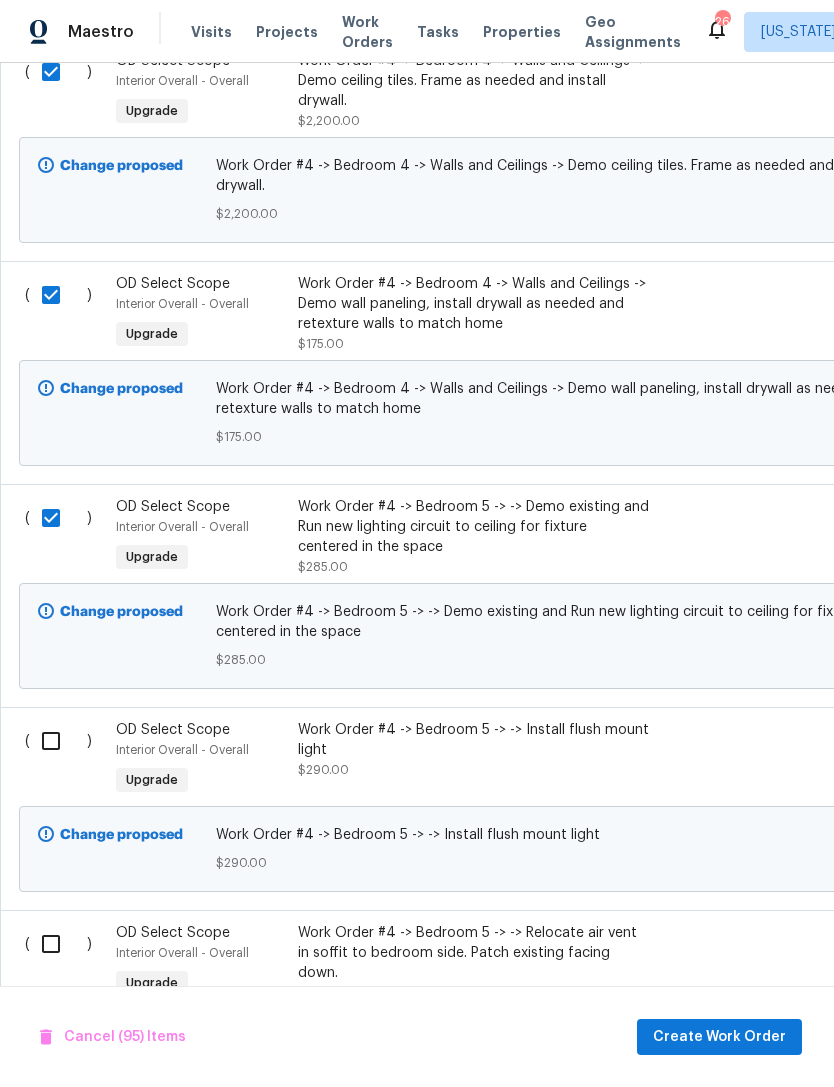 click at bounding box center (58, 741) 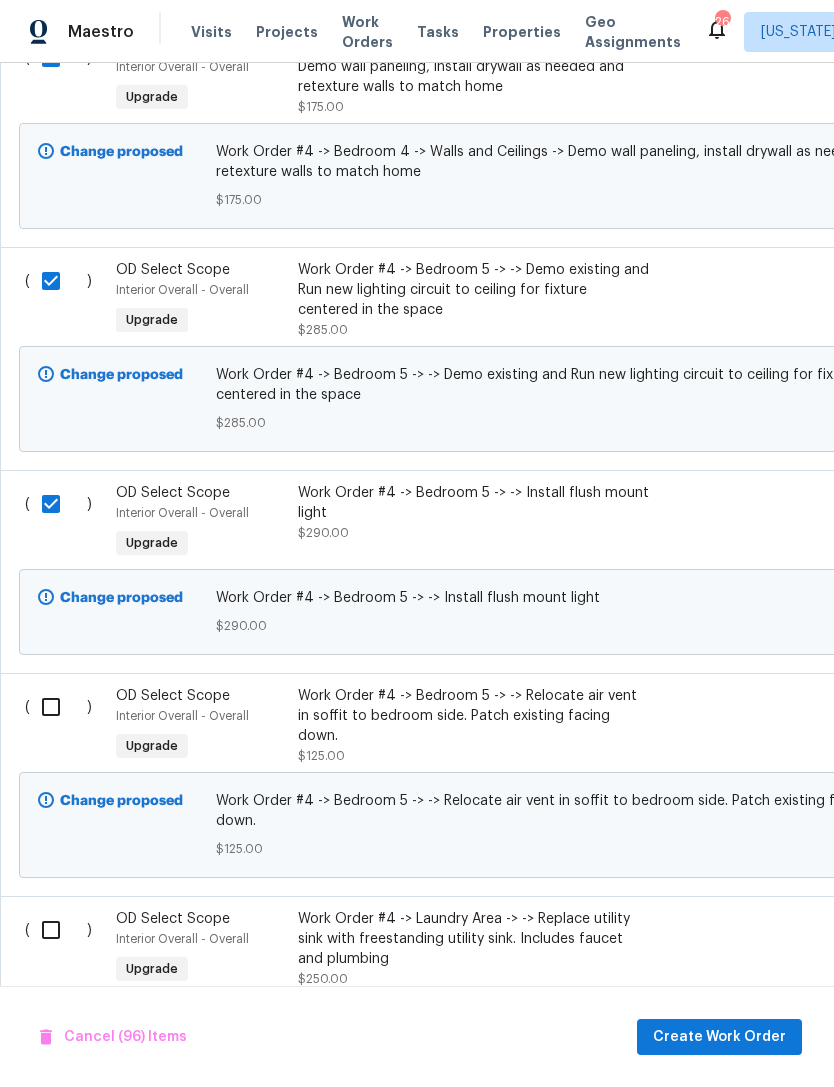 click at bounding box center [58, 707] 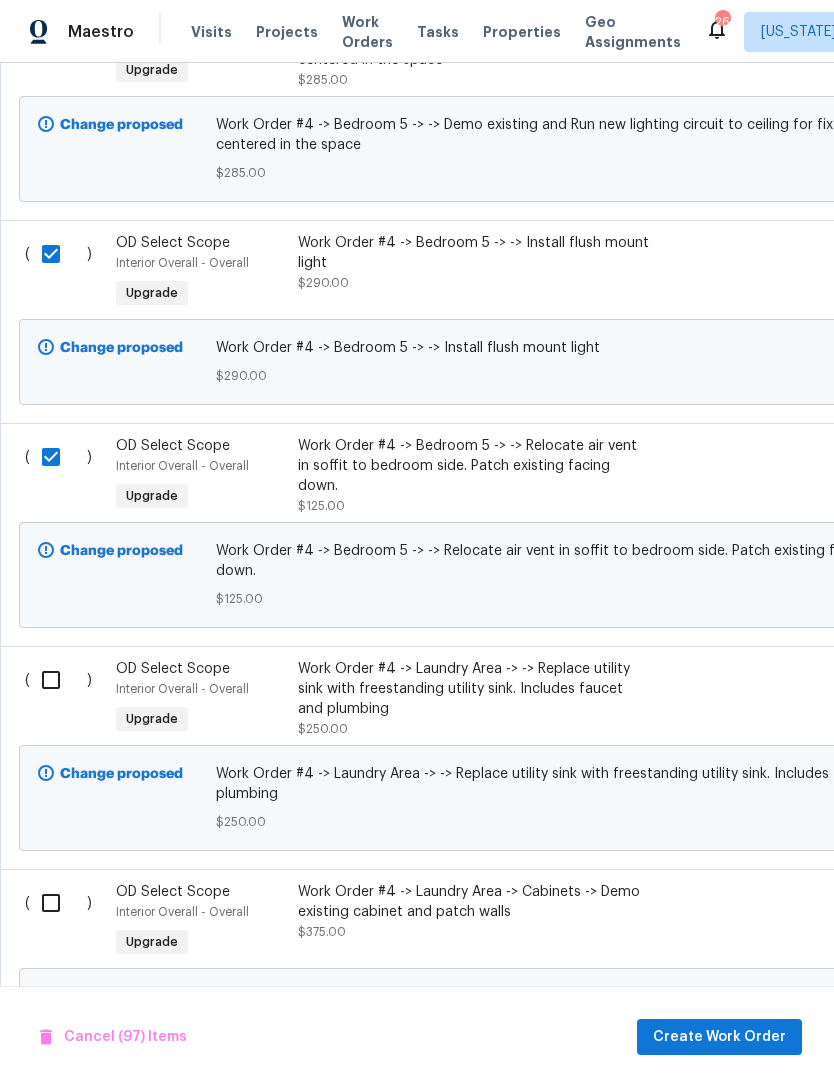 click at bounding box center (58, 680) 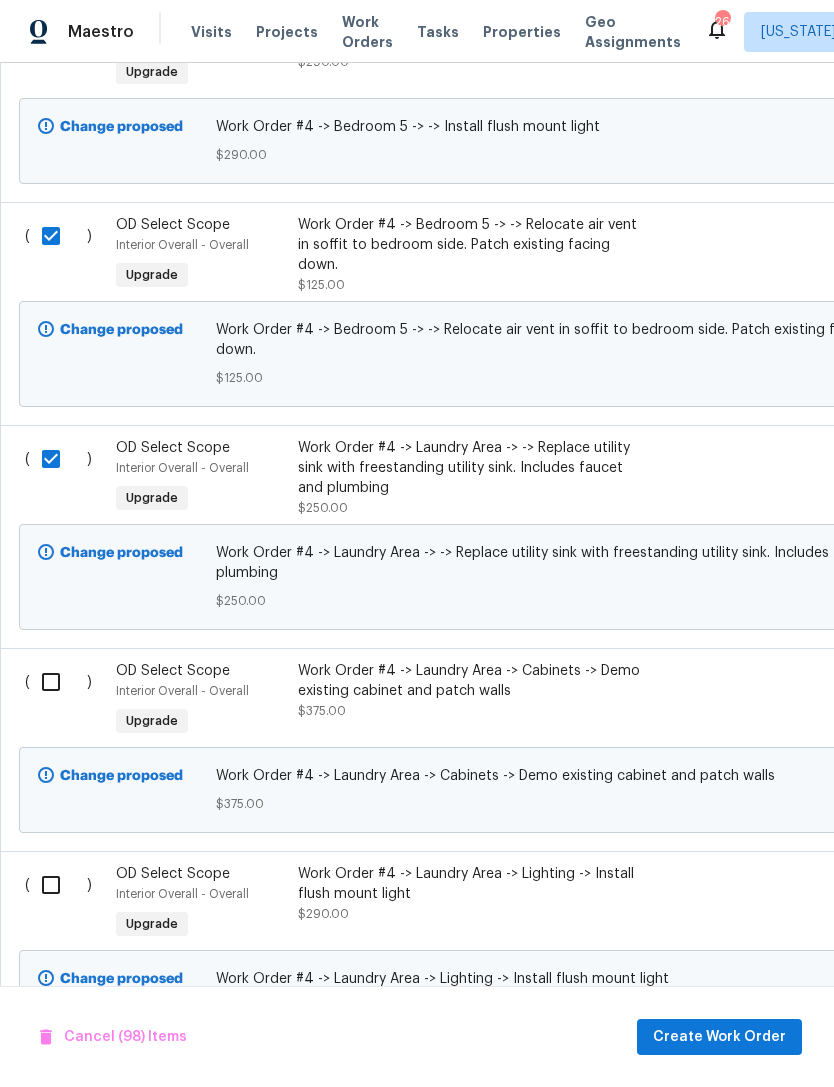 click at bounding box center [58, 682] 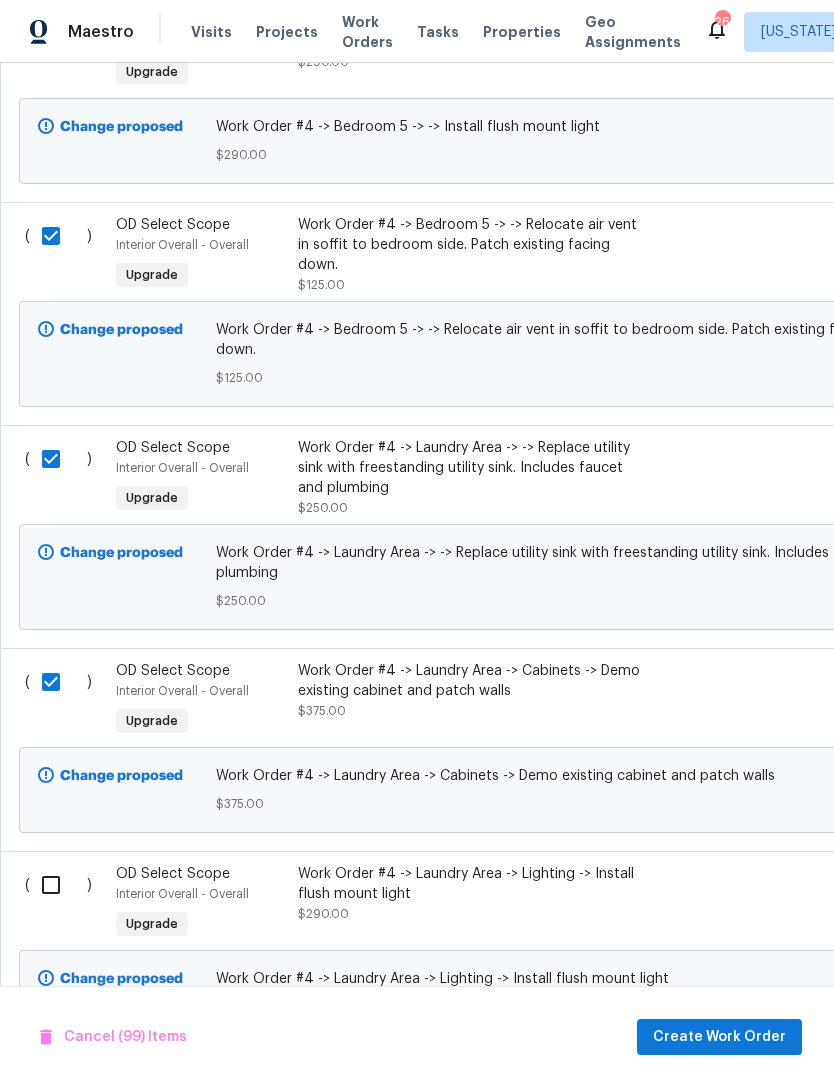 click at bounding box center (58, 885) 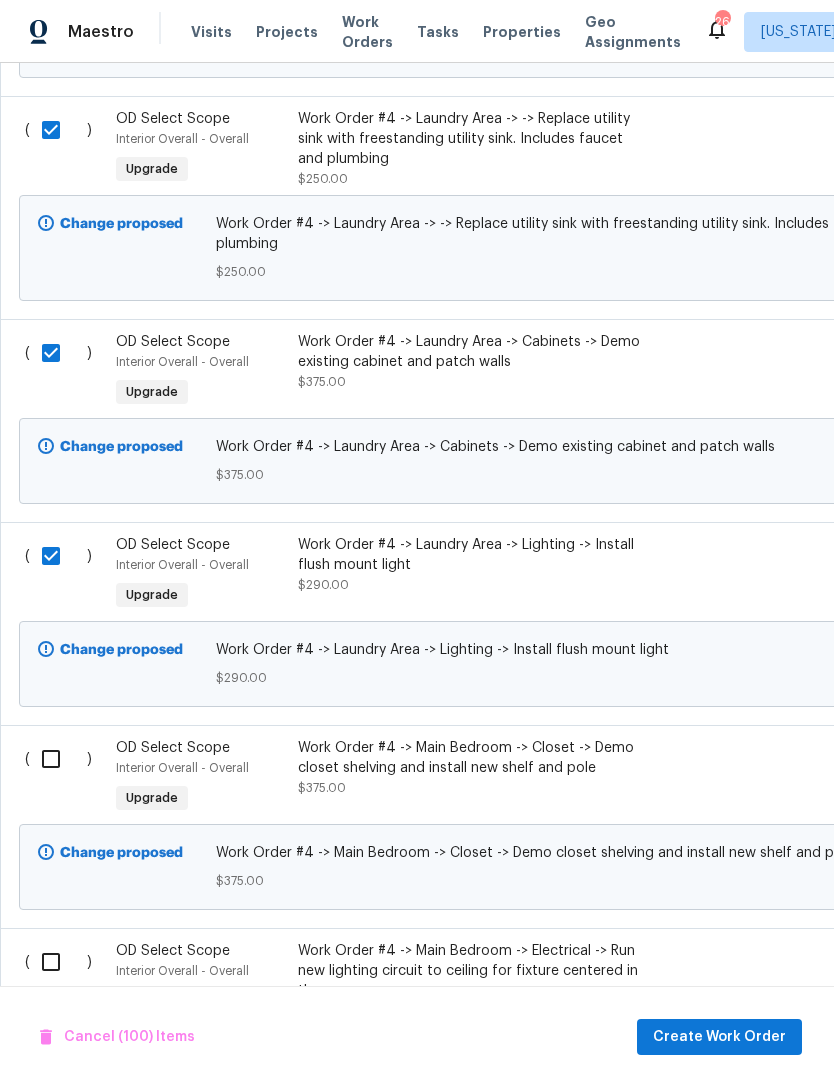 click at bounding box center [58, 759] 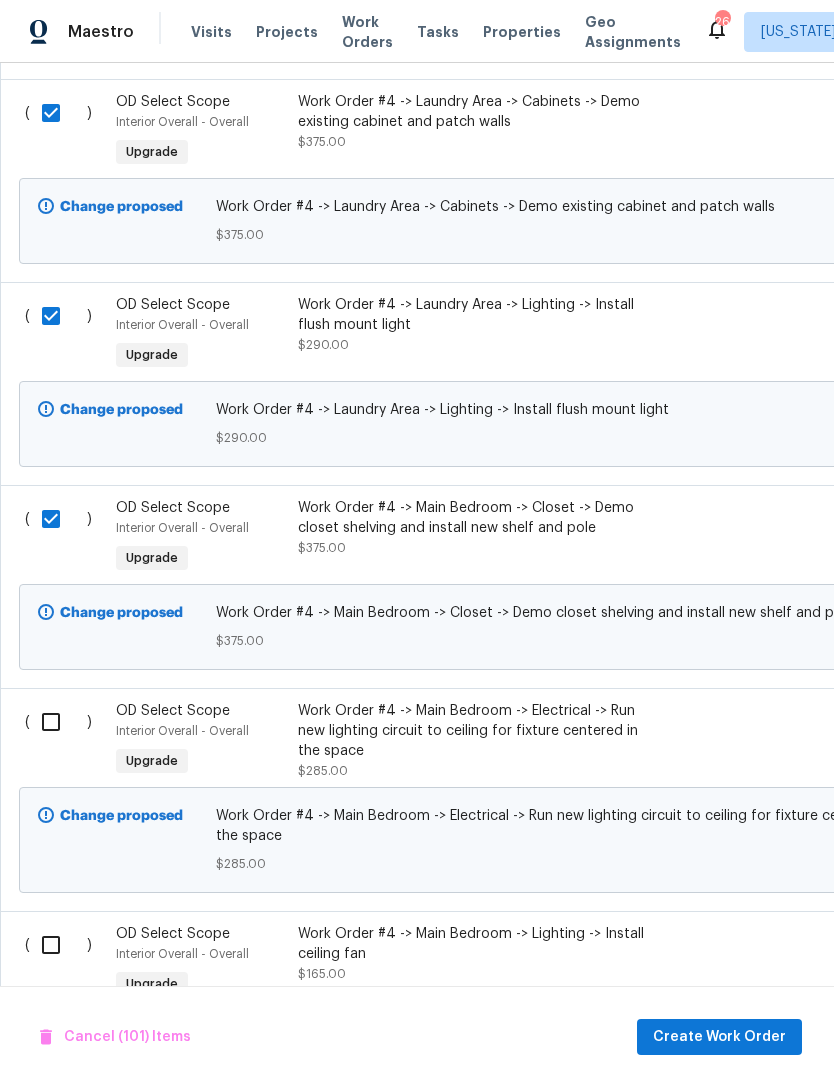 click at bounding box center (58, 722) 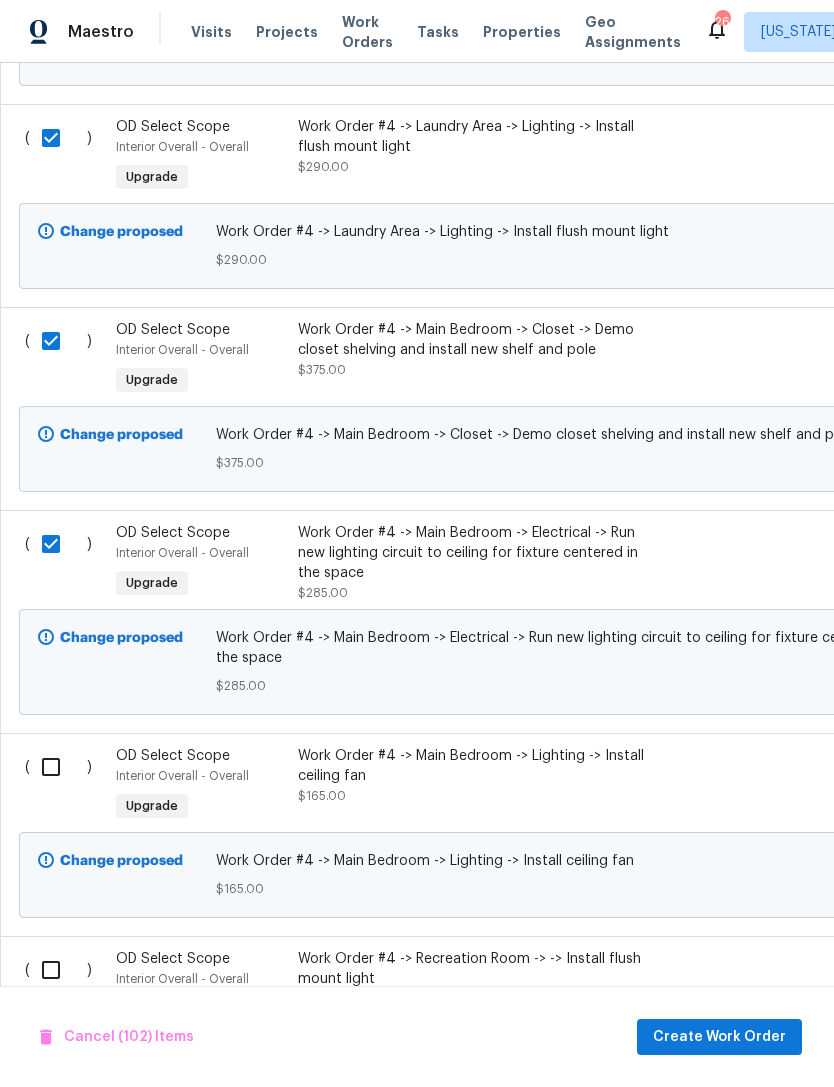 click at bounding box center (58, 767) 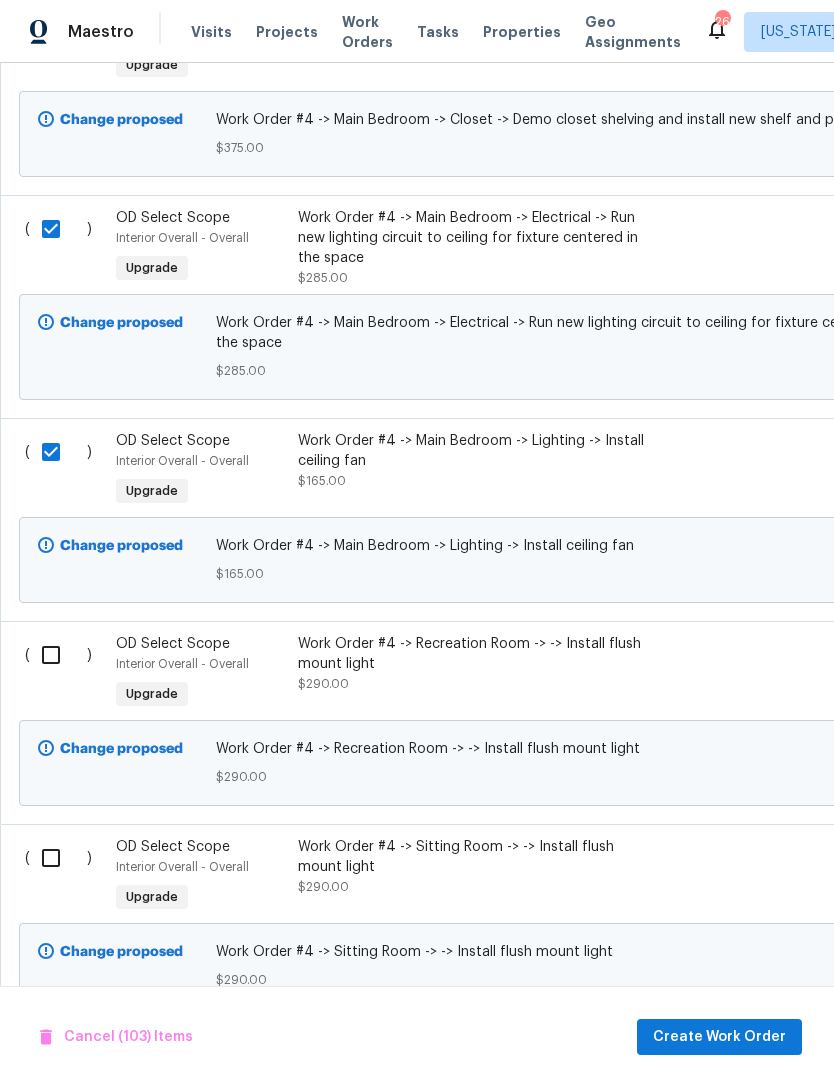 click at bounding box center [58, 655] 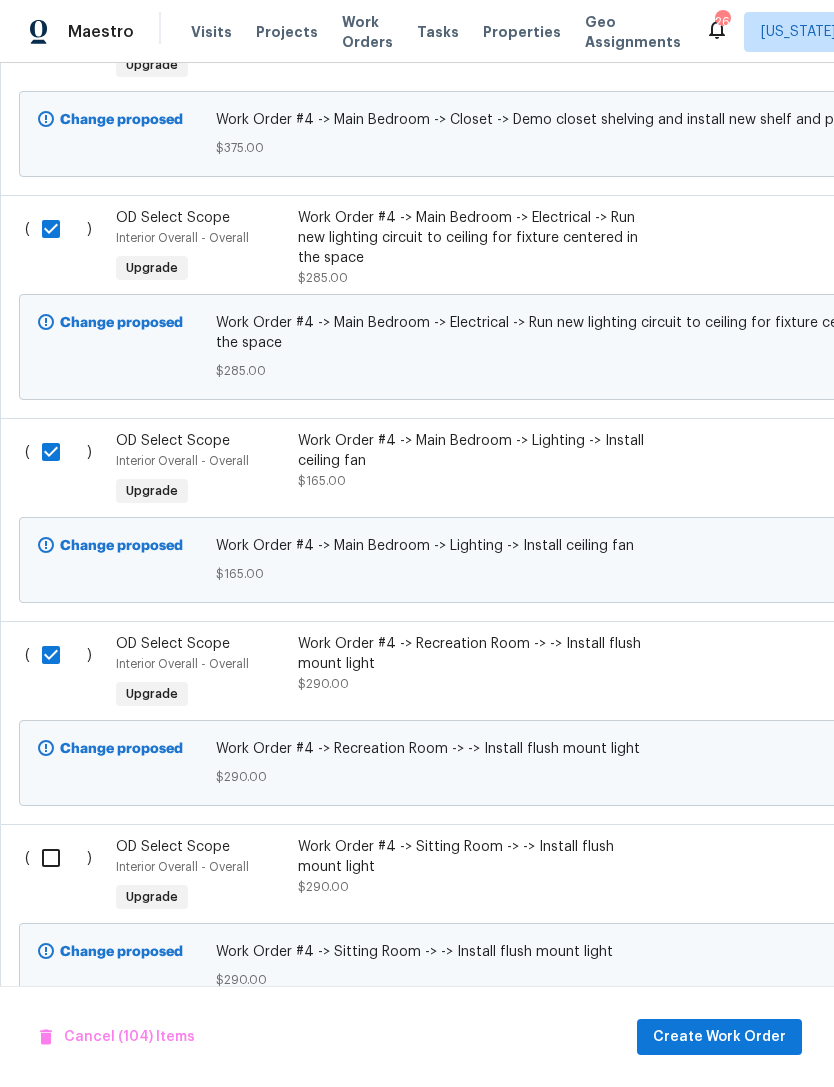 click at bounding box center [58, 858] 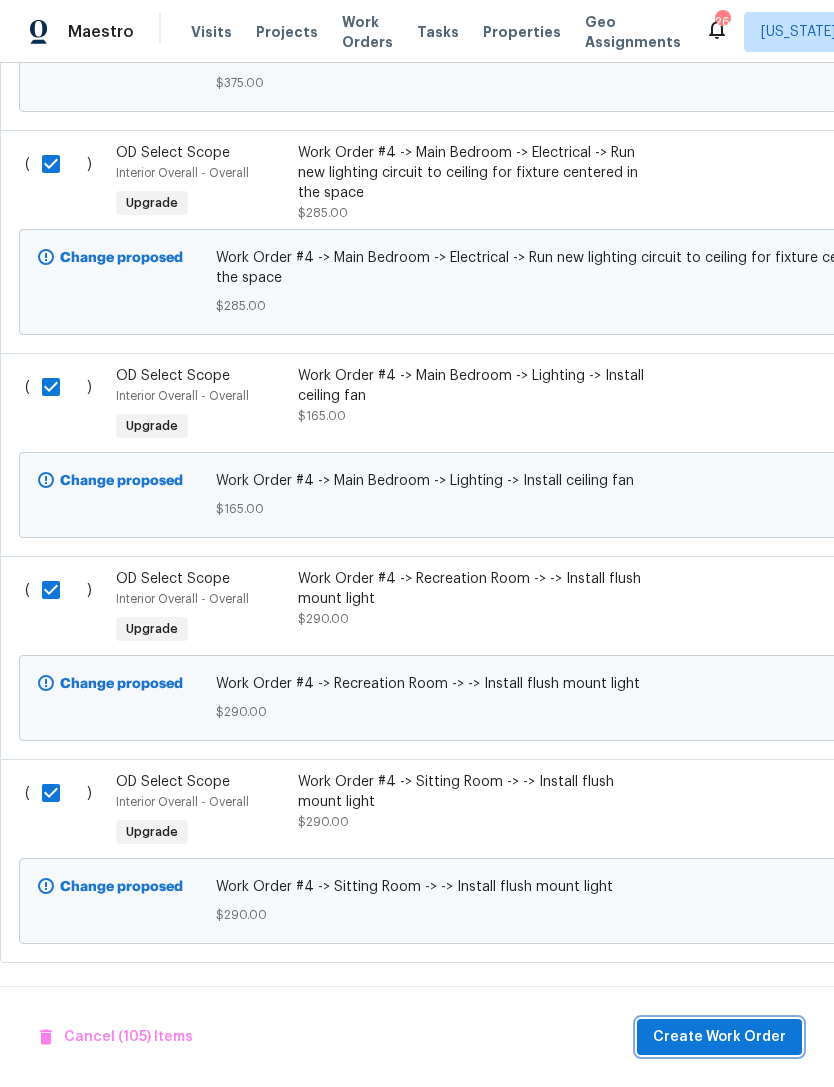 click on "Create Work Order" at bounding box center [719, 1037] 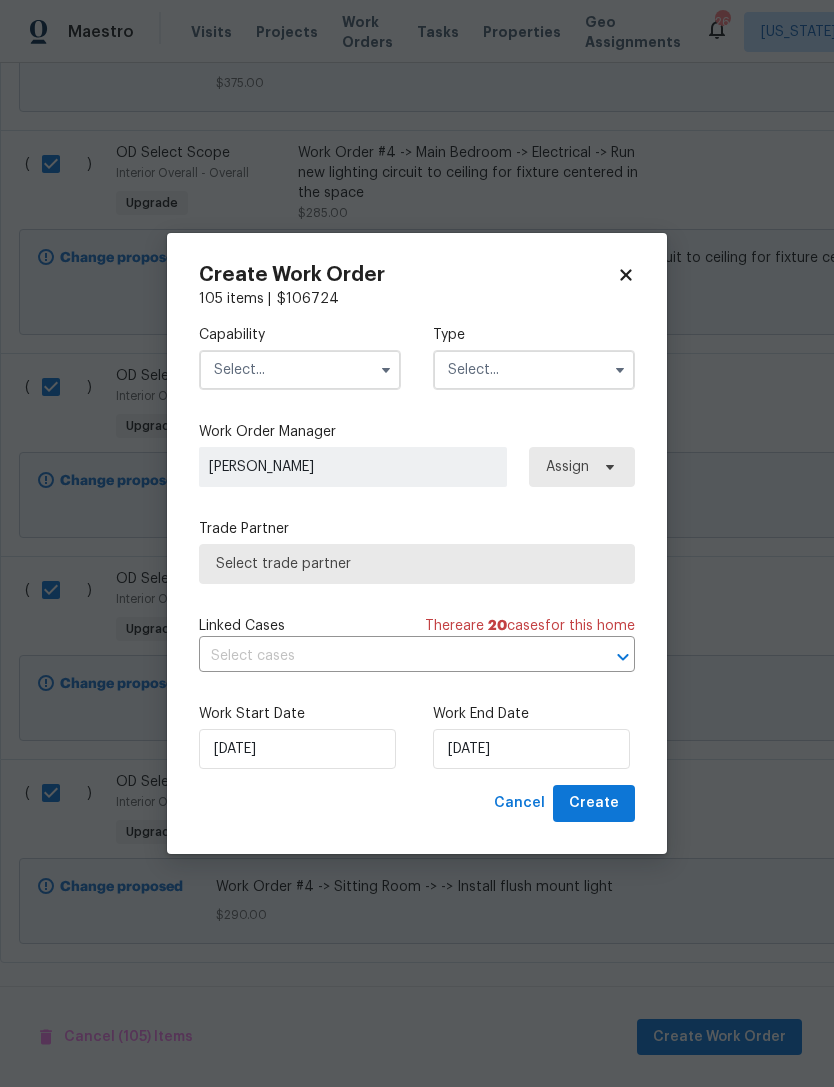 checkbox on "false" 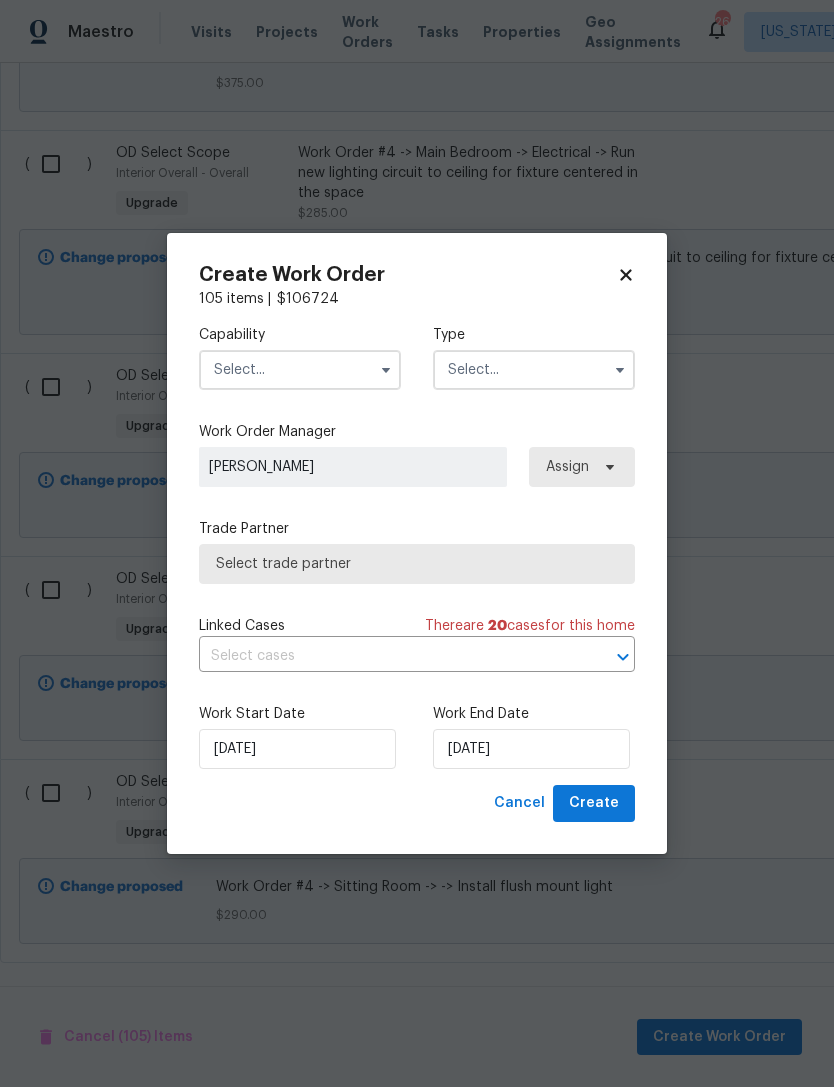click at bounding box center (386, 370) 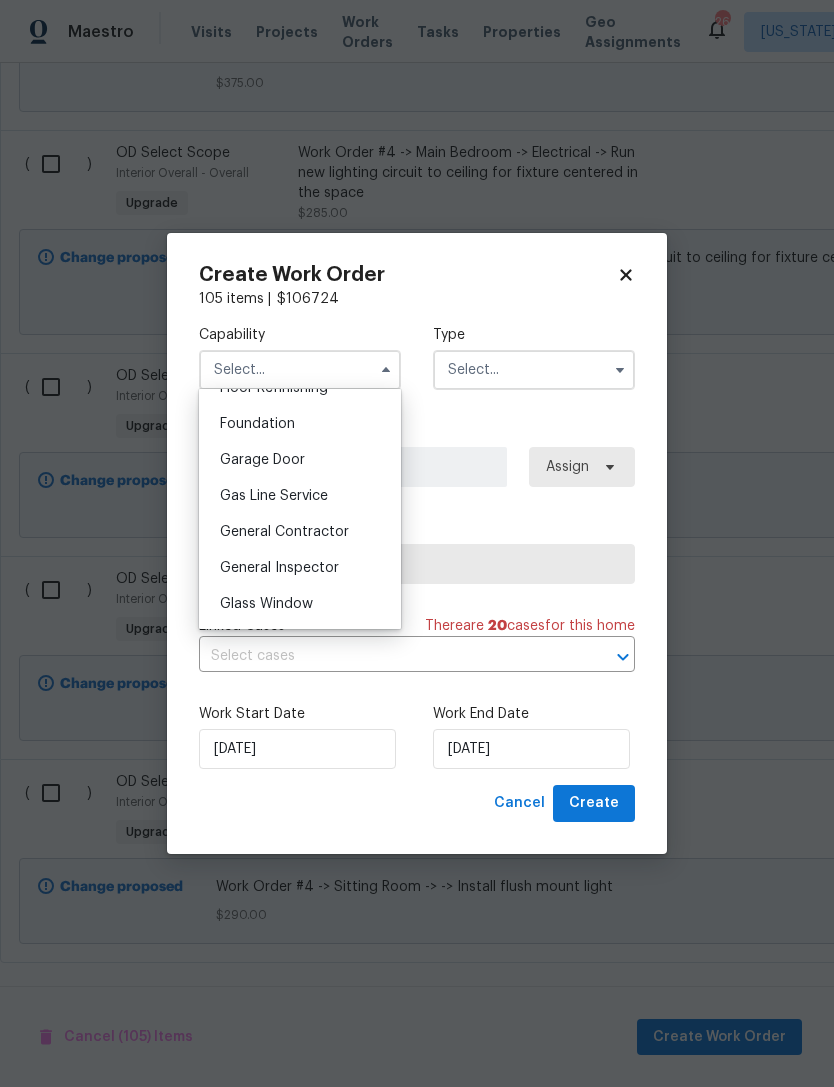 click on "General Contractor" at bounding box center [300, 532] 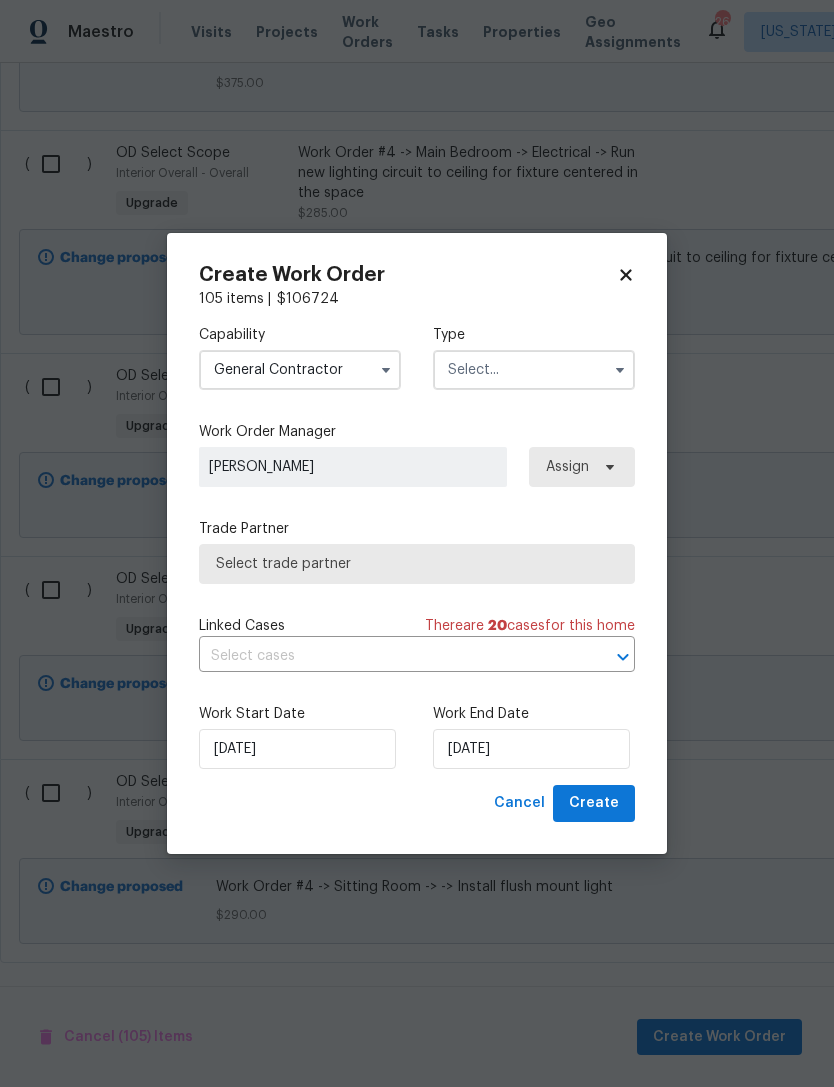 click 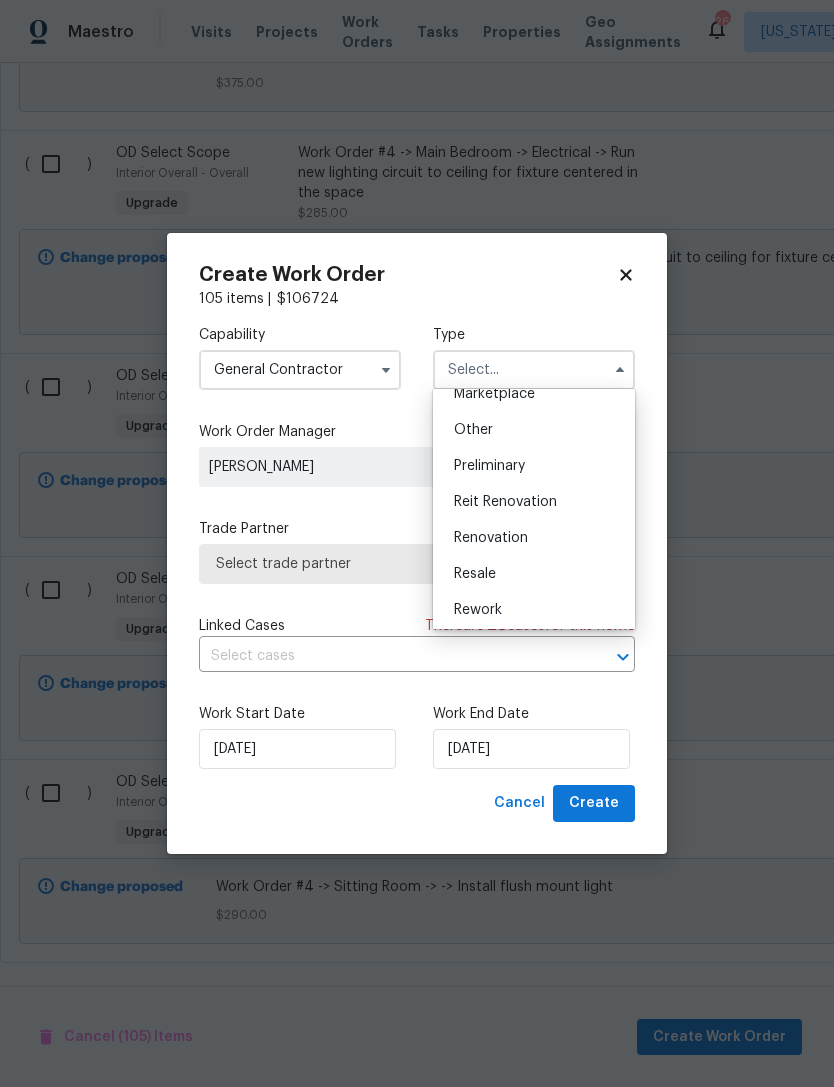 click on "Renovation" at bounding box center [534, 538] 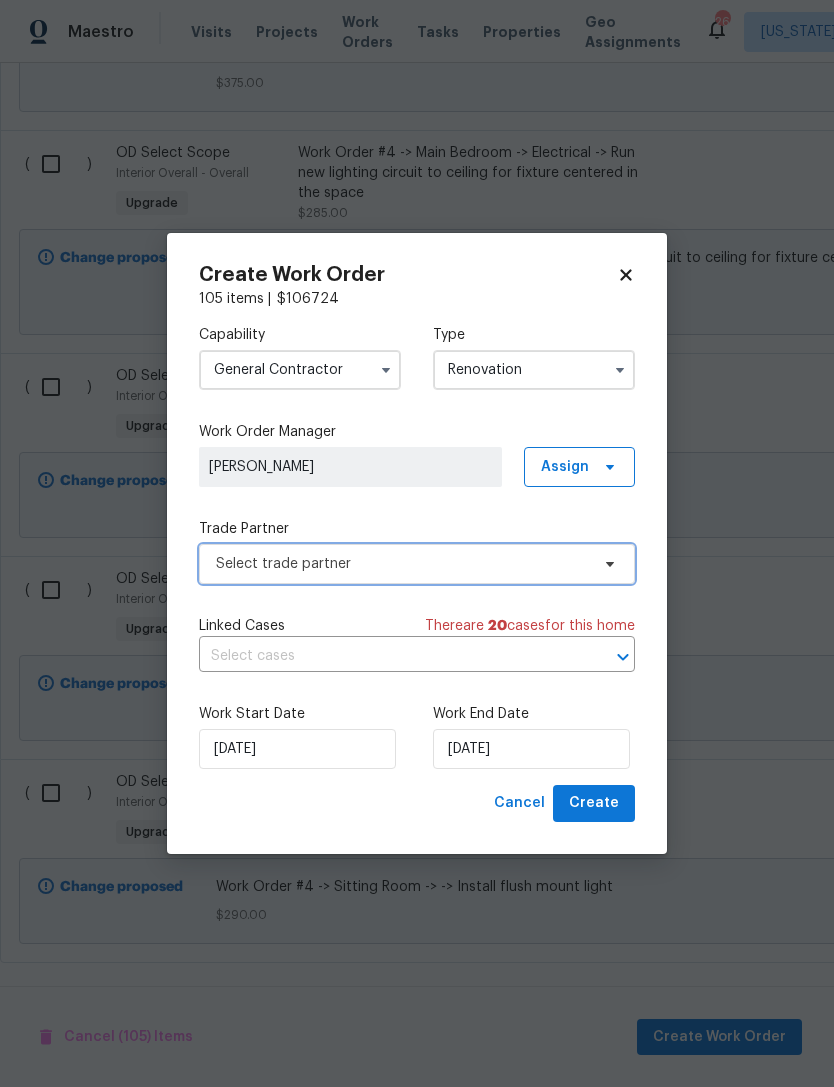 click 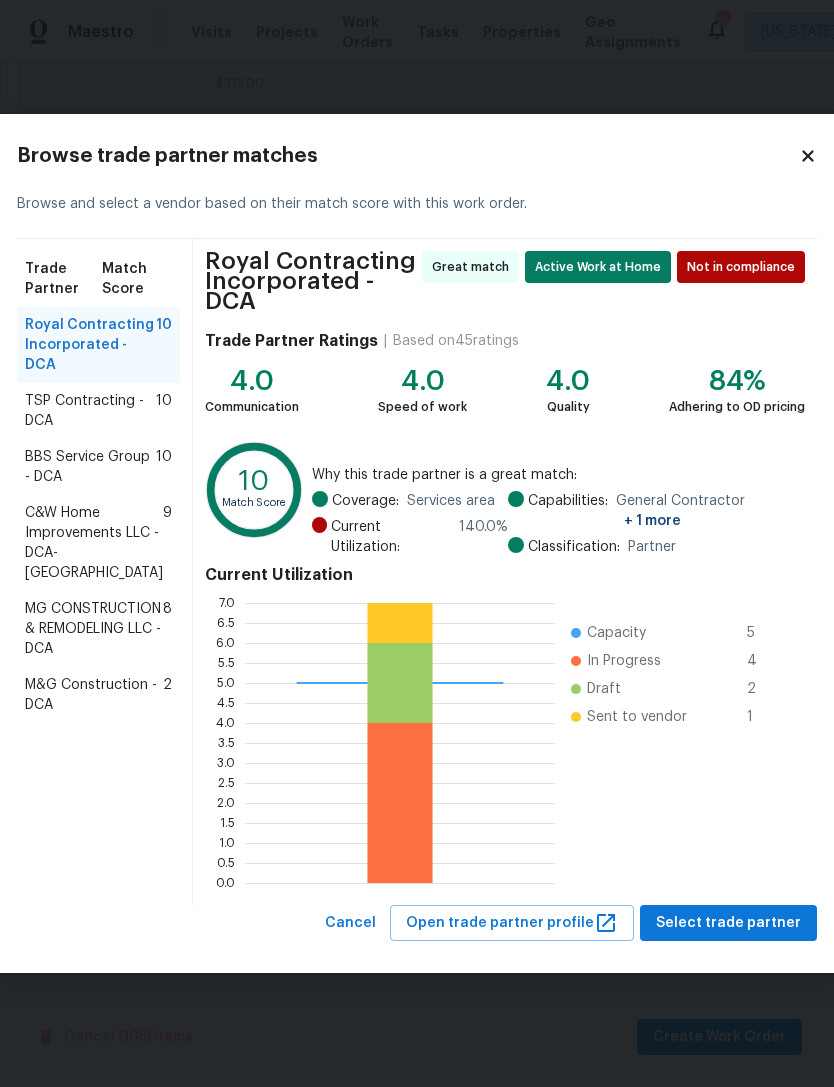 click on "TSP Contracting - DCA" at bounding box center [90, 411] 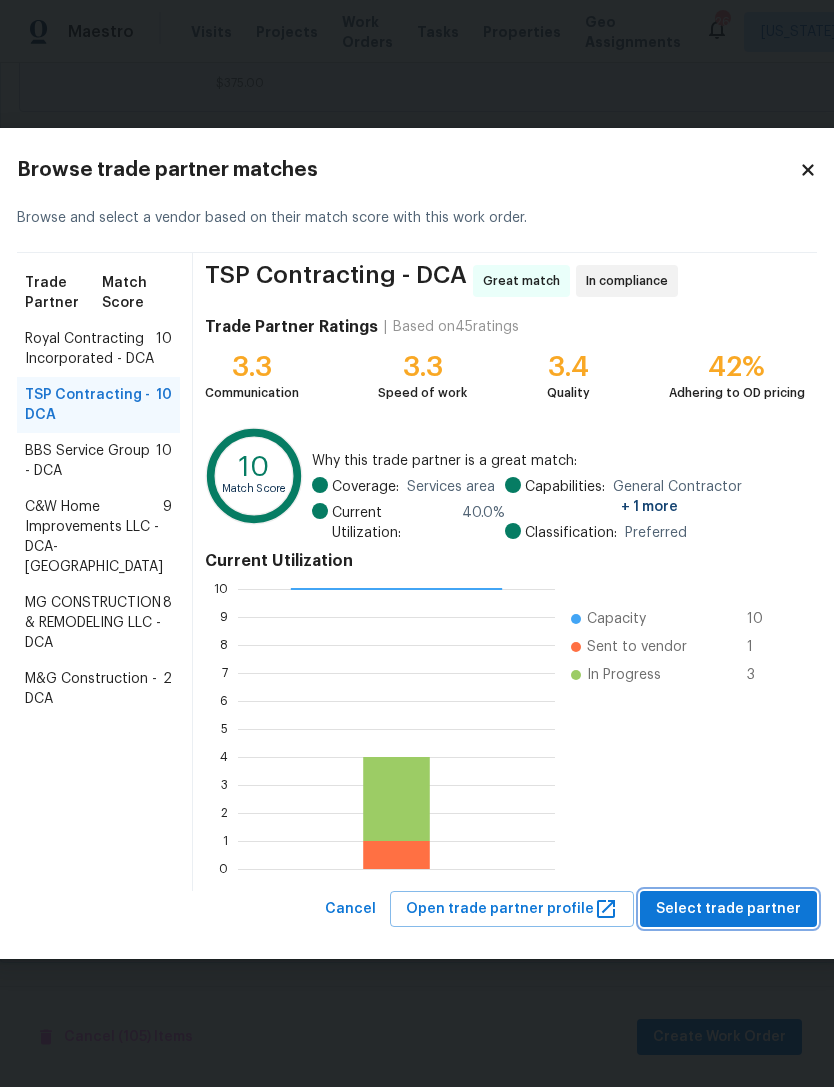 click on "Select trade partner" at bounding box center (728, 909) 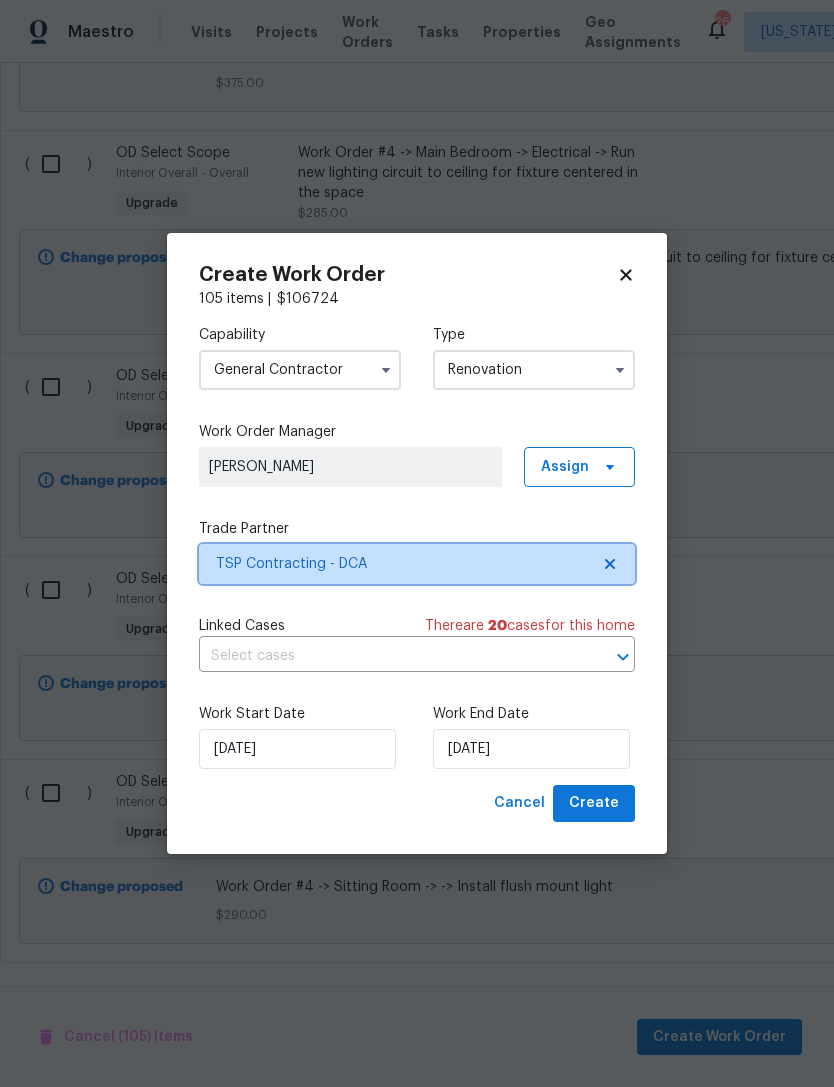 click 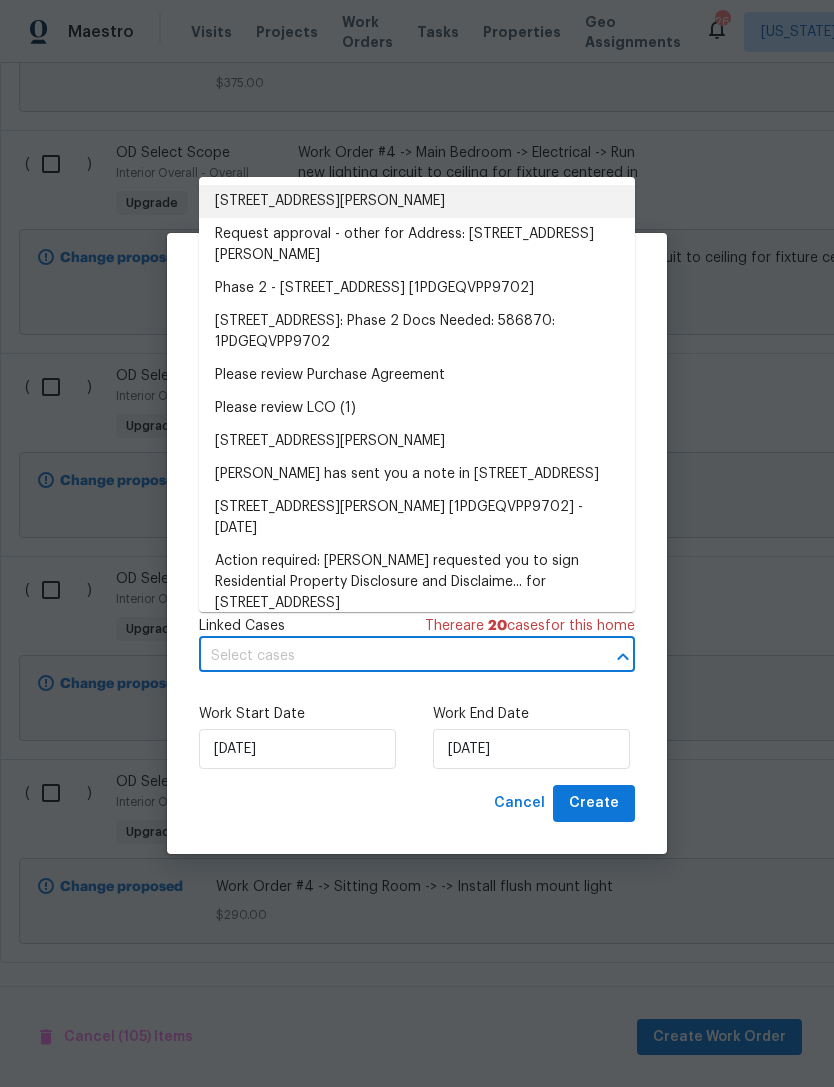 click on "3 Duncannon Rd, Waldorf, MD 20602" at bounding box center (417, 201) 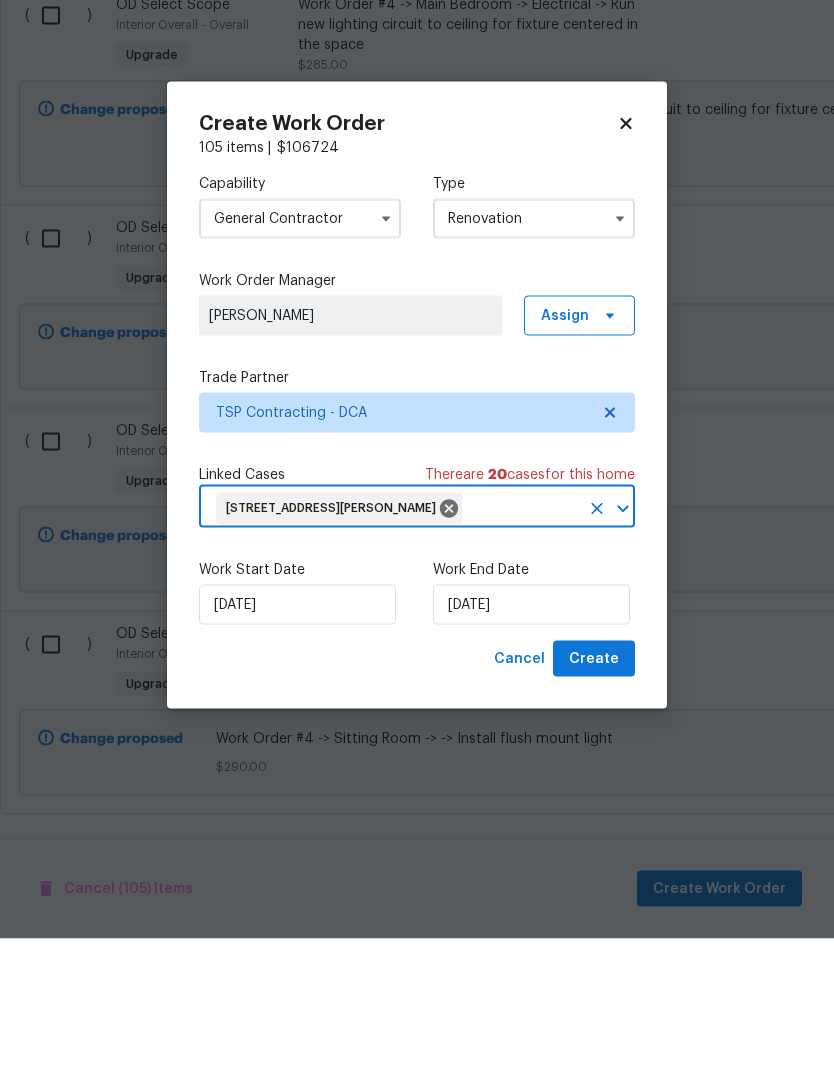 click 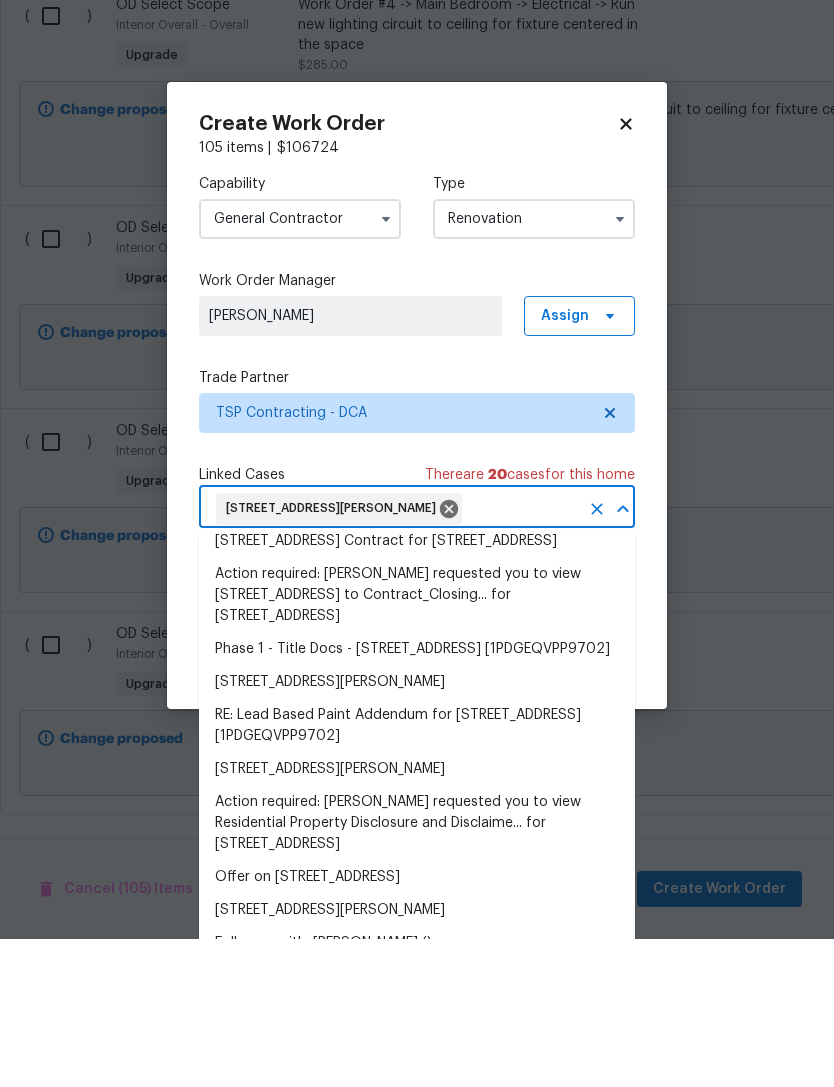 scroll, scrollTop: 531, scrollLeft: 0, axis: vertical 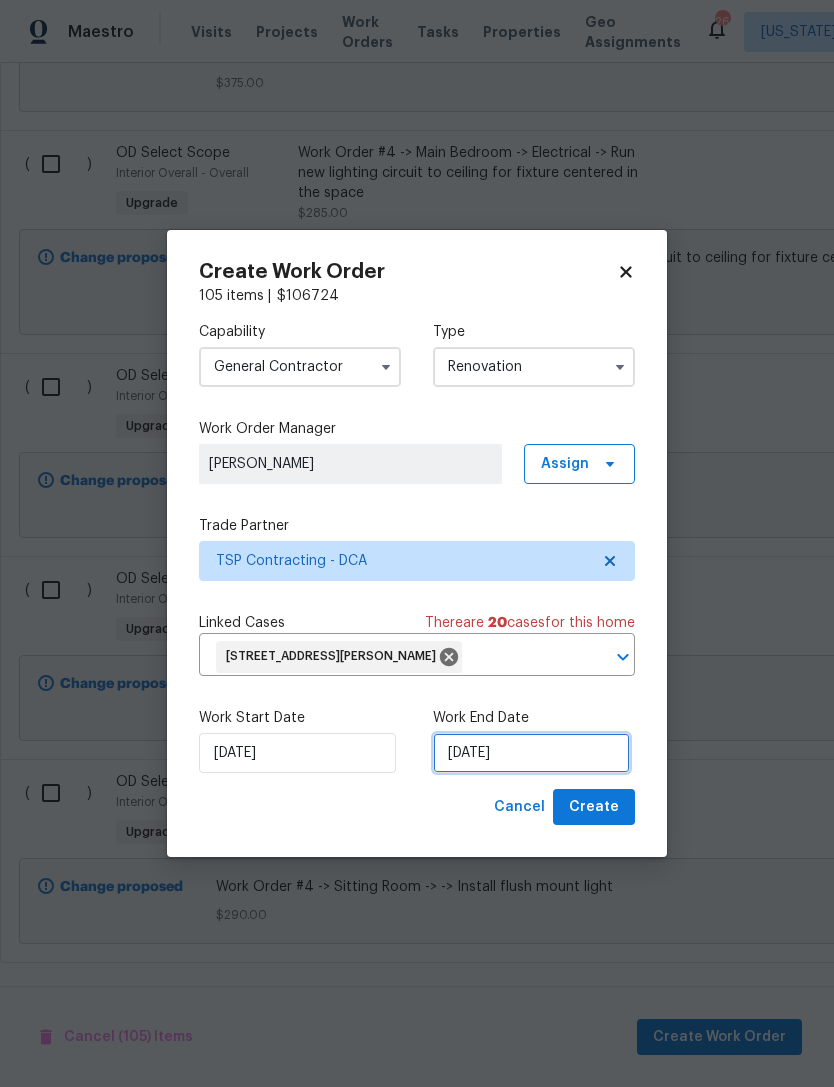 click on "7/18/2025" at bounding box center (531, 753) 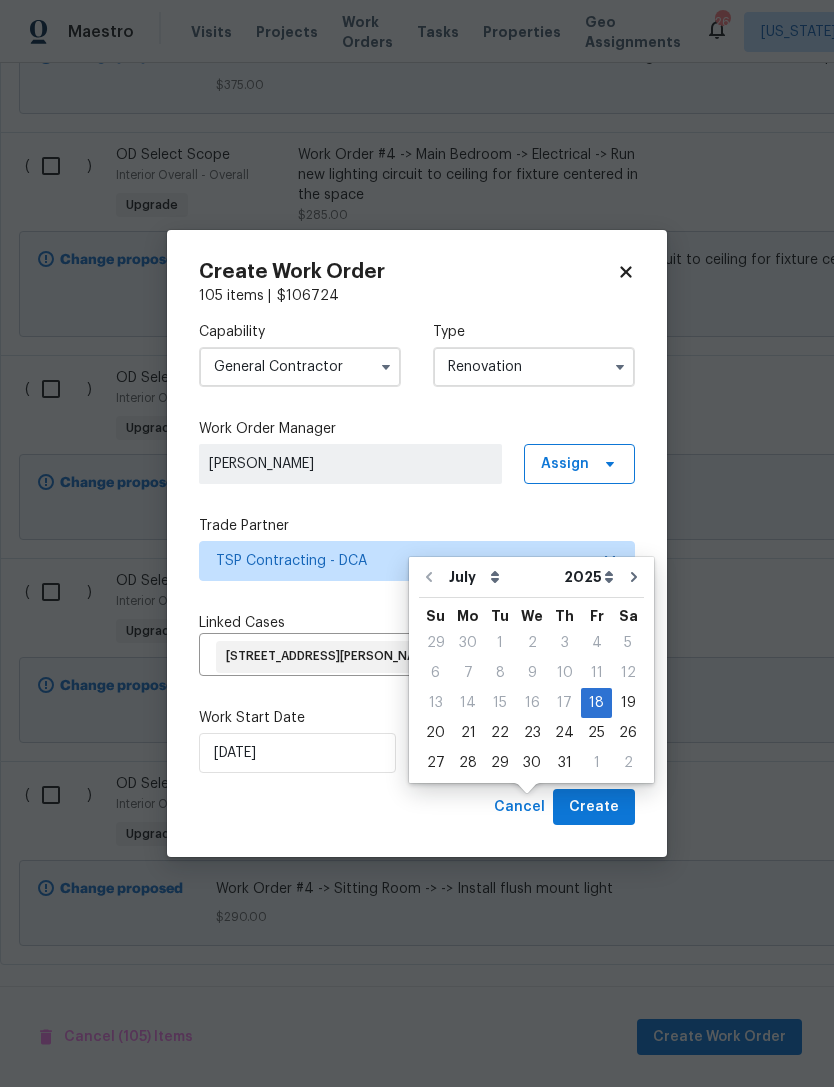 scroll, scrollTop: 24083, scrollLeft: 0, axis: vertical 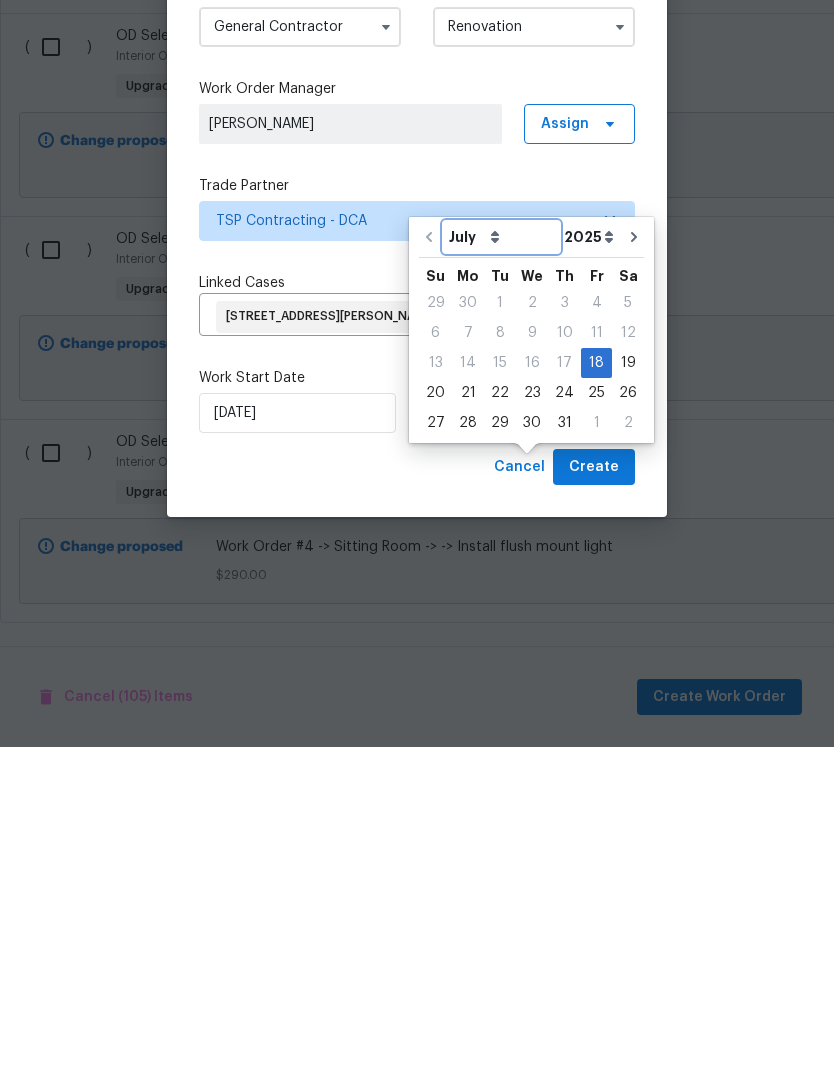 click on "July August September October November December" at bounding box center (501, 577) 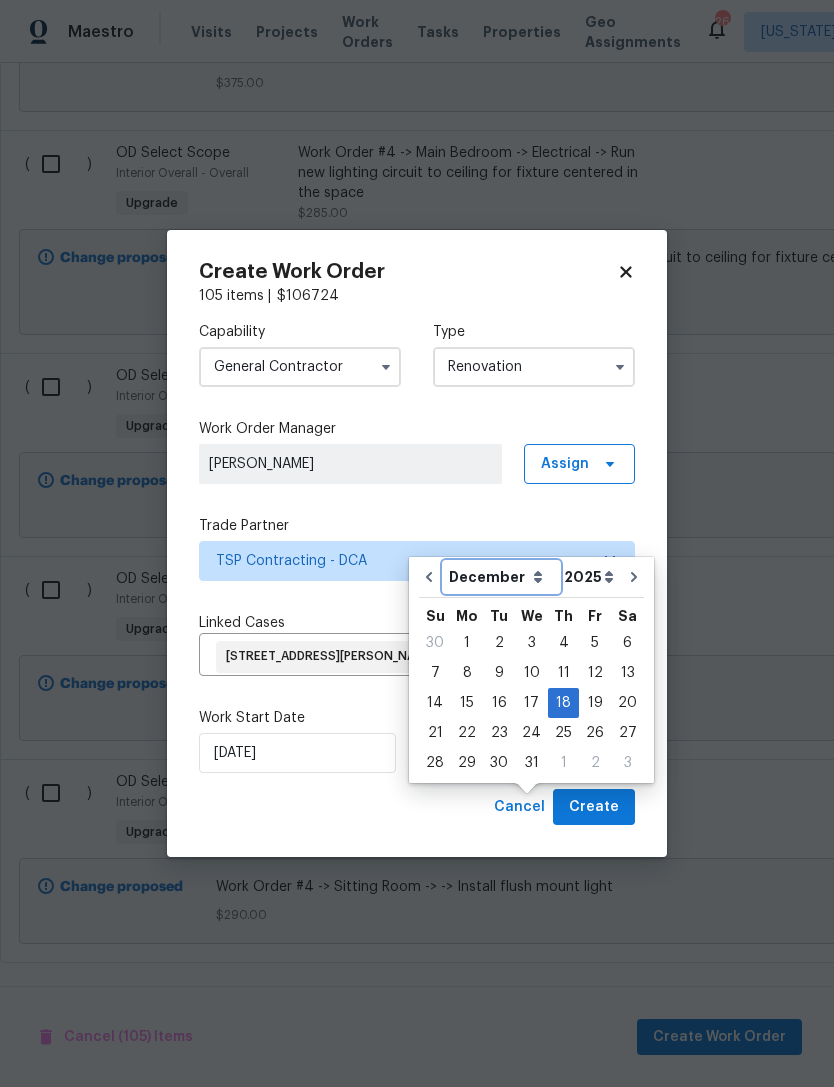 click on "July August September October November December" at bounding box center [501, 577] 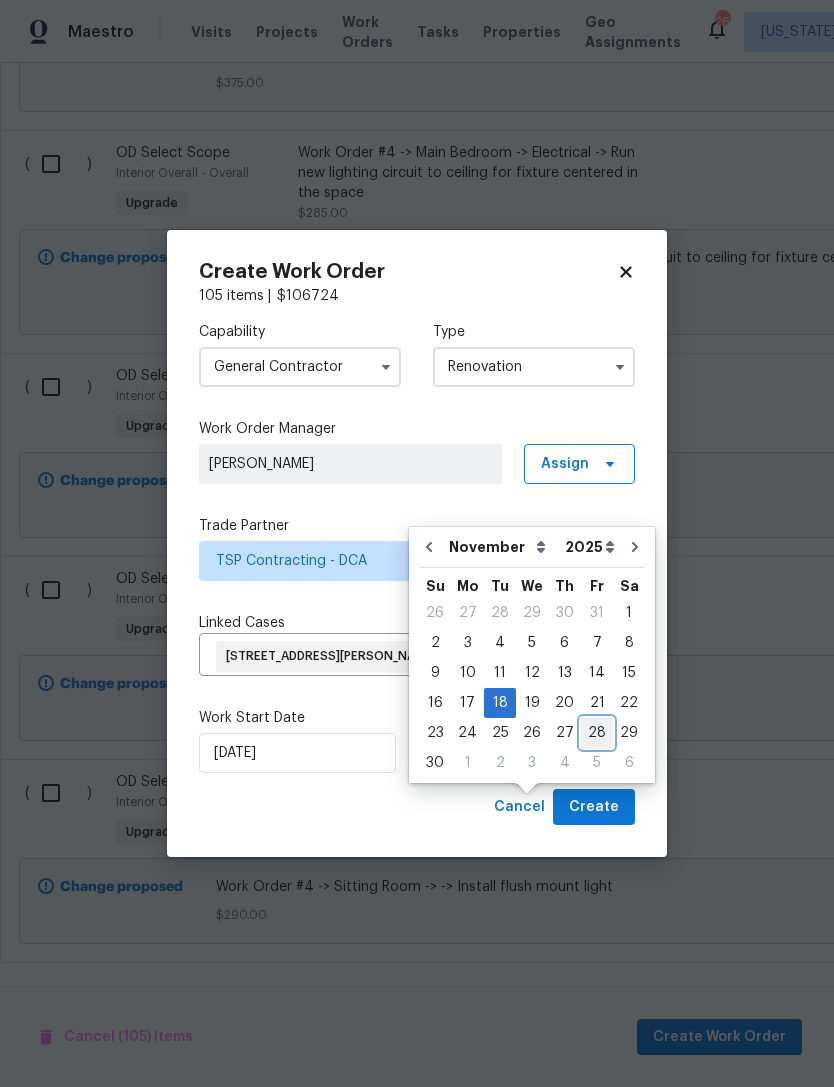 click on "28" at bounding box center [597, 733] 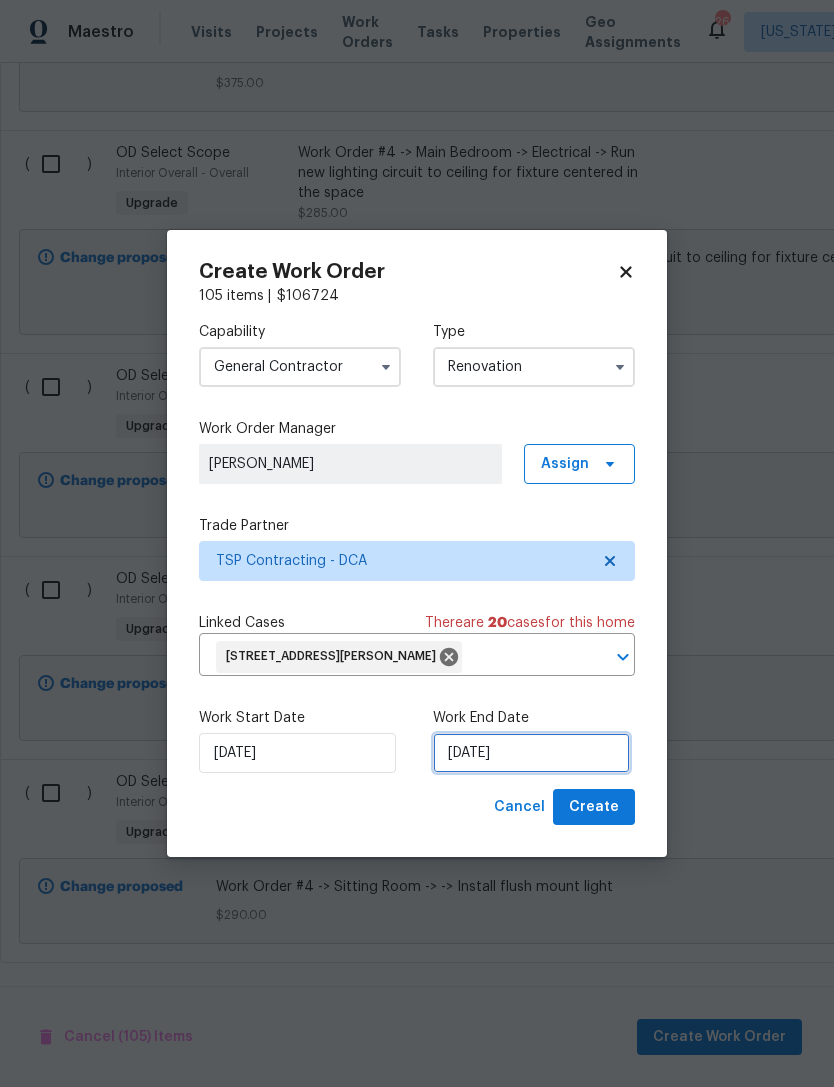 click on "11/28/2025" at bounding box center [531, 753] 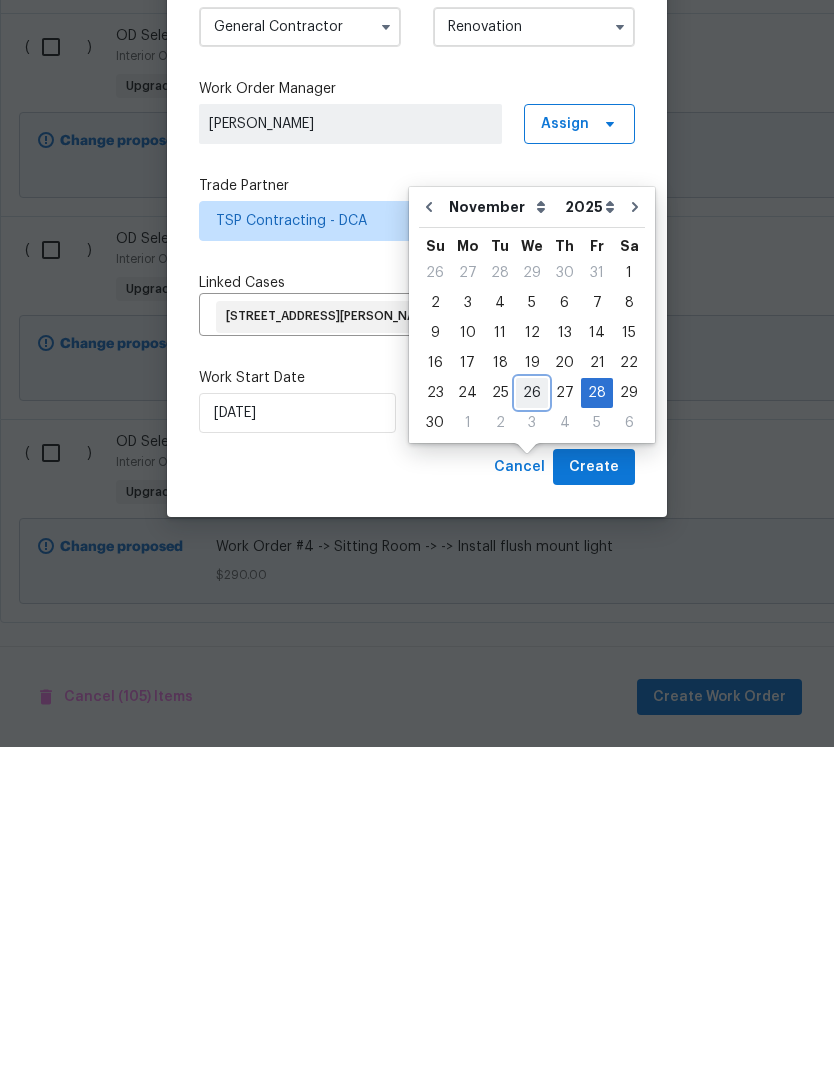 click on "26" at bounding box center (532, 733) 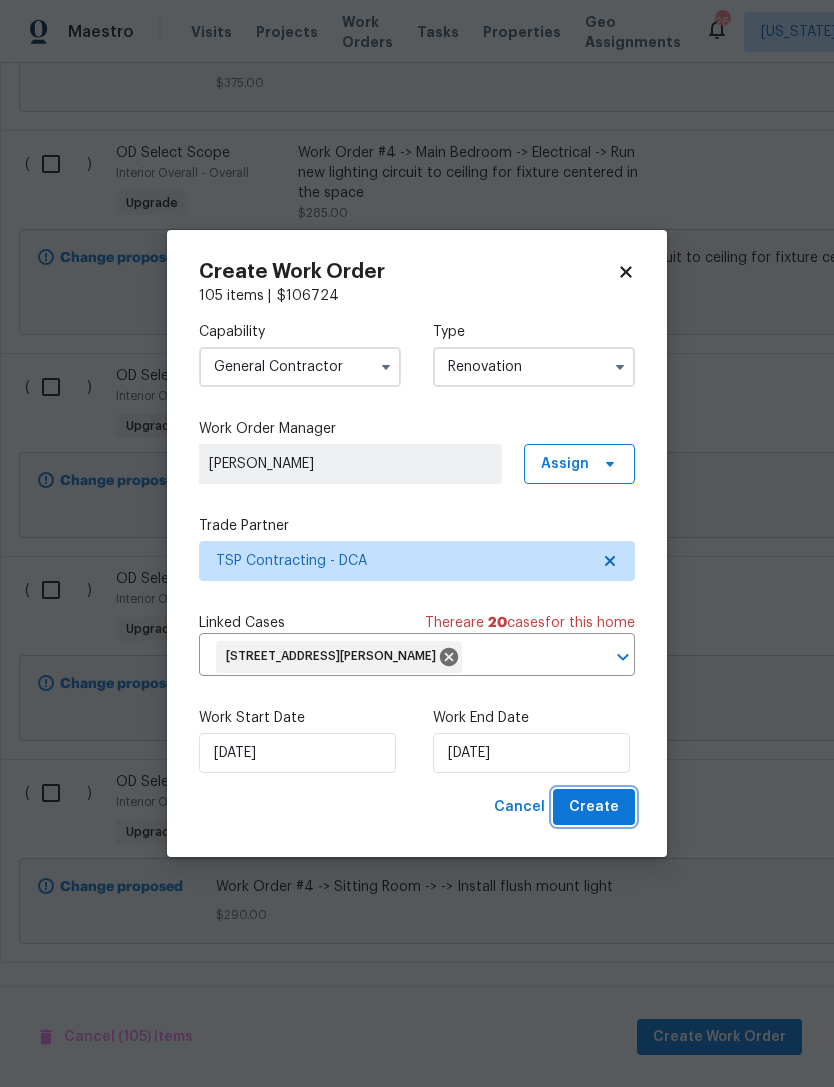 click on "Create" at bounding box center [594, 807] 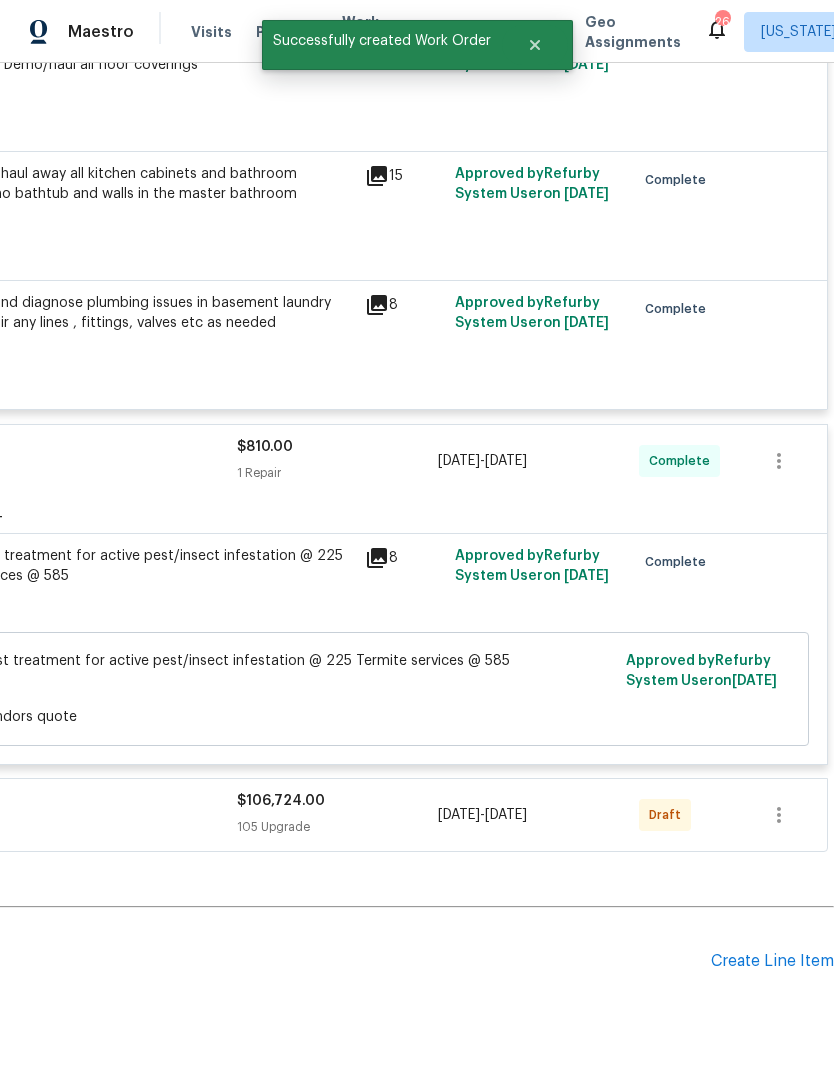 scroll, scrollTop: 886, scrollLeft: 296, axis: both 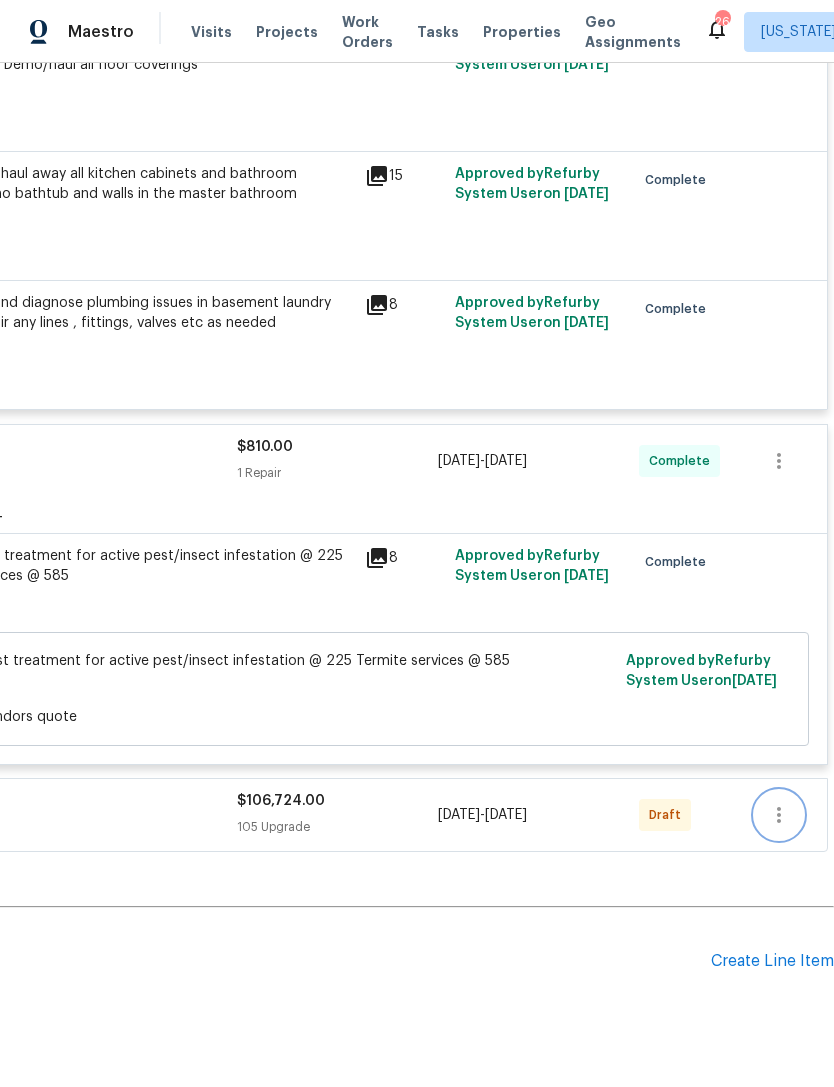 click 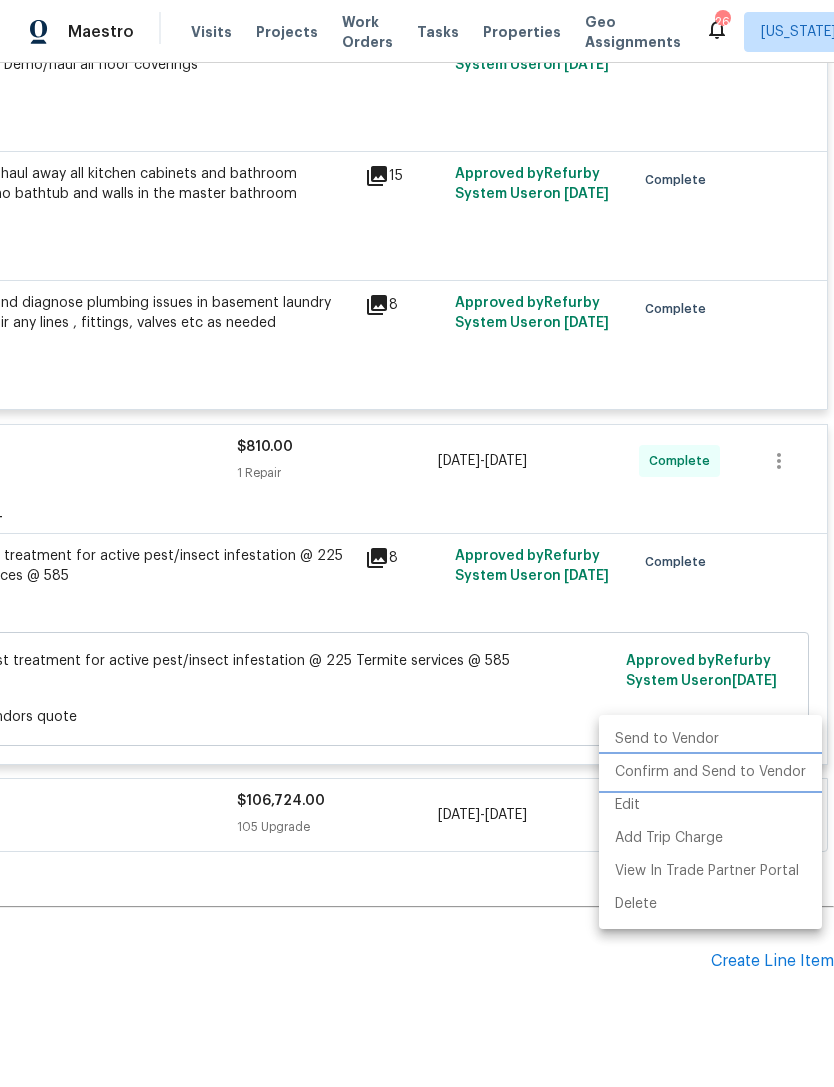 click on "Confirm and Send to Vendor" at bounding box center [710, 772] 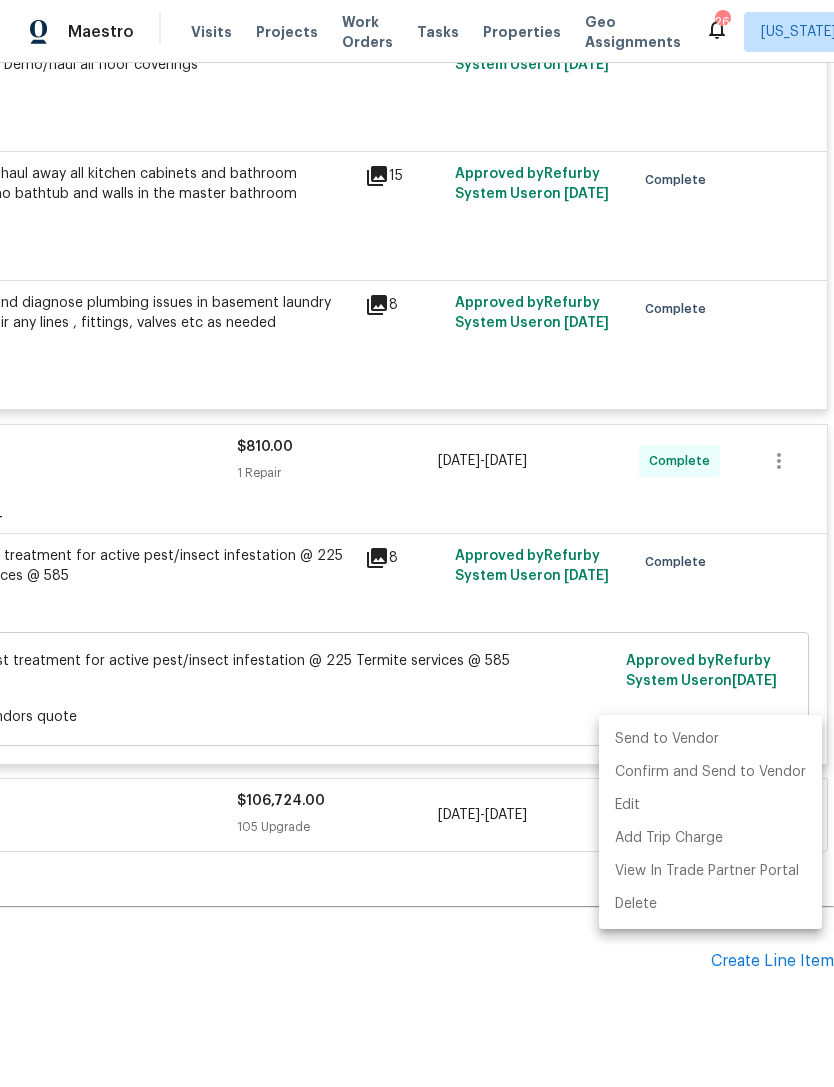click at bounding box center (417, 543) 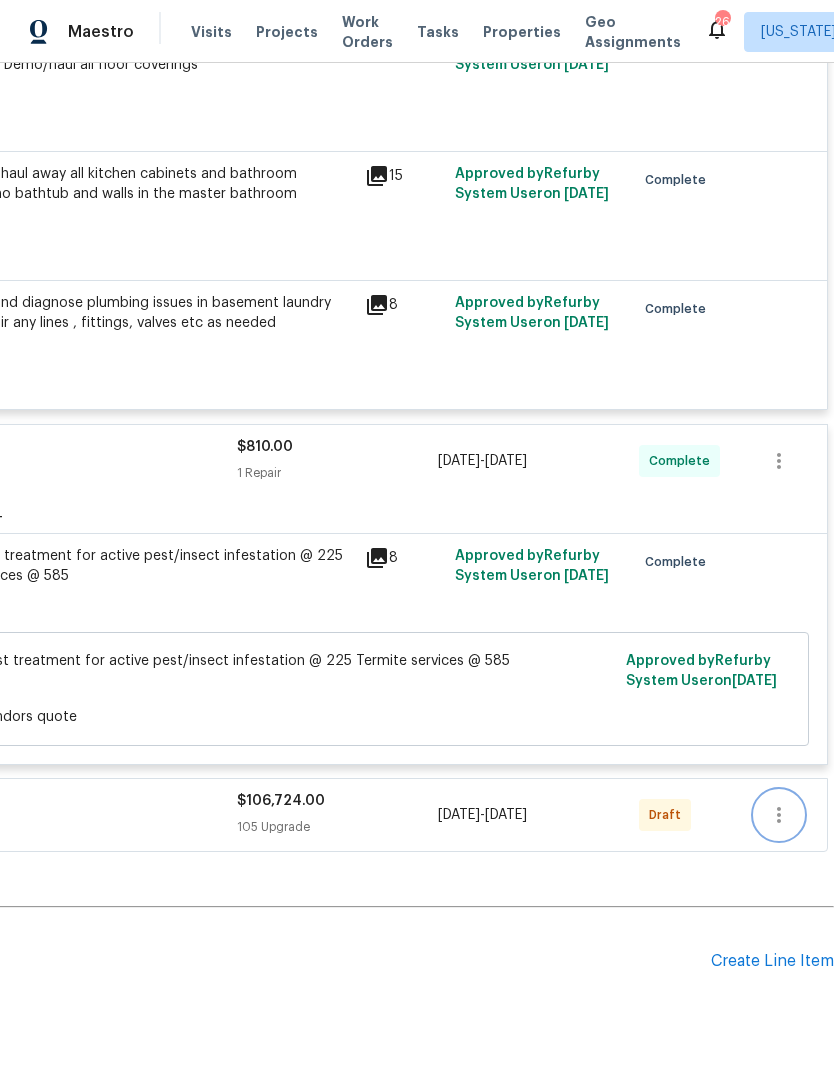 click 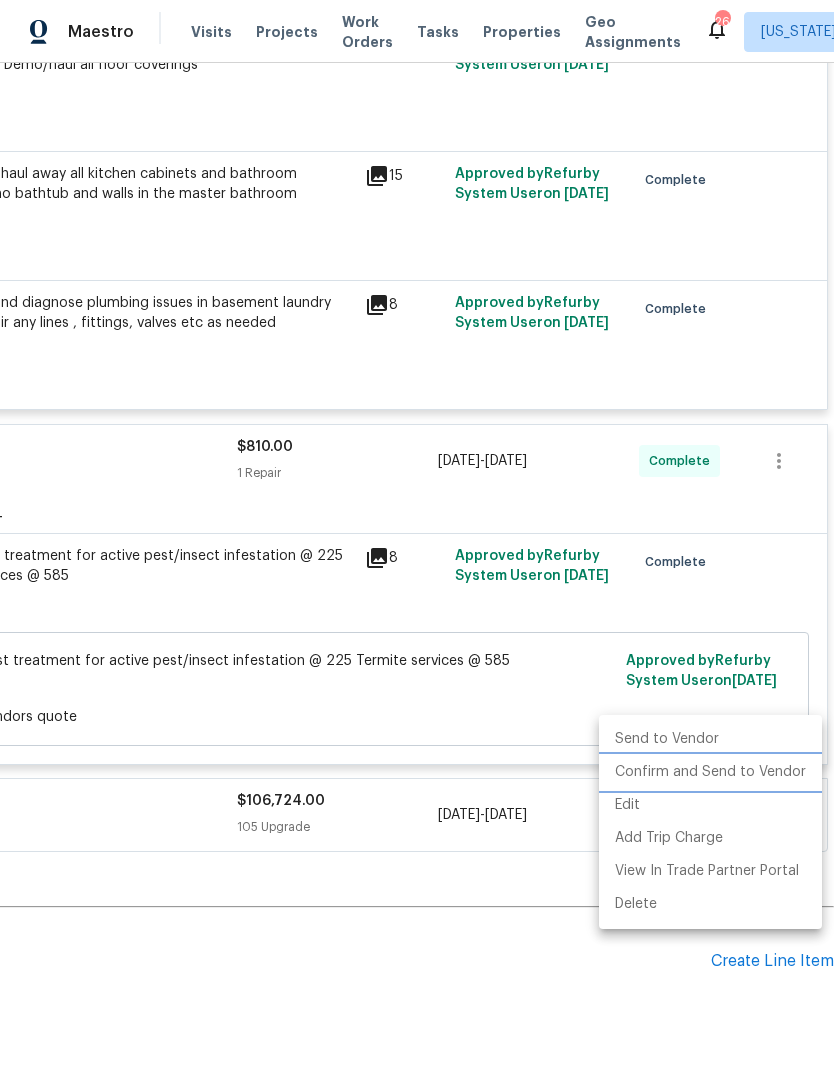 click on "Confirm and Send to Vendor" at bounding box center (710, 772) 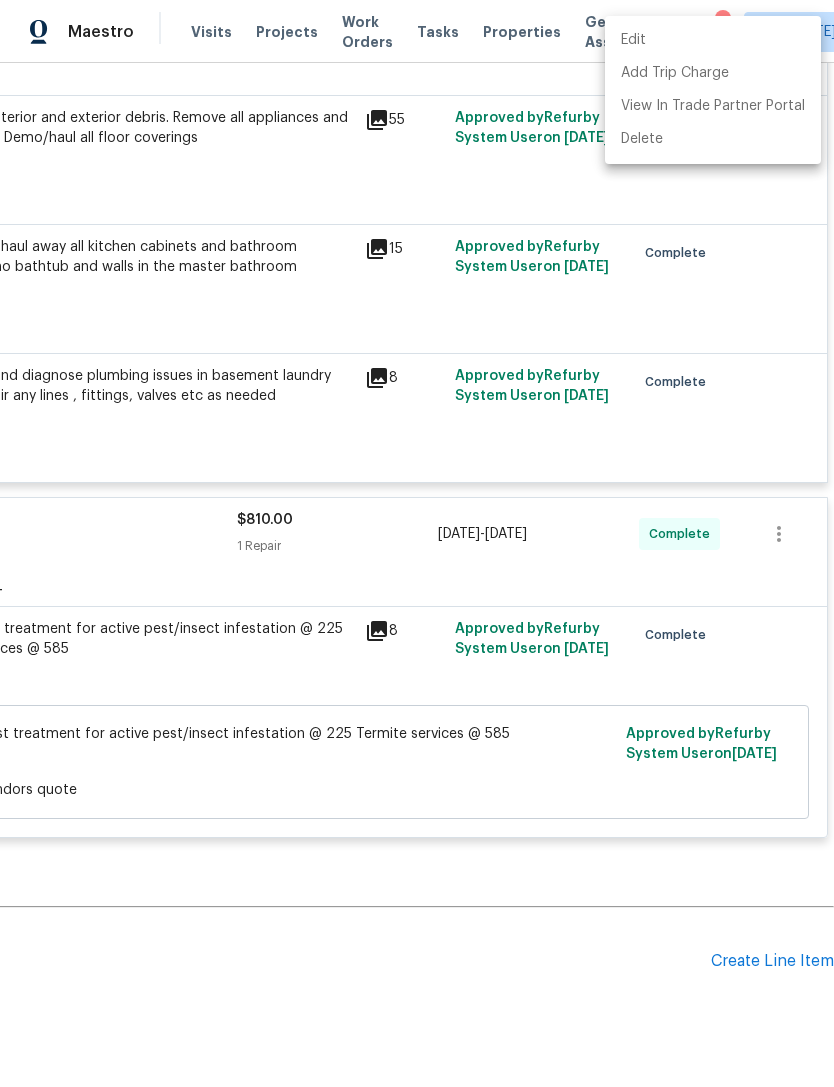 click at bounding box center [417, 543] 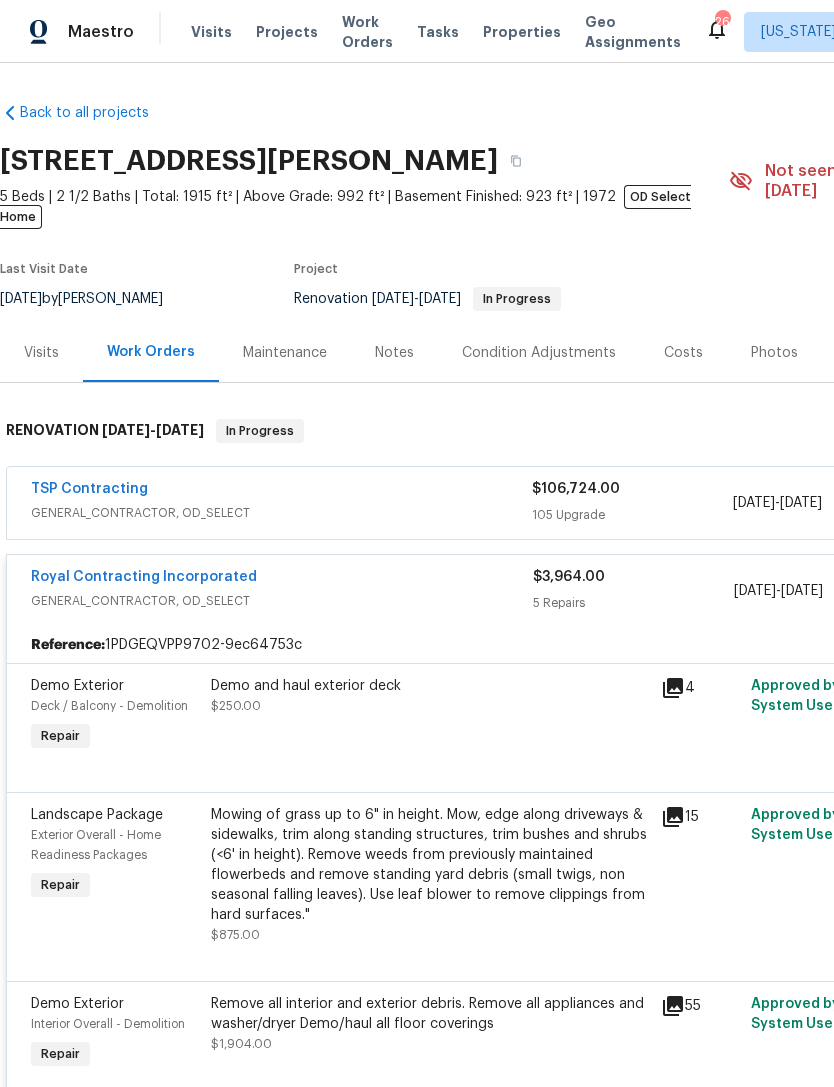 scroll, scrollTop: 0, scrollLeft: 0, axis: both 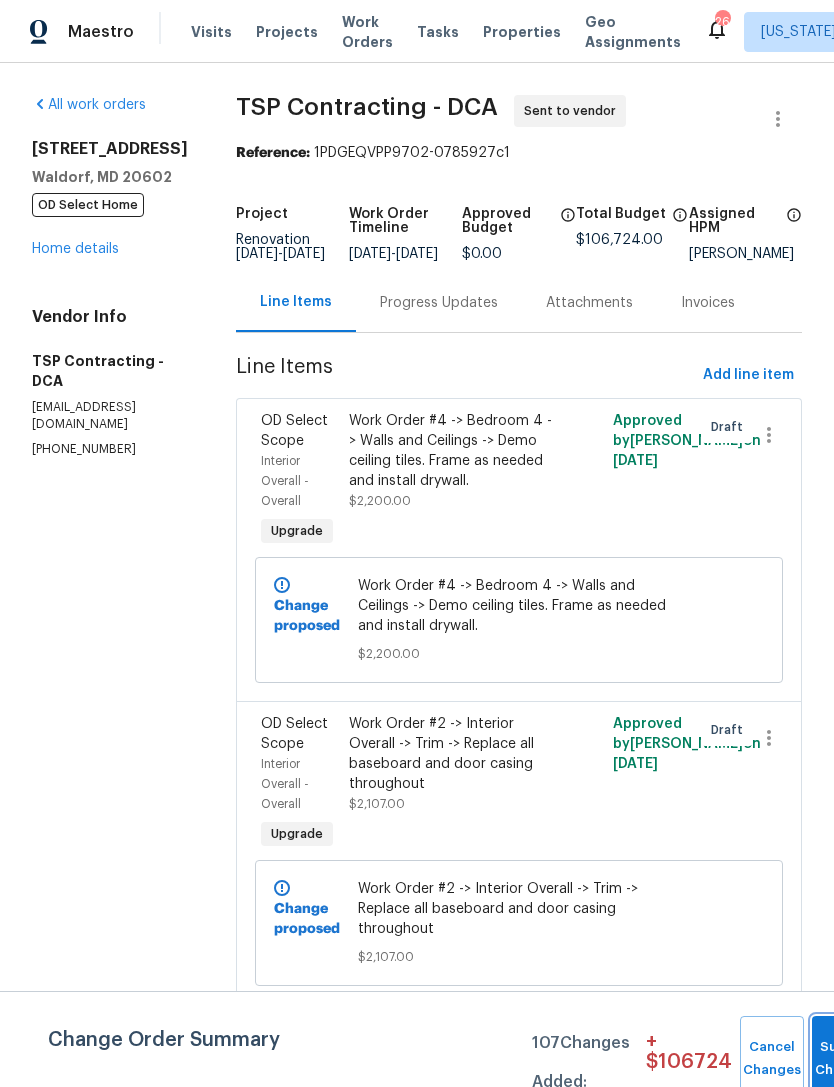 click on "Submit Changes" at bounding box center [844, 1059] 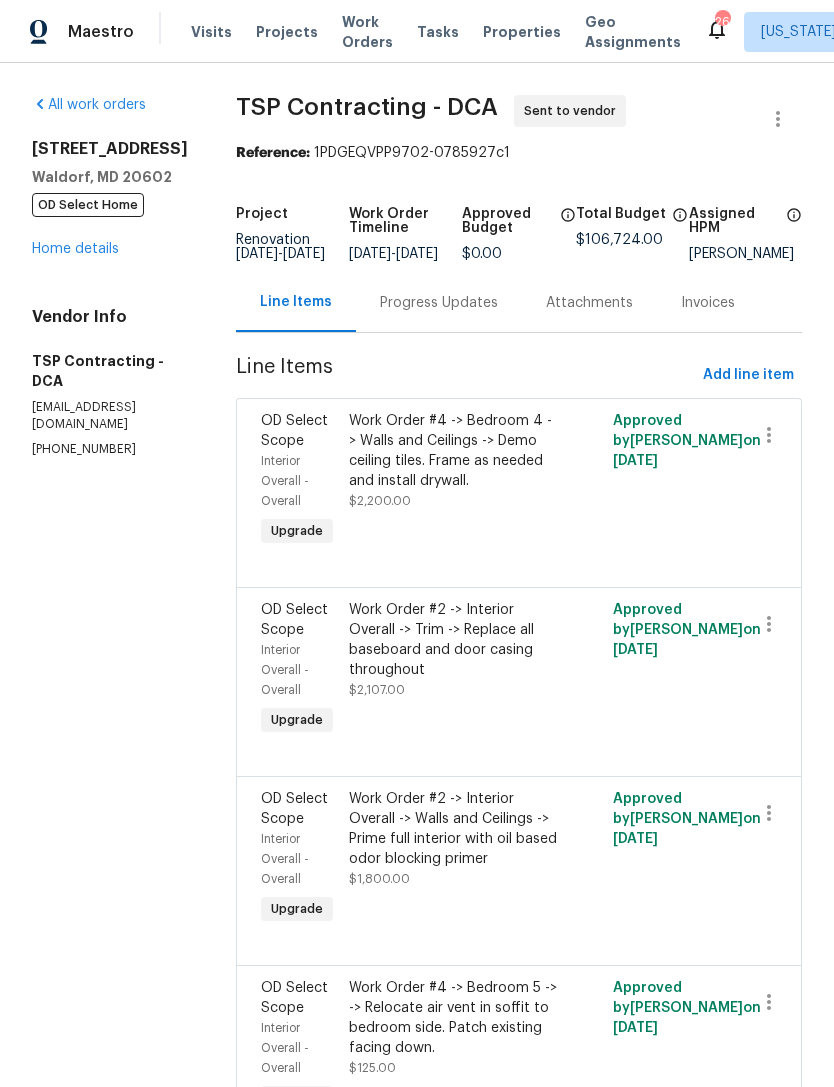 click on "Progress Updates" at bounding box center [439, 303] 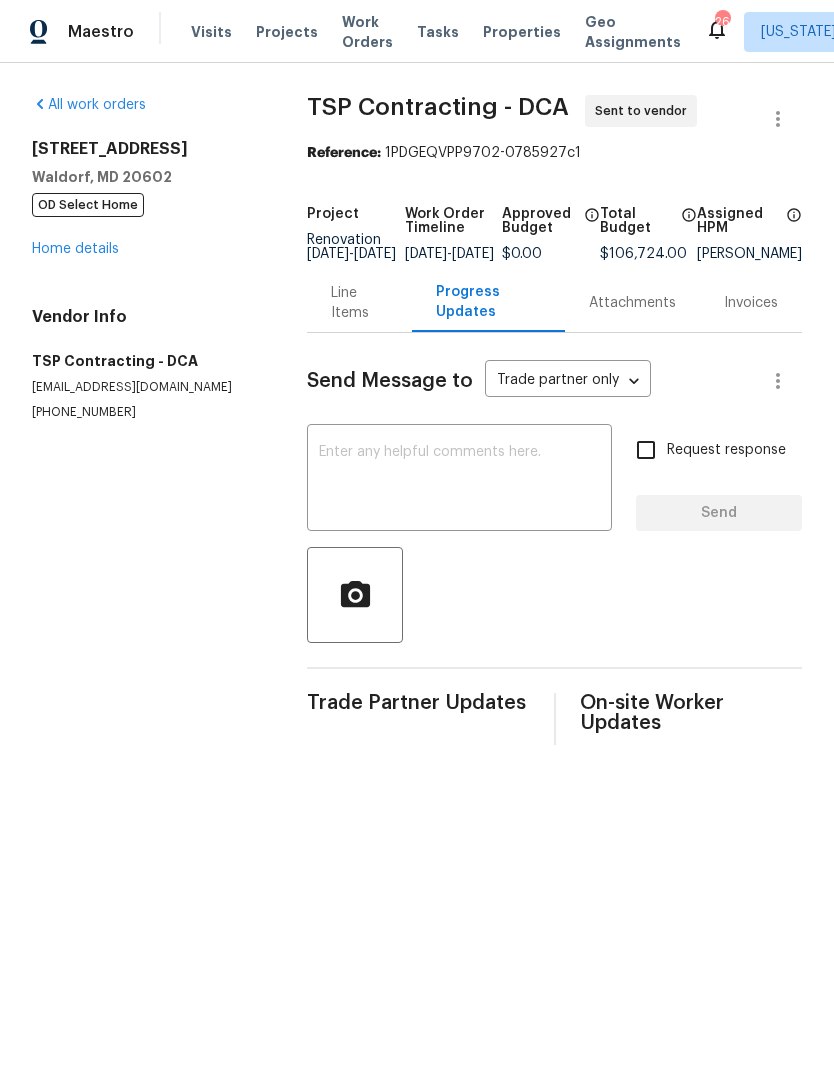 click at bounding box center (459, 480) 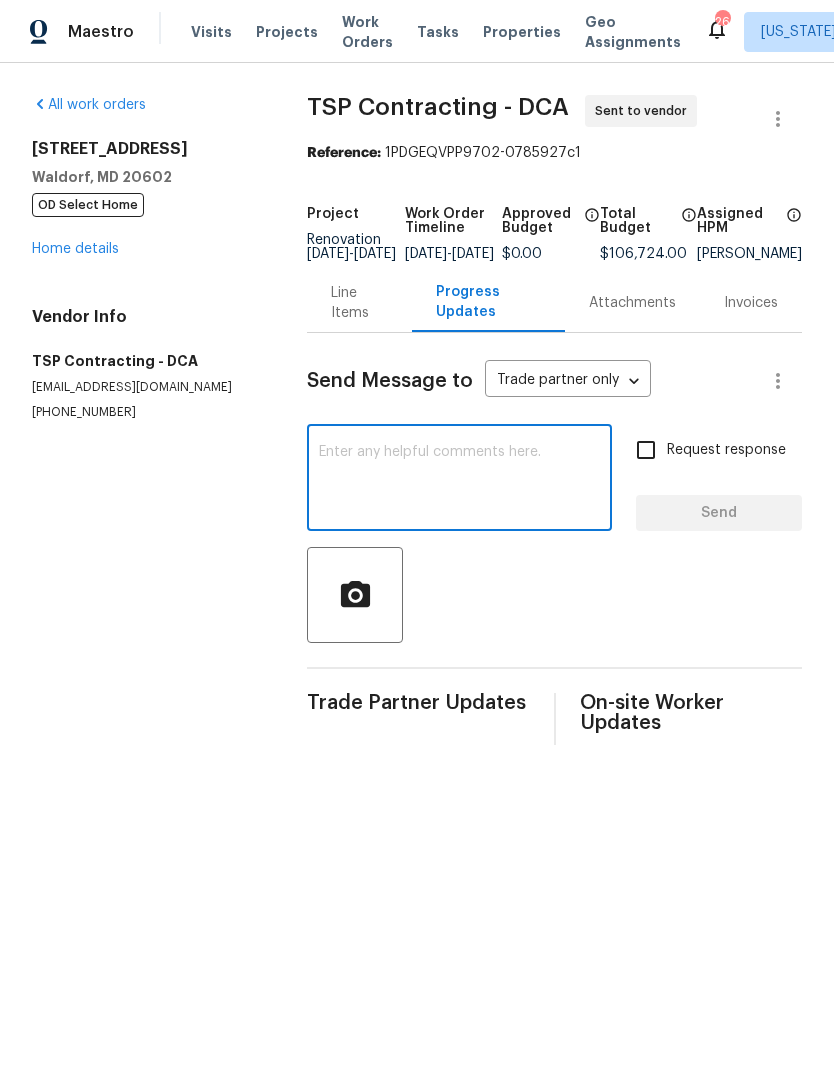 click at bounding box center (459, 480) 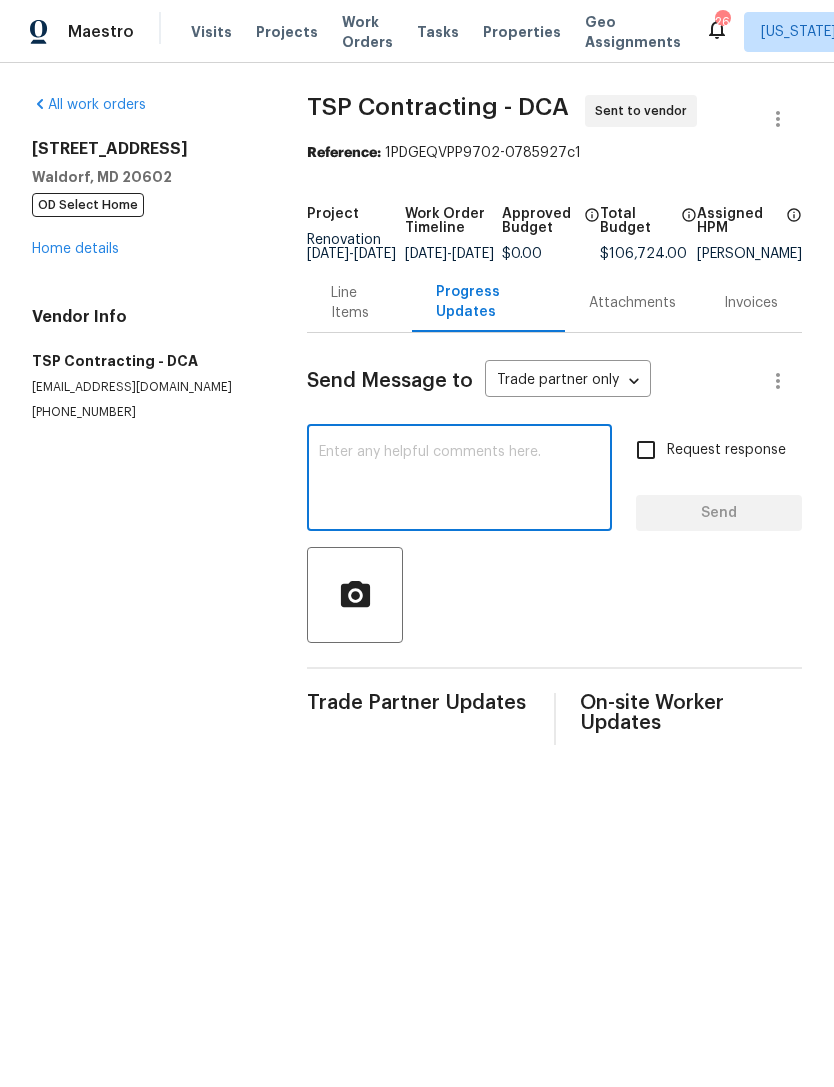 paste on "Hey nelson.flores, TSP Contracting's bid of $120,794 is approved. Please set the expectation that they complete this project by 12/1/2025.  Feel free to set a more aggressive attainable completion target.  Also ensure GC orders all materials now to avoid delays and be sure they follow our spec requirements as outlined in their bid packet.  We look forward to seeing weekly updates and photos.
***Please be sure to get confirmation from the GC on this: All material specifications and project details must be adhered to. Any material changes not escalated by contractor and approved by Opendoor will be redone by contractor. Any change orders not escalated by contractor and approved by Opendoor will not be paid.***
Our team will complete the data entry to turn all of the approved line items in the GC bid sheet only into "Pending Line Items" in Maestro.
HPM still needs to build and send out the work orders. You will see a Work Order # in the line item description and summed together these line items roughly tota..." 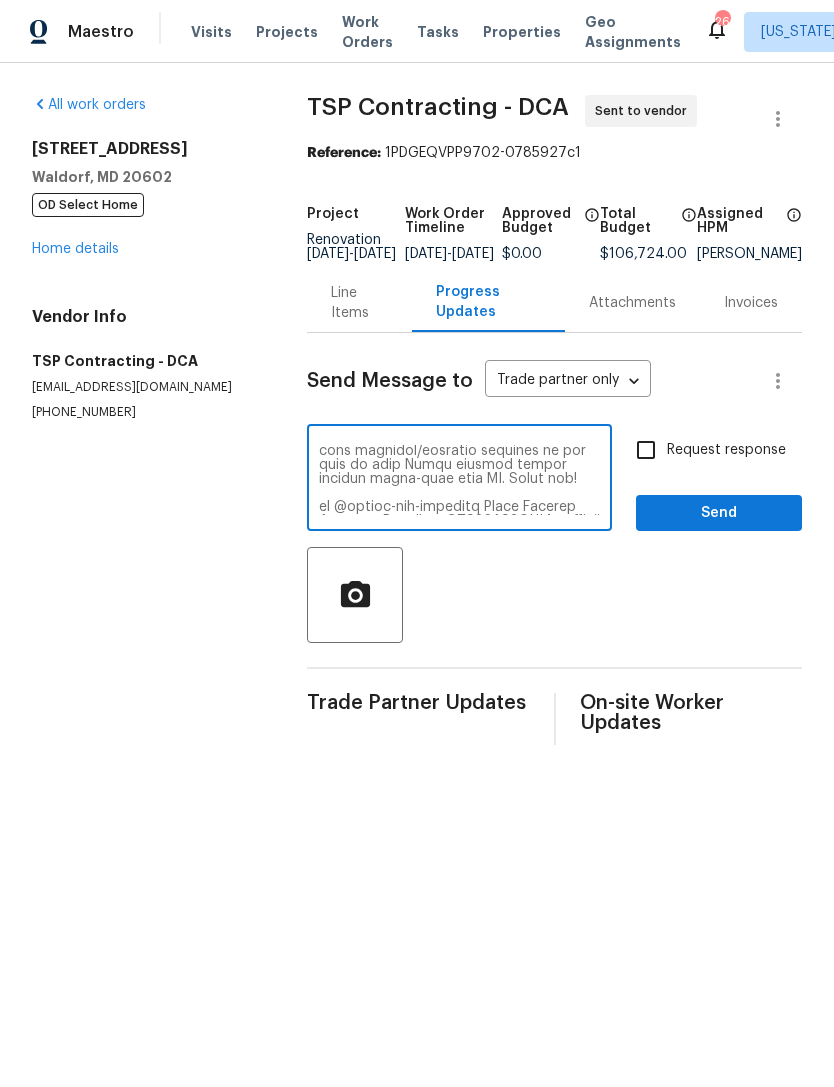 scroll, scrollTop: 518, scrollLeft: 0, axis: vertical 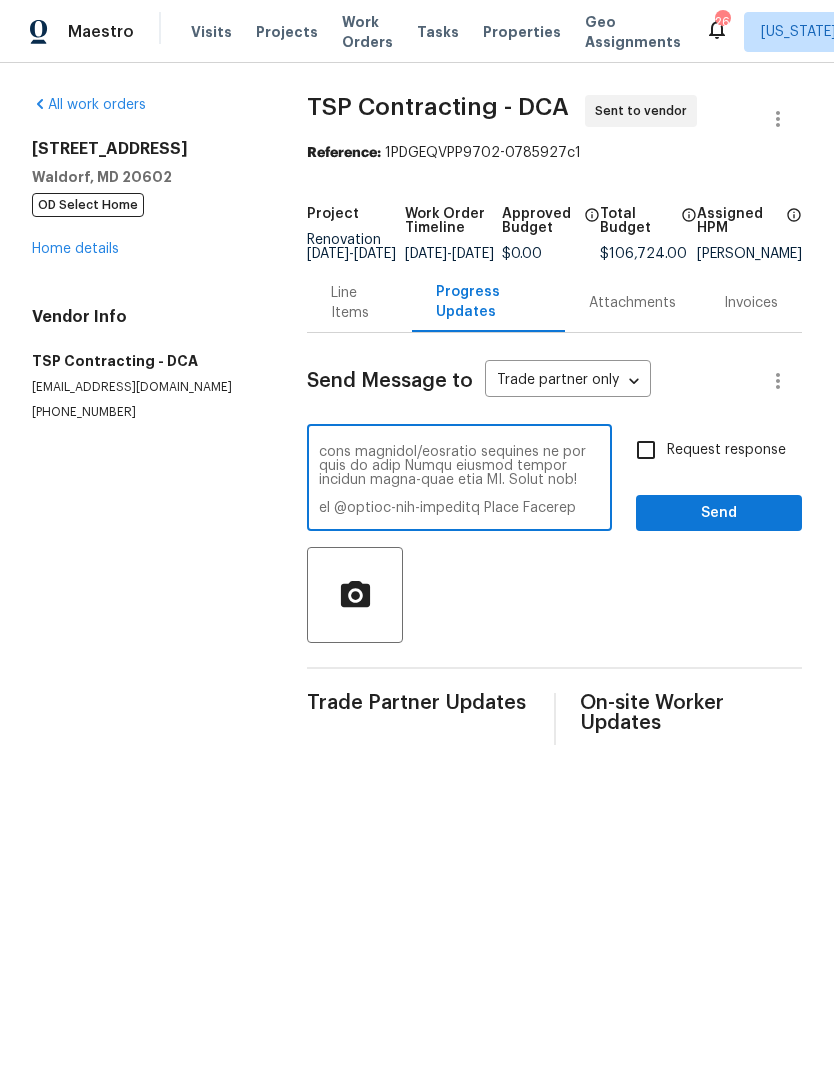 click at bounding box center (459, 480) 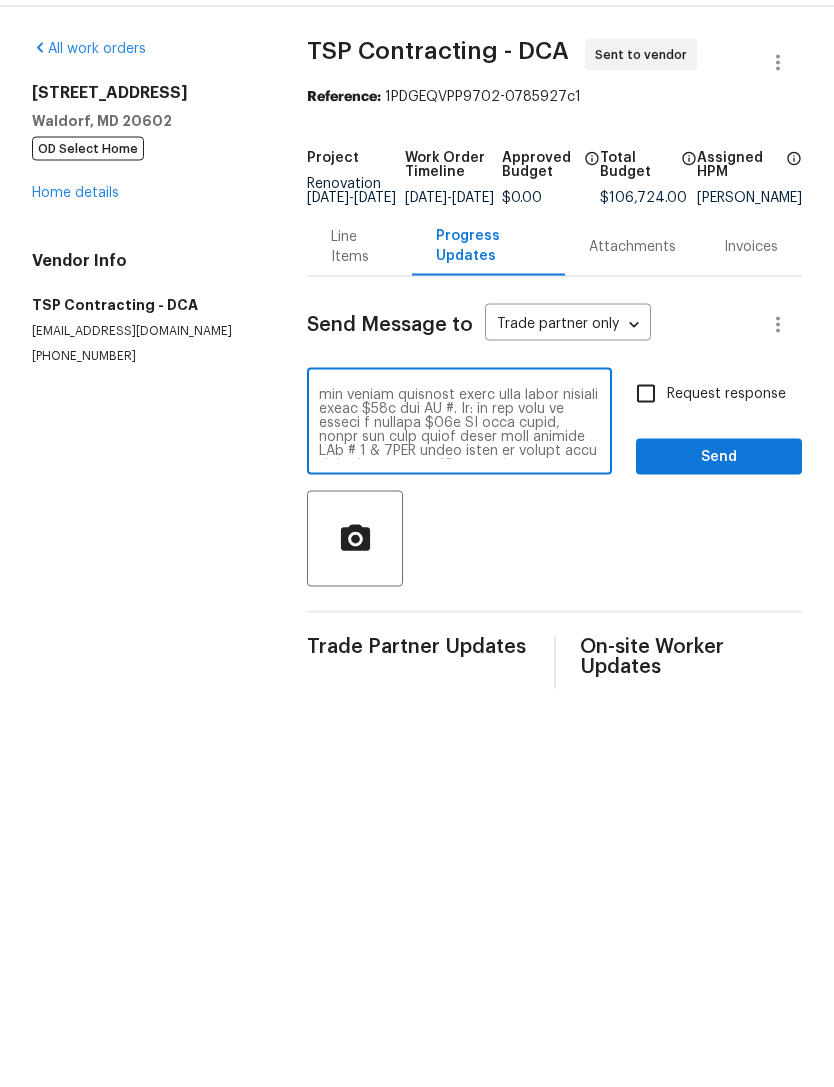 scroll, scrollTop: 406, scrollLeft: 0, axis: vertical 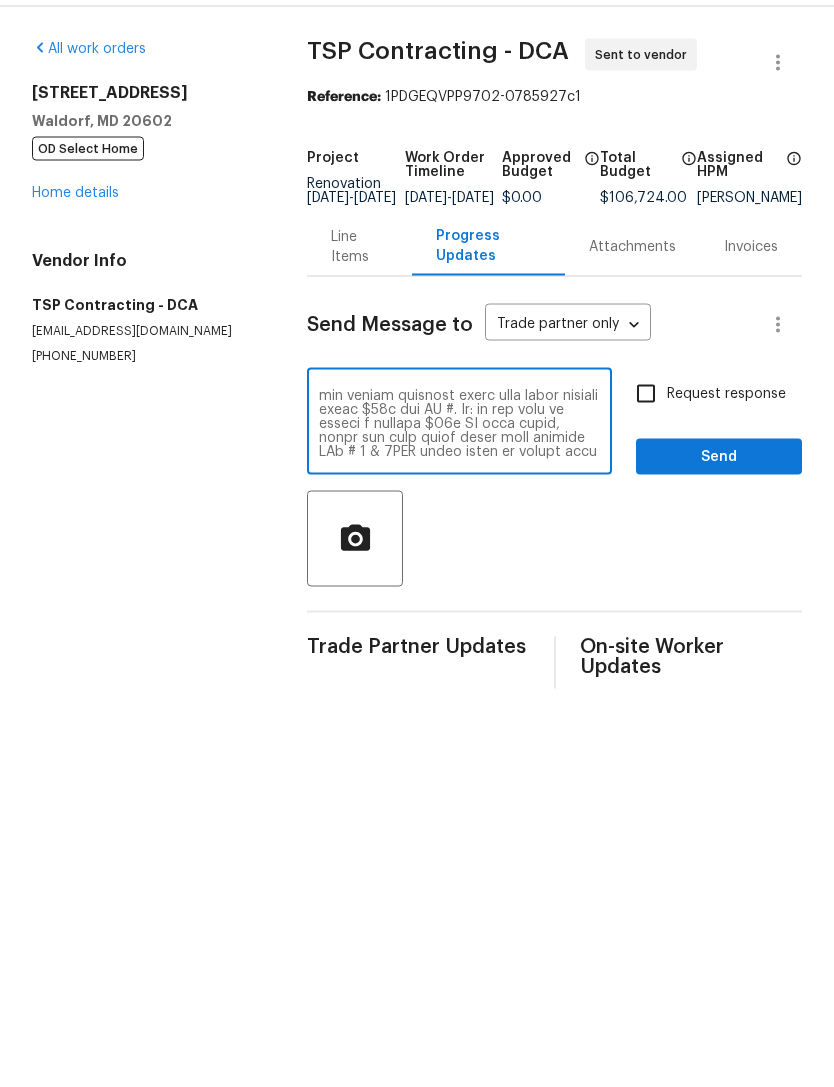 click at bounding box center [459, 480] 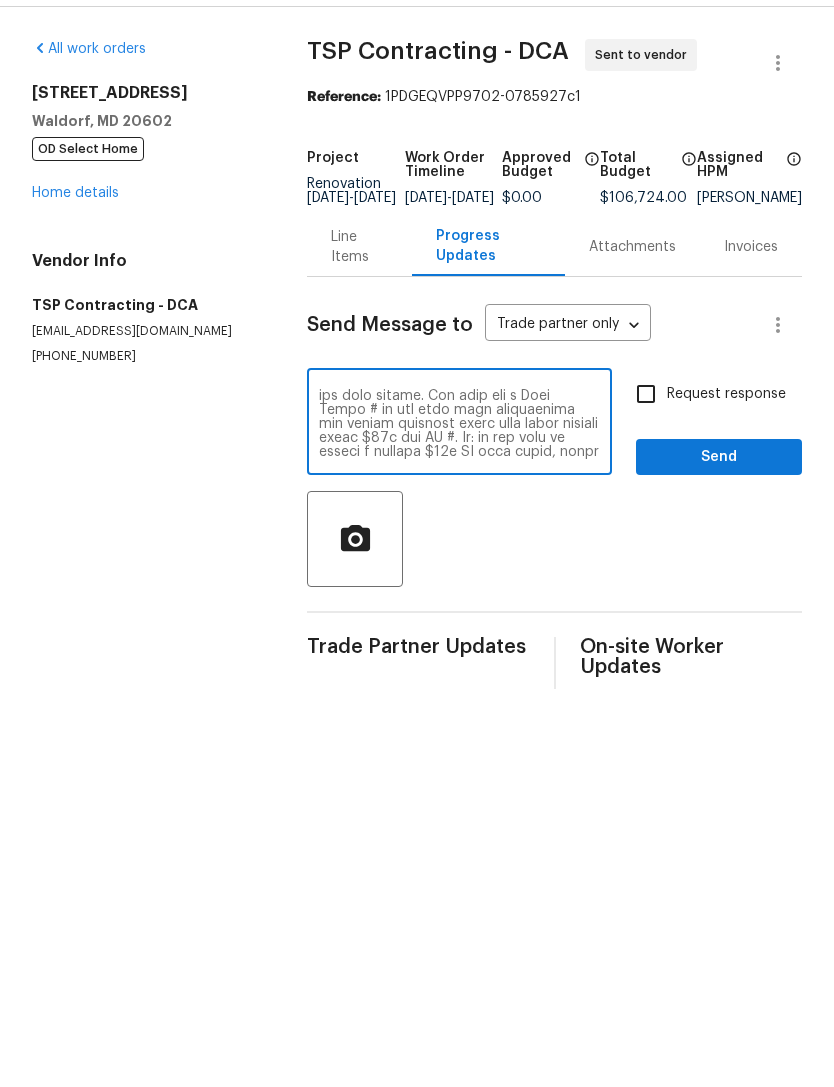scroll, scrollTop: 364, scrollLeft: 0, axis: vertical 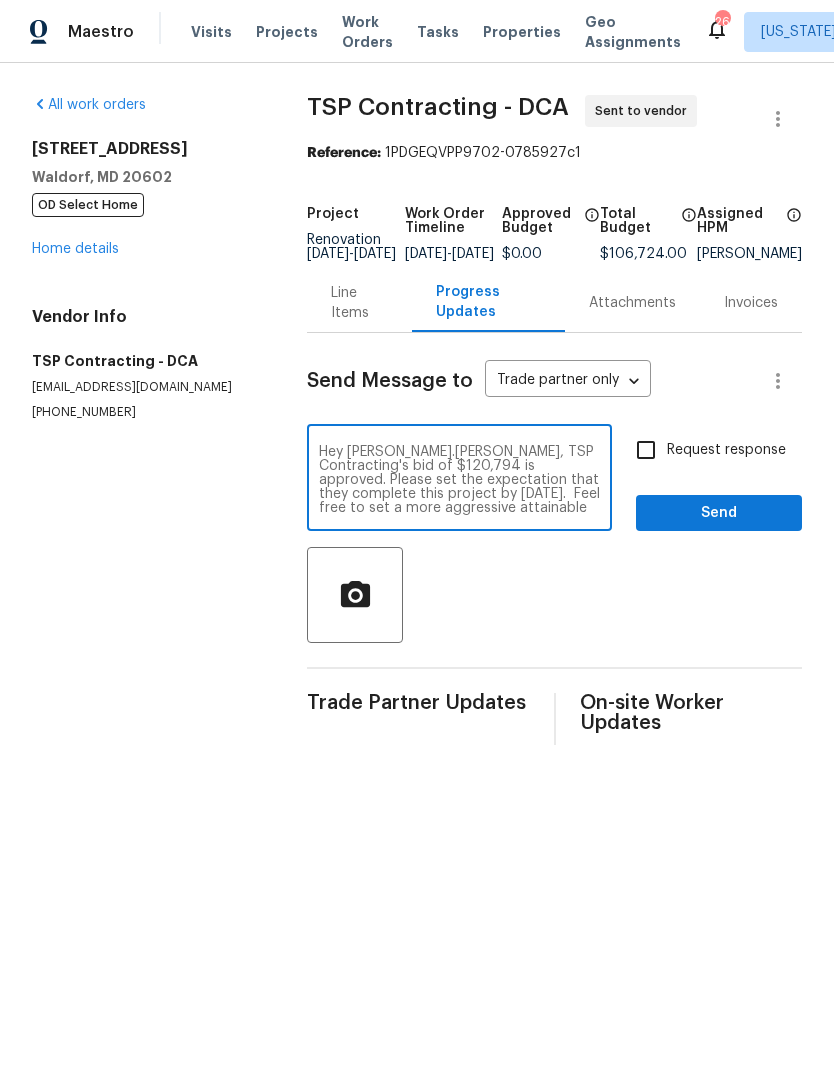 click on "Hey nelson.flores, TSP Contracting's bid of $120,794 is approved. Please set the expectation that they complete this project by 12/1/2025.  Feel free to set a more aggressive attainable completion target.  Also ensure GC orders all materials now to avoid delays and be sure they follow our spec requirements as outlined in their bid packet.  We look forward to seeing weekly updates and photos.
***Please be sure to get confirmation from the GC on this: All material specifications and project details must be adhered to. Any material changes not escalated by contractor and approved by Opendoor will be redone by contractor. Any change orders not escalated by contractor and approved by Opendoor will not be paid.***" at bounding box center [459, 480] 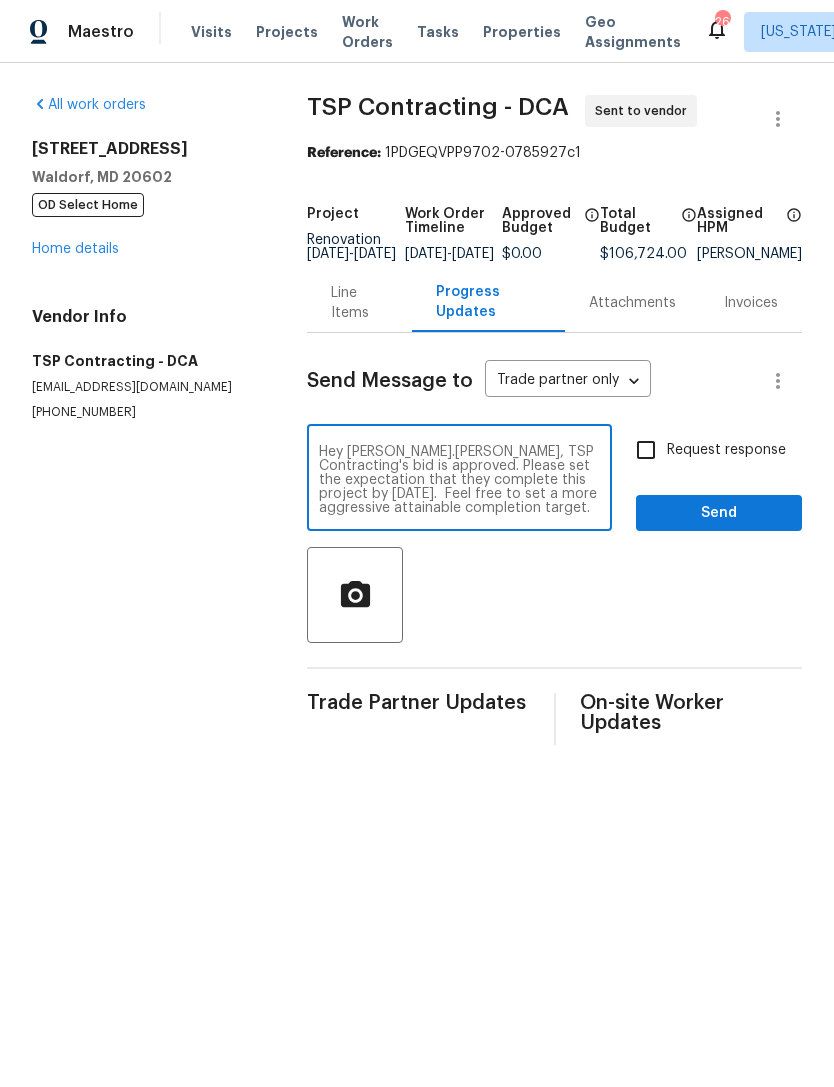 click on "Hey nelson.flores, TSP Contracting's bid is approved. Please set the expectation that they complete this project by 12/1/2025.  Feel free to set a more aggressive attainable completion target.  Also ensure GC orders all materials now to avoid delays and be sure they follow our spec requirements as outlined in their bid packet.  We look forward to seeing weekly updates and photos.
***Please be sure to get confirmation from the GC on this: All material specifications and project details must be adhered to. Any material changes not escalated by contractor and approved by Opendoor will be redone by contractor. Any change orders not escalated by contractor and approved by Opendoor will not be paid.***" at bounding box center [459, 480] 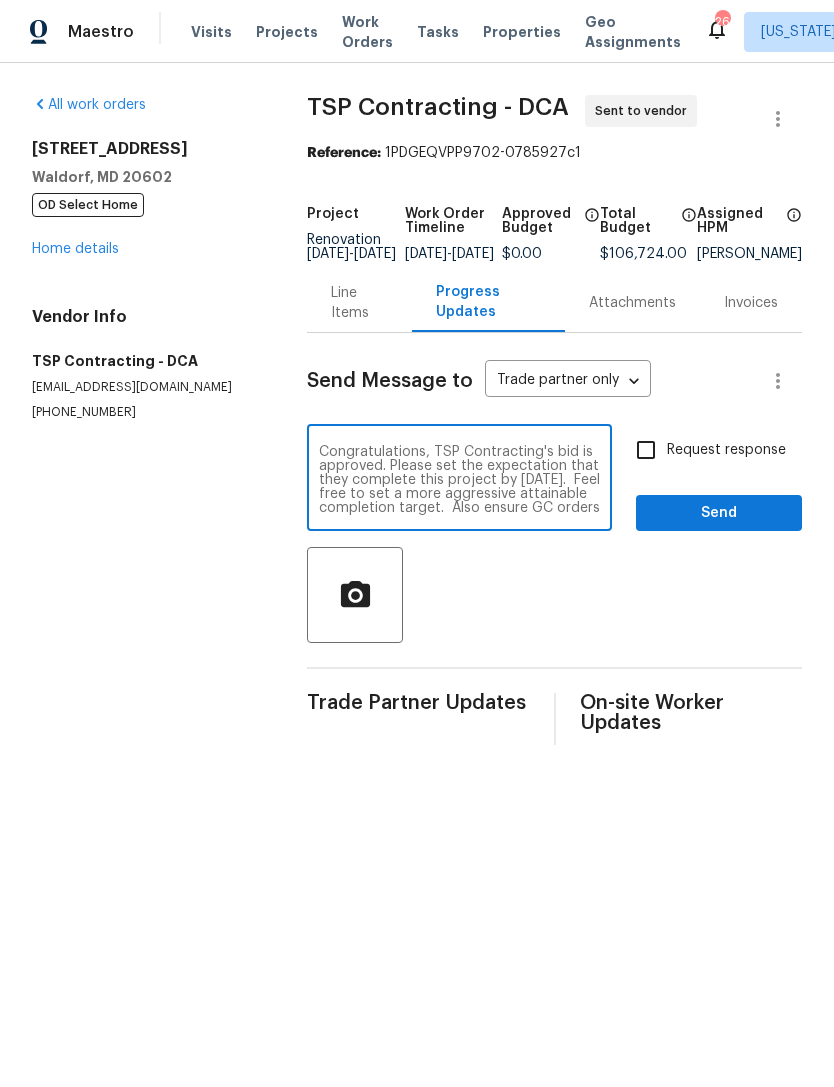 click on "Congratulations, TSP Contracting's bid is approved. Please set the expectation that they complete this project by 12/1/2025.  Feel free to set a more aggressive attainable completion target.  Also ensure GC orders all materials now to avoid delays and be sure they follow our spec requirements as outlined in their bid packet.  We look forward to seeing weekly updates and photos.
***Please be sure to get confirmation from the GC on this: All material specifications and project details must be adhered to. Any material changes not escalated by contractor and approved by Opendoor will be redone by contractor. Any change orders not escalated by contractor and approved by Opendoor will not be paid.***" at bounding box center [459, 480] 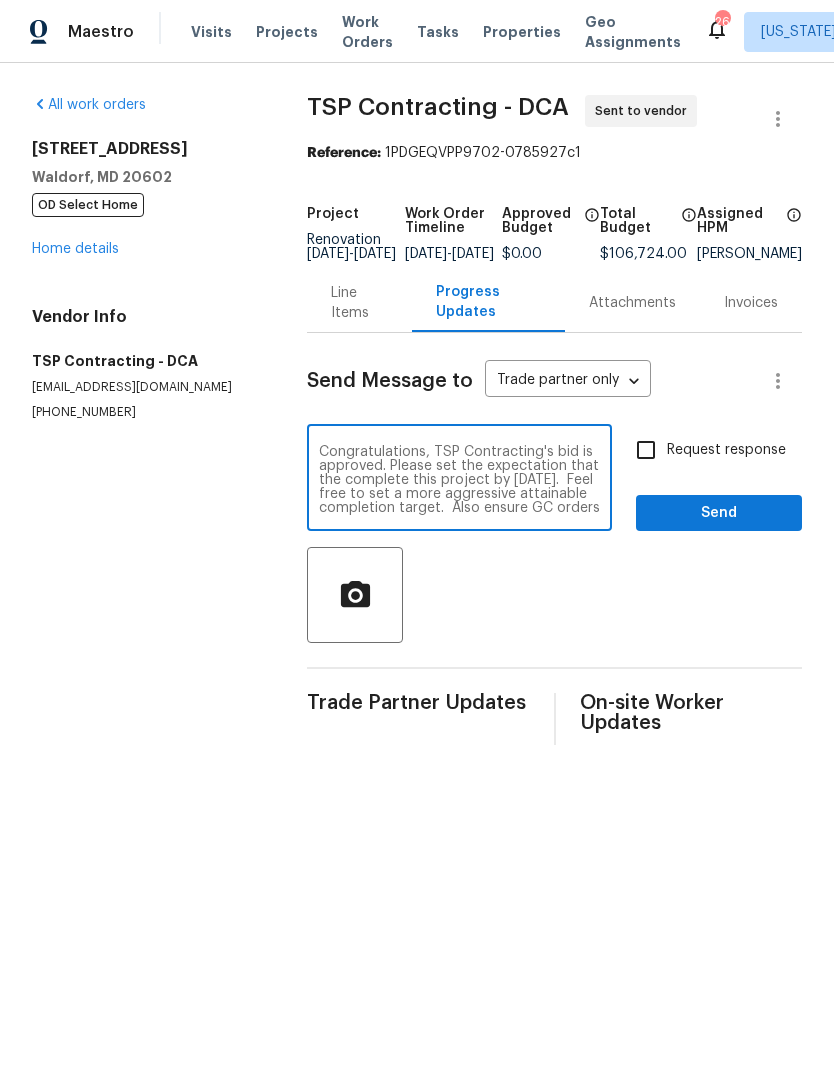 click on "Congratulations, TSP Contracting's bid is approved. Please set the expectation that the complete this project by 12/1/2025.  Feel free to set a more aggressive attainable completion target.  Also ensure GC orders all materials now to avoid delays and be sure they follow our spec requirements as outlined in their bid packet.  We look forward to seeing weekly updates and photos.
***Please be sure to get confirmation from the GC on this: All material specifications and project details must be adhered to. Any material changes not escalated by contractor and approved by Opendoor will be redone by contractor. Any change orders not escalated by contractor and approved by Opendoor will not be paid.***" at bounding box center (459, 480) 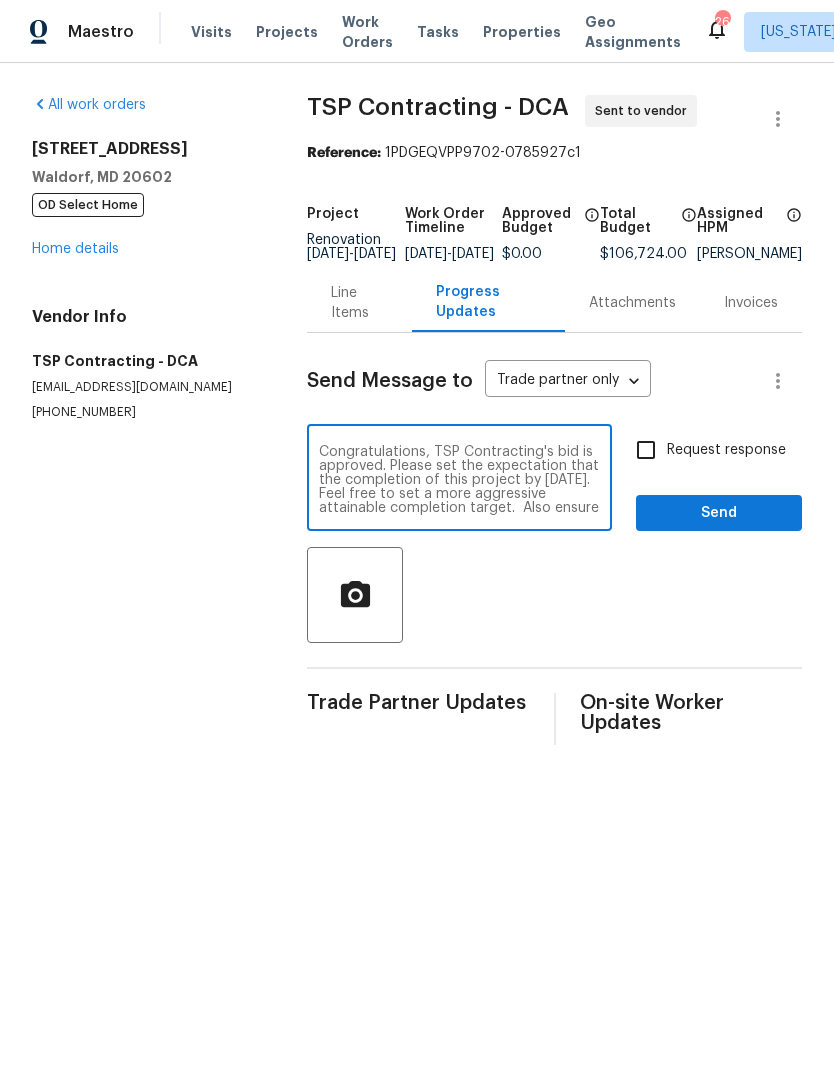 click on "Congratulations, TSP Contracting's bid is approved. Please set the expectation that the completion of this project by 12/1/2025.  Feel free to set a more aggressive attainable completion target.  Also ensure GC orders all materials now to avoid delays and be sure they follow our spec requirements as outlined in their bid packet.  We look forward to seeing weekly updates and photos.
***Please be sure to get confirmation from the GC on this: All material specifications and project details must be adhered to. Any material changes not escalated by contractor and approved by Opendoor will be redone by contractor. Any change orders not escalated by contractor and approved by Opendoor will not be paid.***" at bounding box center [459, 480] 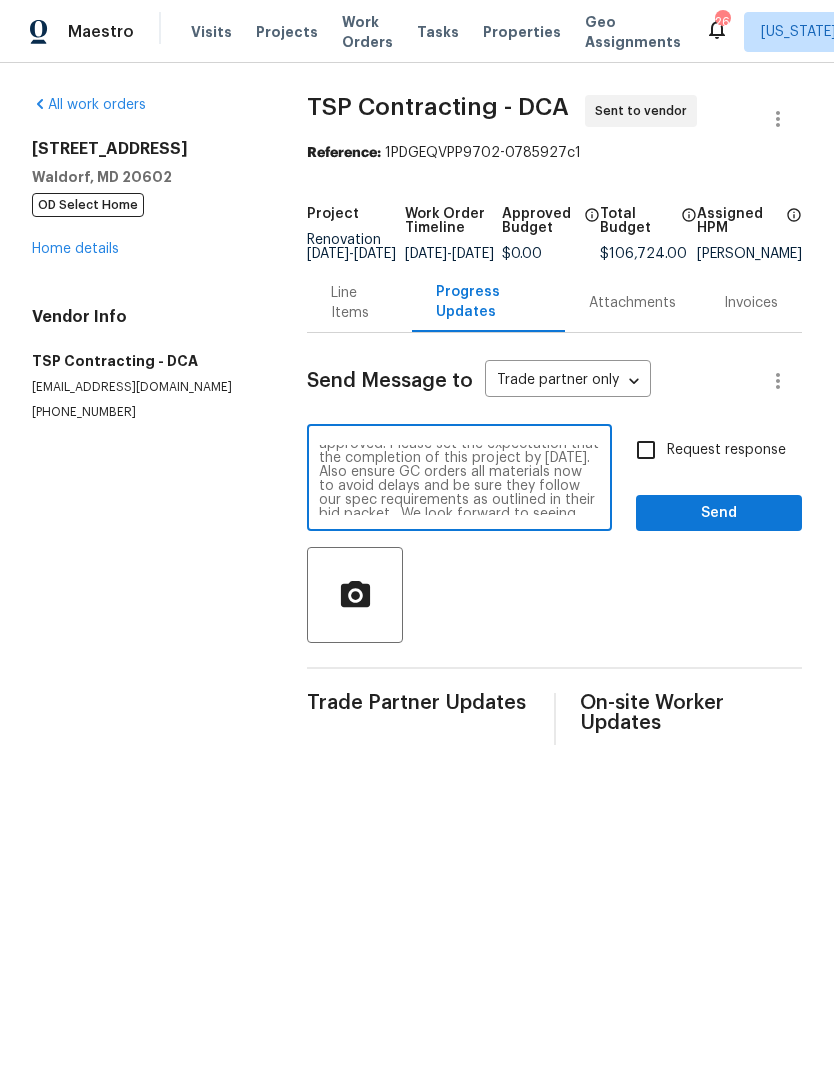 scroll, scrollTop: 14, scrollLeft: 0, axis: vertical 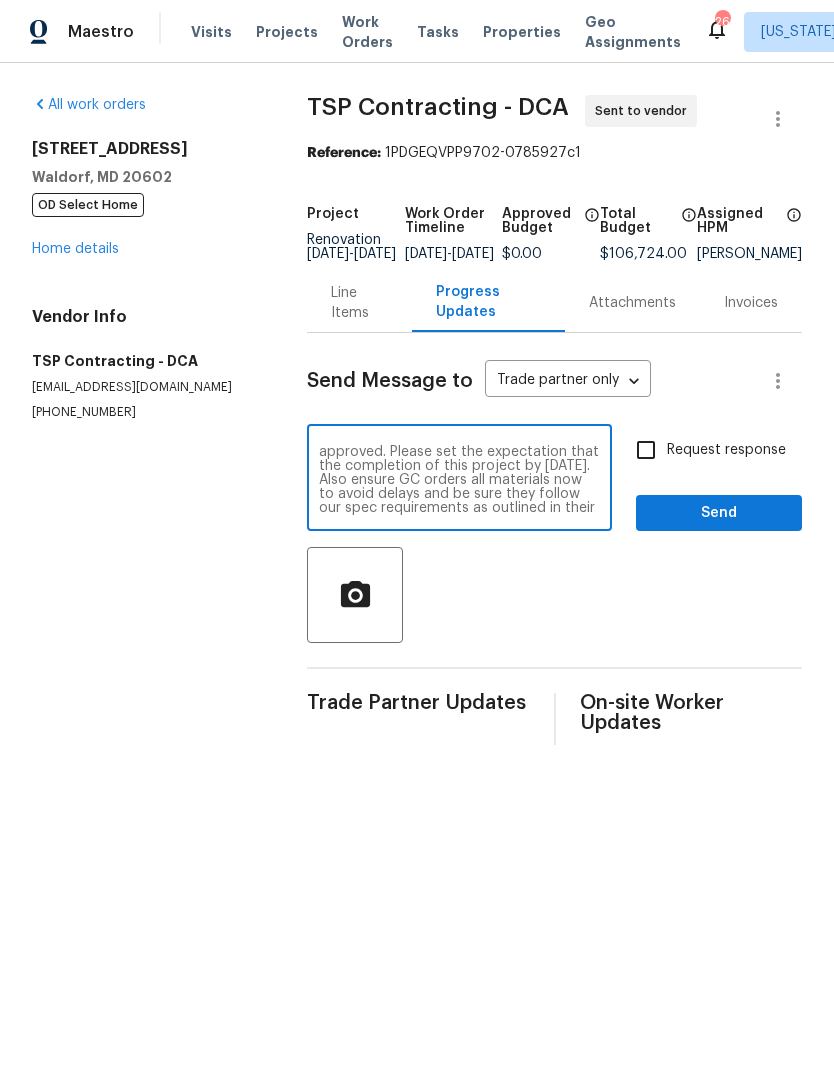 click on "Congratulations, TSP Contracting's bid is approved. Please set the expectation that the completion of this project by 11/26/25.    Also ensure GC orders all materials now to avoid delays and be sure they follow our spec requirements as outlined in their bid packet.  We look forward to seeing weekly updates and photos.
***Please be sure to get confirmation from the GC on this: All material specifications and project details must be adhered to. Any material changes not escalated by contractor and approved by Opendoor will be redone by contractor. Any change orders not escalated by contractor and approved by Opendoor will not be paid.***" at bounding box center (459, 480) 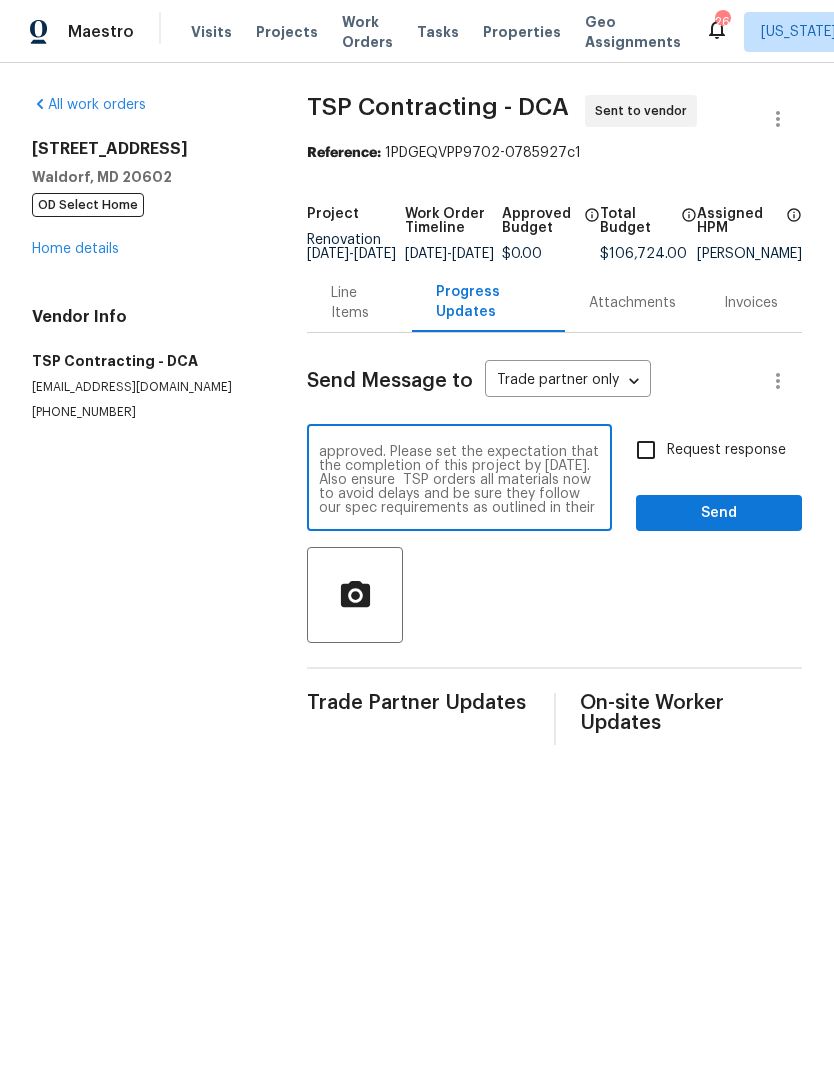 click on "Congratulations, TSP Contracting's bid is approved. Please set the expectation that the completion of this project by 11/26/25.    Also ensure  TSP orders all materials now to avoid delays and be sure they follow our spec requirements as outlined in their bid packet.  We look forward to seeing weekly updates and photos.
***Please be sure to get confirmation from the GC on this: All material specifications and project details must be adhered to. Any material changes not escalated by contractor and approved by Opendoor will be redone by contractor. Any change orders not escalated by contractor and approved by Opendoor will not be paid.***" at bounding box center (459, 480) 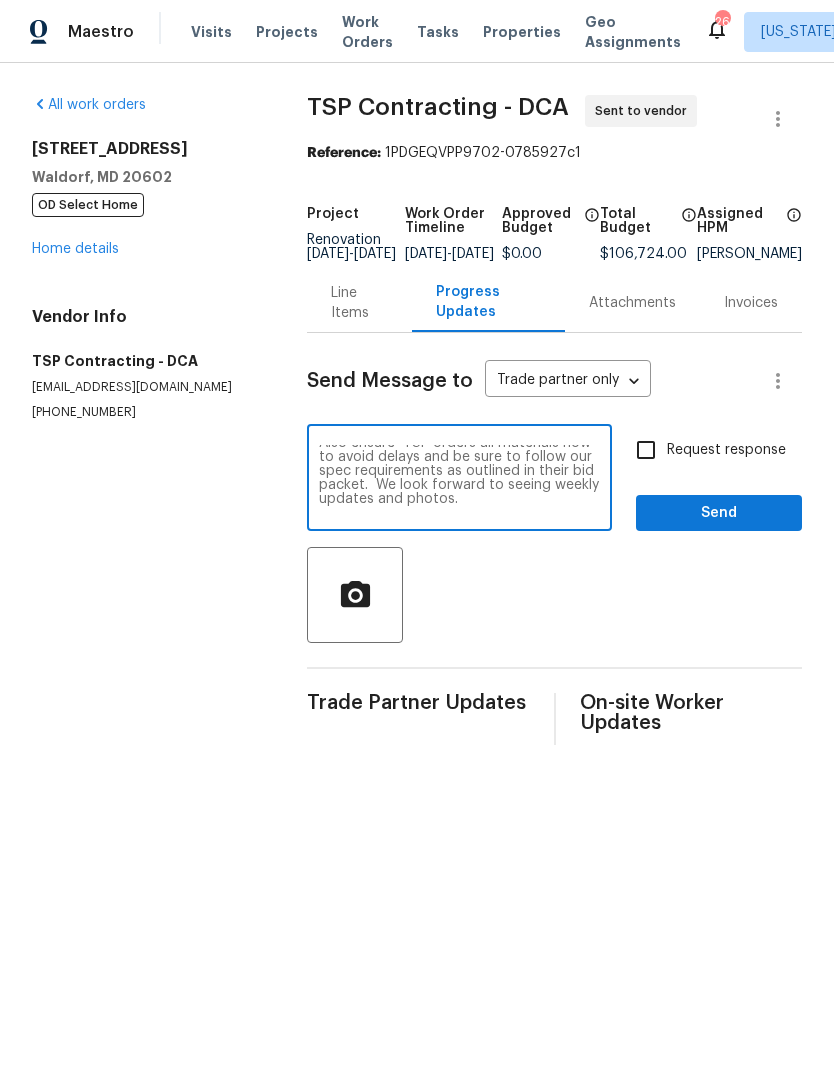 scroll, scrollTop: 50, scrollLeft: 0, axis: vertical 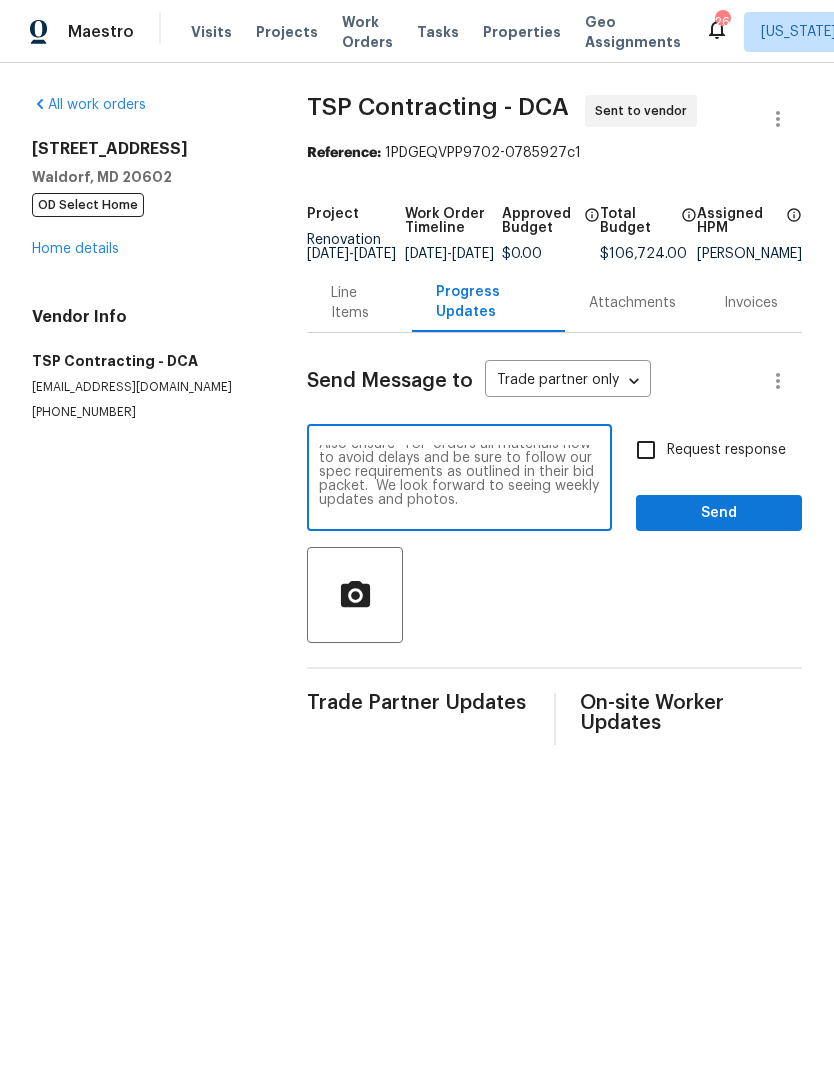 click on "Congratulations, TSP Contracting's bid is approved. Please set the expectation that the completion of this project by 11/26/25.    Also ensure  TSP orders all materials now to avoid delays and be sure to follow our spec requirements as outlined in their bid packet.  We look forward to seeing weekly updates and photos.
***Please be sure to get confirmation from the GC on this: All material specifications and project details must be adhered to. Any material changes not escalated by contractor and approved by Opendoor will be redone by contractor. Any change orders not escalated by contractor and approved by Opendoor will not be paid.***" at bounding box center [459, 480] 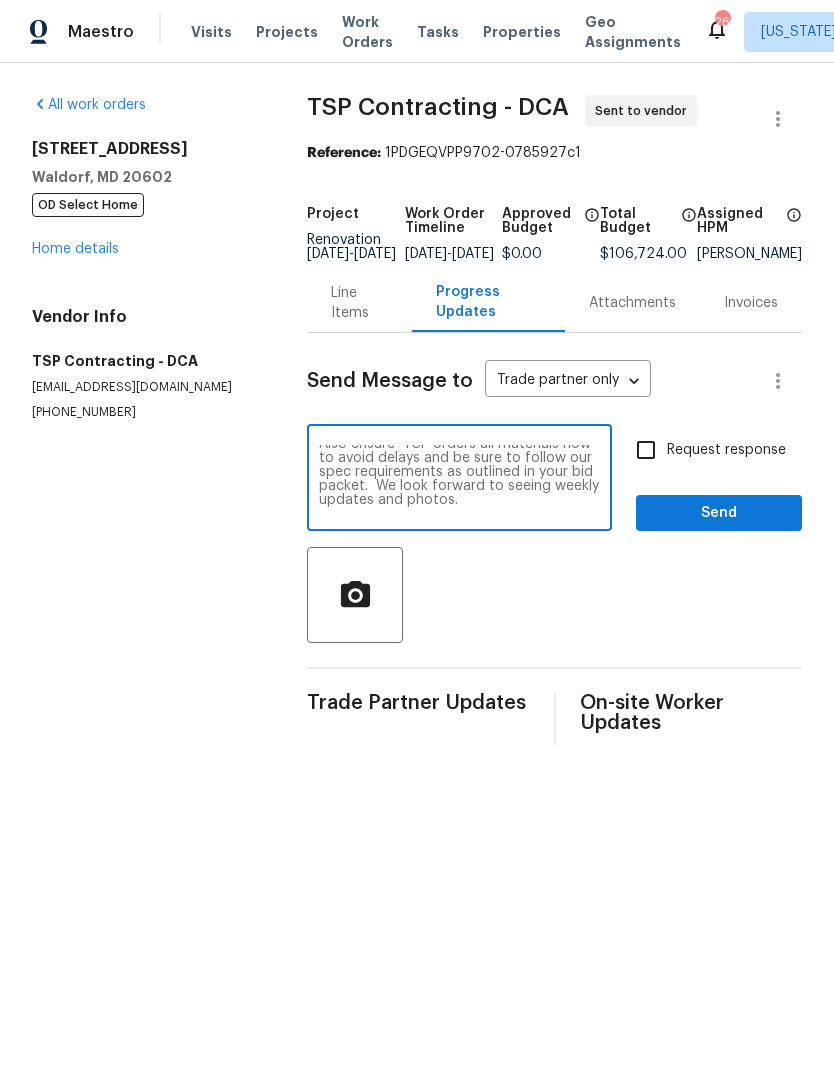 click on "Congratulations, TSP Contracting's bid is approved. Please set the expectation that the completion of this project by 11/26/25.    Also ensure  TSP orders all materials now to avoid delays and be sure to follow our spec requirements as outlined in your bid packet.  We look forward to seeing weekly updates and photos.
***Please be sure to get confirmation from the GC on this: All material specifications and project details must be adhered to. Any material changes not escalated by contractor and approved by Opendoor will be redone by contractor. Any change orders not escalated by contractor and approved by Opendoor will not be paid.***" at bounding box center [459, 480] 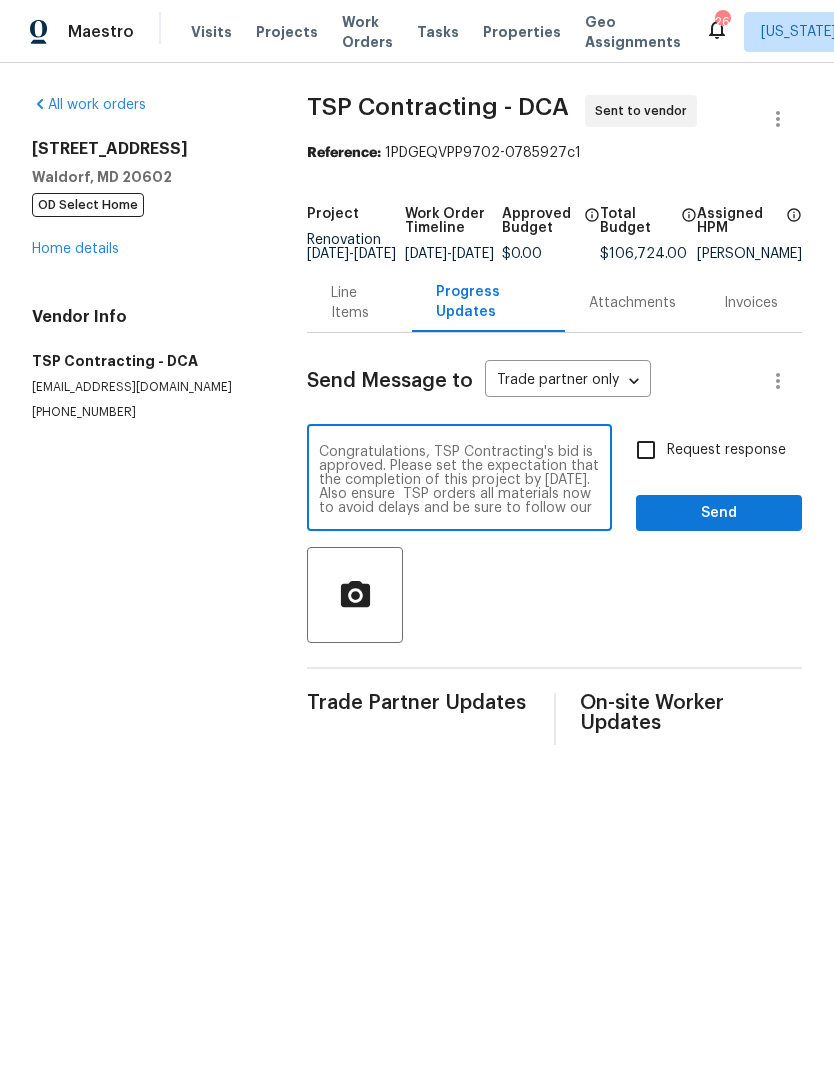 scroll, scrollTop: 0, scrollLeft: 0, axis: both 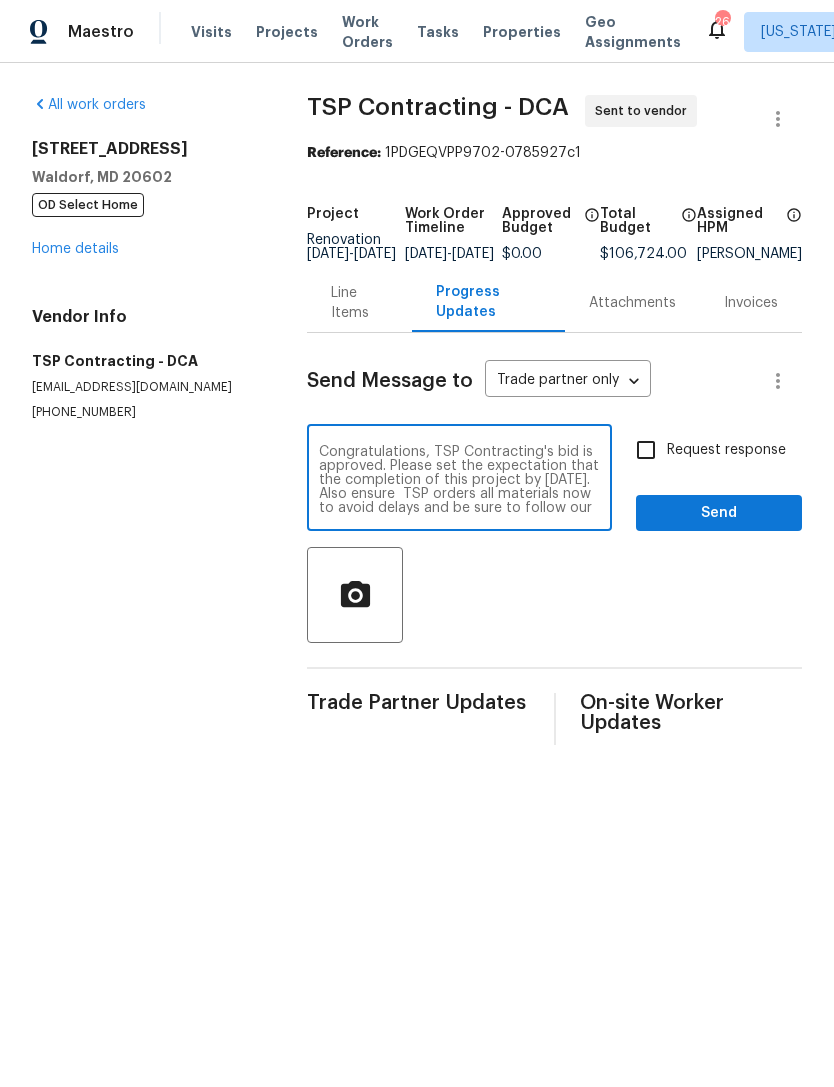 click on "Request response" at bounding box center [646, 450] 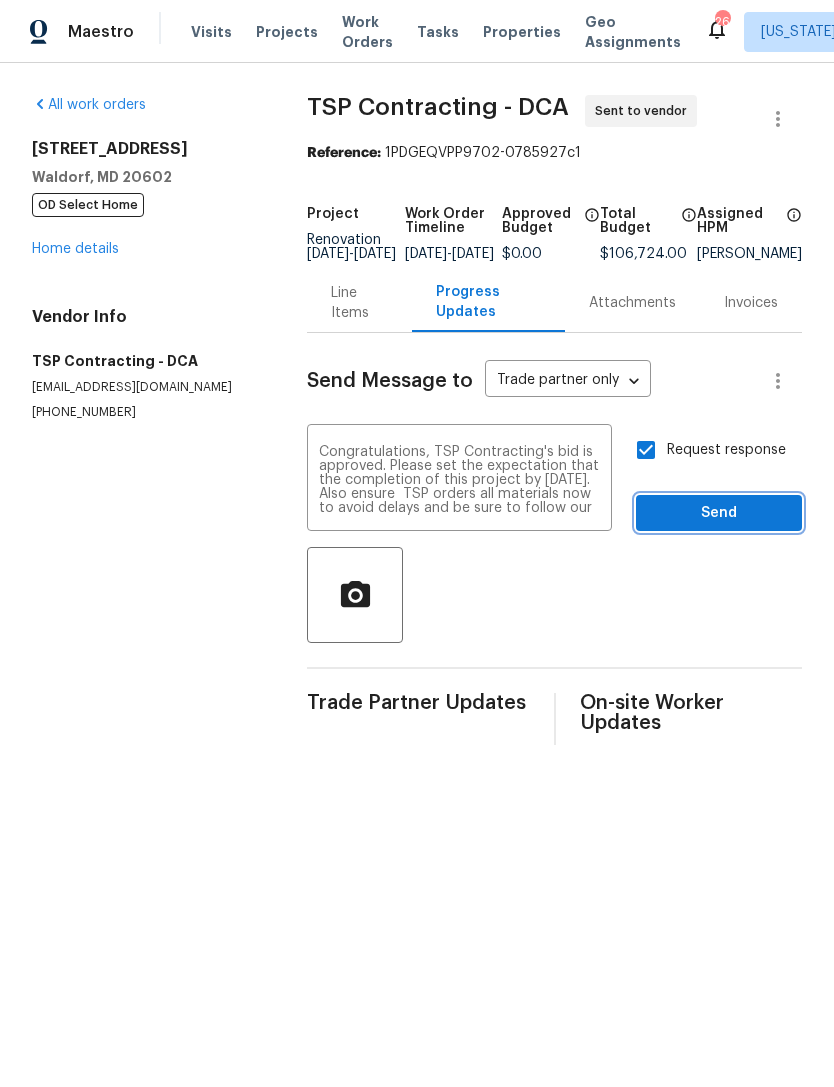 click on "Send" at bounding box center (719, 513) 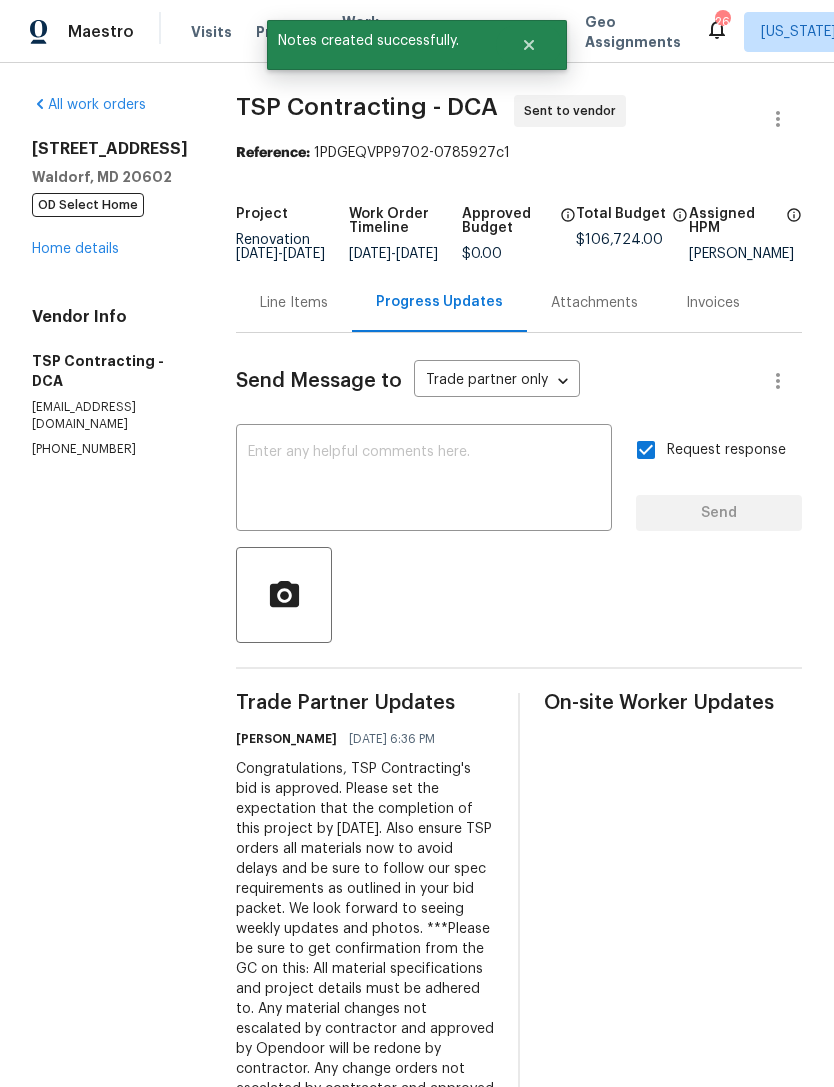 click at bounding box center (424, 480) 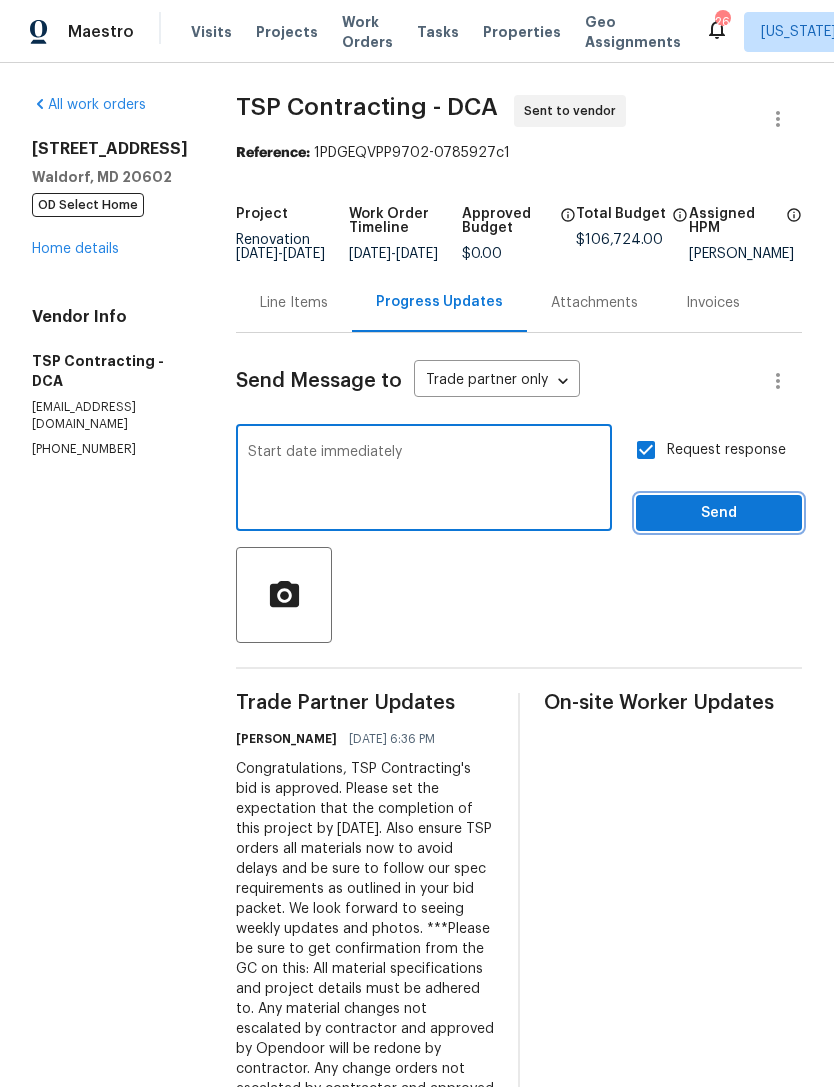 click on "Send" at bounding box center [719, 513] 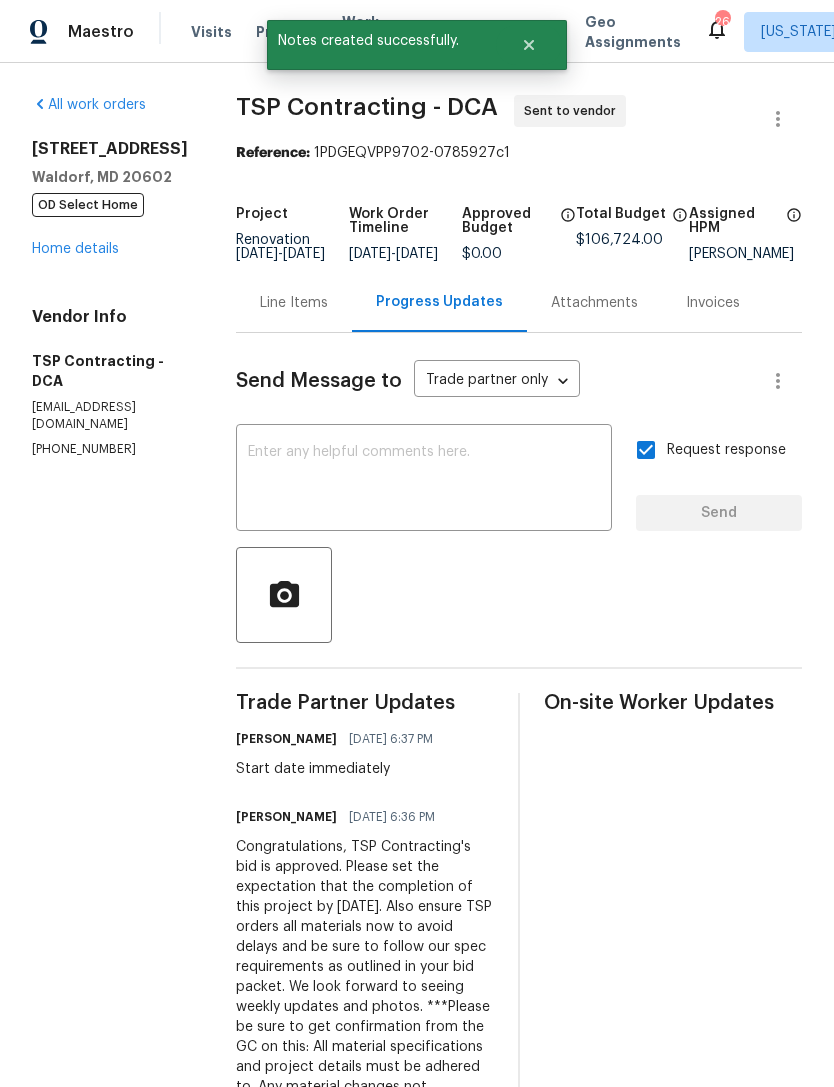 click on "Home details" at bounding box center (75, 249) 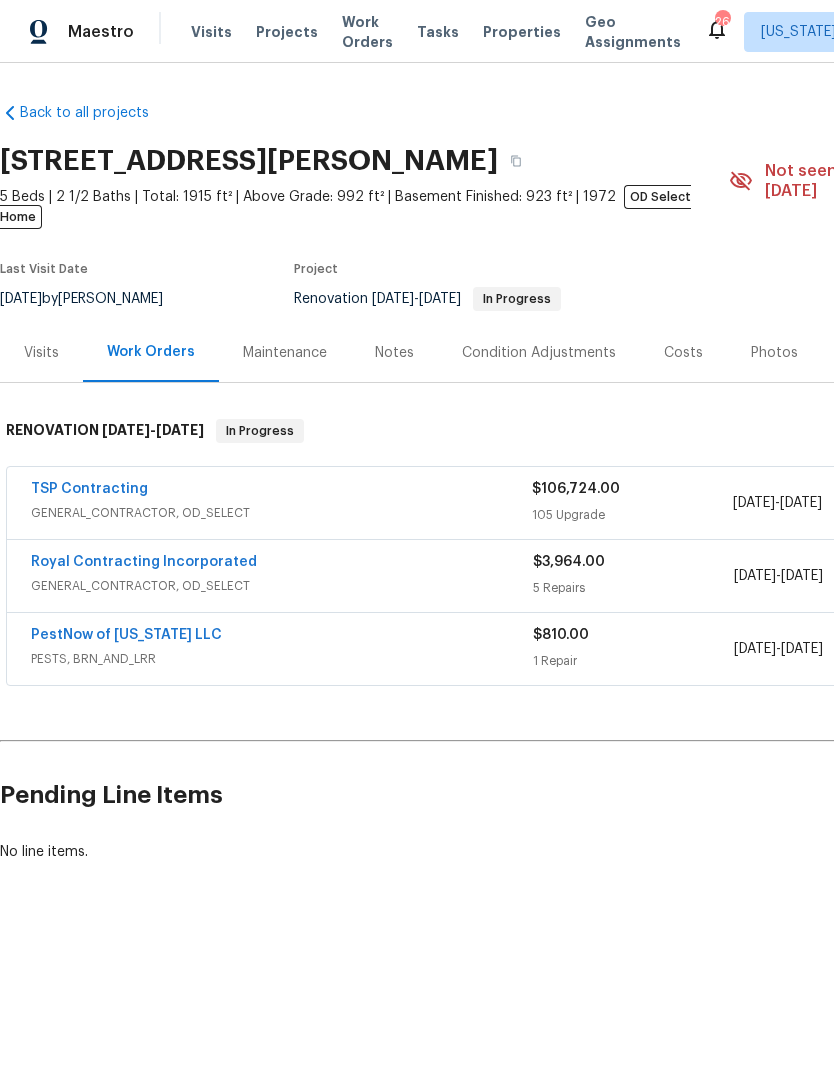 scroll, scrollTop: 0, scrollLeft: 0, axis: both 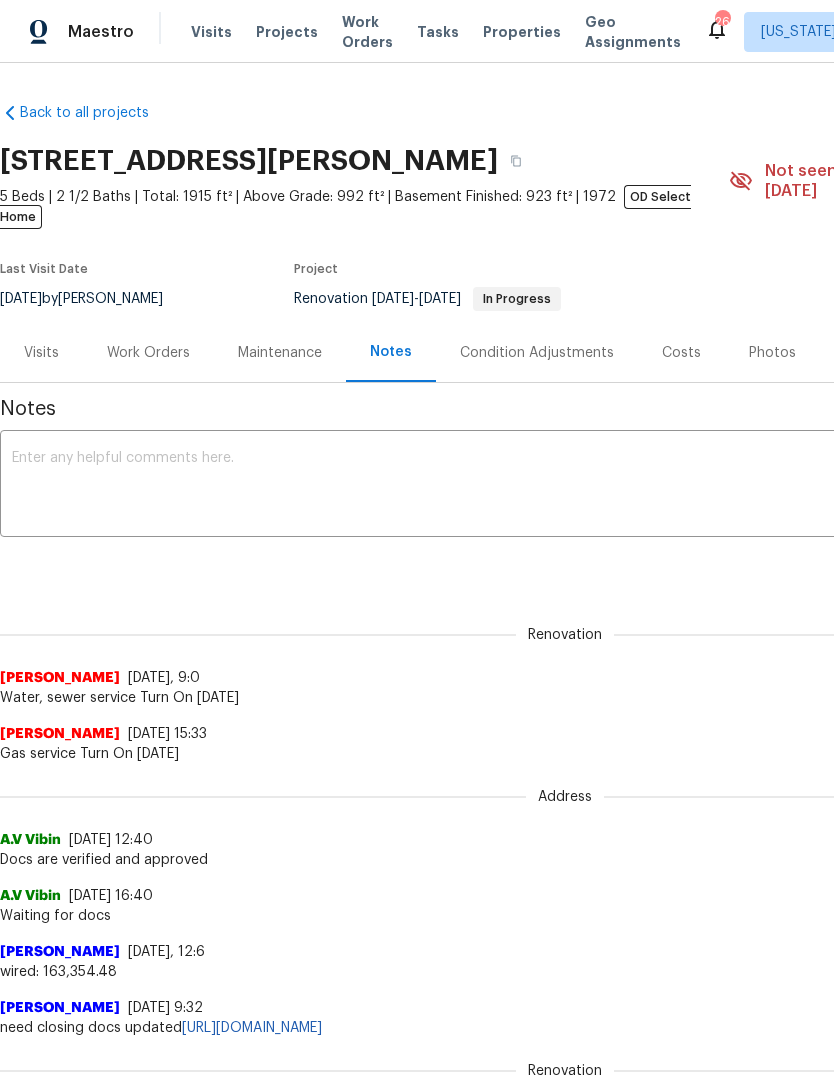 click on "Costs" at bounding box center (681, 352) 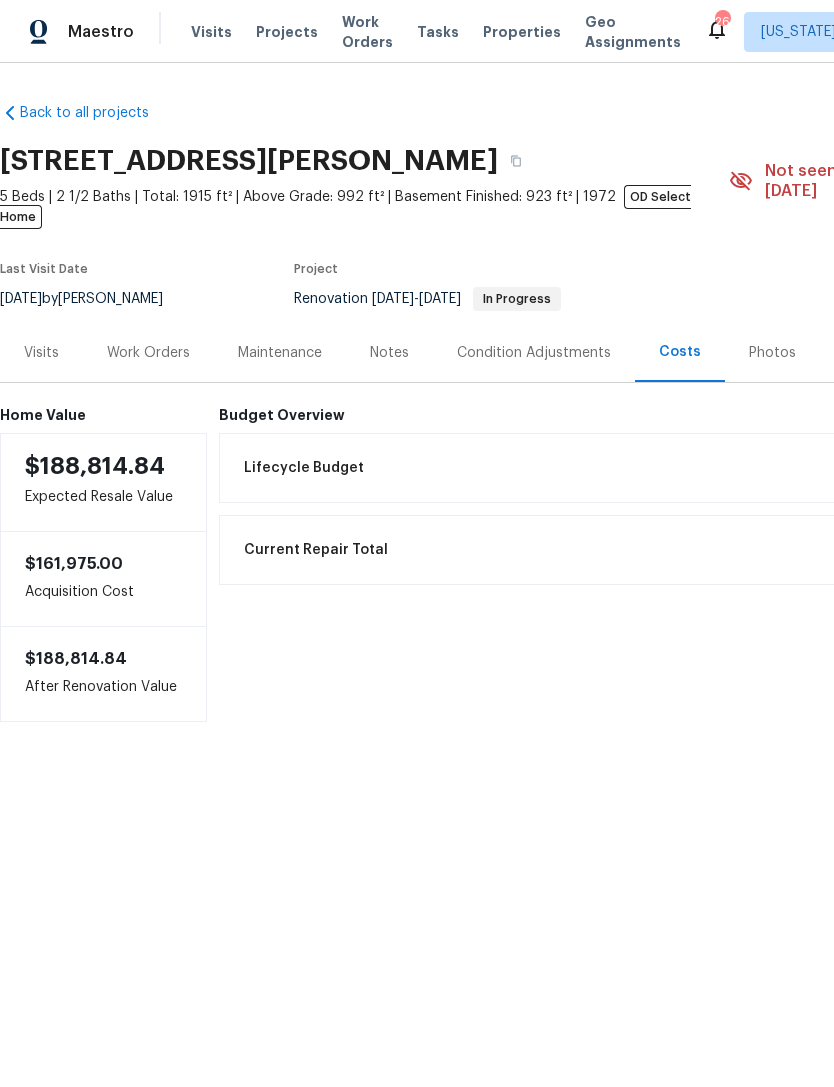scroll, scrollTop: 0, scrollLeft: 0, axis: both 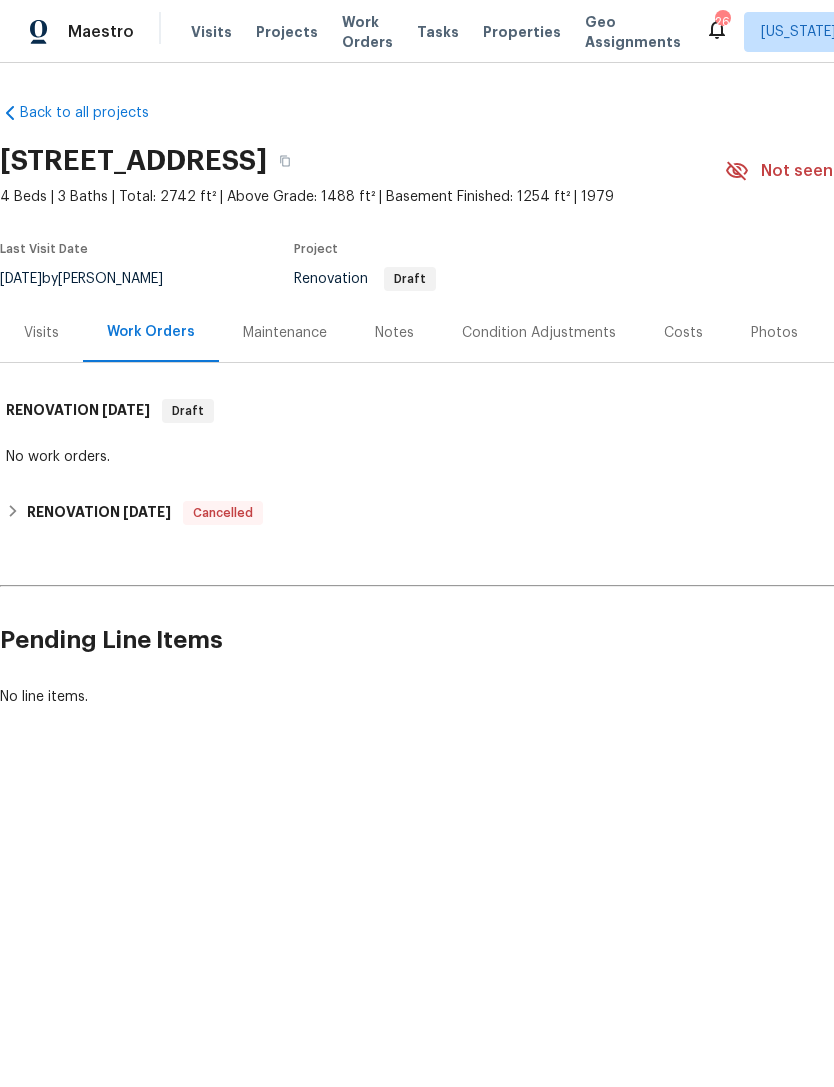 click on "Visits" at bounding box center (41, 333) 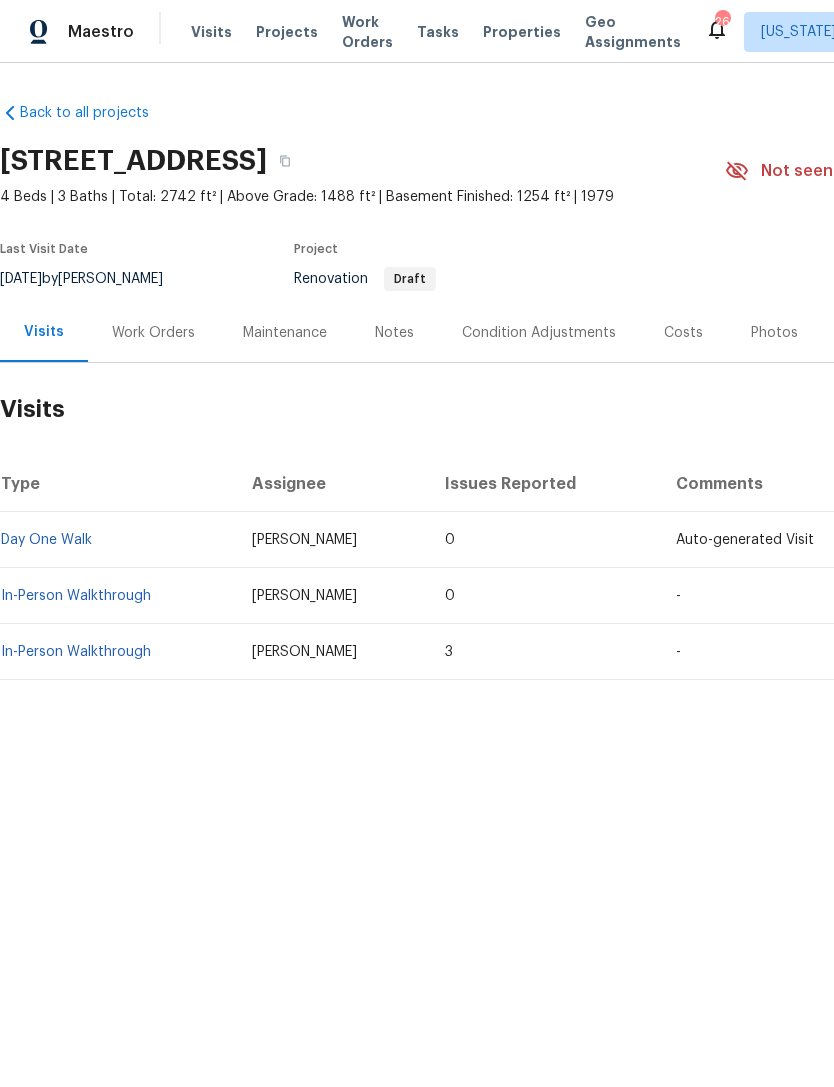 click on "Work Orders" at bounding box center (153, 333) 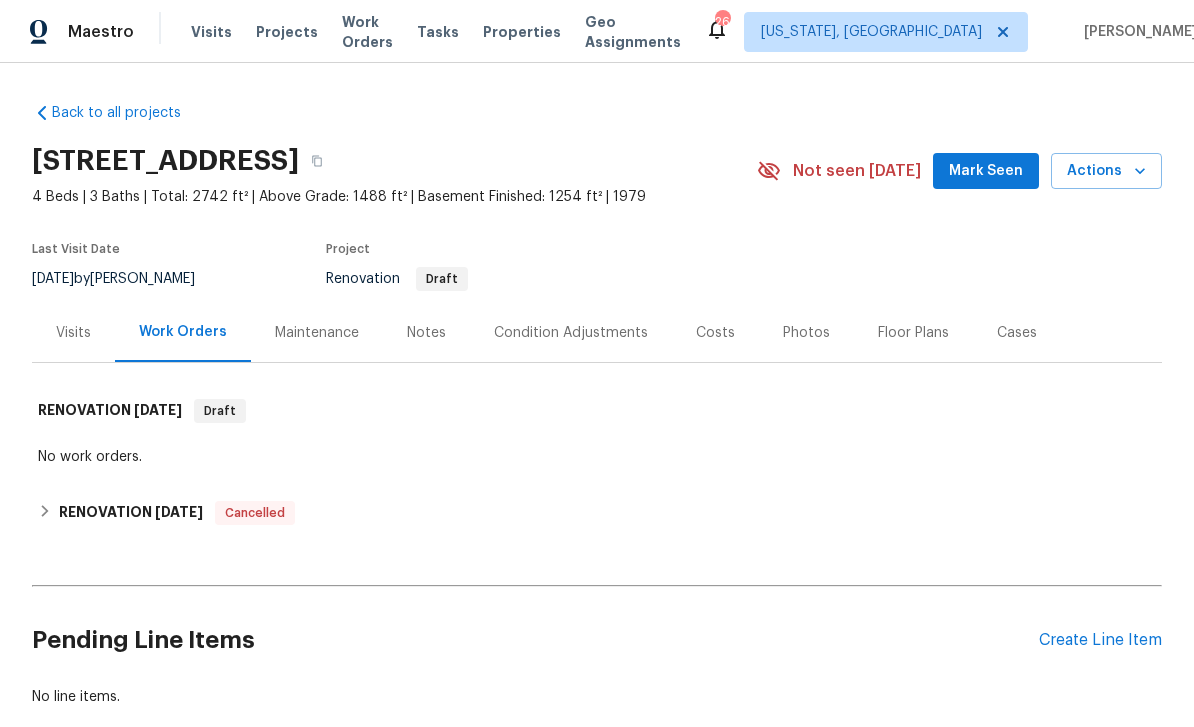 click on "Create Line Item" at bounding box center [1100, 640] 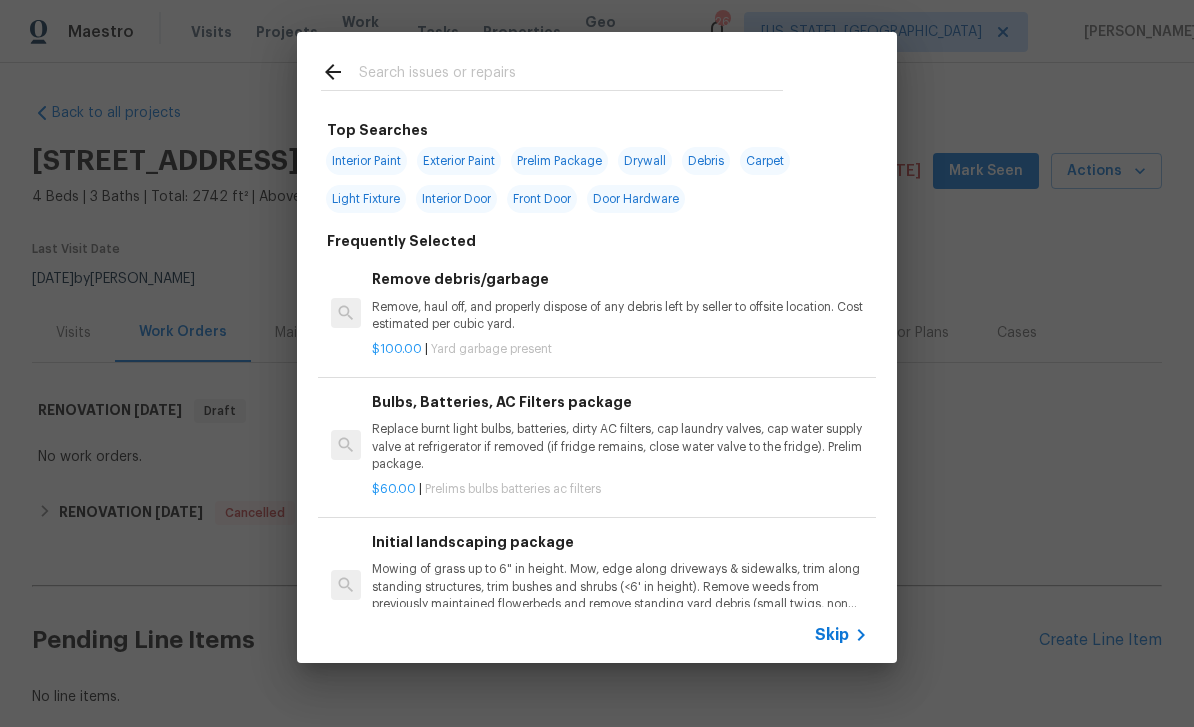 click on "Interior Paint" at bounding box center [366, 161] 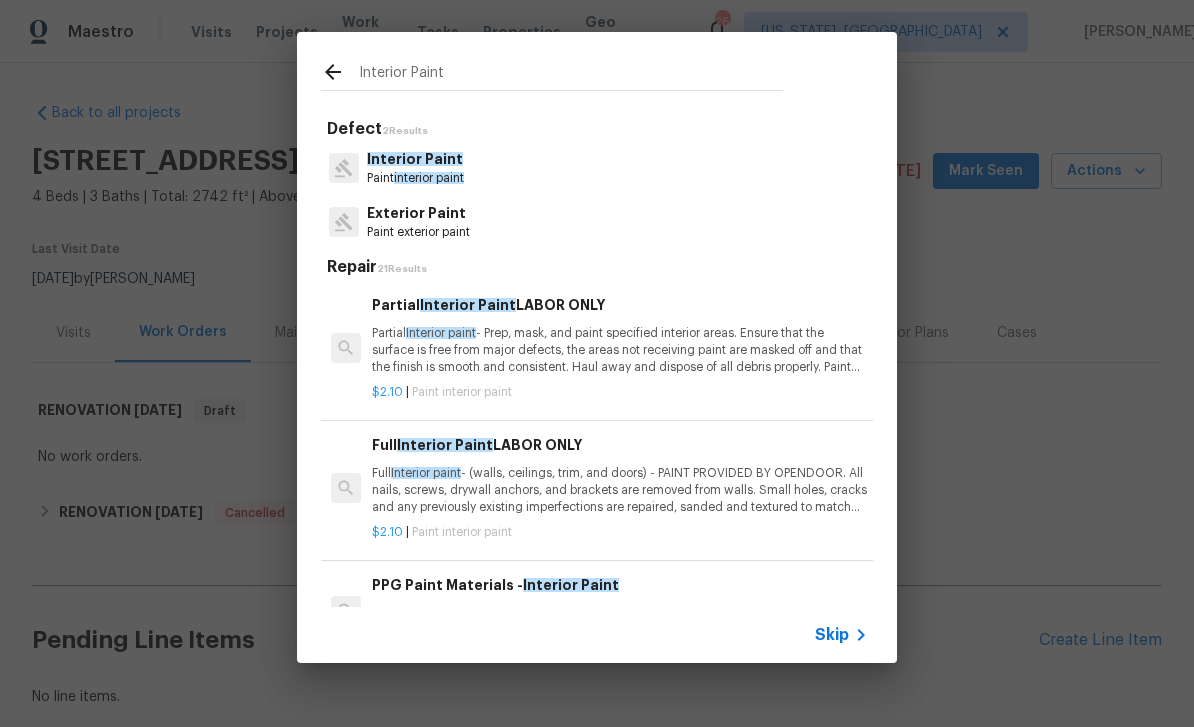 click on "Full  Interior paint  - (walls, ceilings, trim, and doors) - PAINT PROVIDED BY OPENDOOR. All nails, screws, drywall anchors, and brackets are removed from walls. Small holes, cracks and any previously existing imperfections are repaired, sanded and textured to match surrounding texture prior to painting. Caulk all edges/corners, windows, doors, counters, tubs/showers and baseboards; To include painting of all register vents (after proper preparation), all sides of doors, protection of floors, cabinets, hardware and hinges, windows with drop cloths, plastic sheeting and masking. Clean up and removal of prep debris and any paint overspray." at bounding box center [620, 490] 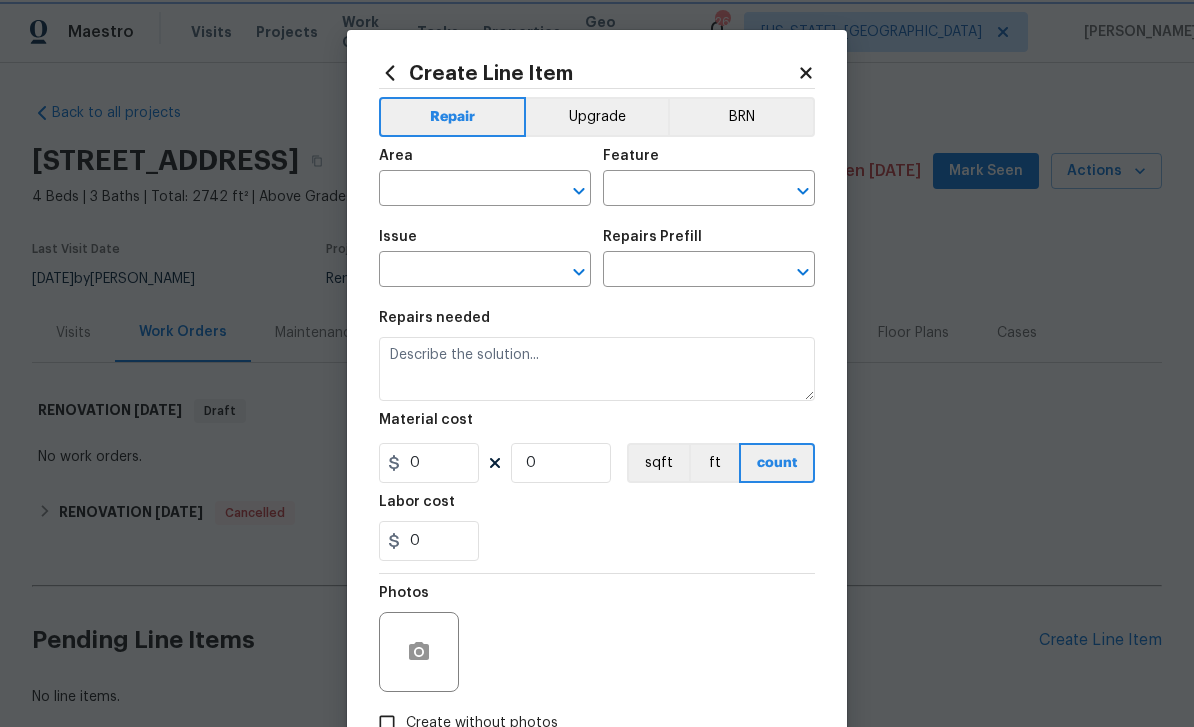 type on "Overall Paint" 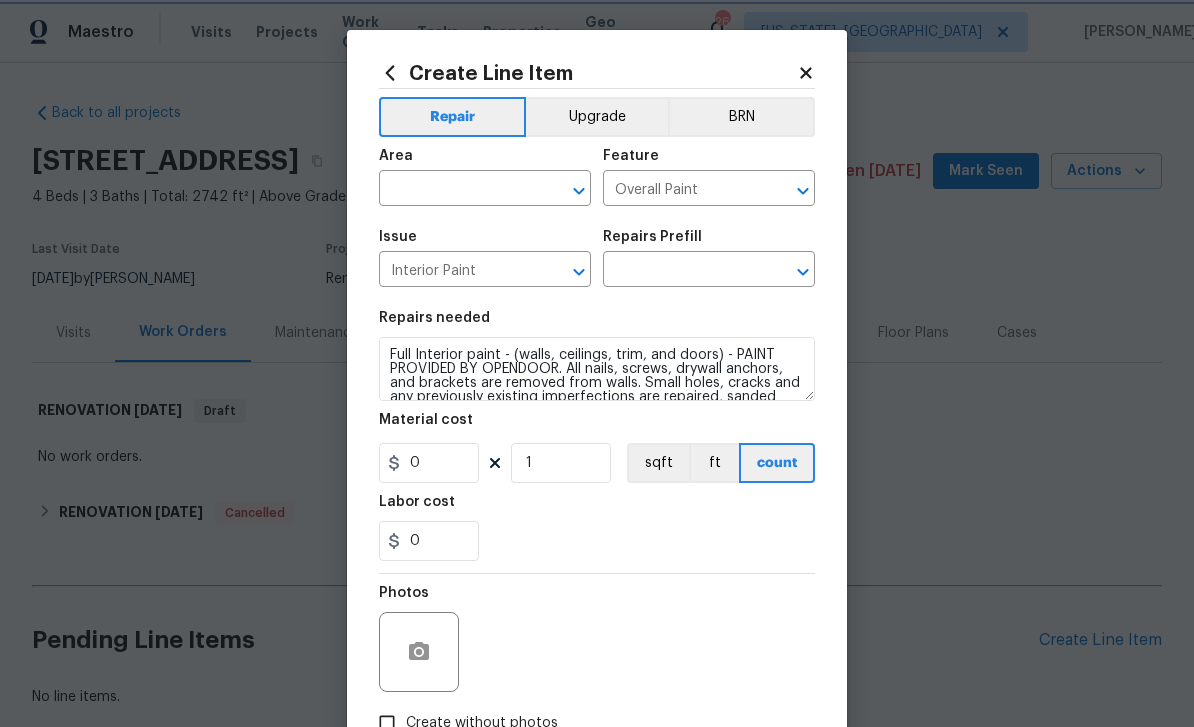 type on "Full Interior Paint LABOR ONLY $2.10" 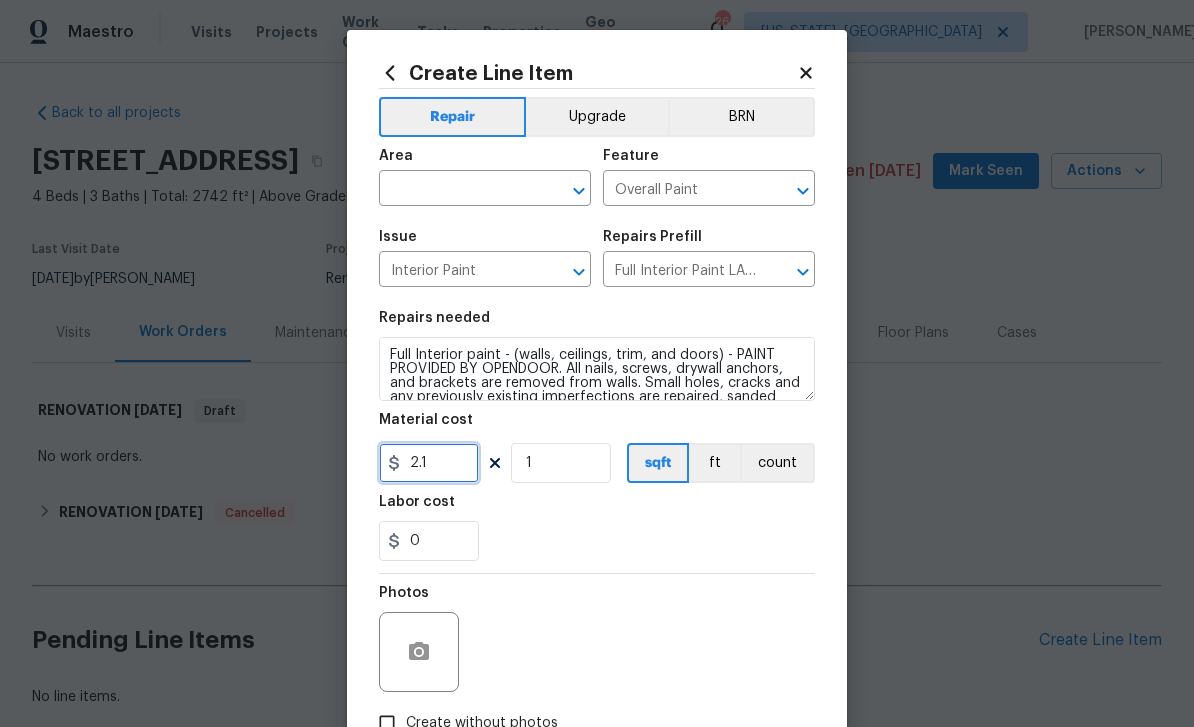 click on "2.1" at bounding box center [429, 463] 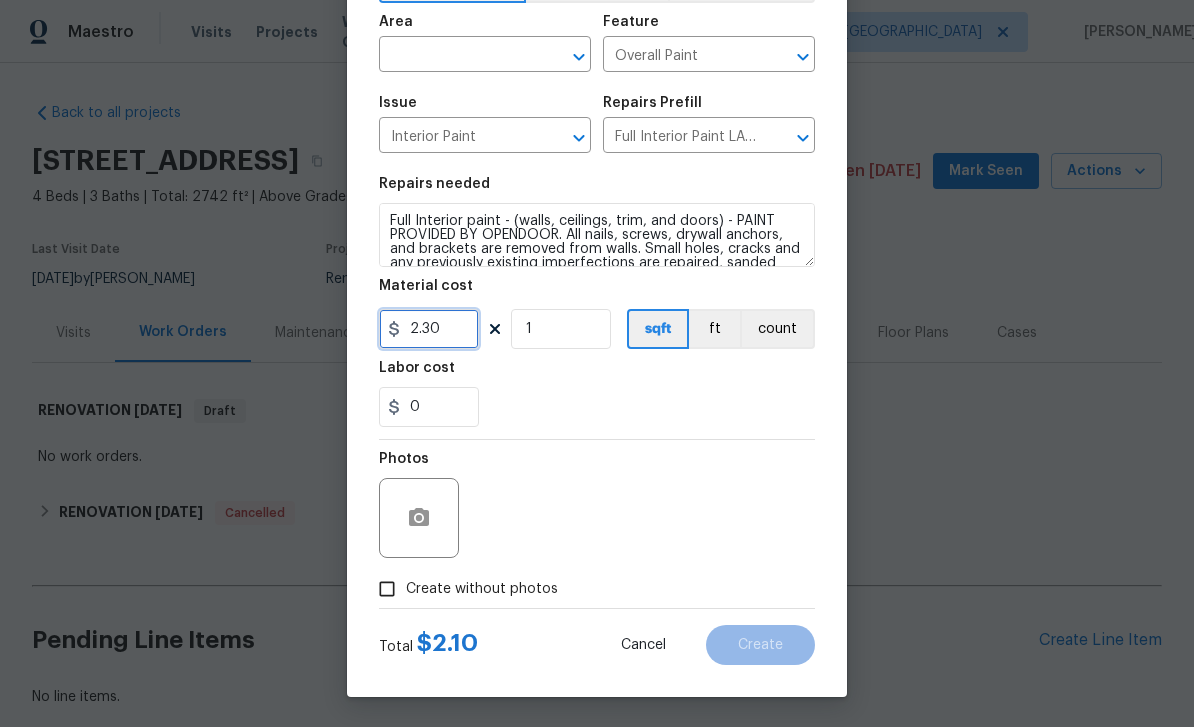 scroll, scrollTop: 138, scrollLeft: 0, axis: vertical 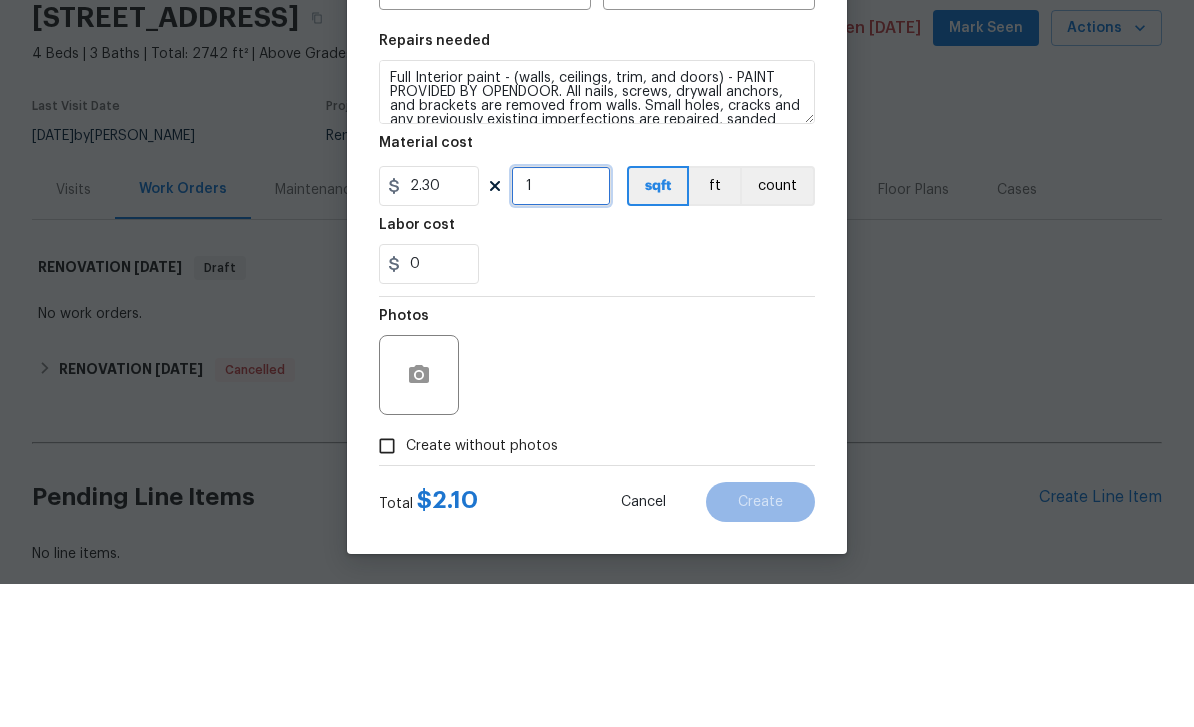 click on "1" at bounding box center [561, 329] 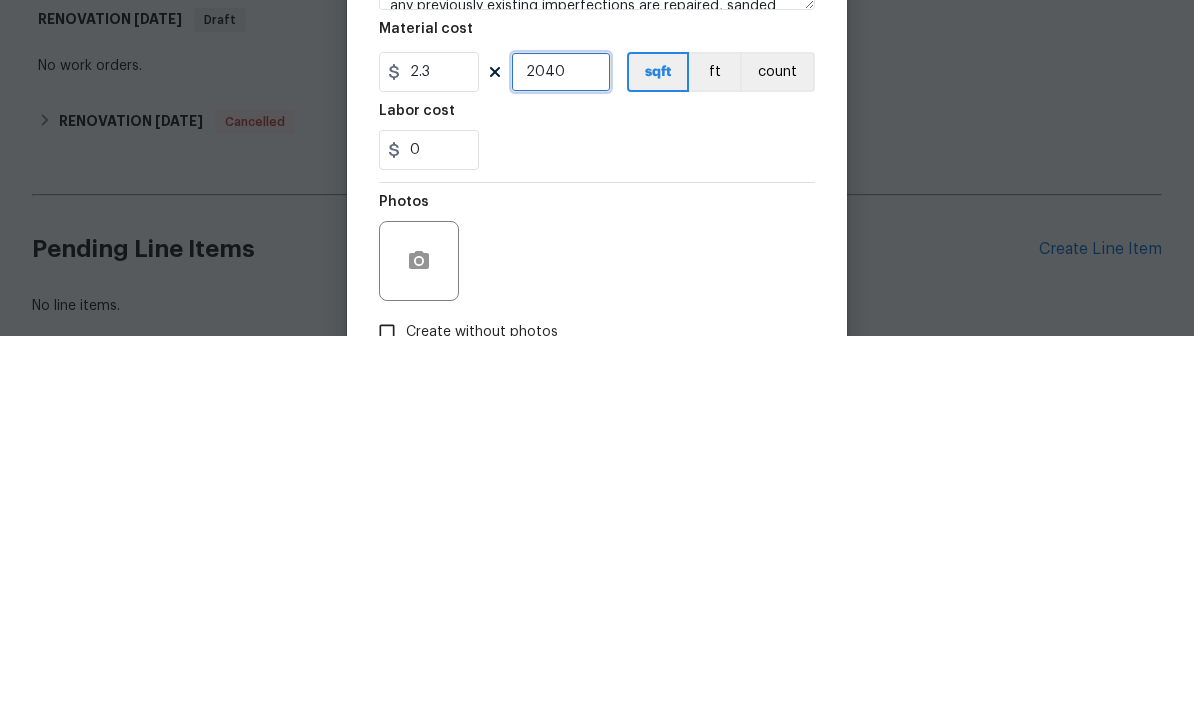 scroll, scrollTop: 0, scrollLeft: 0, axis: both 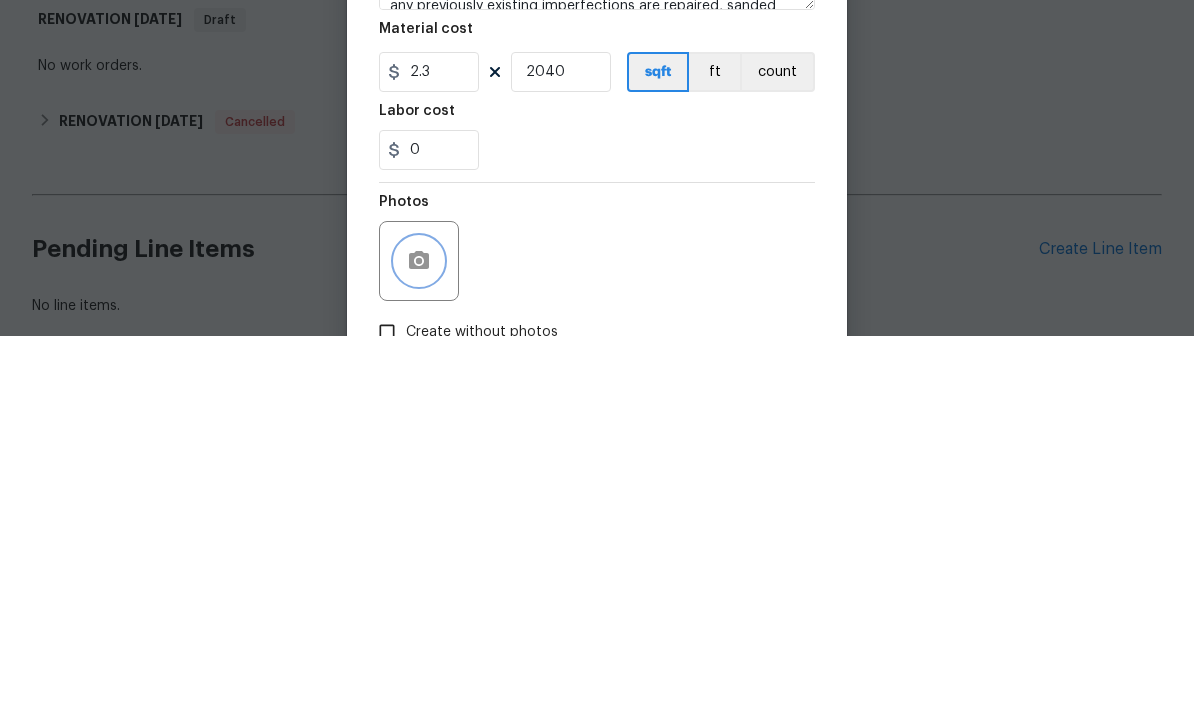 click 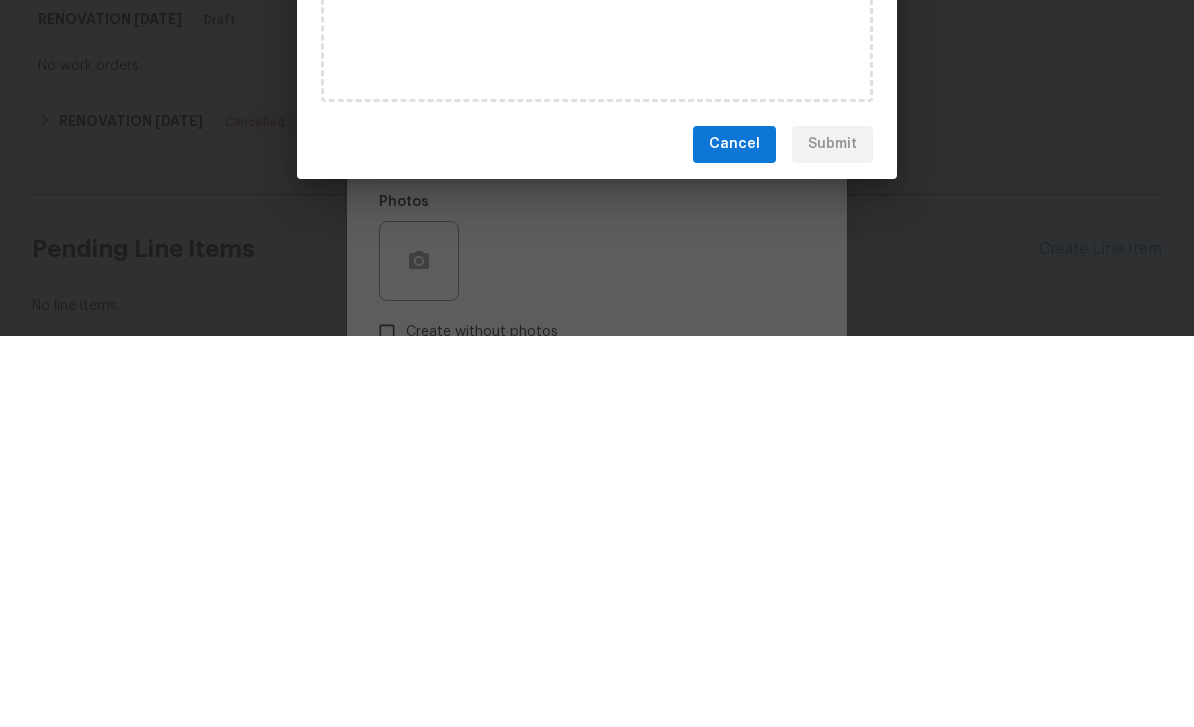 scroll, scrollTop: 64, scrollLeft: 0, axis: vertical 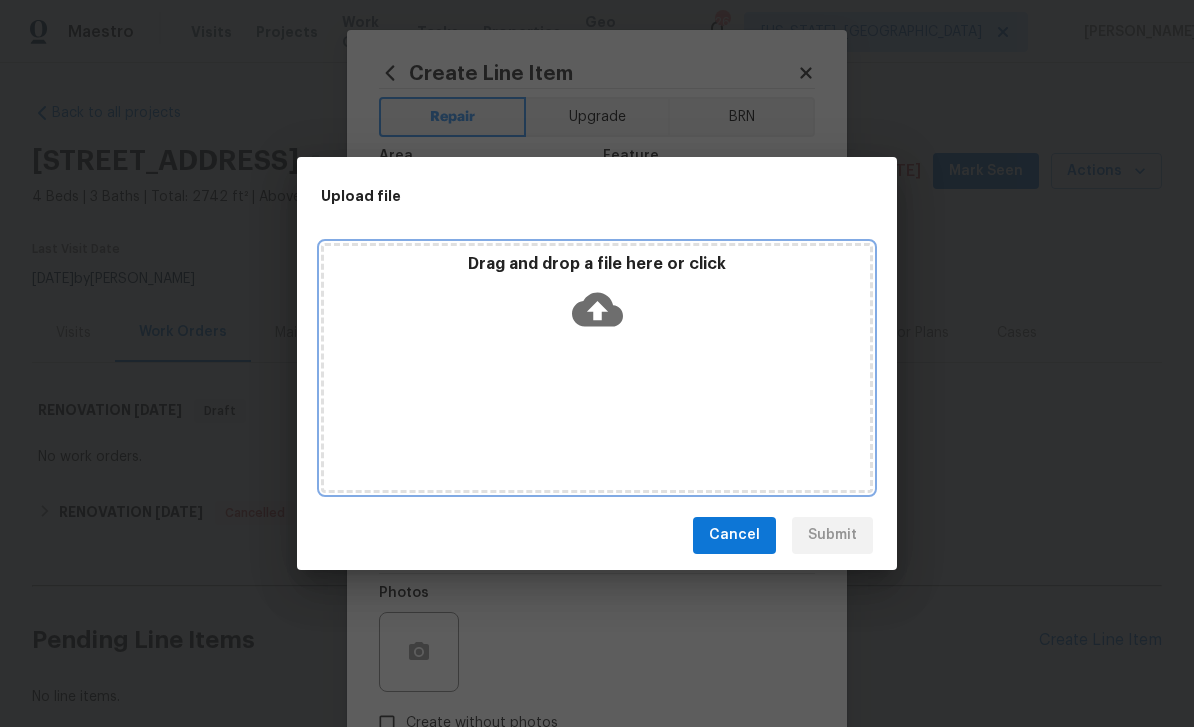 click 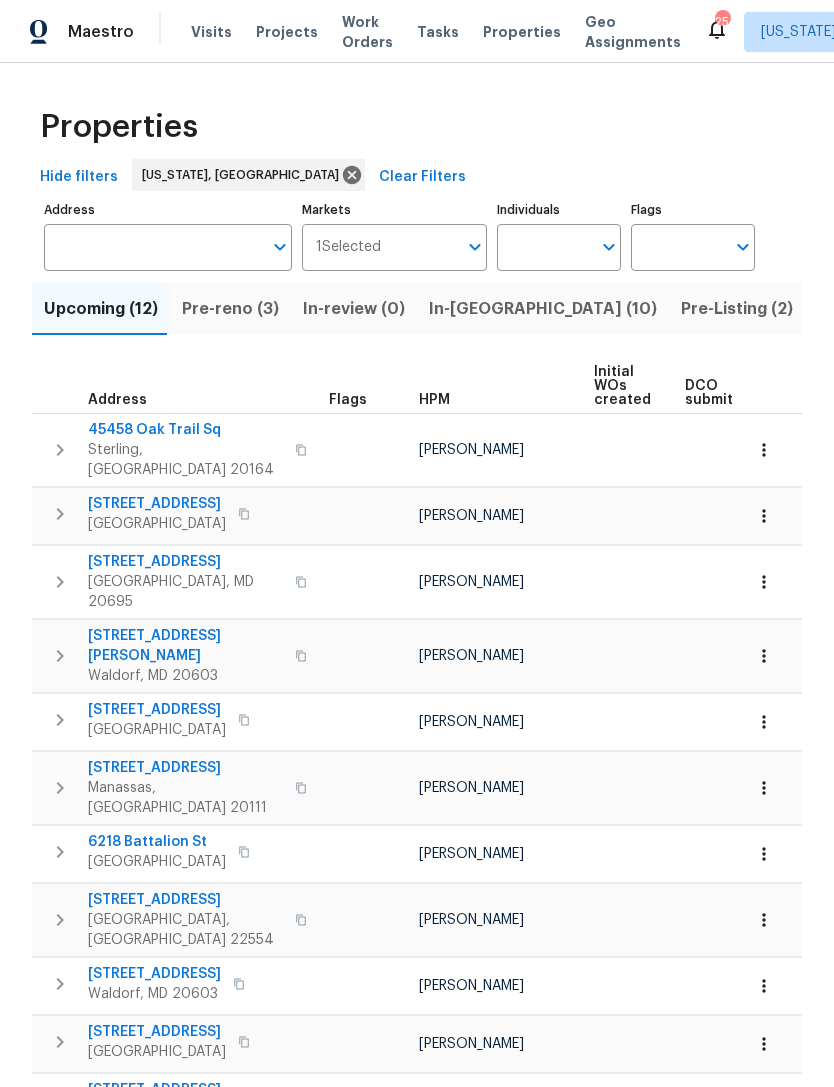 scroll, scrollTop: 0, scrollLeft: 0, axis: both 